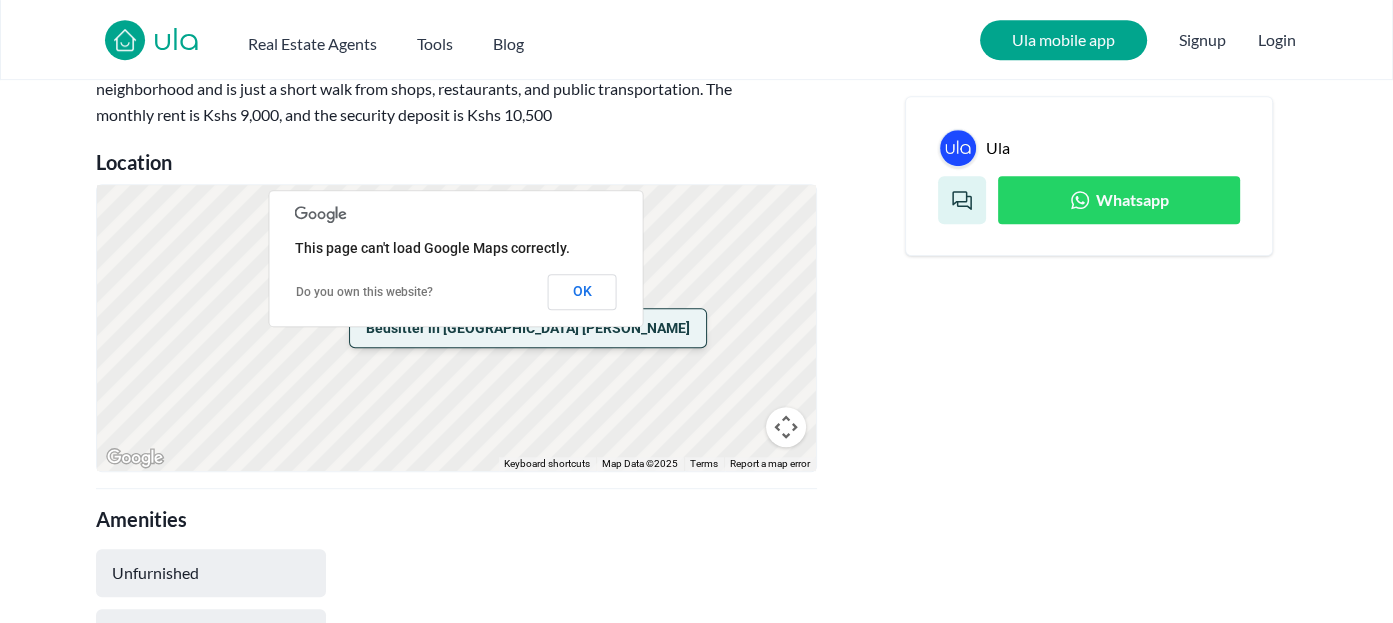 scroll, scrollTop: 860, scrollLeft: 0, axis: vertical 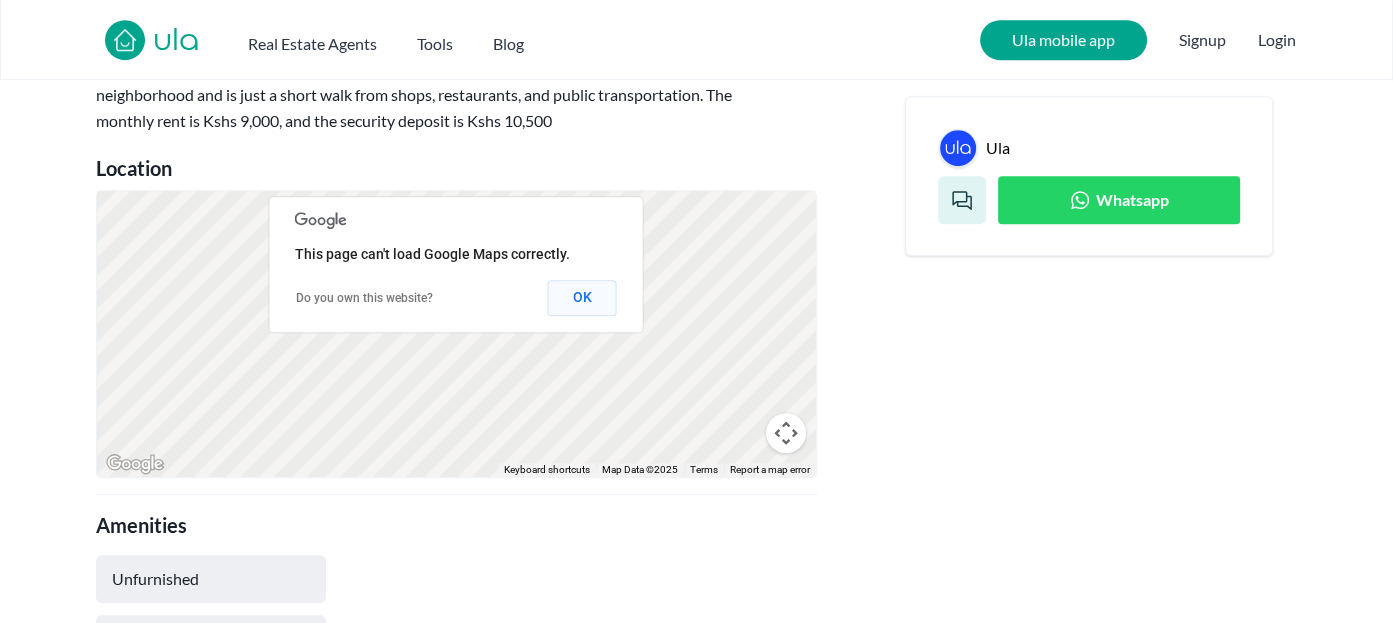 click on "OK" at bounding box center (582, 298) 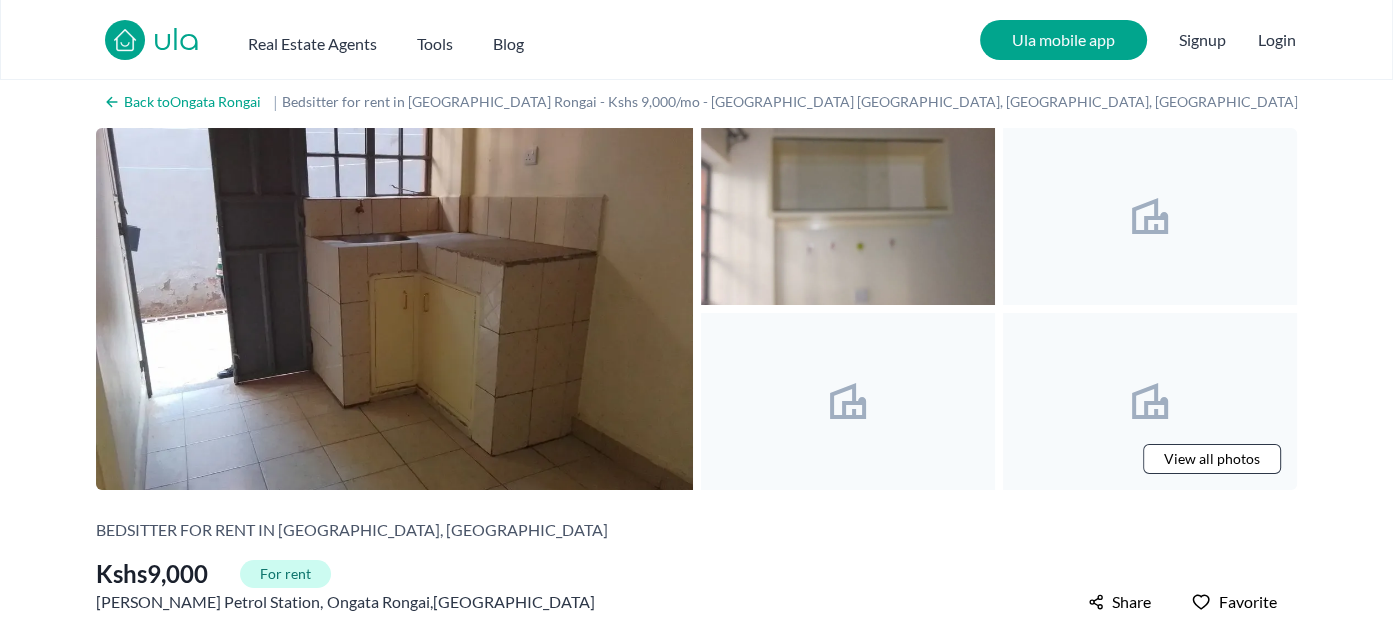 scroll, scrollTop: 8, scrollLeft: 0, axis: vertical 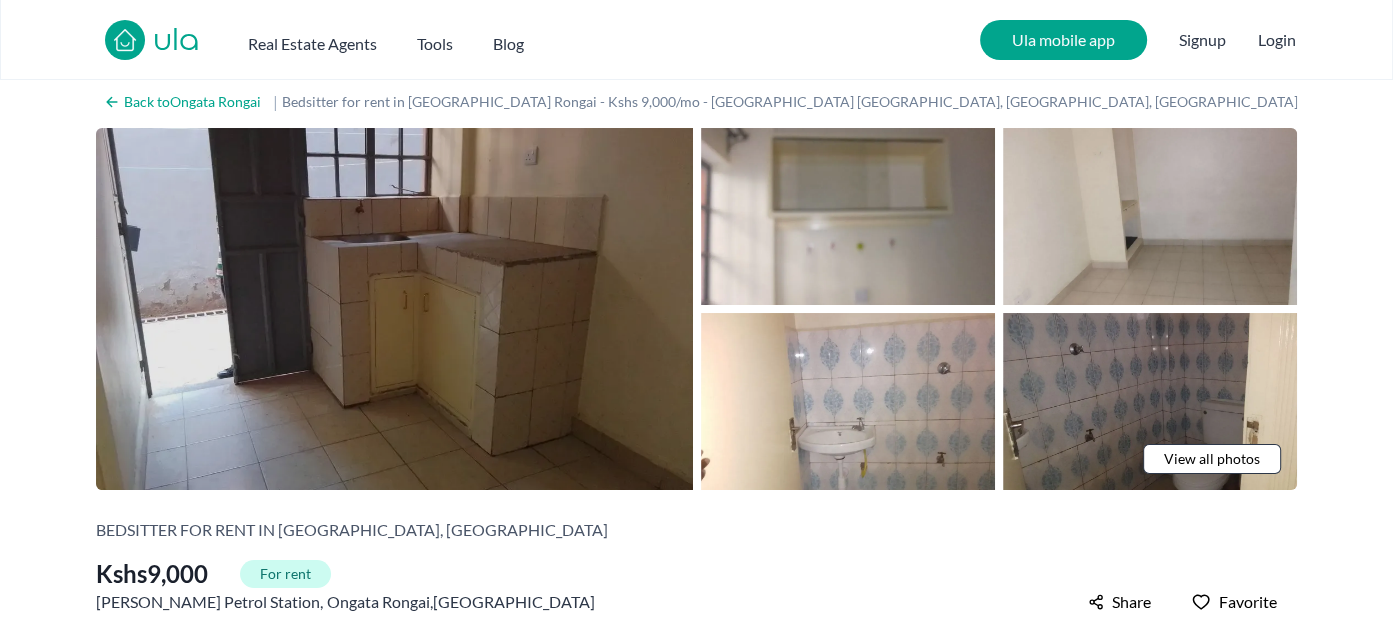 click at bounding box center (394, 309) 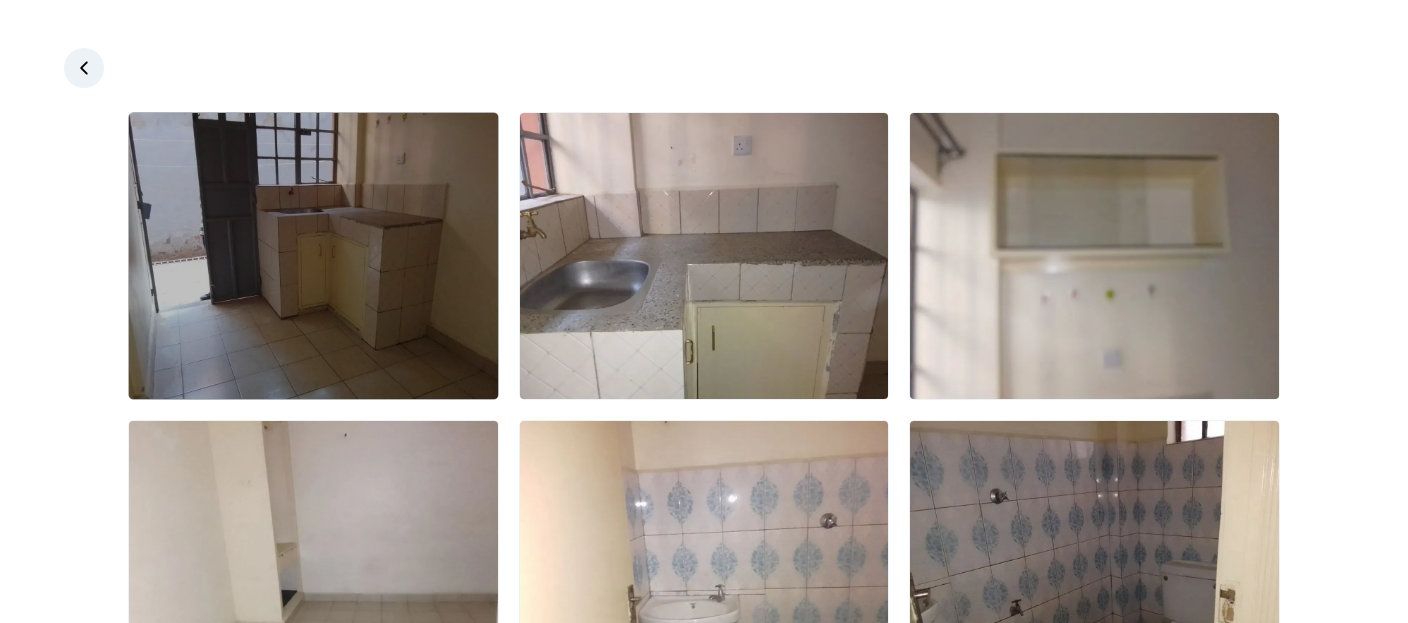 click at bounding box center [313, 256] 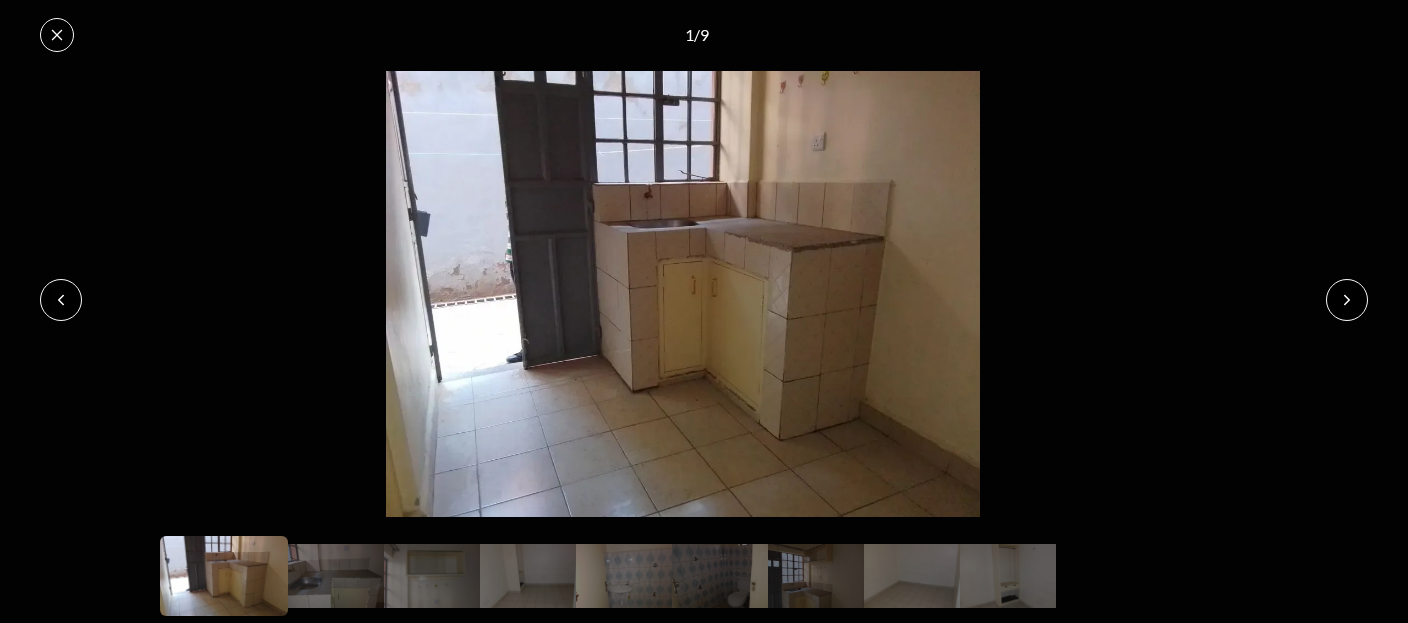 click at bounding box center [1347, 300] 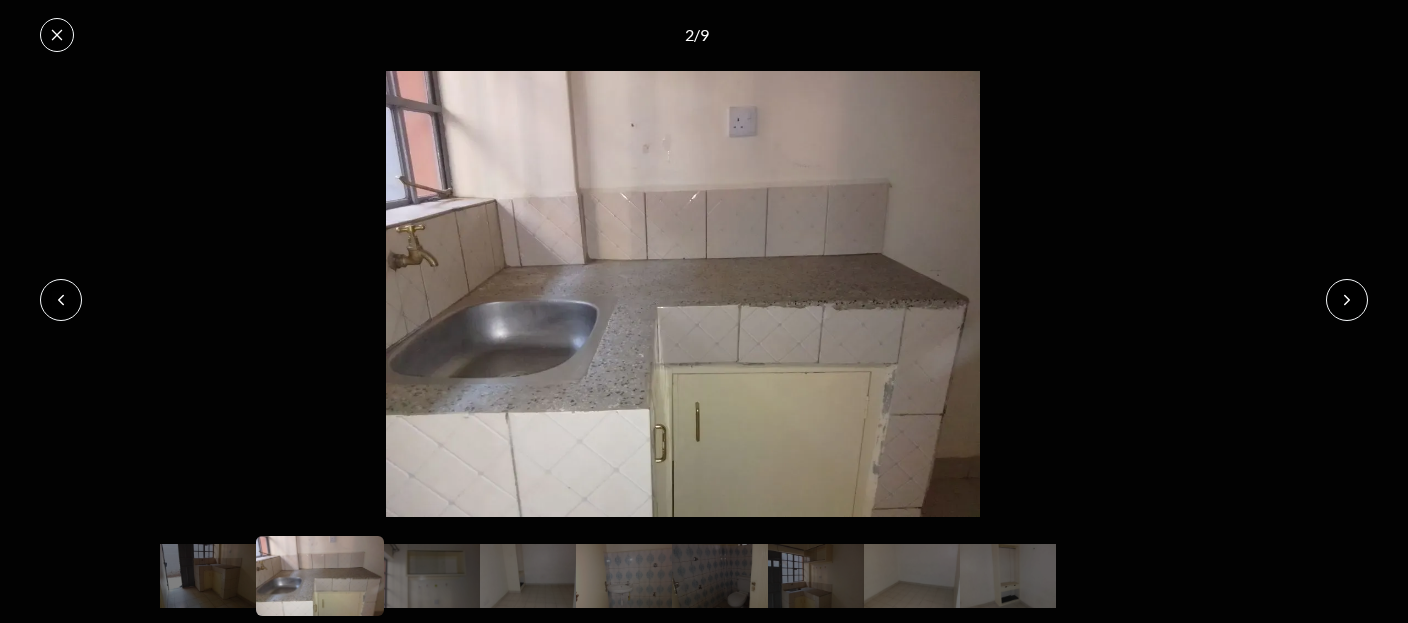click at bounding box center [1347, 300] 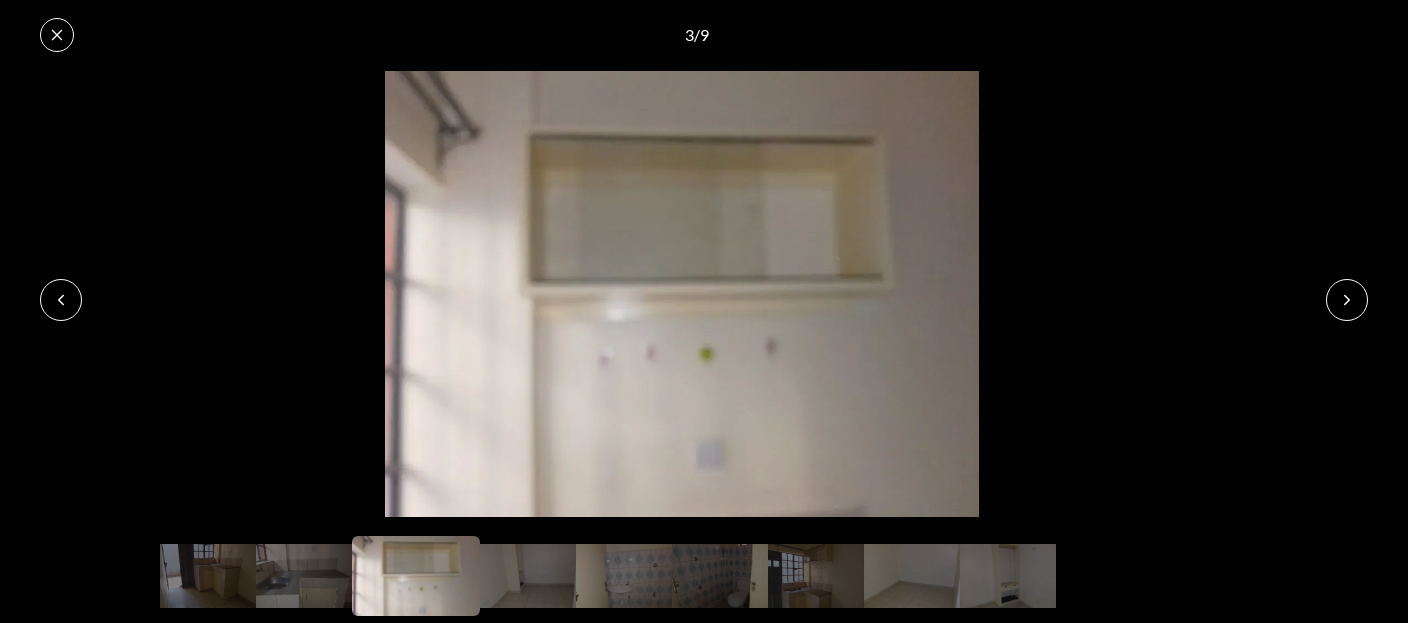 click at bounding box center [1347, 300] 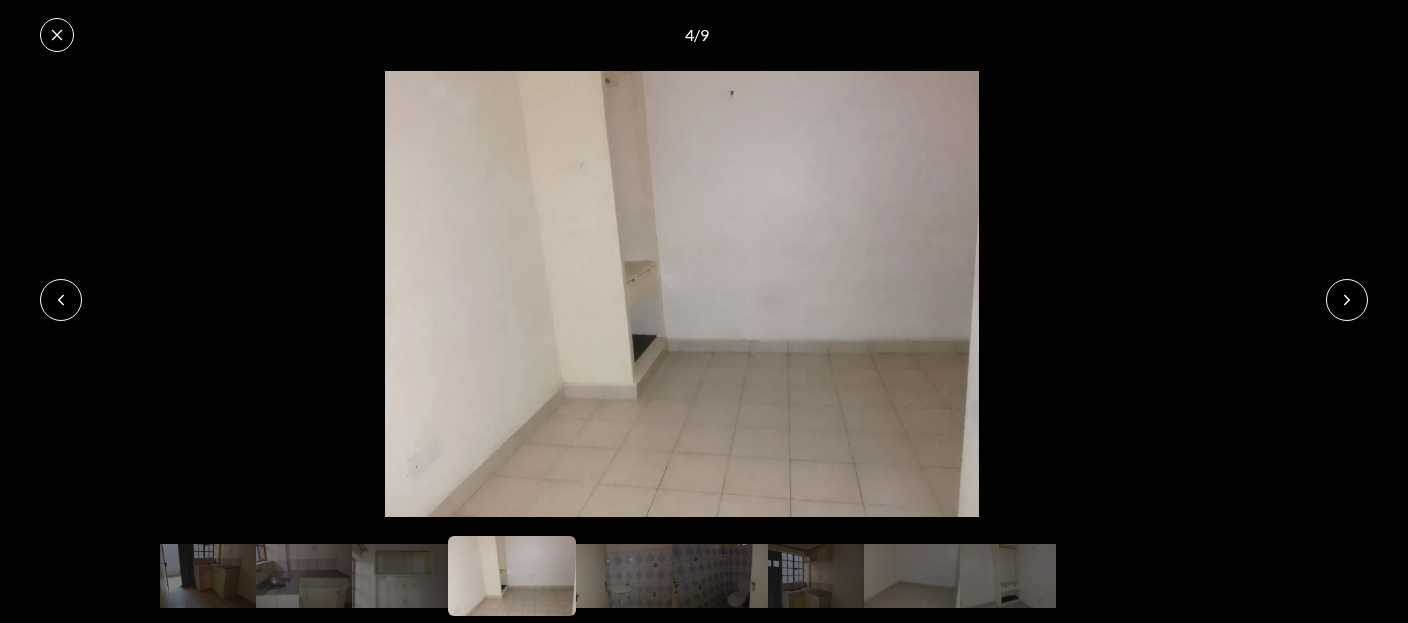 click at bounding box center (1347, 300) 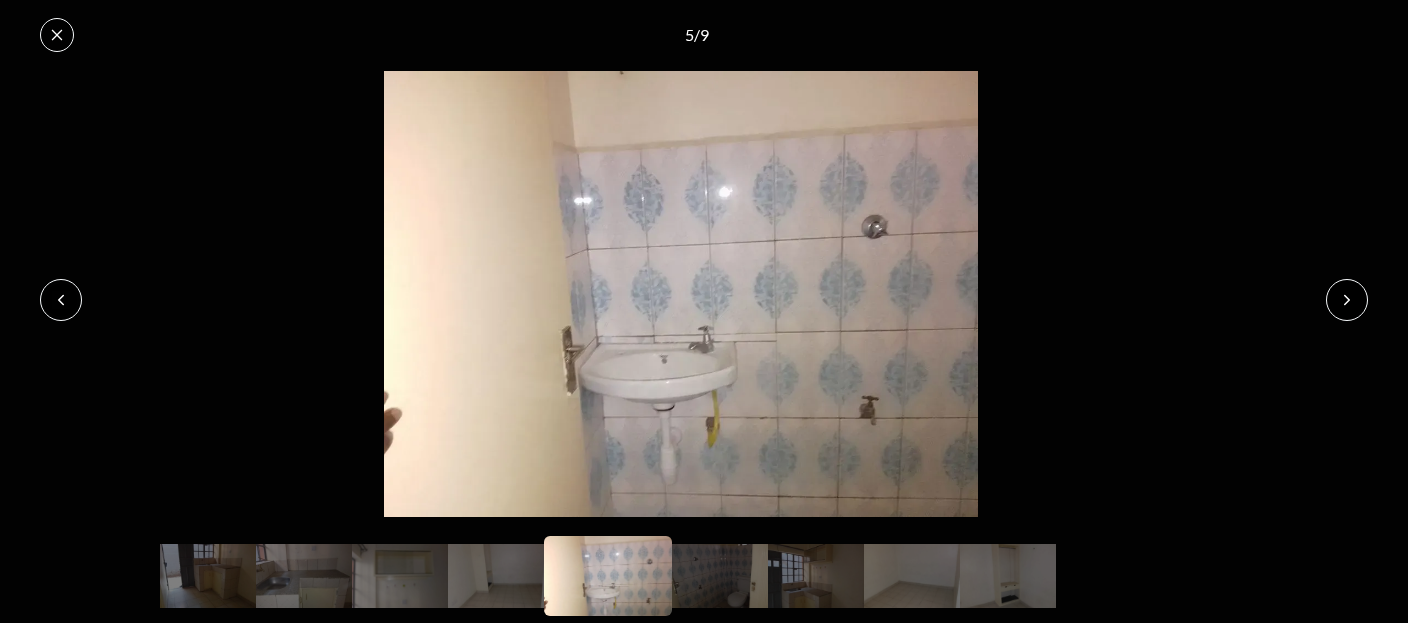 click at bounding box center (1347, 300) 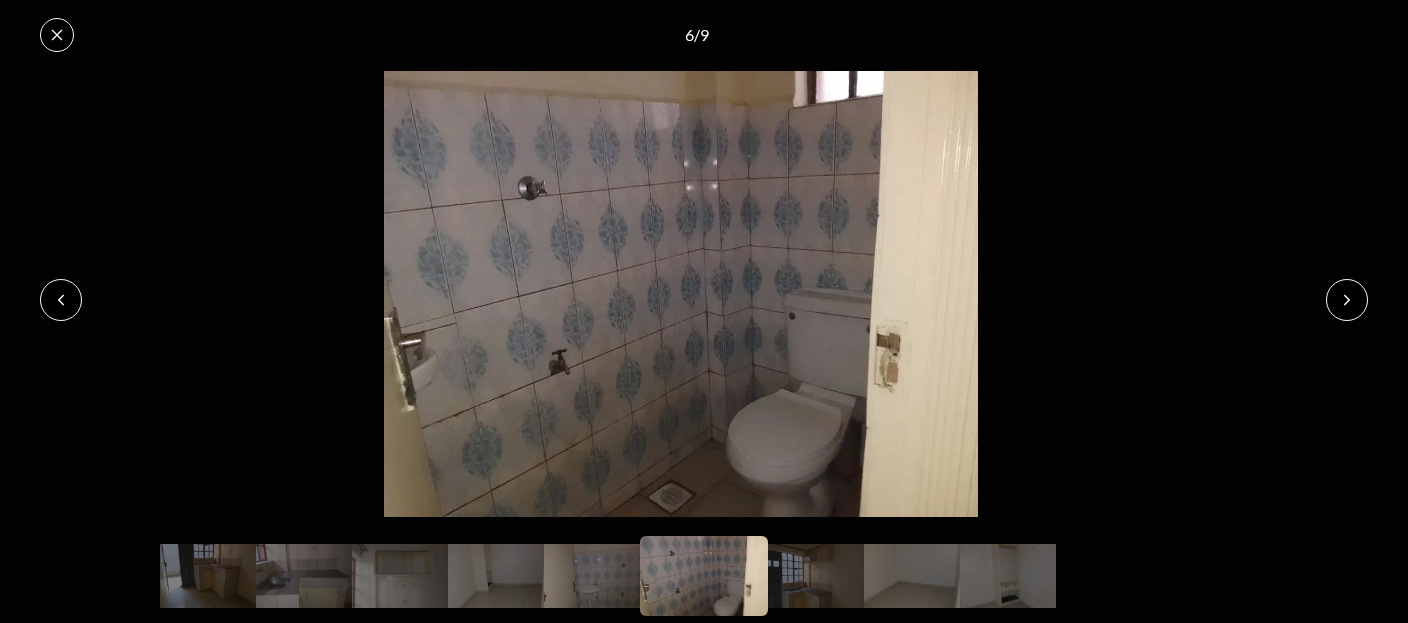 click at bounding box center (1347, 300) 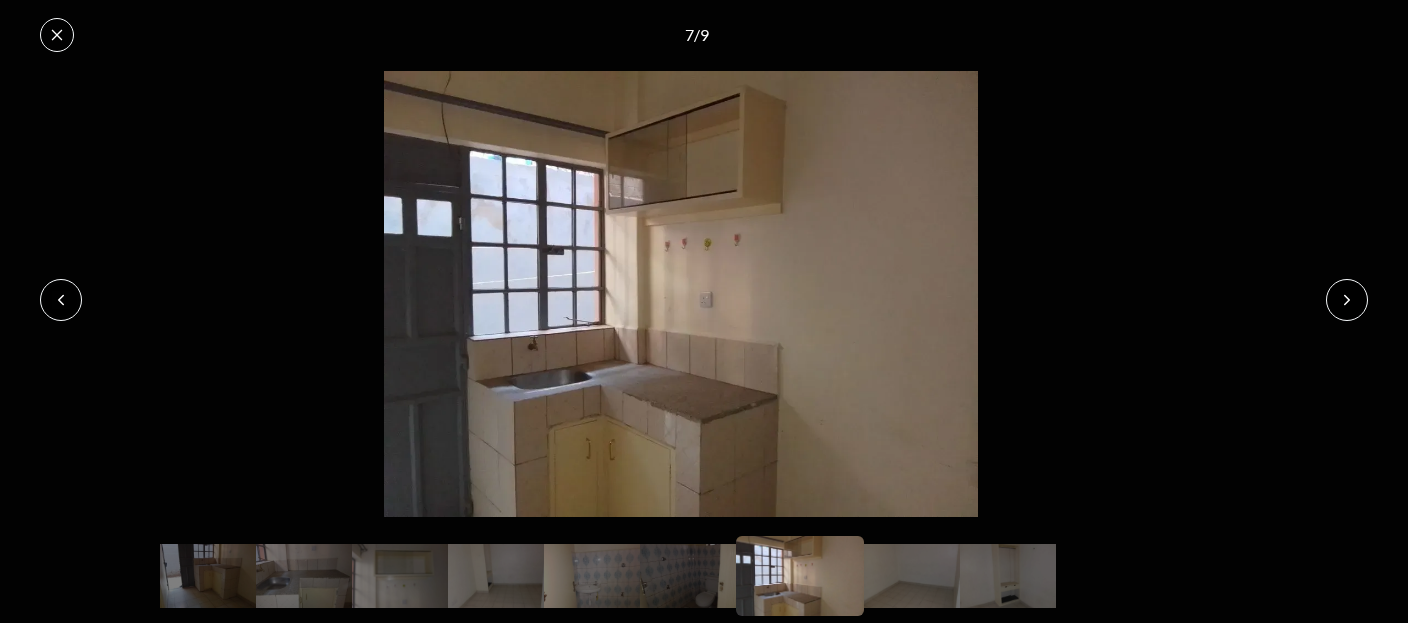 click at bounding box center [1347, 300] 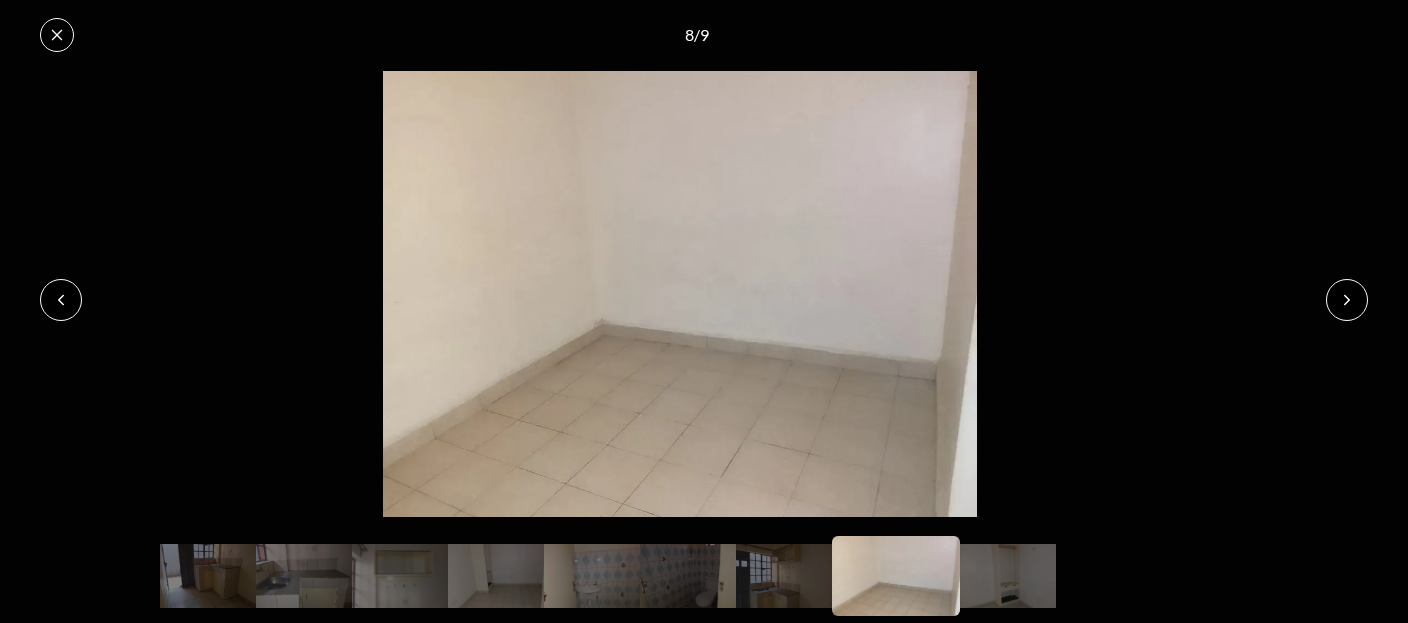 click at bounding box center [1347, 300] 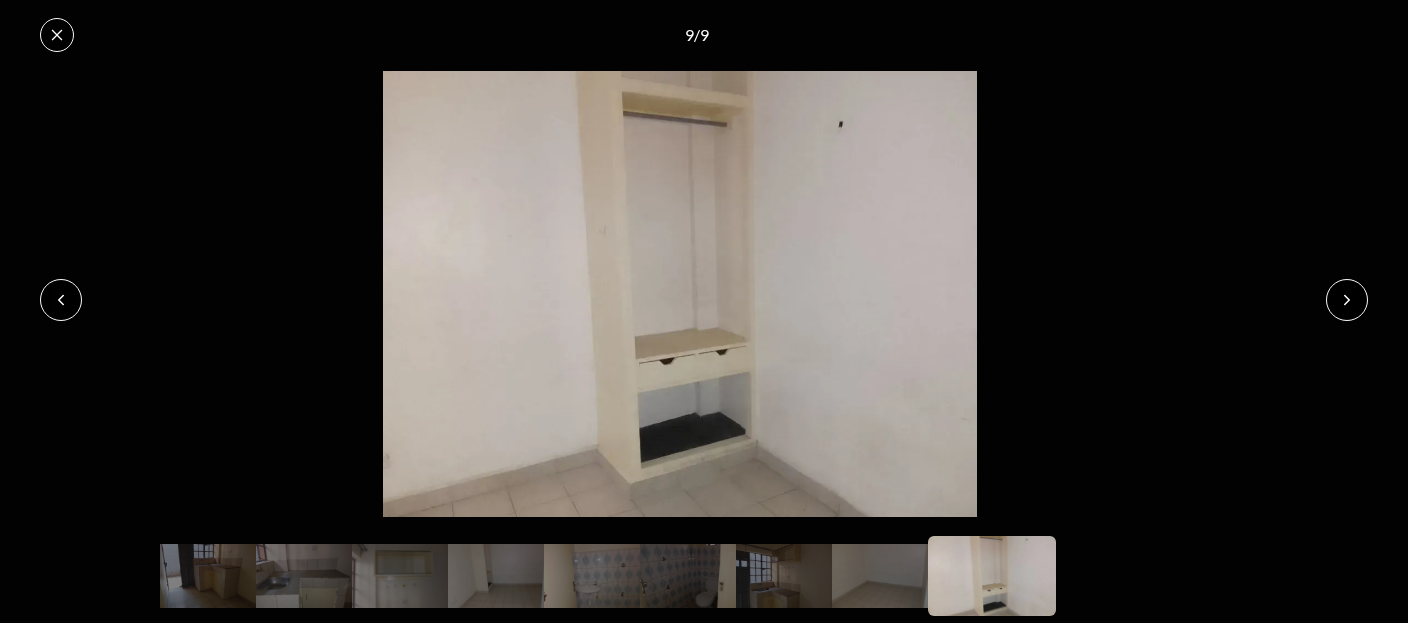 click at bounding box center [1347, 300] 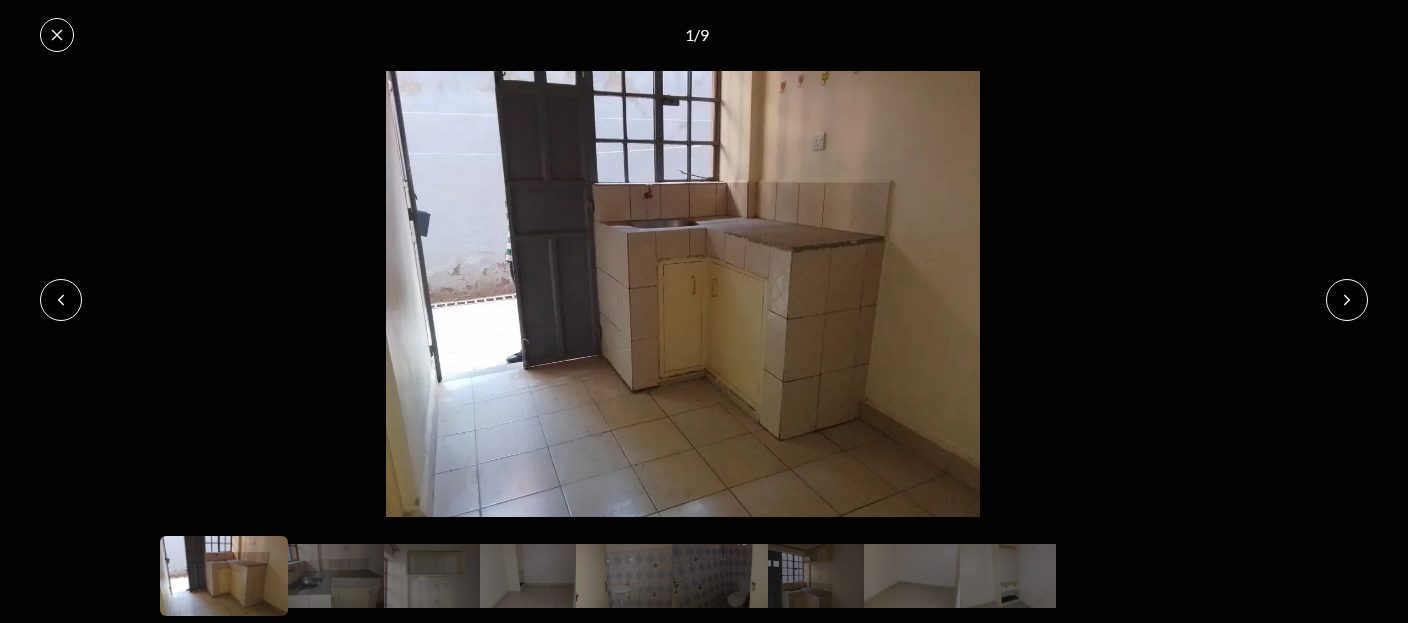click 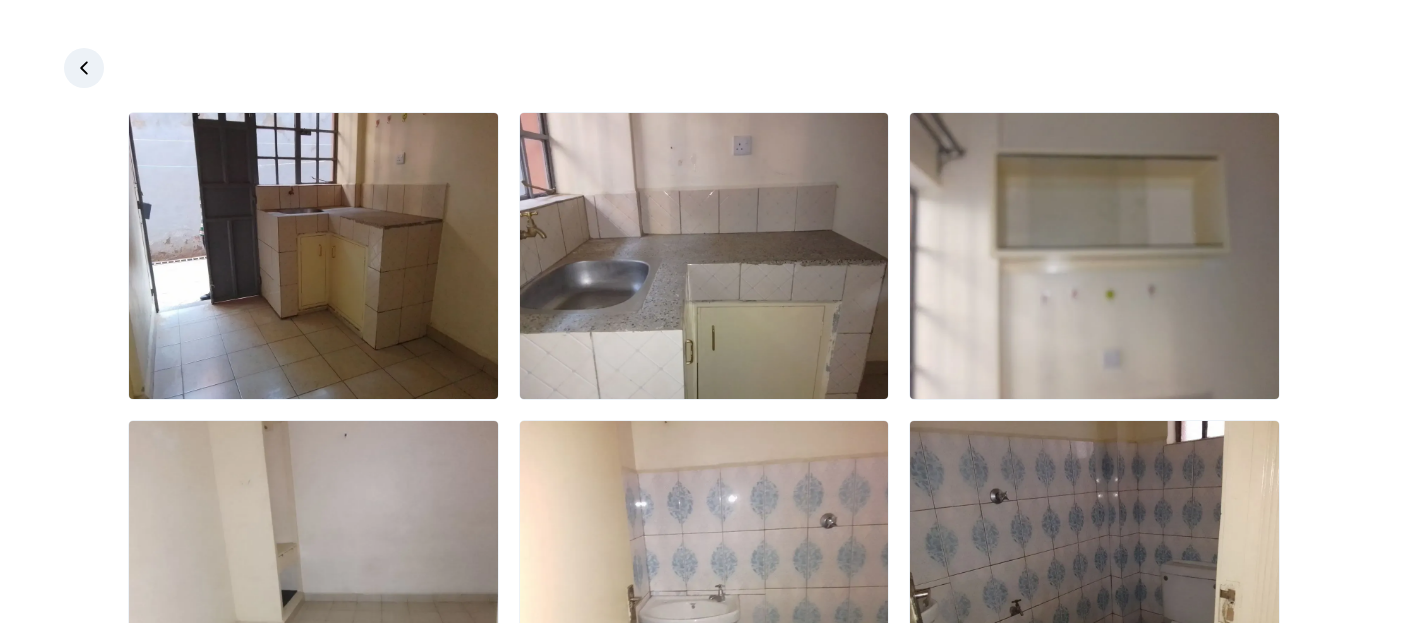 click 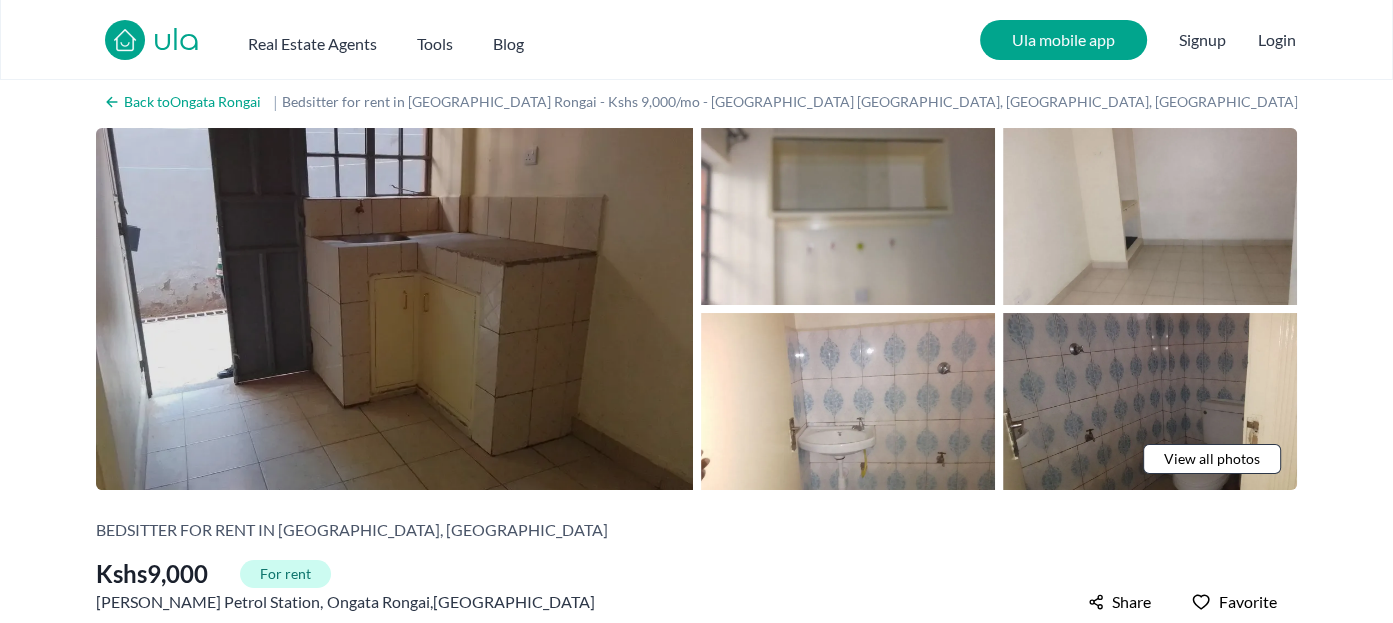 drag, startPoint x: 11, startPoint y: 136, endPoint x: 414, endPoint y: 285, distance: 429.66266 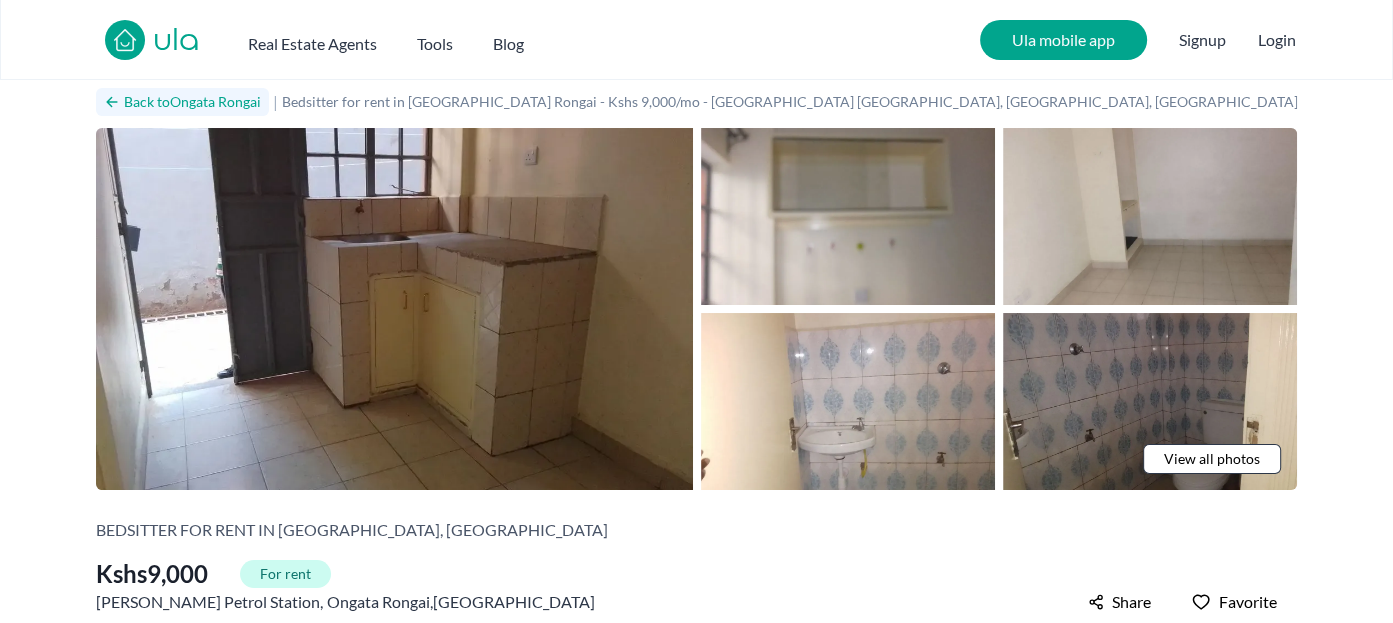 click on "Back to  Ongata Rongai" at bounding box center [192, 102] 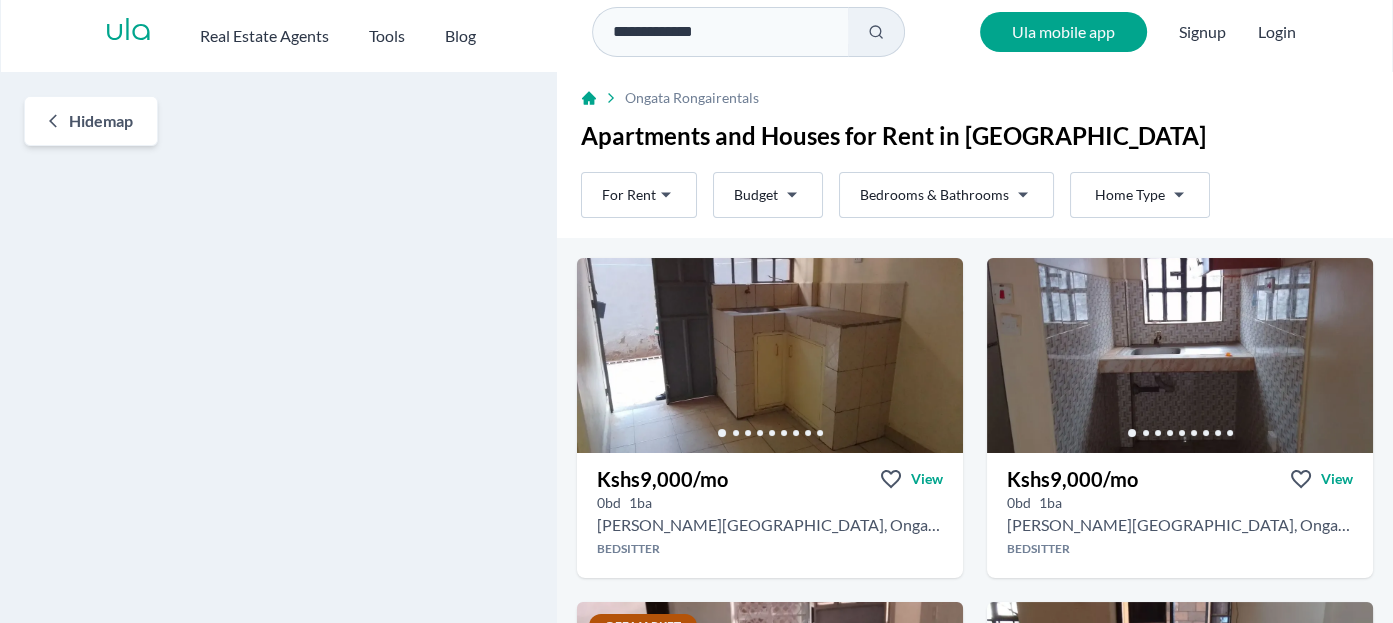 scroll, scrollTop: 0, scrollLeft: 0, axis: both 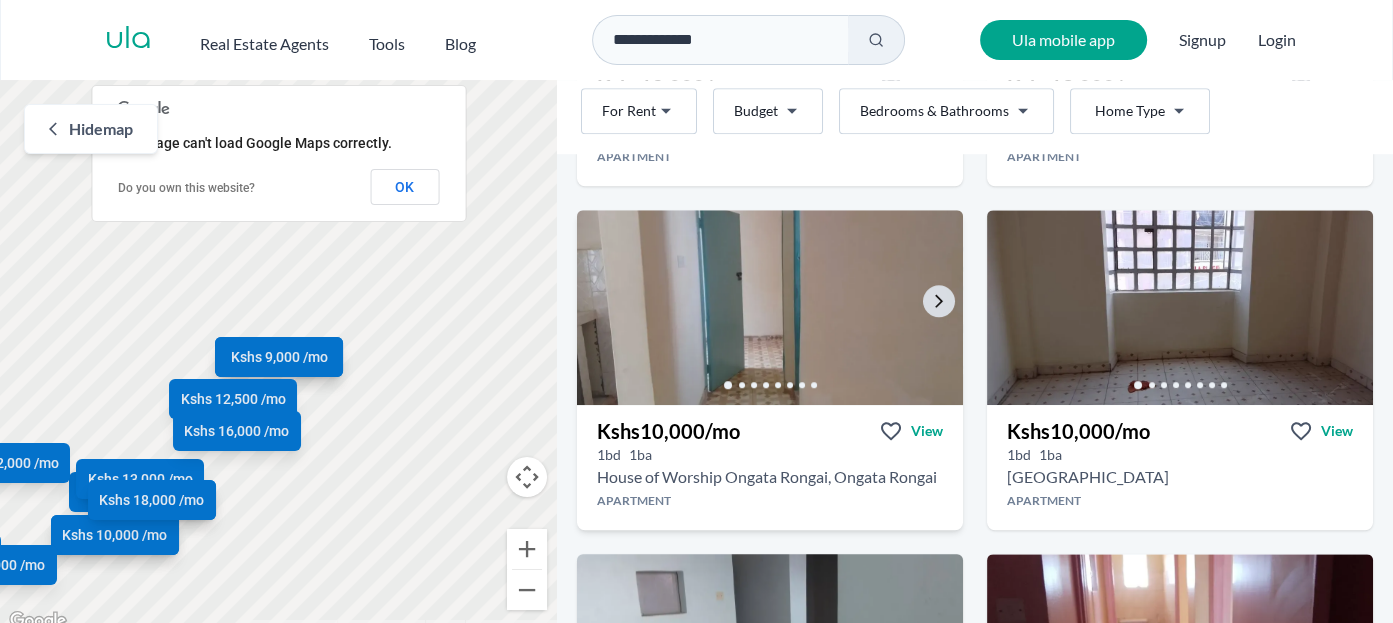 click at bounding box center (770, 307) 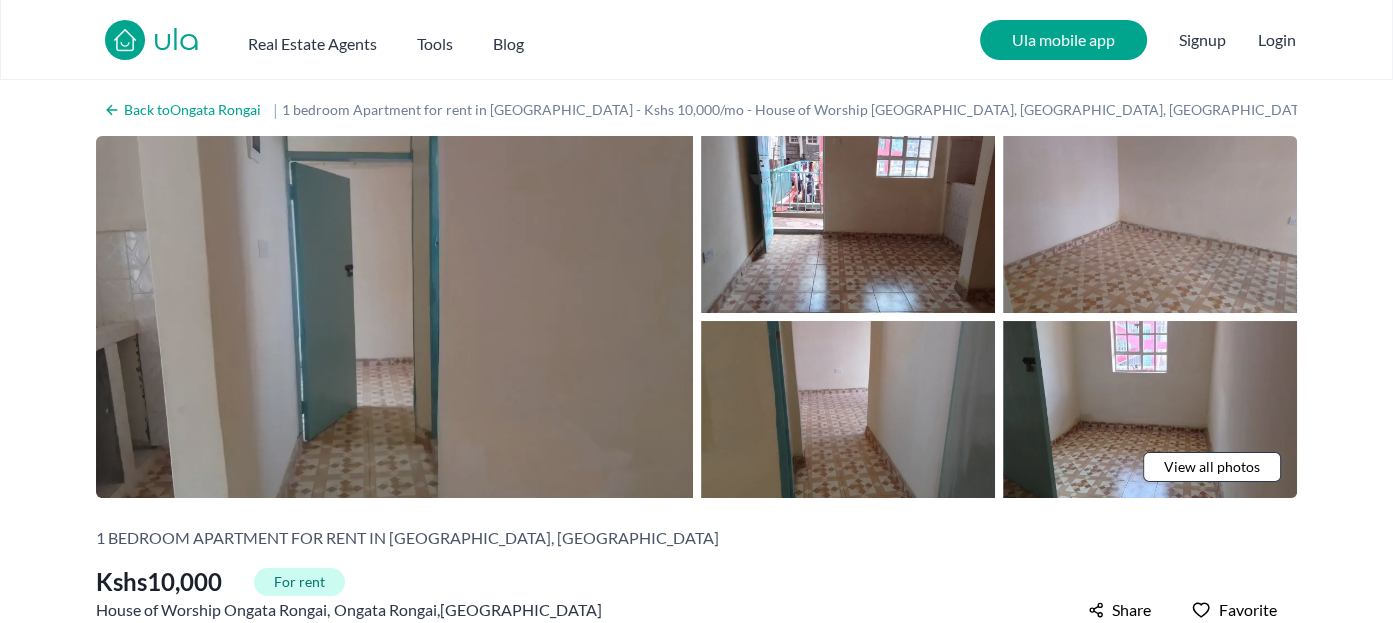 click at bounding box center [394, 317] 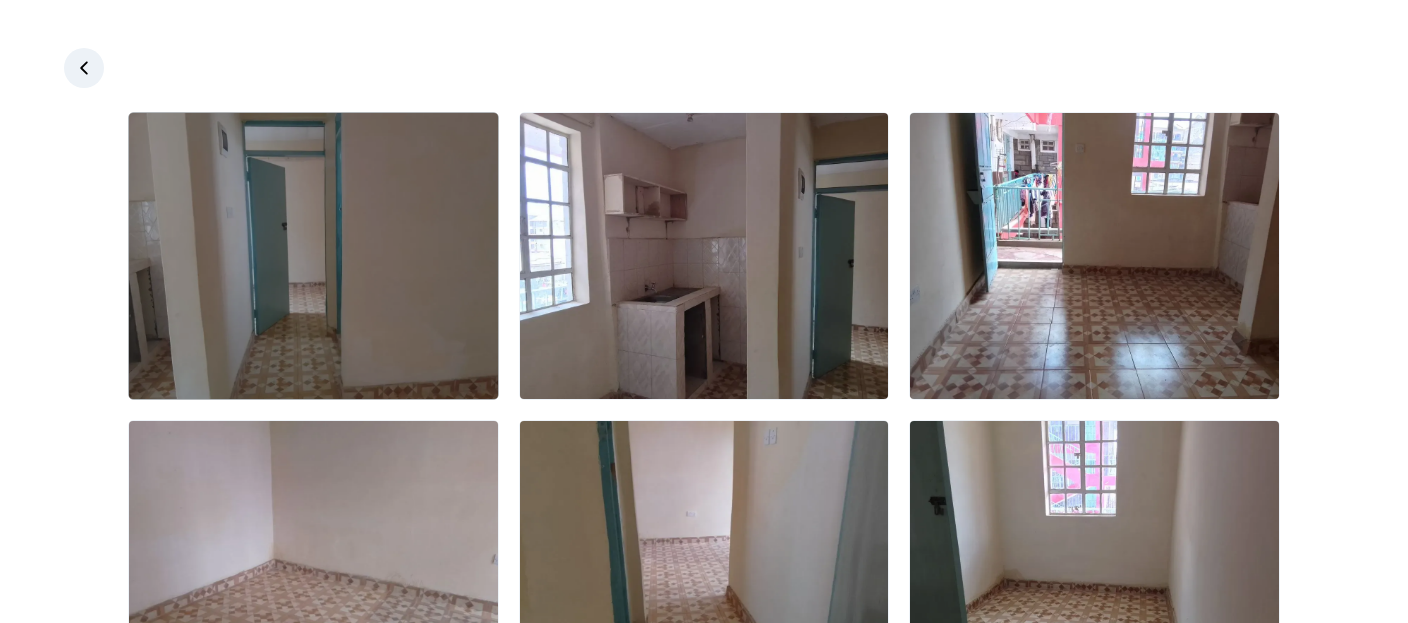 click at bounding box center (313, 256) 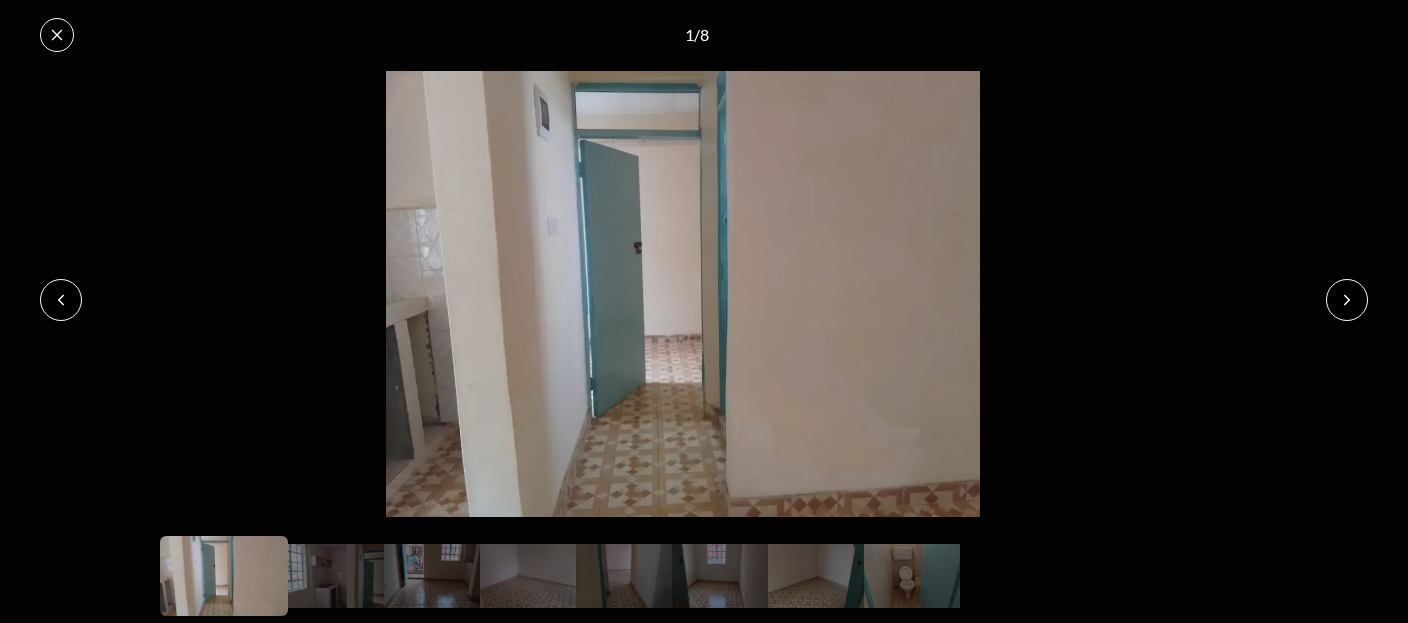 click 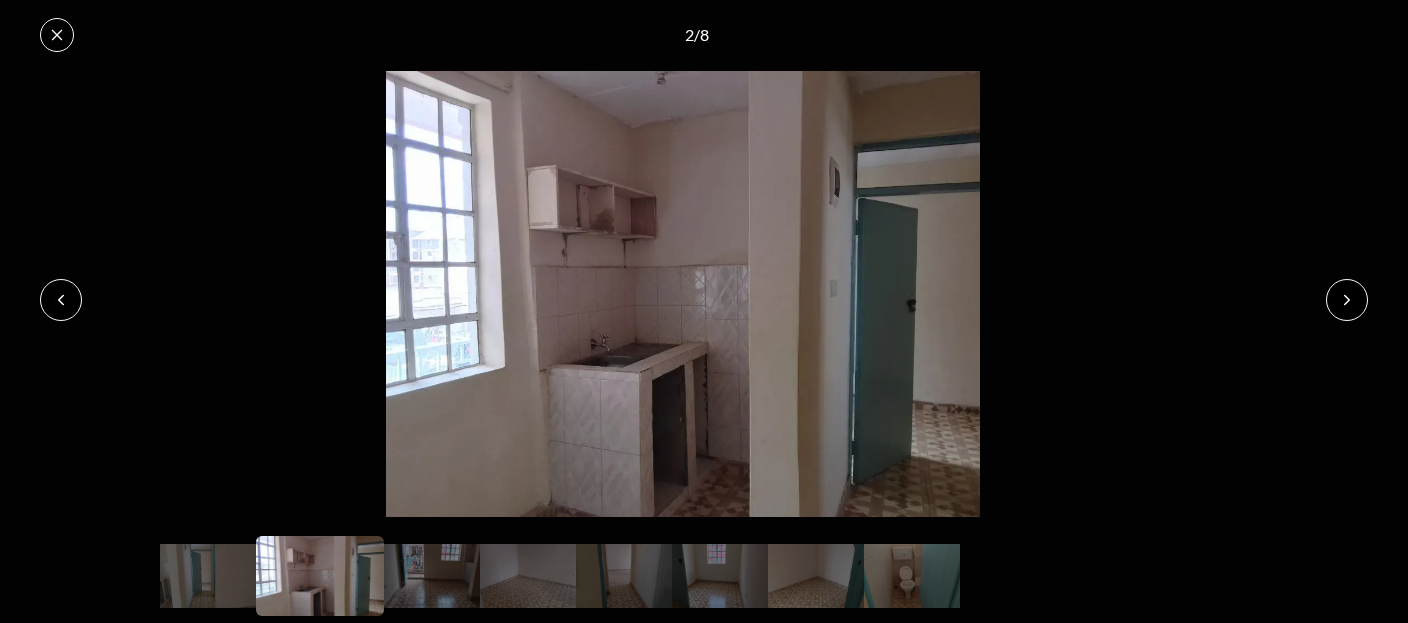 click 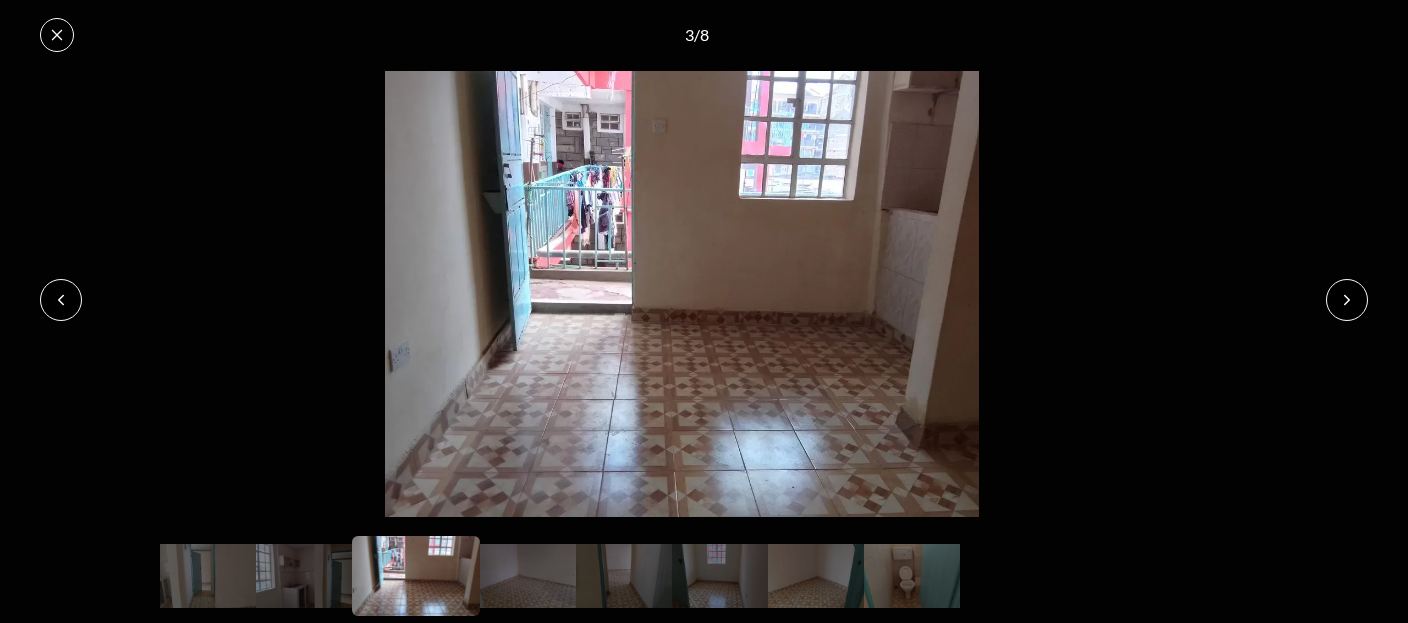 click 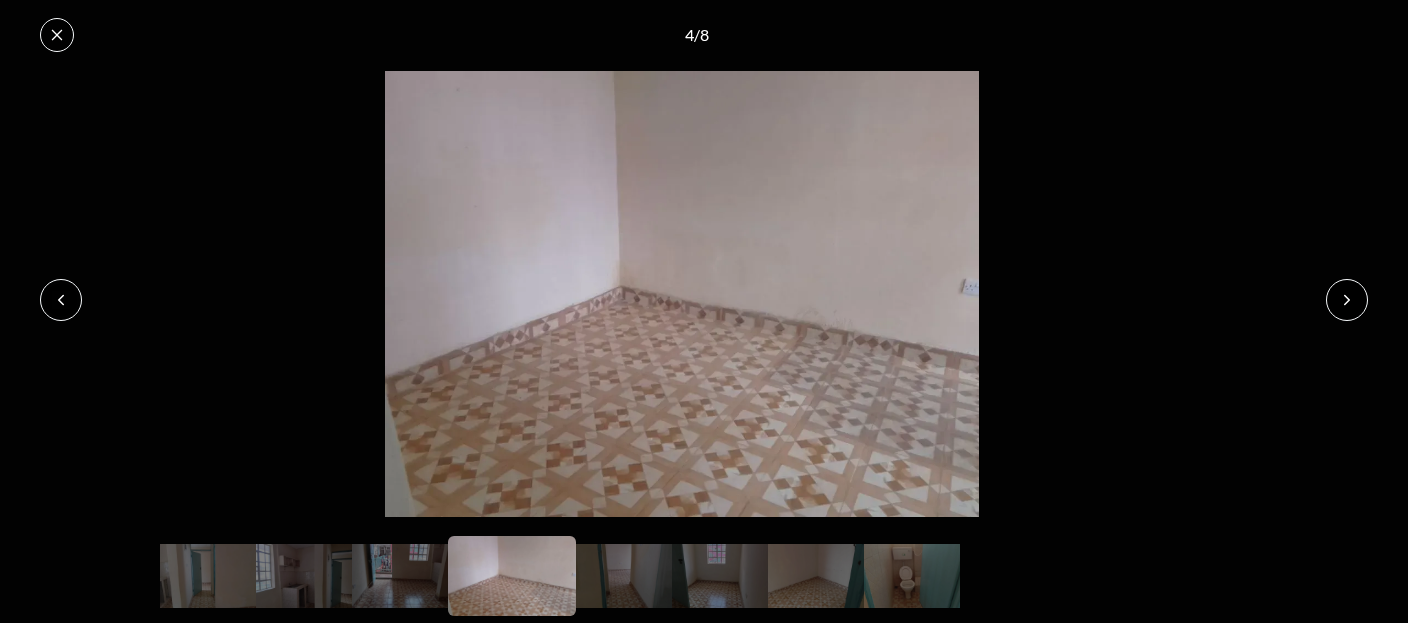 click 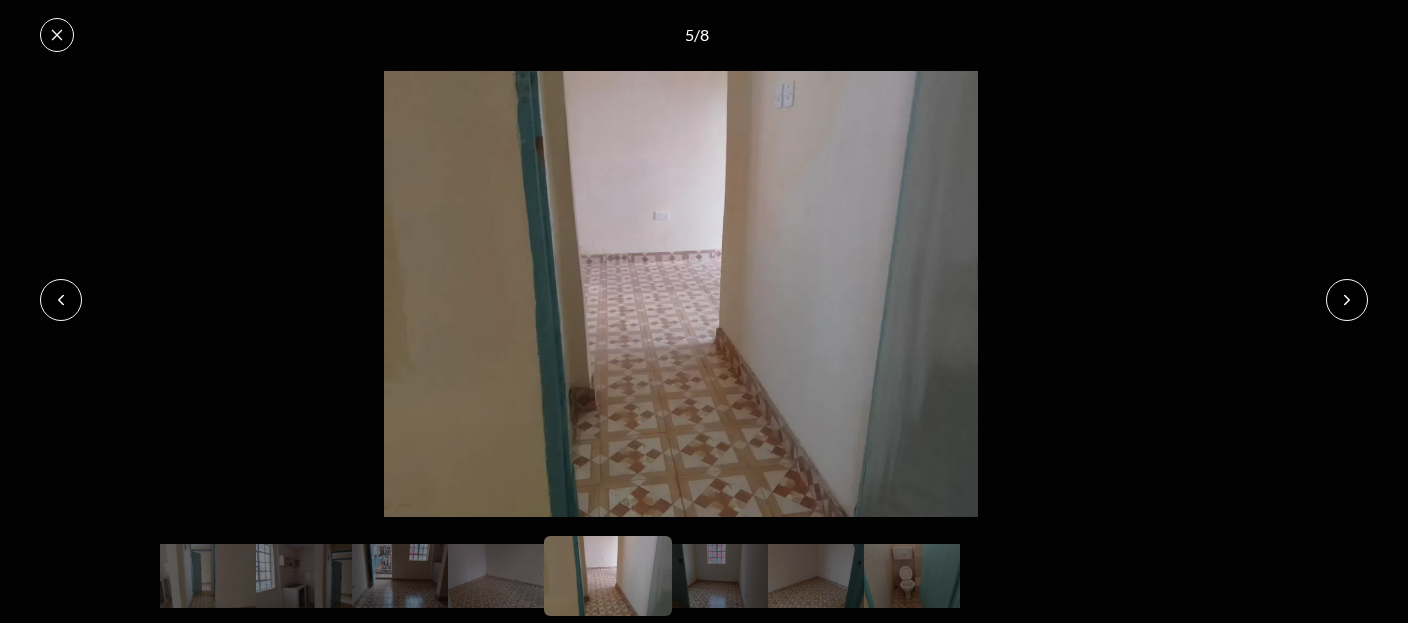 click 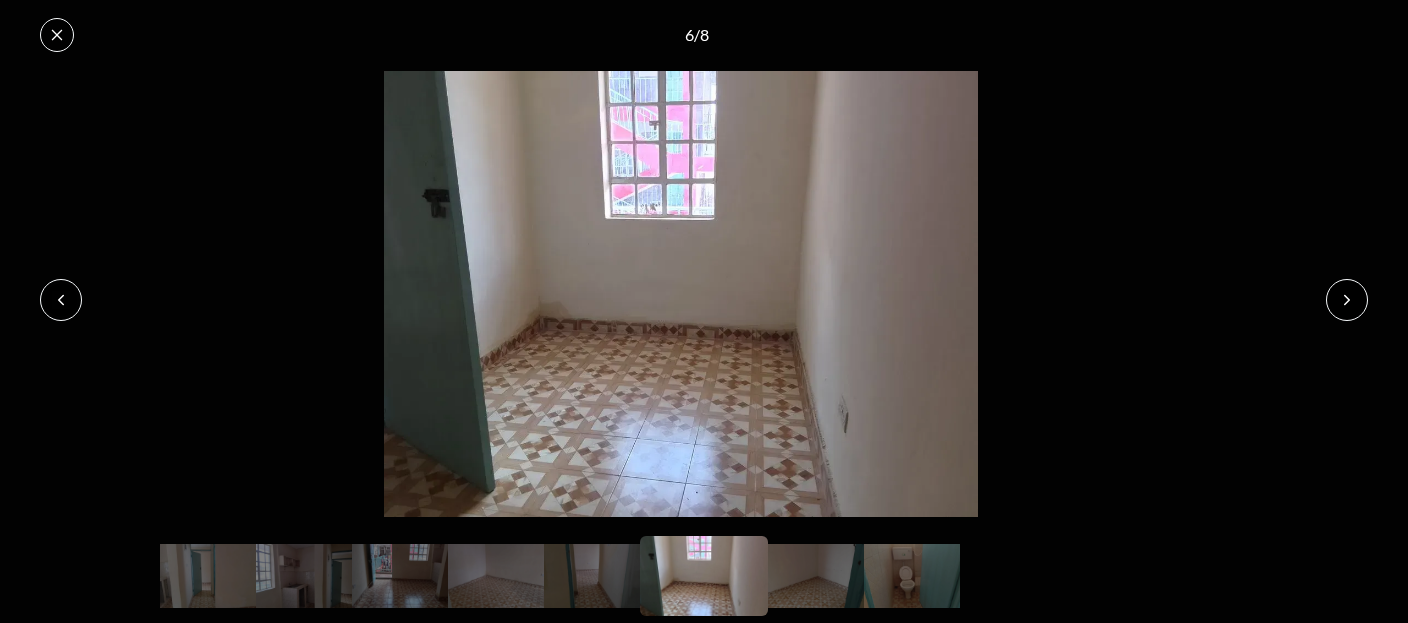 click 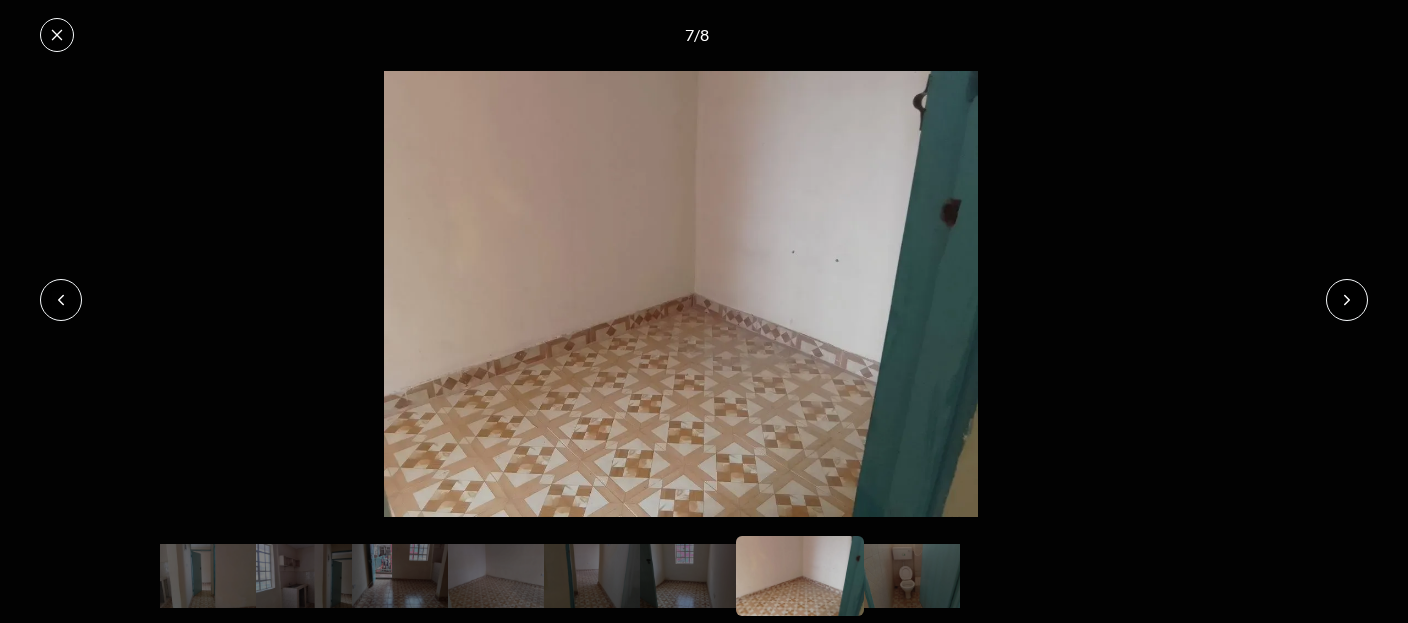 click 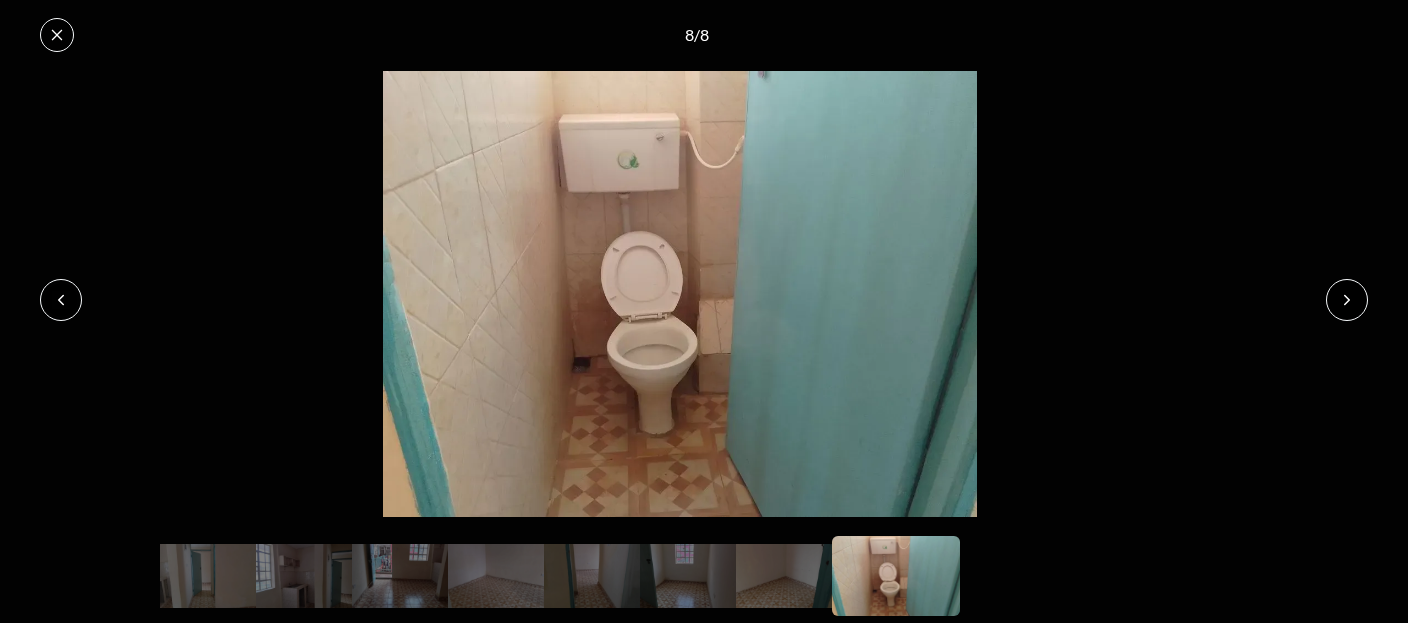 click 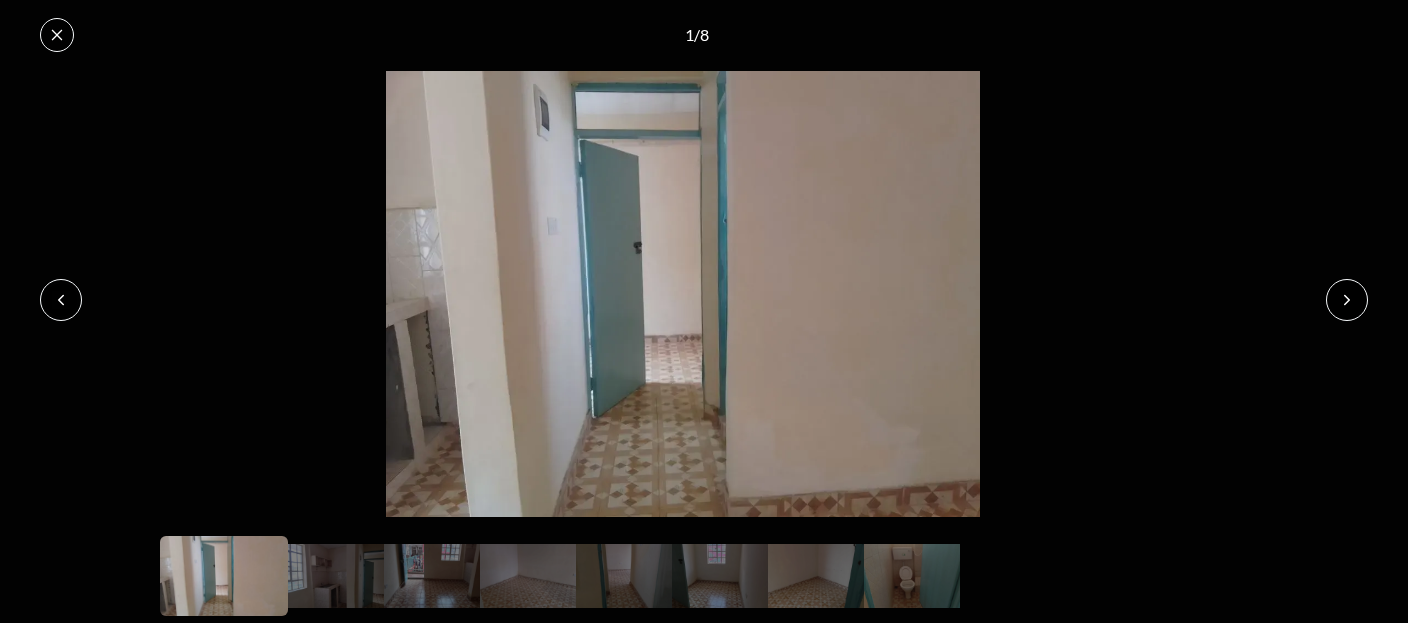 click 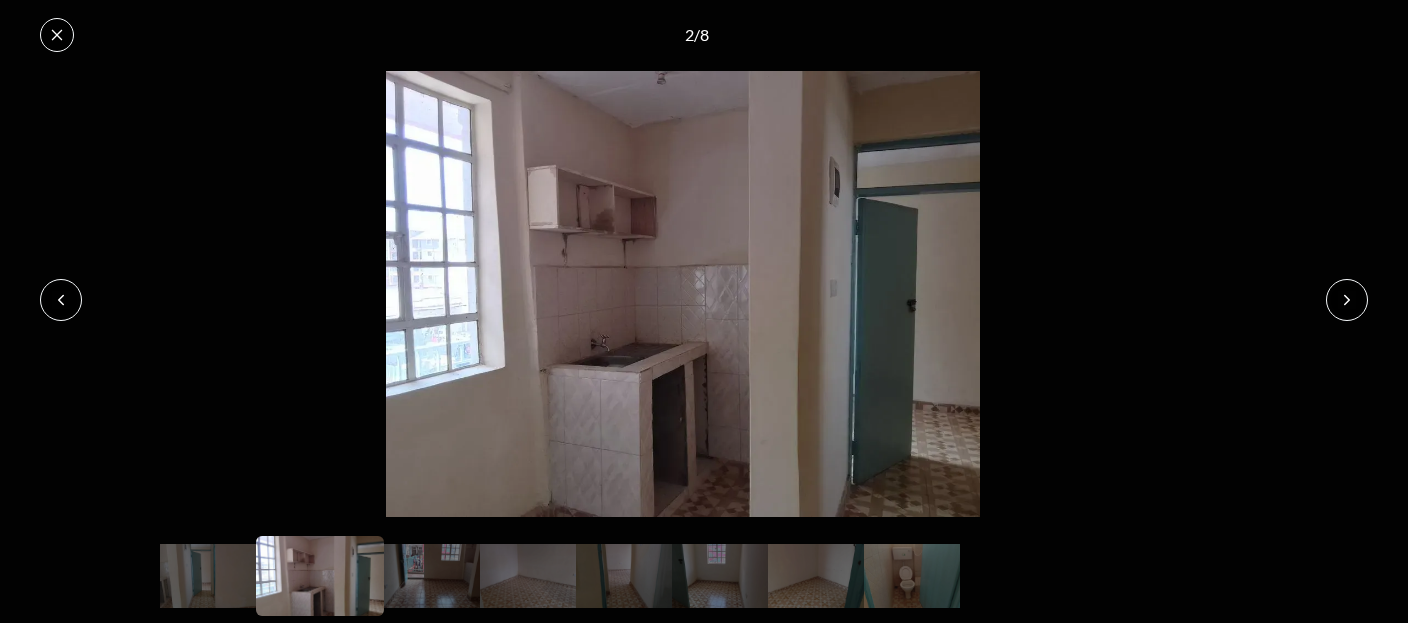 click at bounding box center (57, 35) 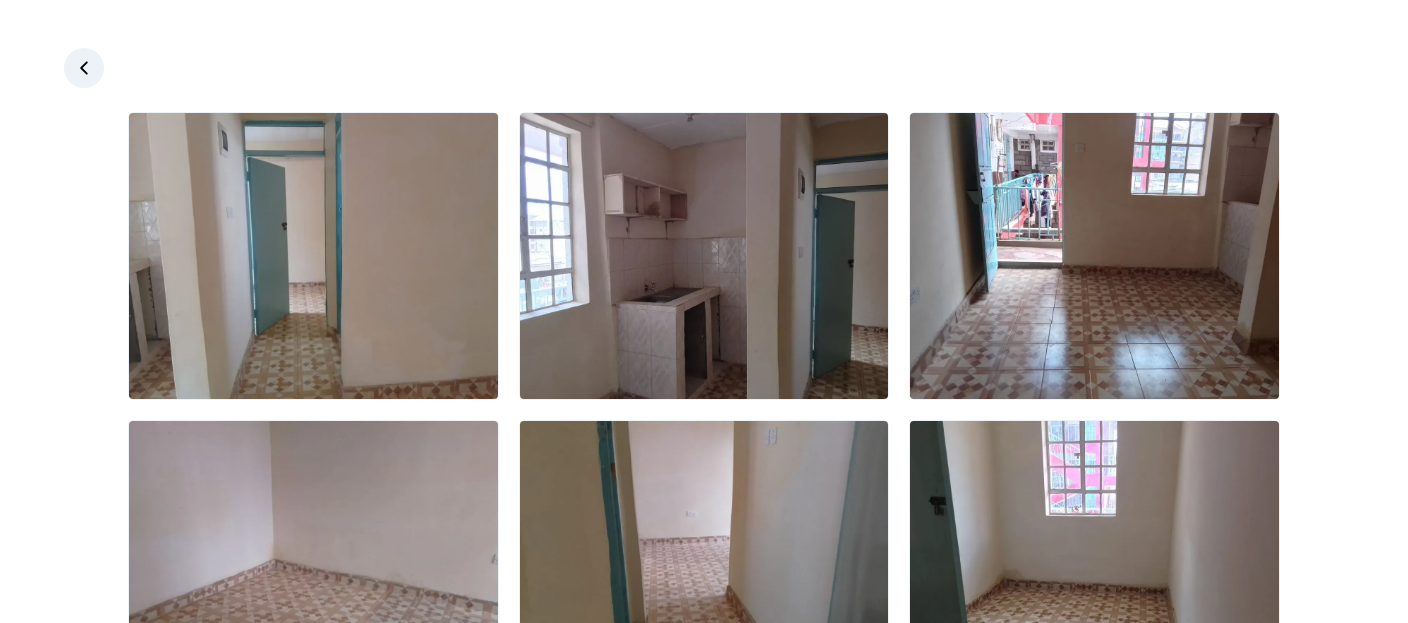 click 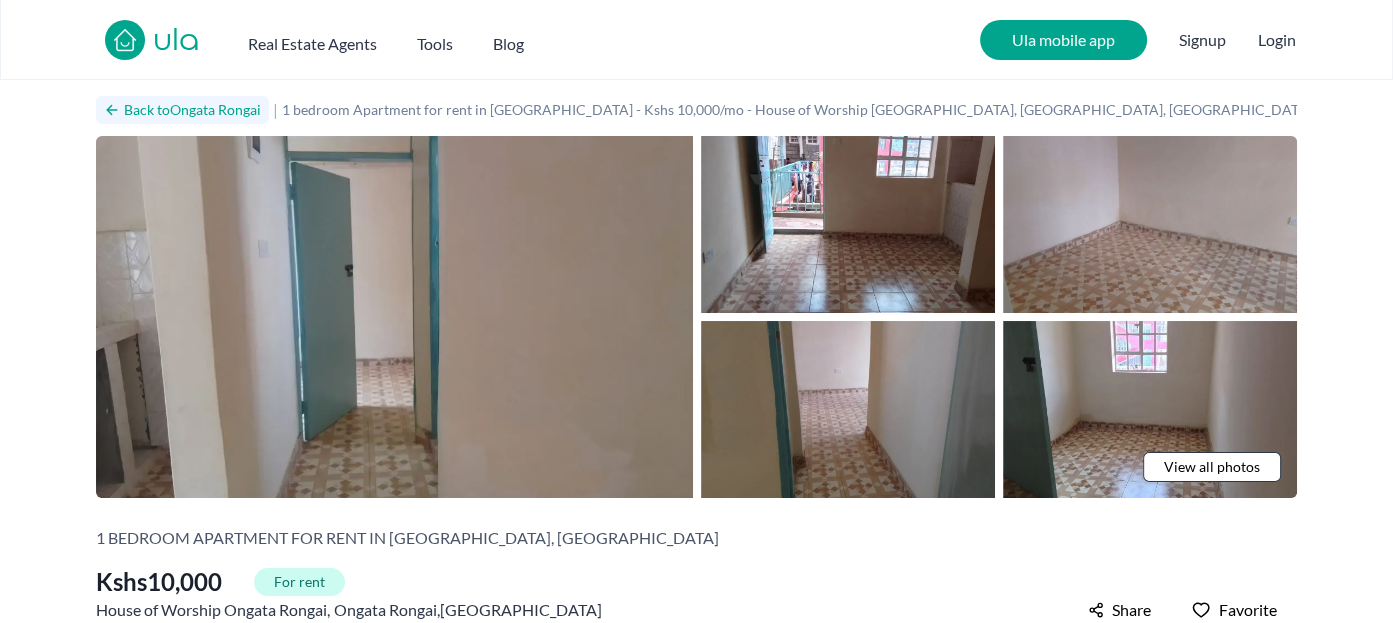 click on "Back to  Ongata Rongai" at bounding box center [192, 110] 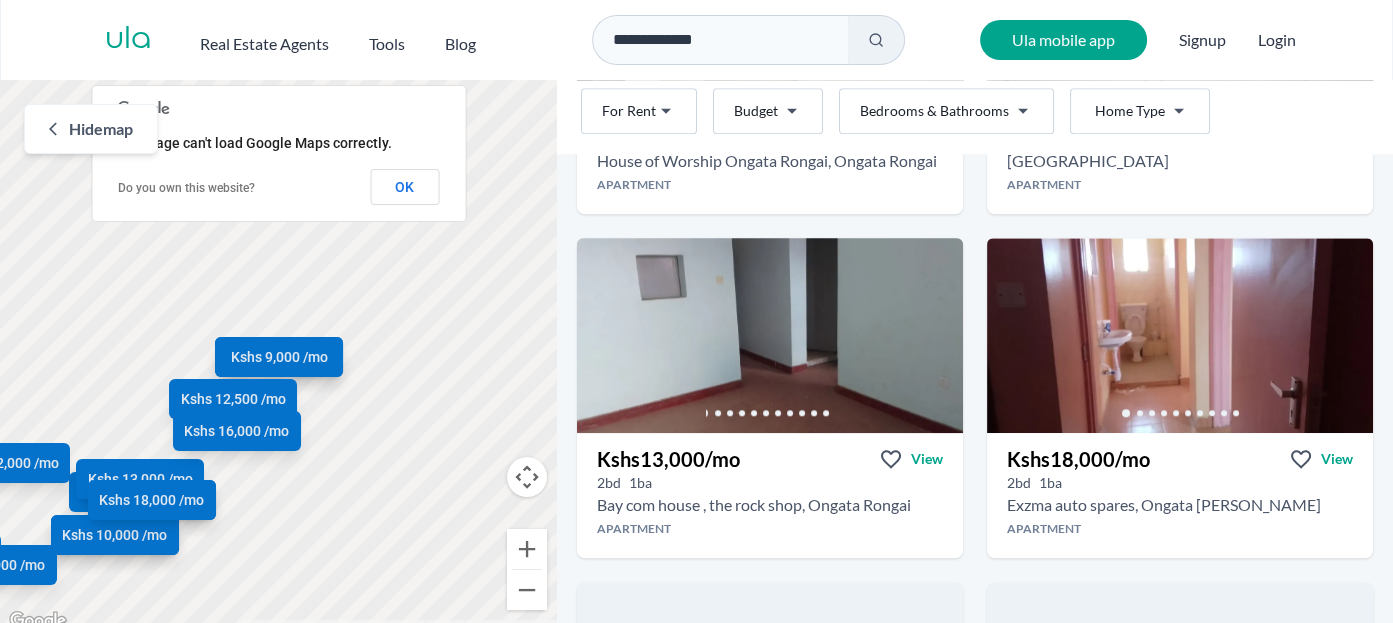 scroll, scrollTop: 1756, scrollLeft: 0, axis: vertical 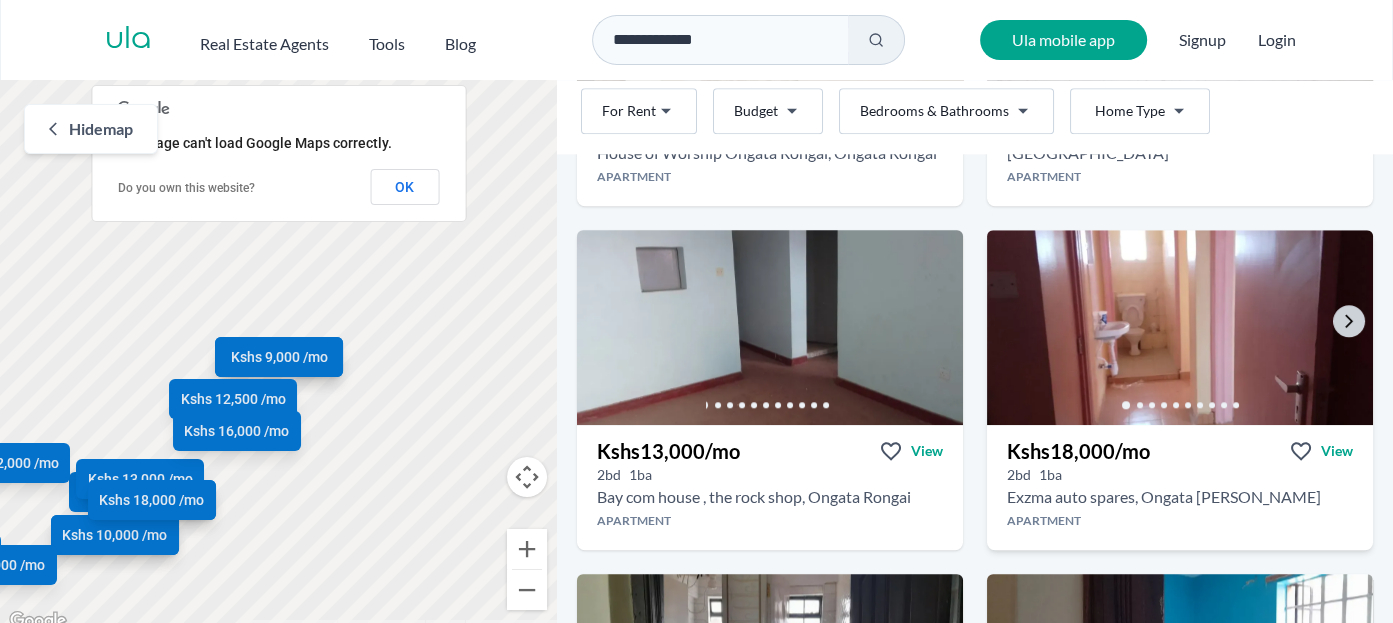 click at bounding box center [1179, 327] 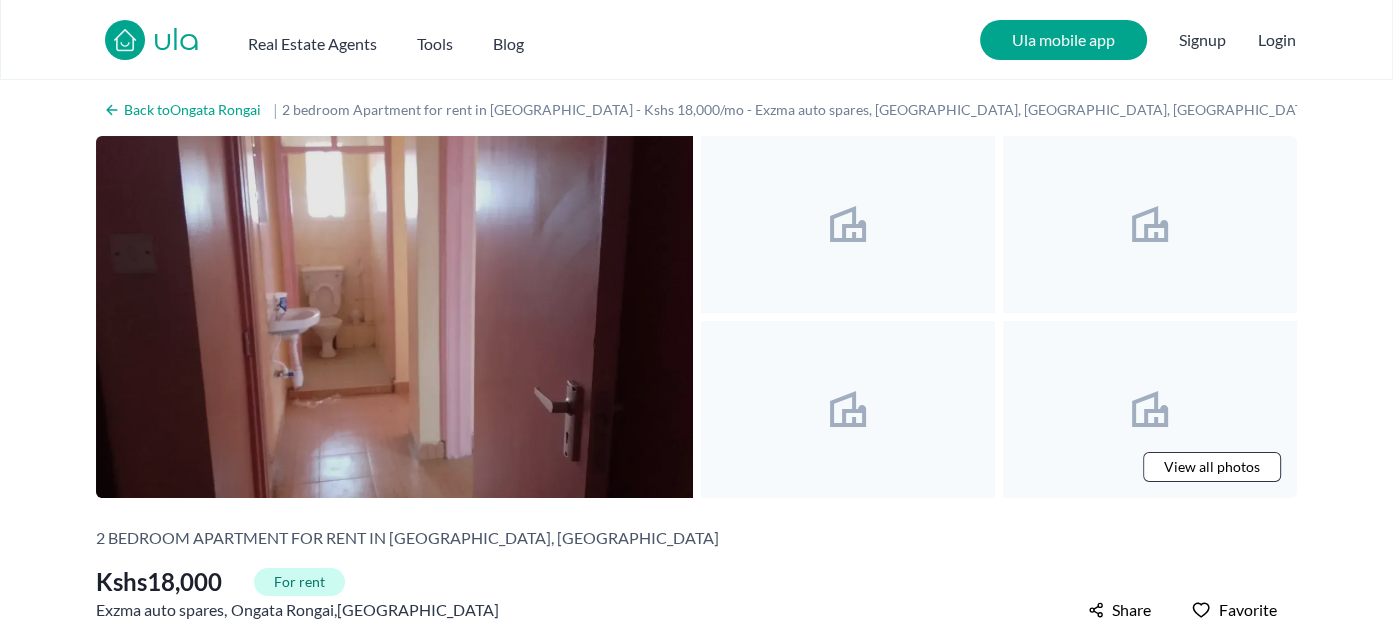 click at bounding box center [394, 317] 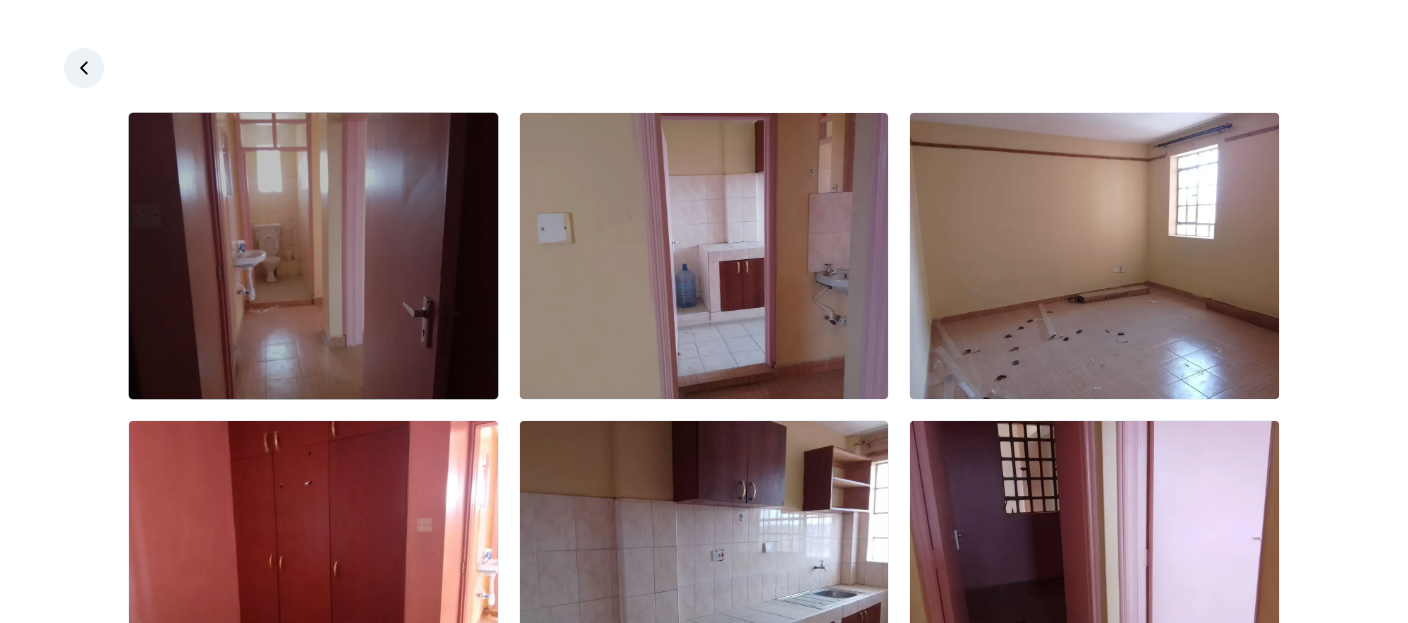 click at bounding box center [313, 256] 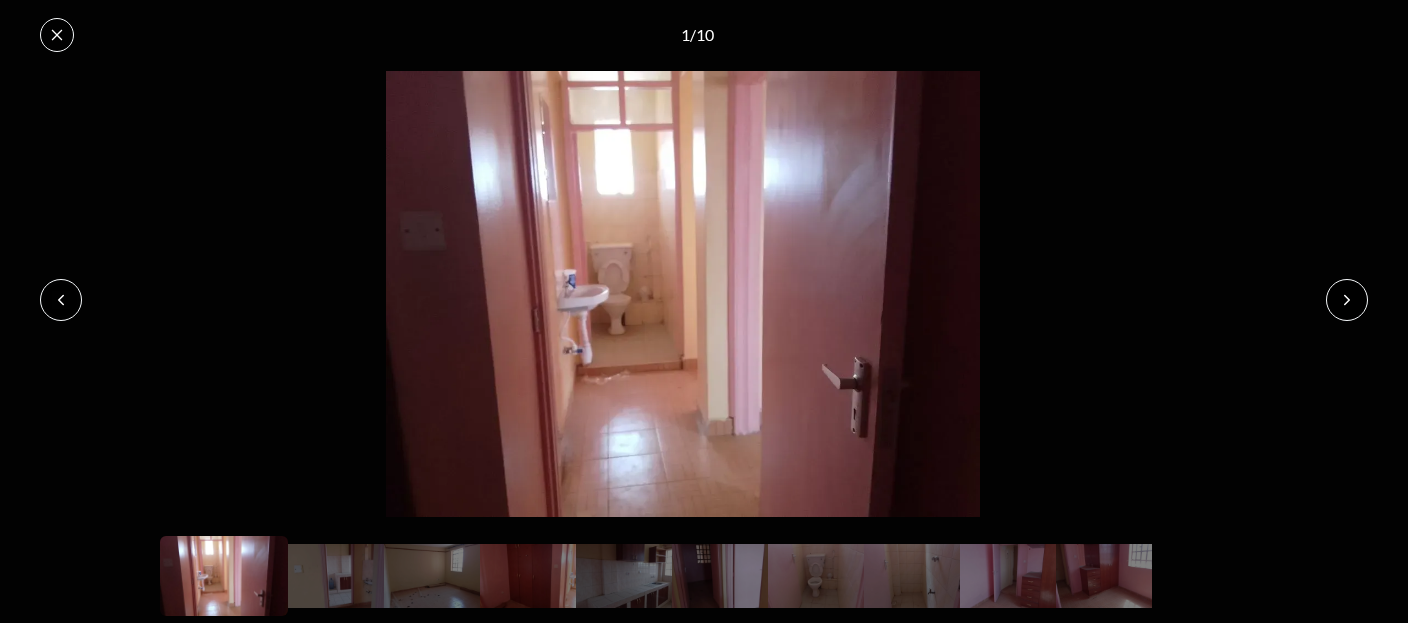 click 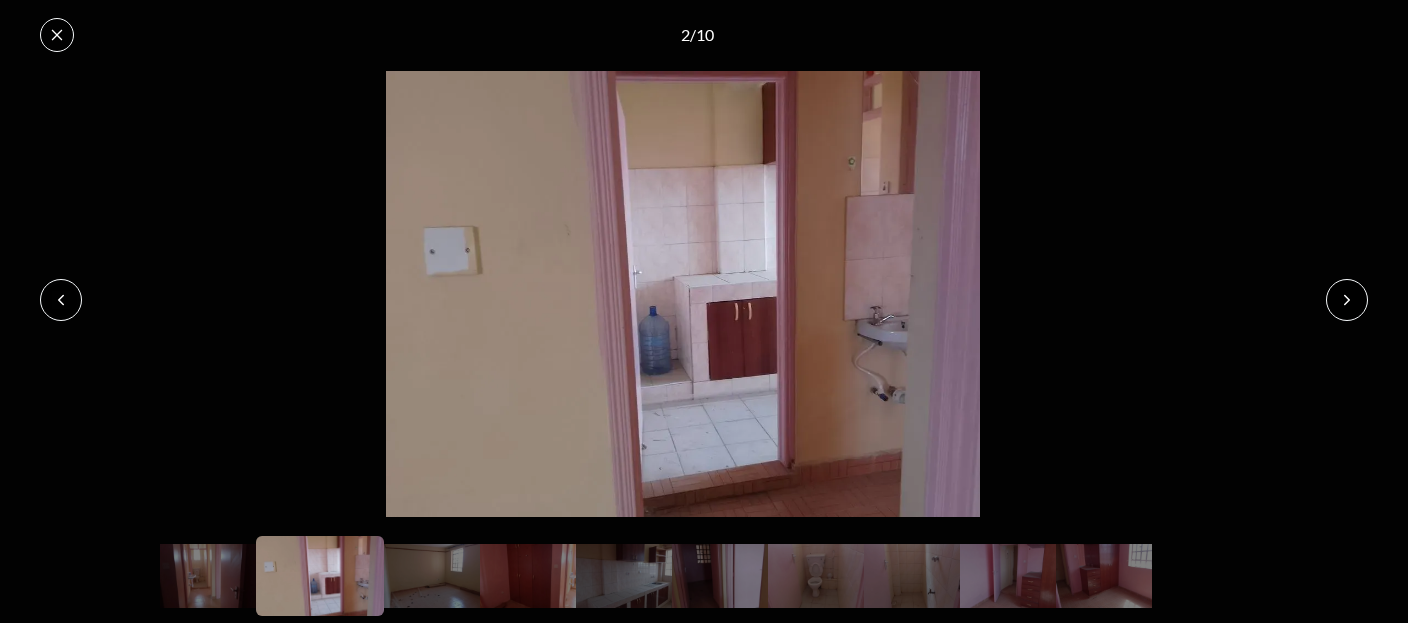 click 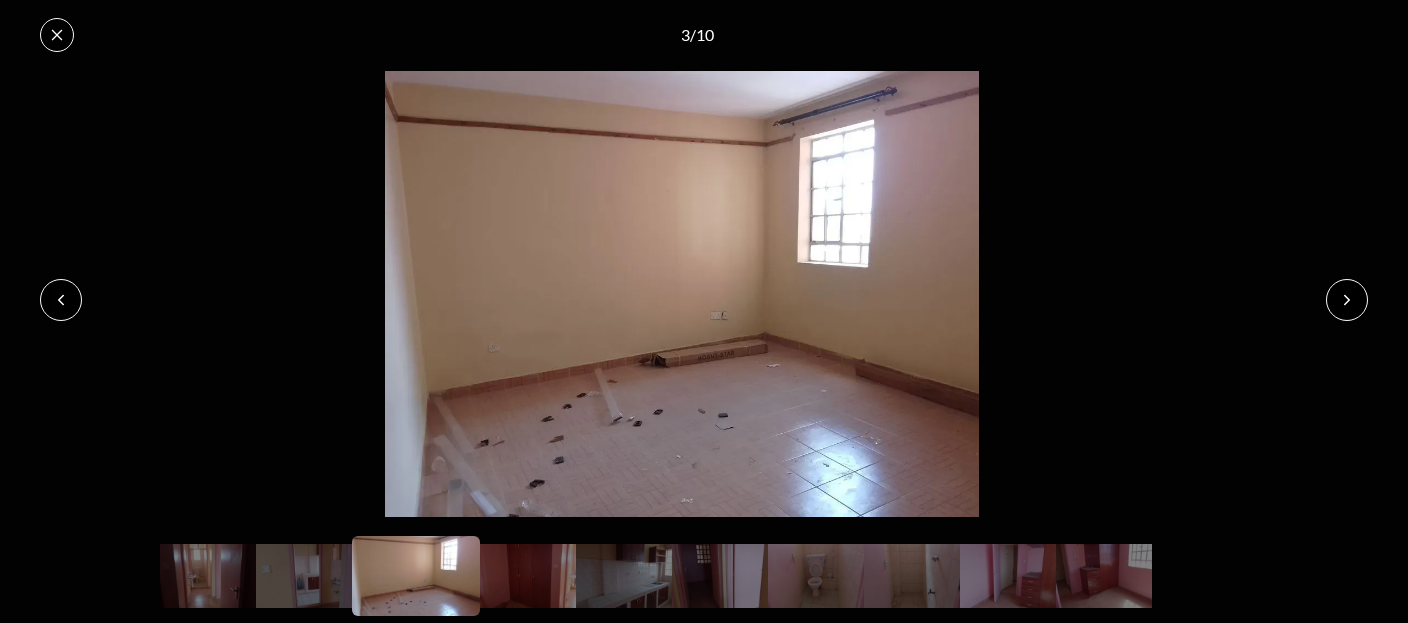 click 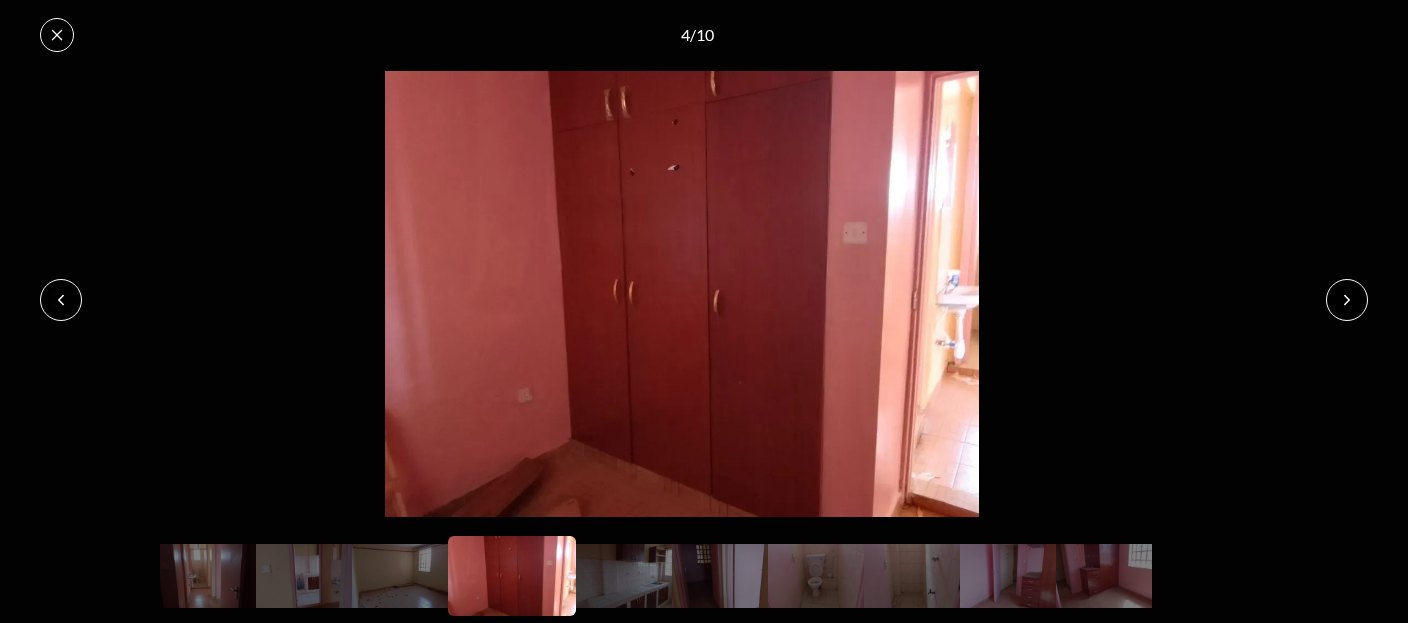 click 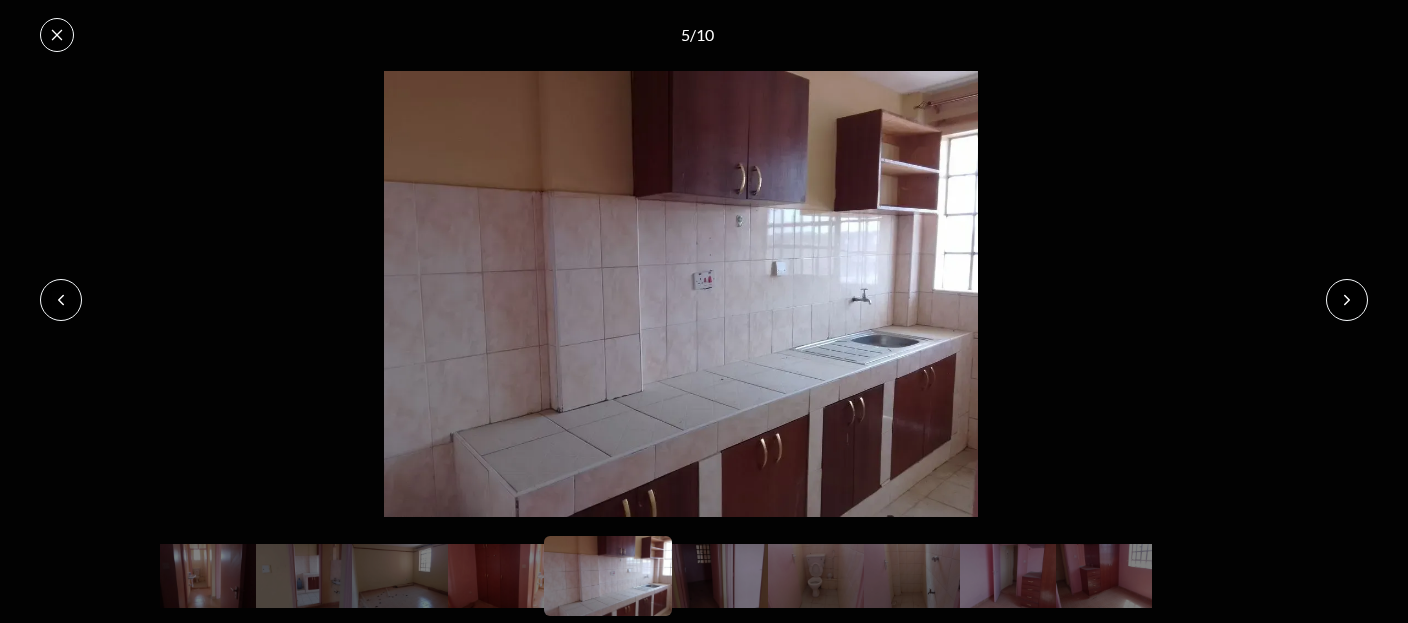 click 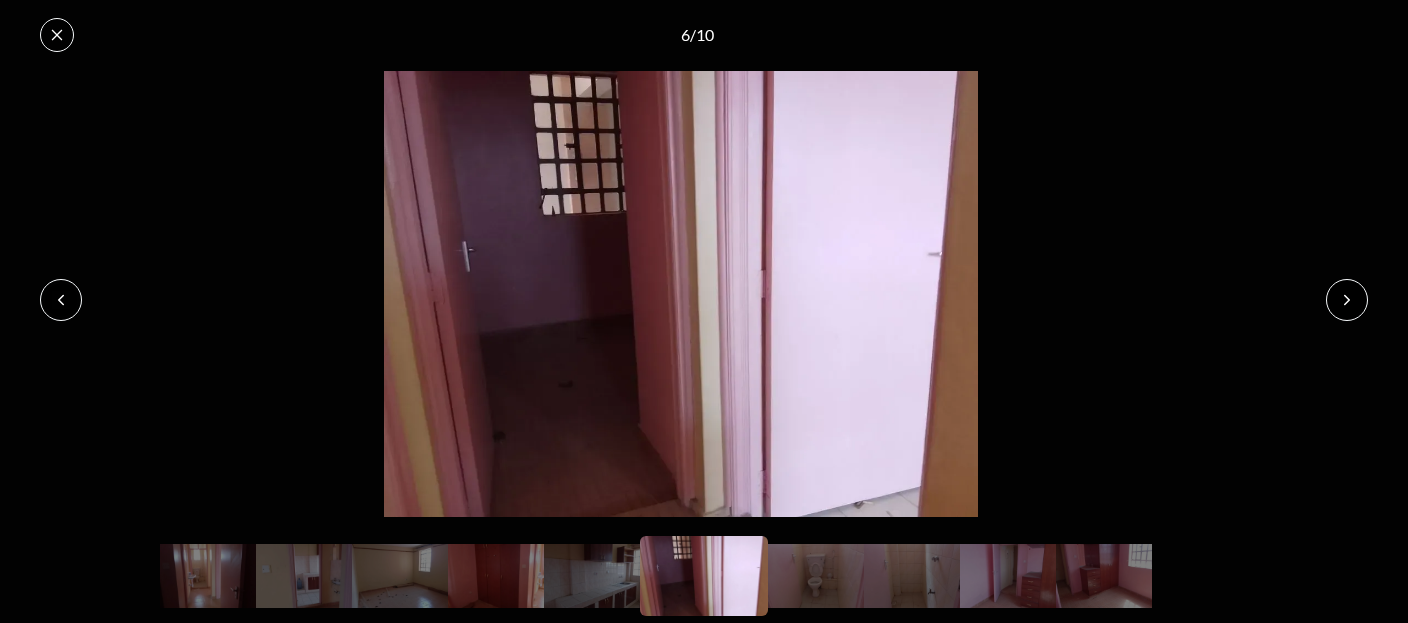 click 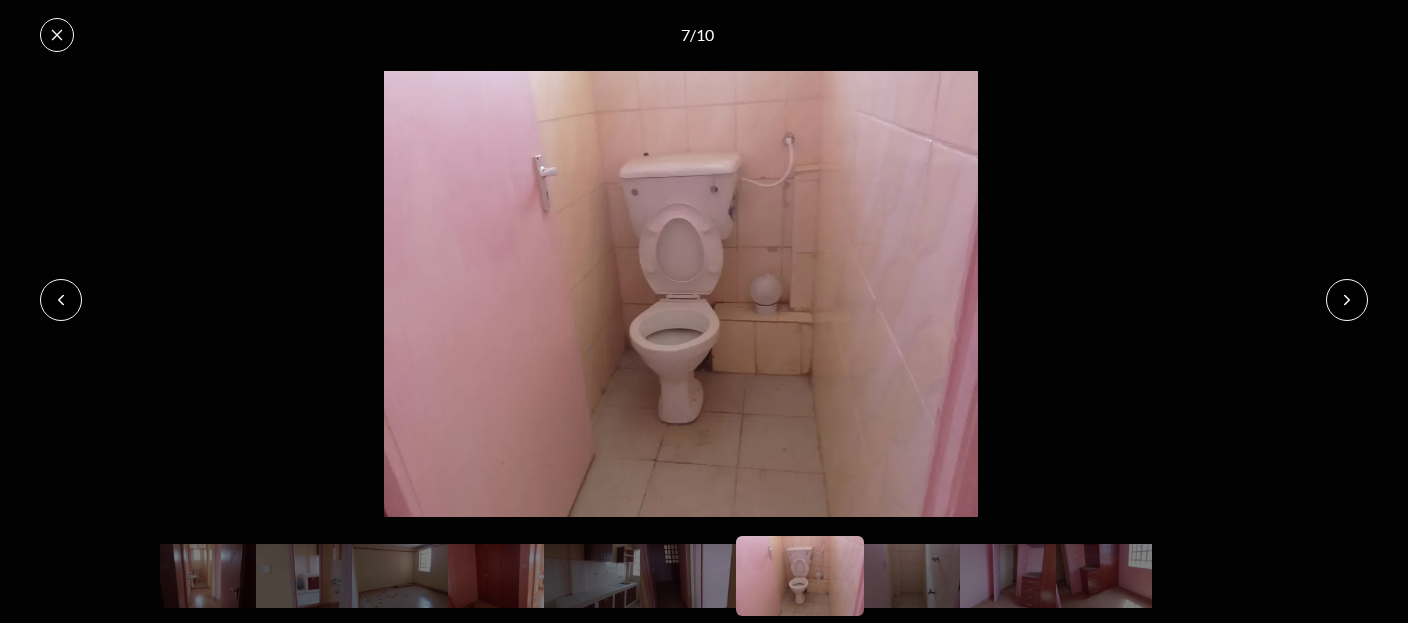 click 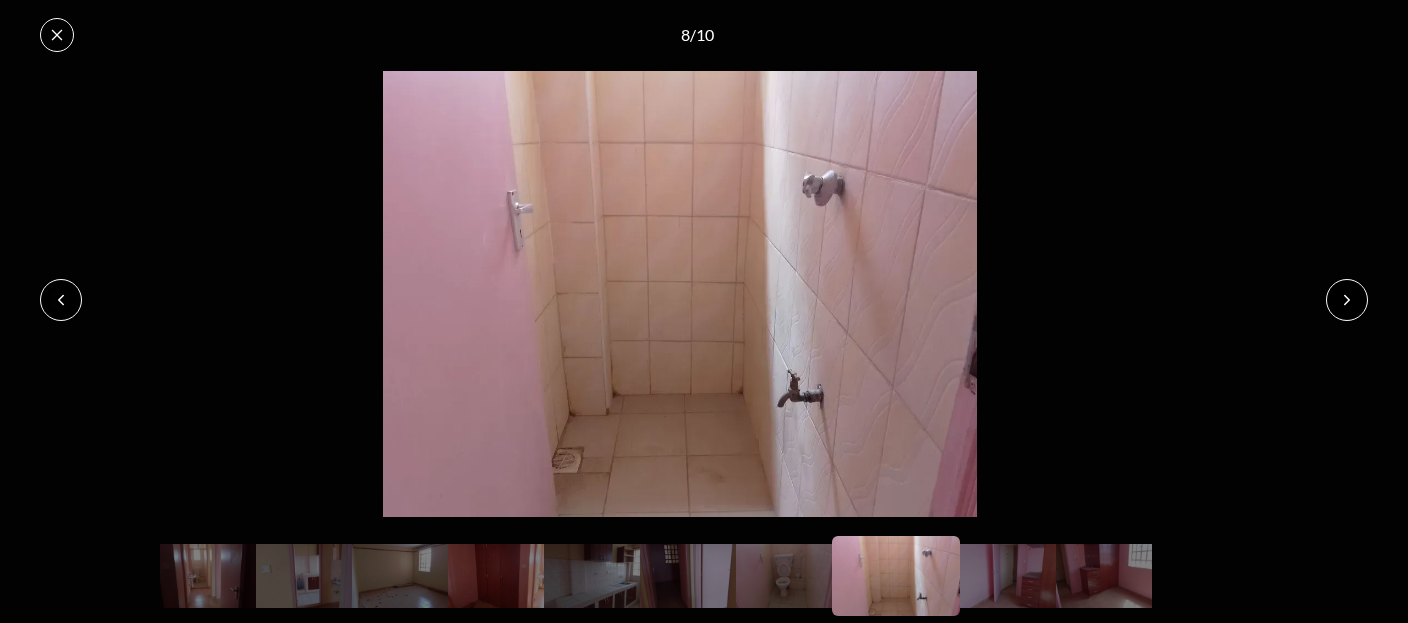 click 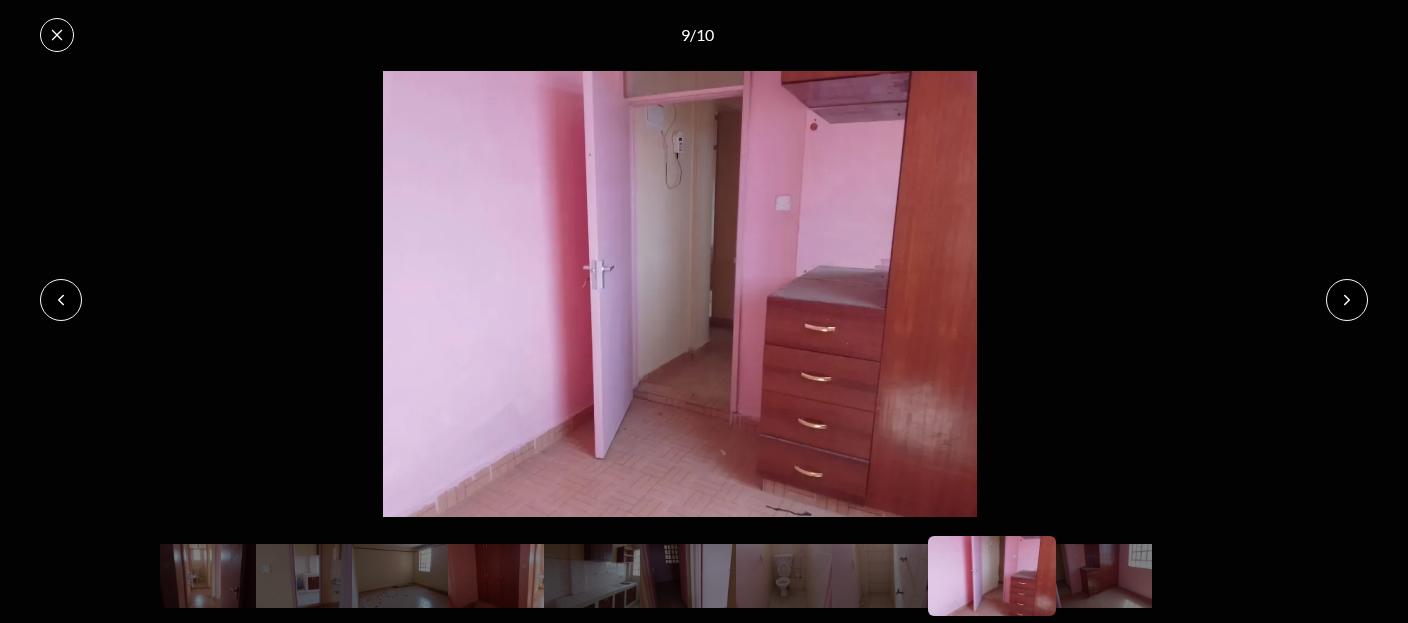 click 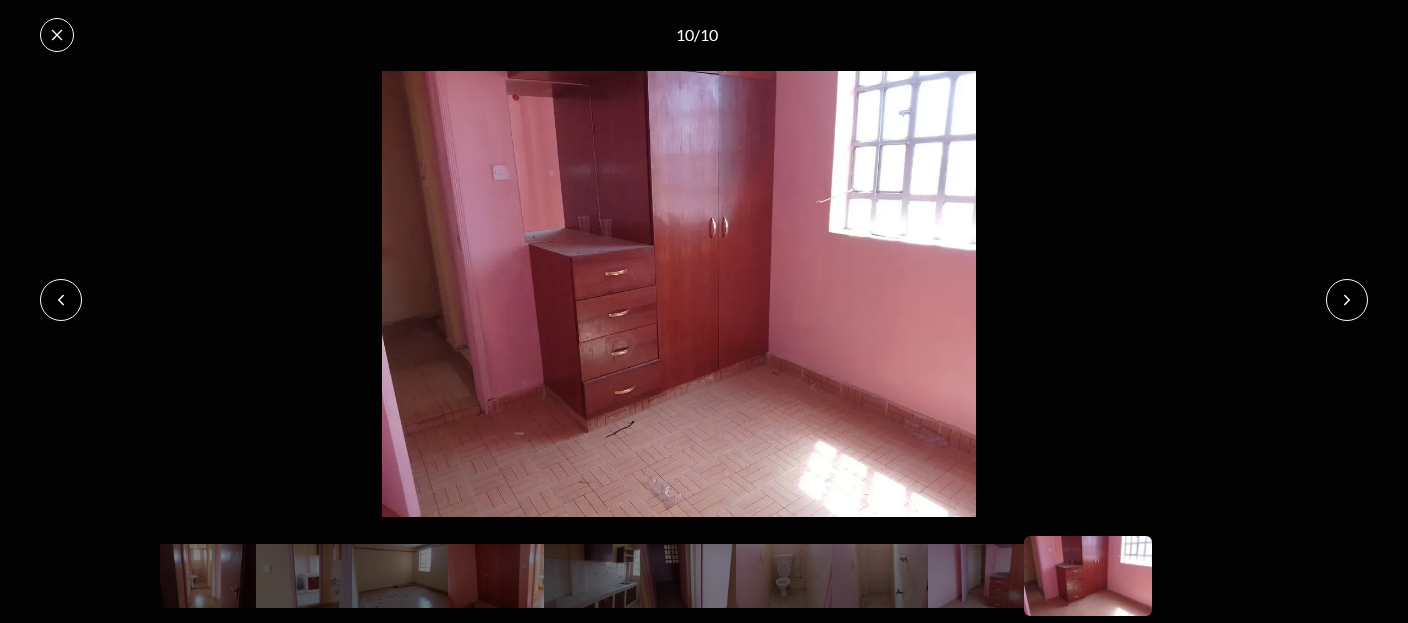 click 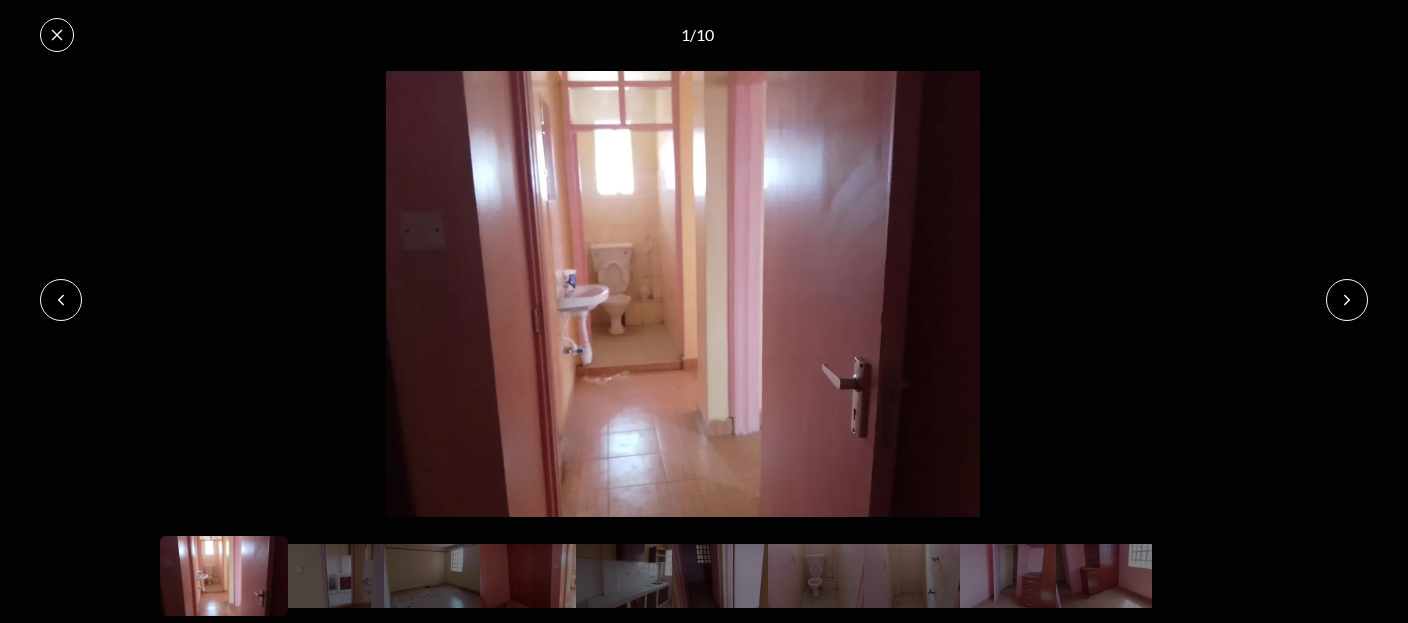click 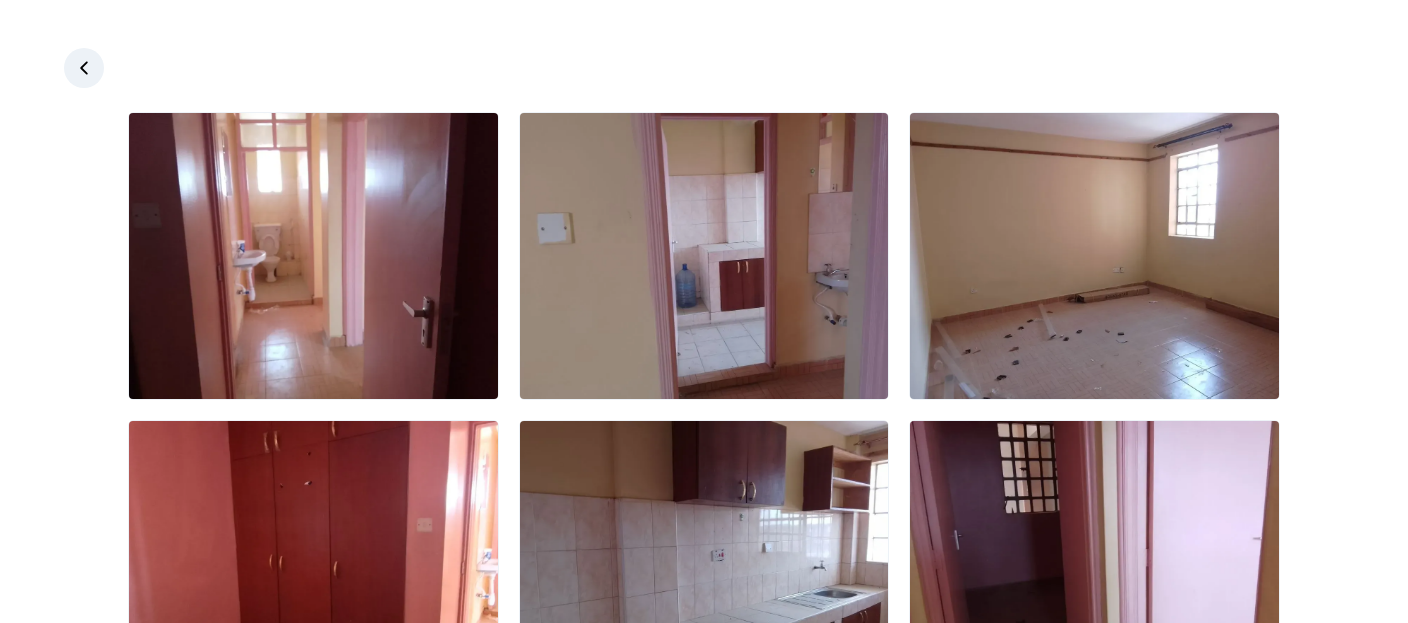 click 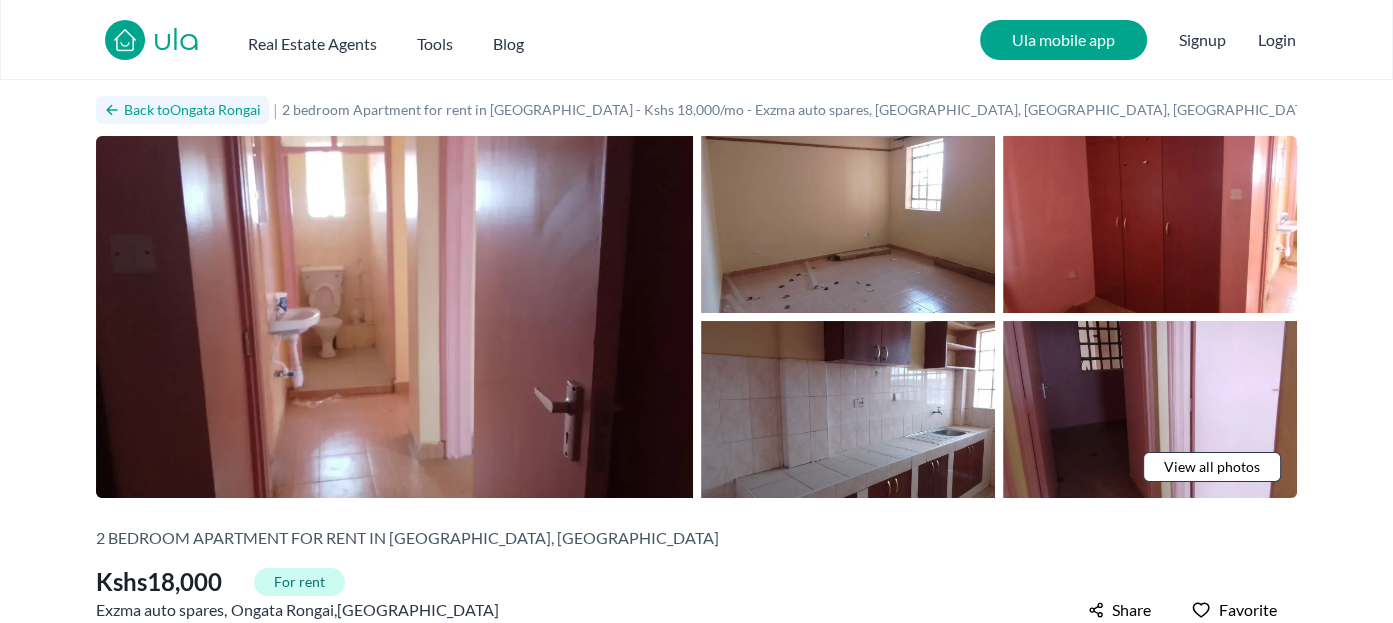 click on "Back to  Ongata Rongai" at bounding box center (192, 110) 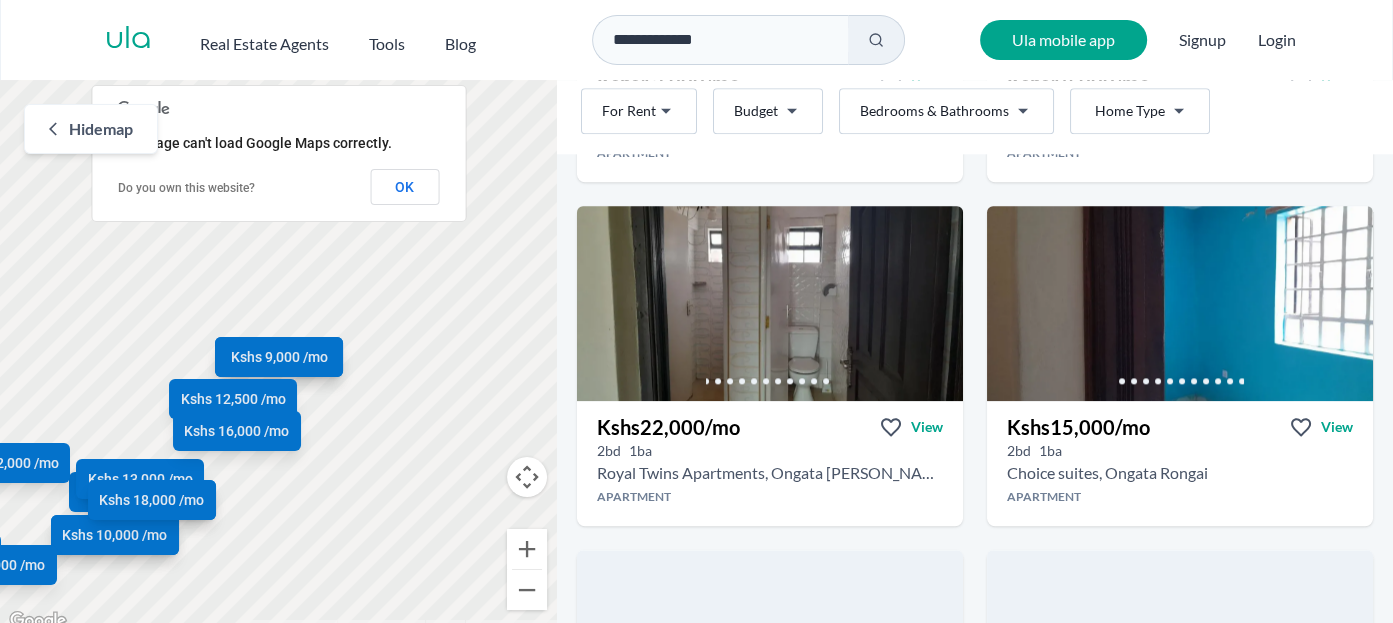 scroll, scrollTop: 2108, scrollLeft: 0, axis: vertical 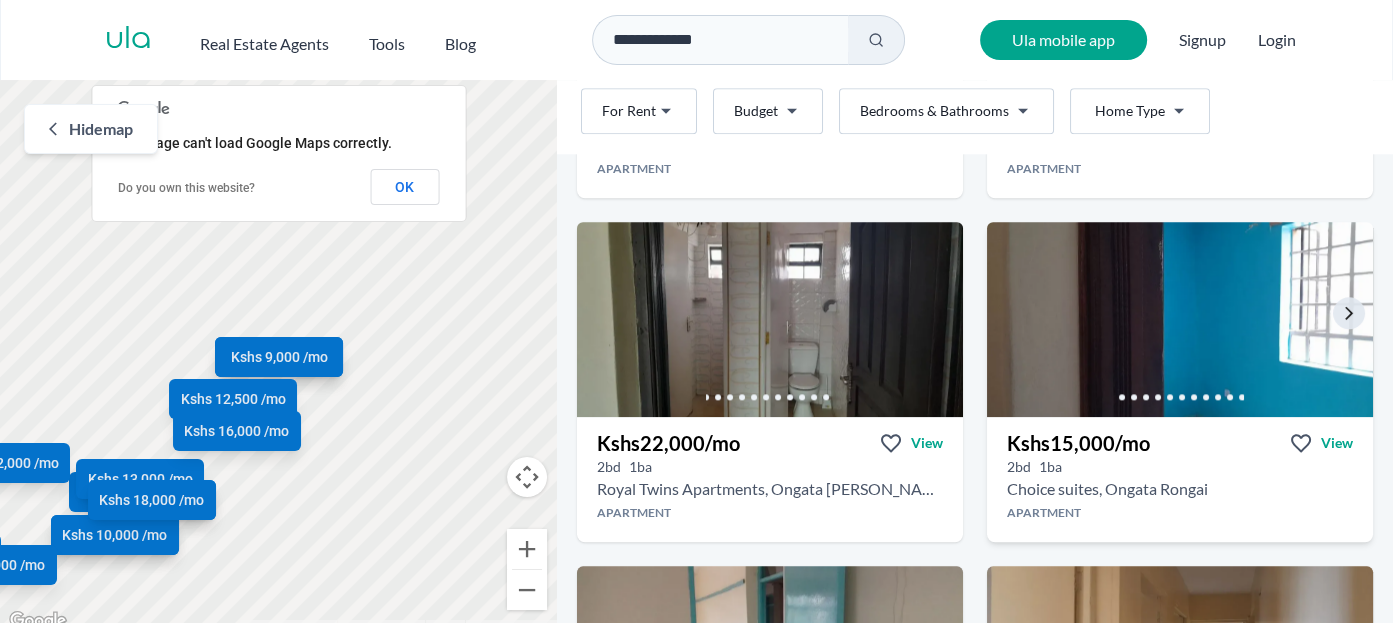 click at bounding box center (1179, 319) 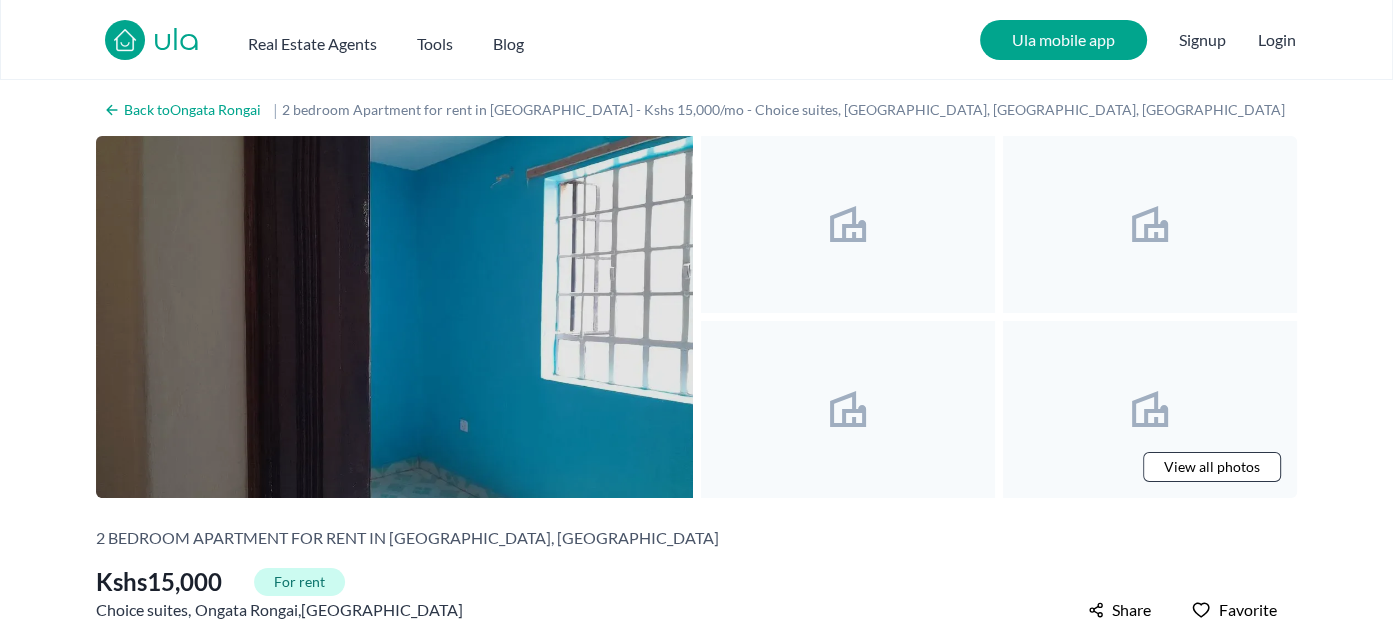 click at bounding box center [394, 317] 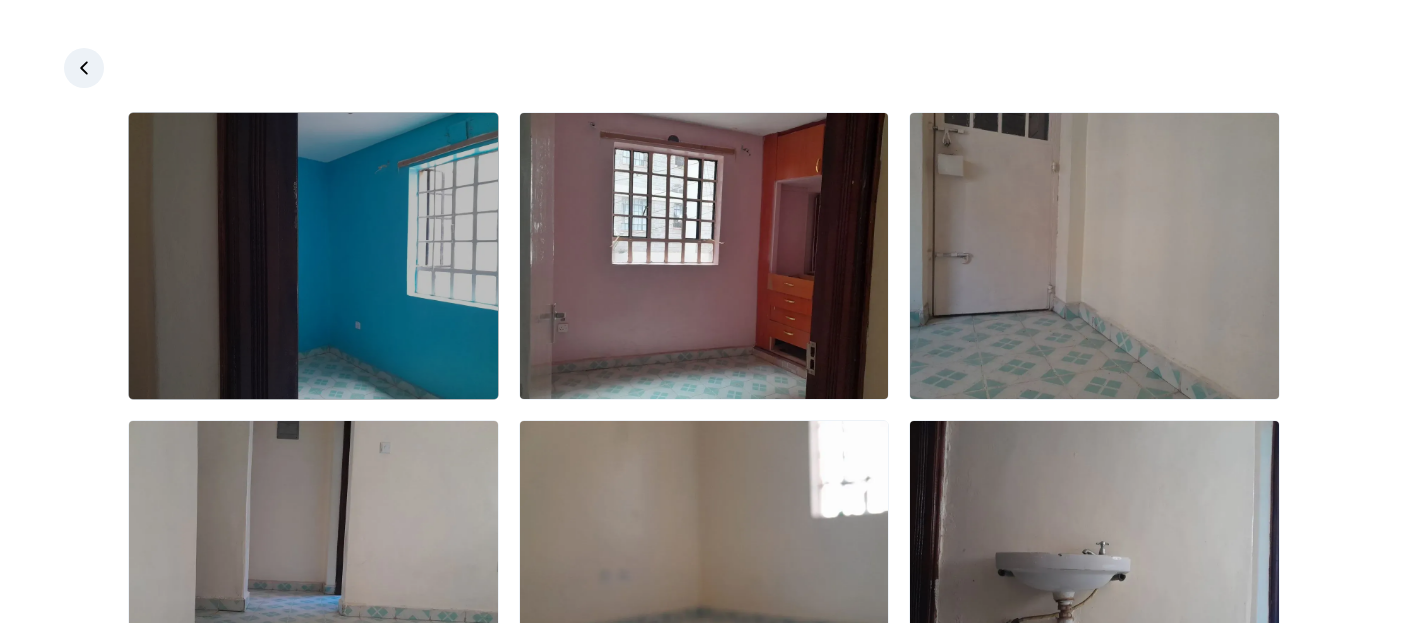click at bounding box center [313, 256] 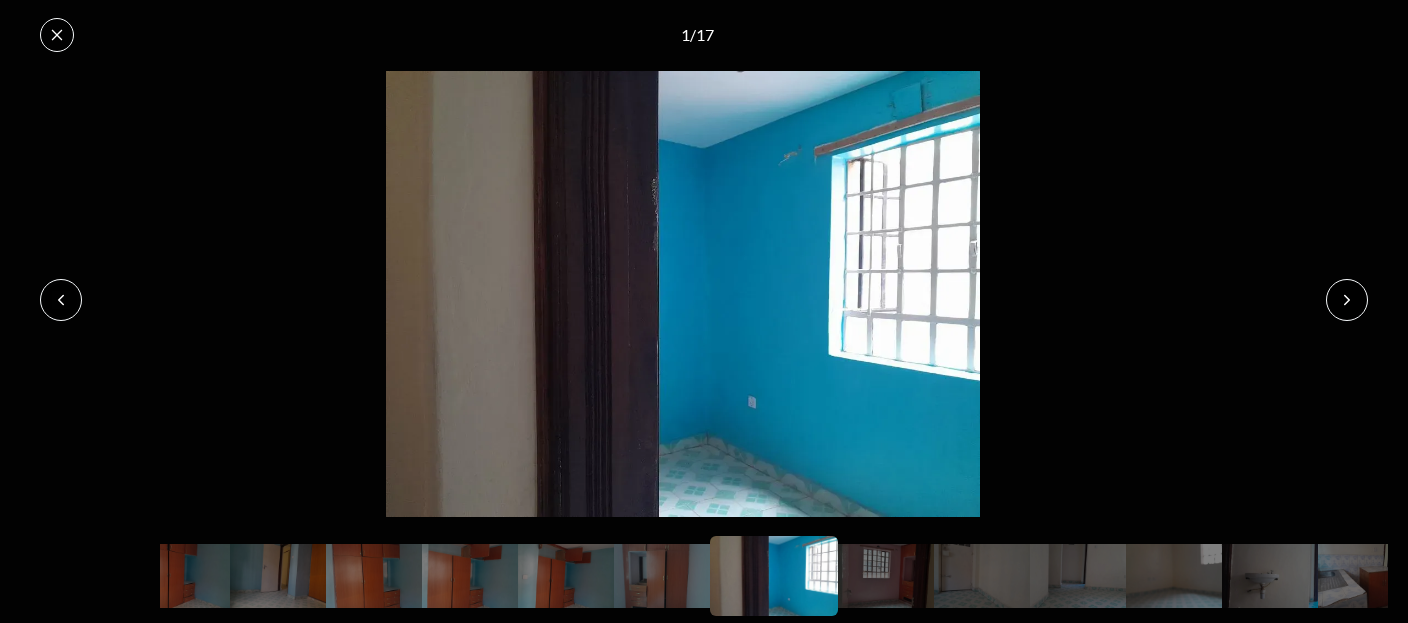 click 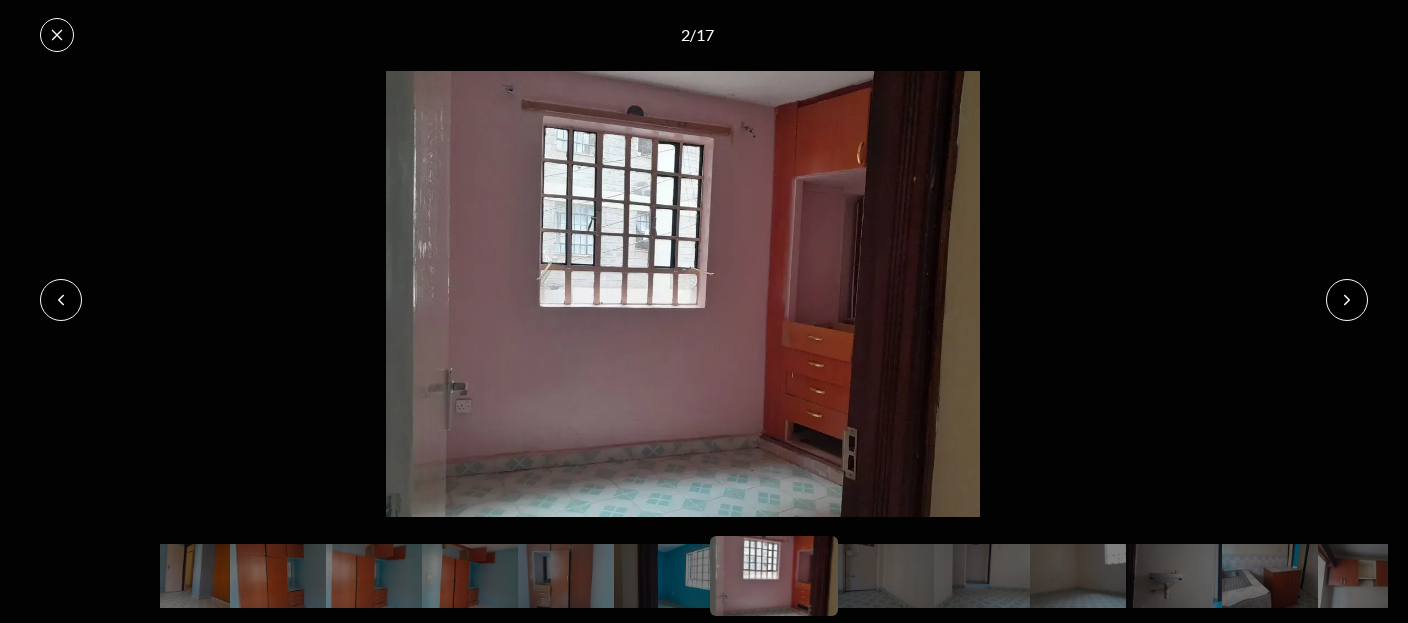 click 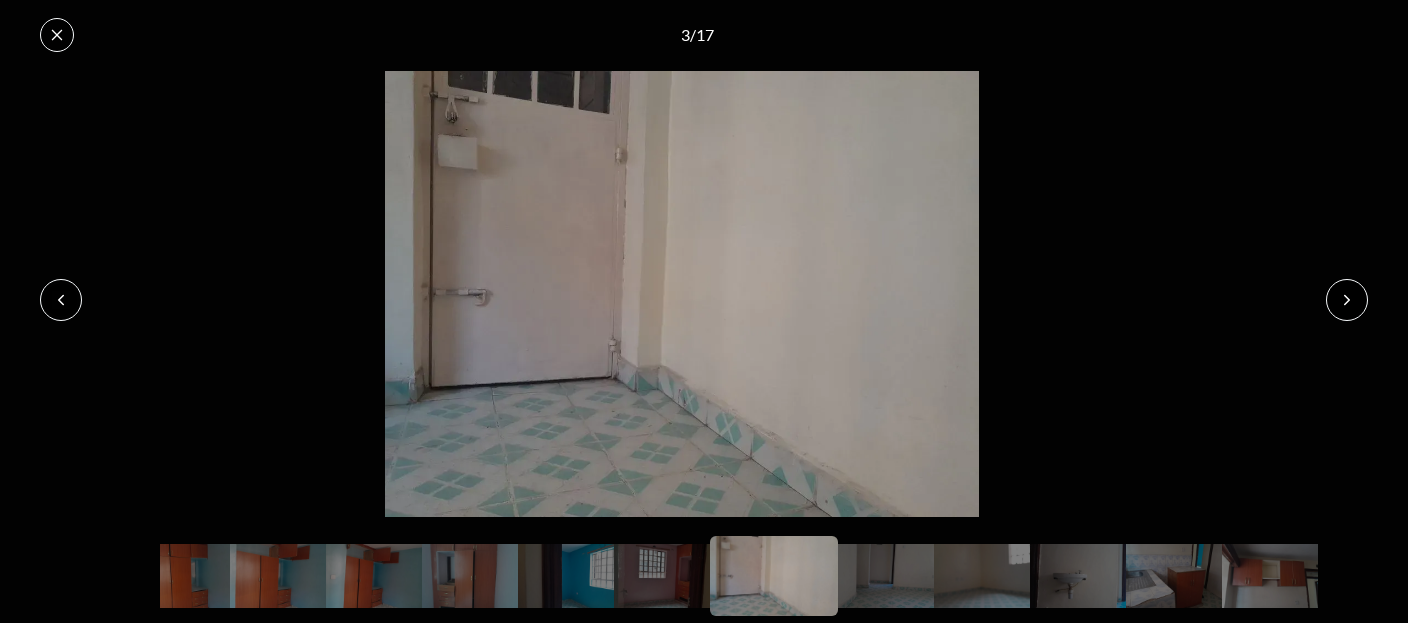 click 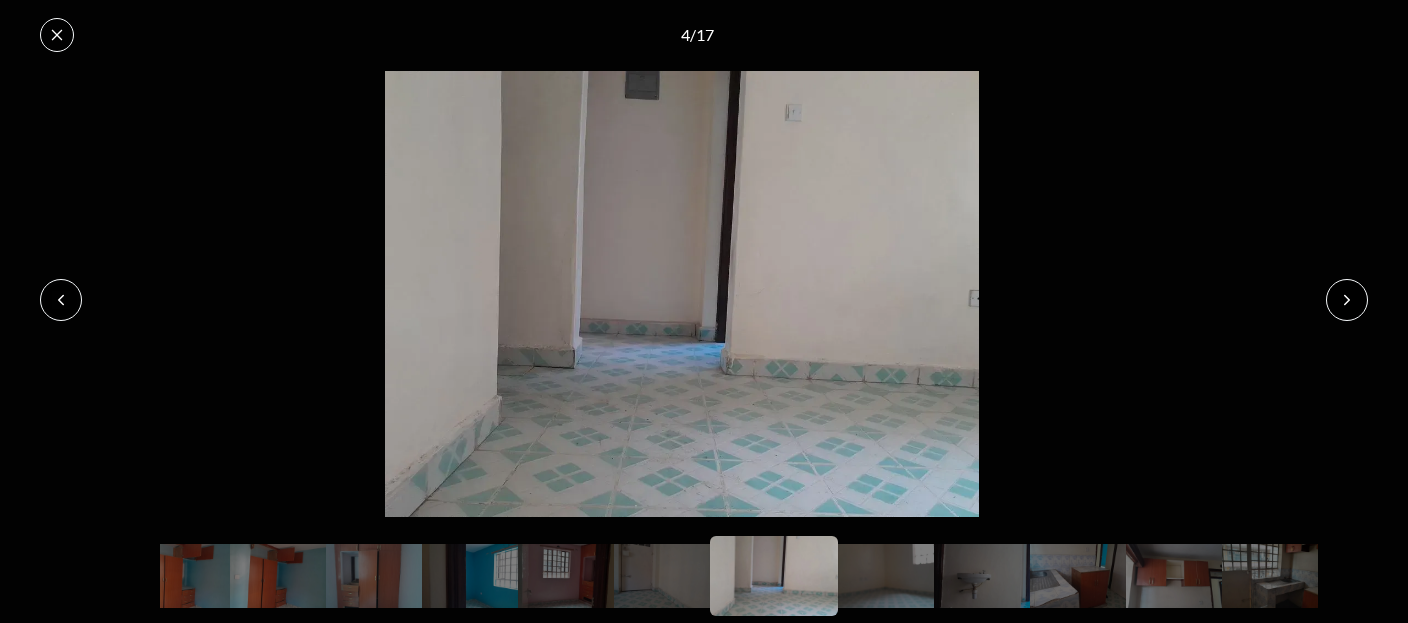 click 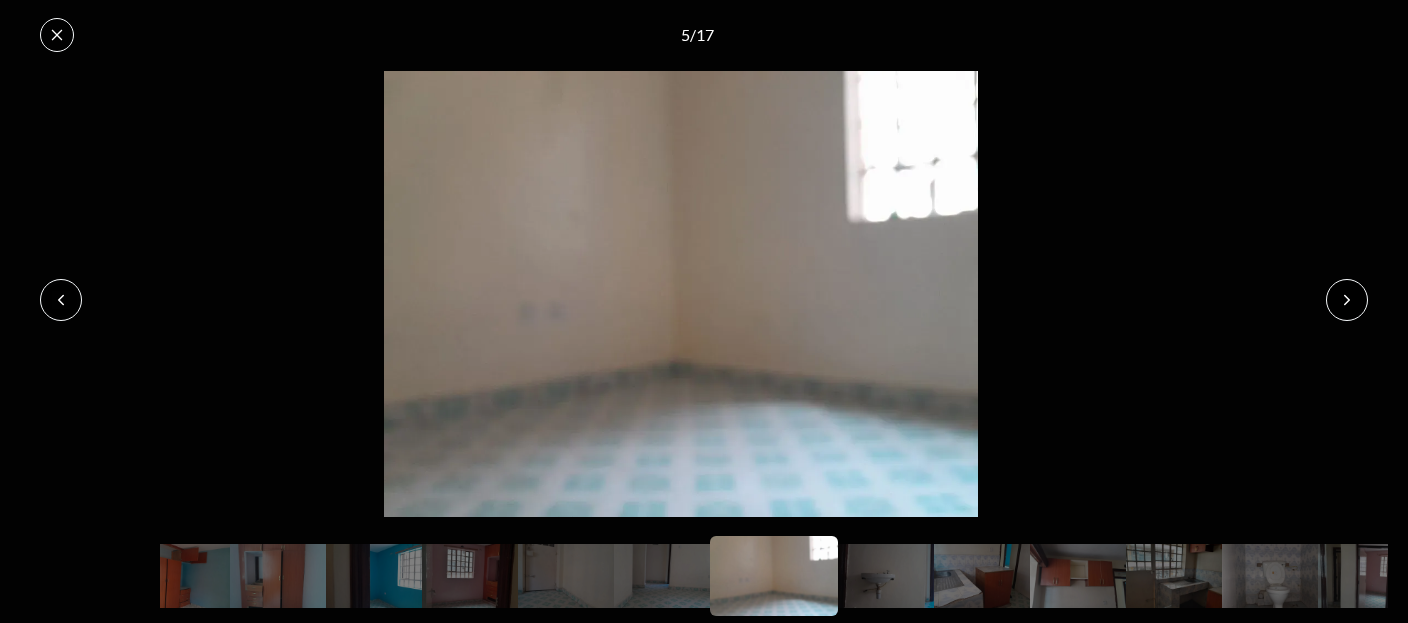 click 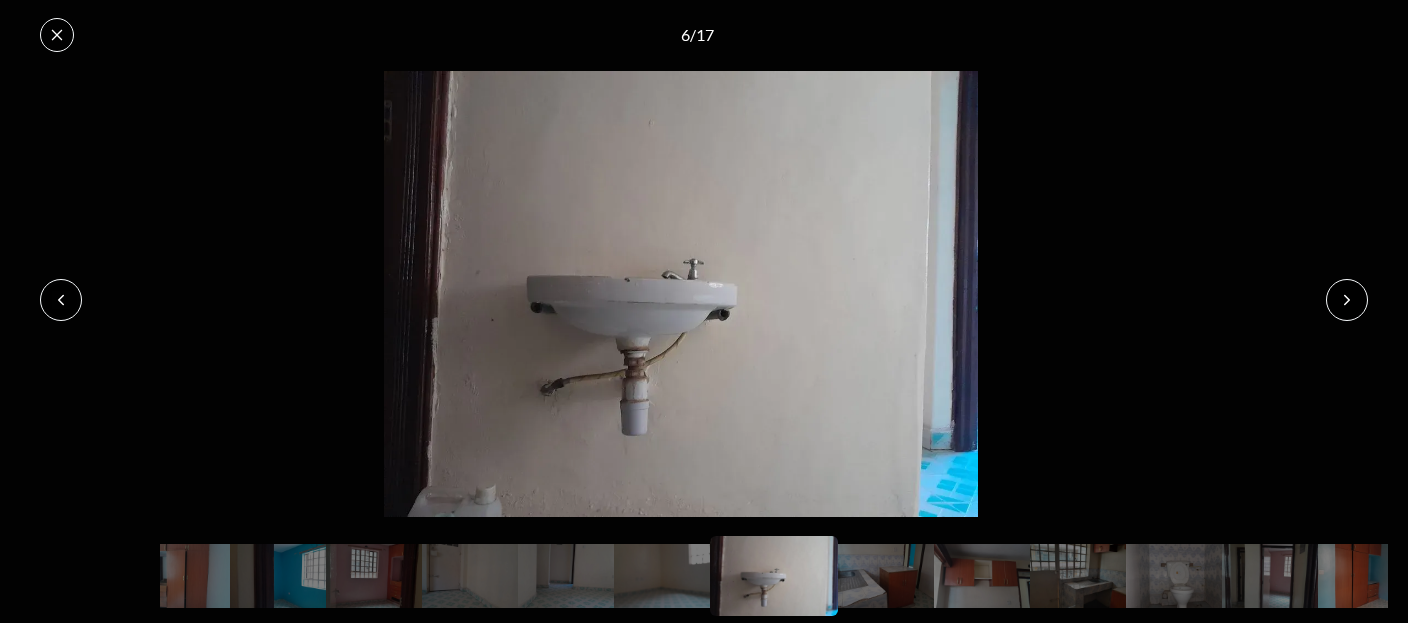 click 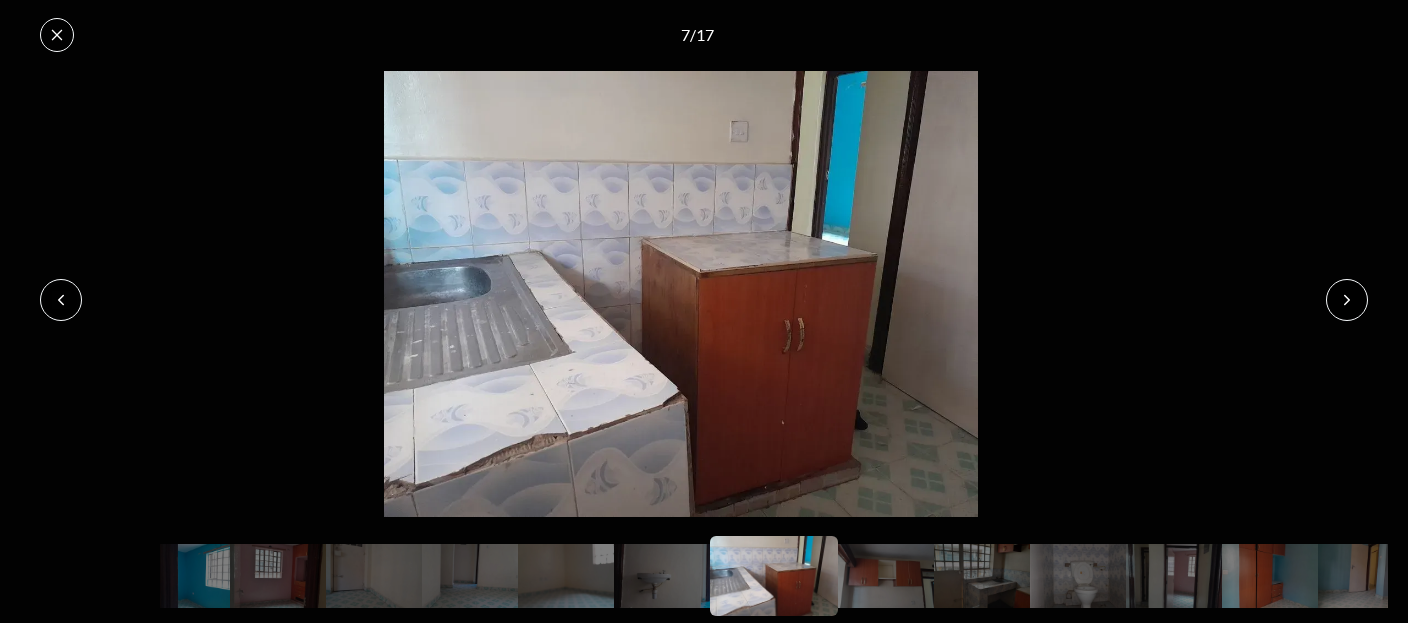 click 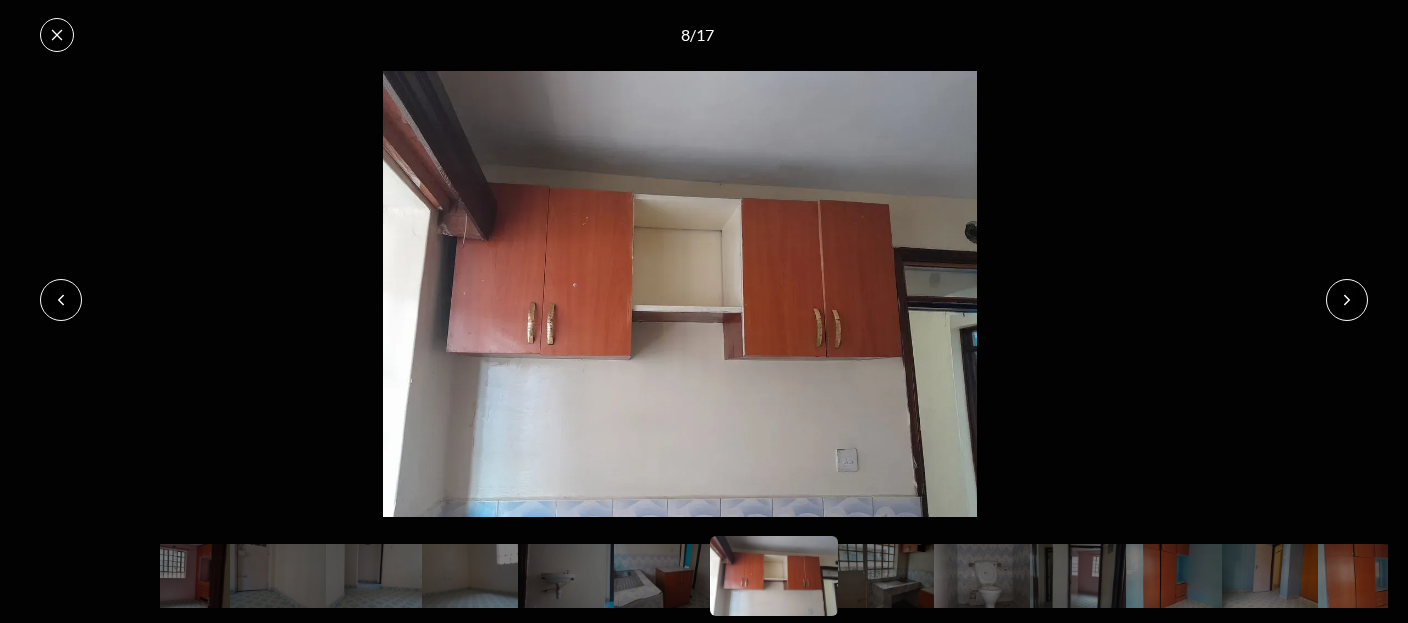 click 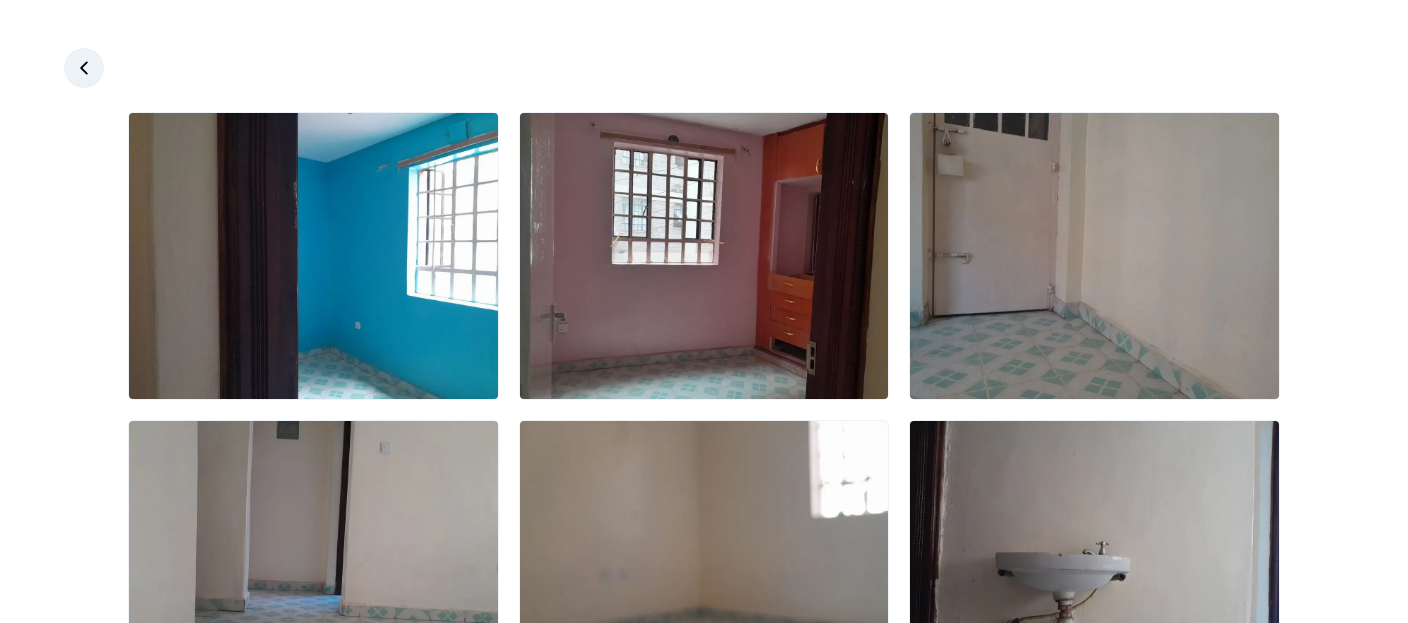 click 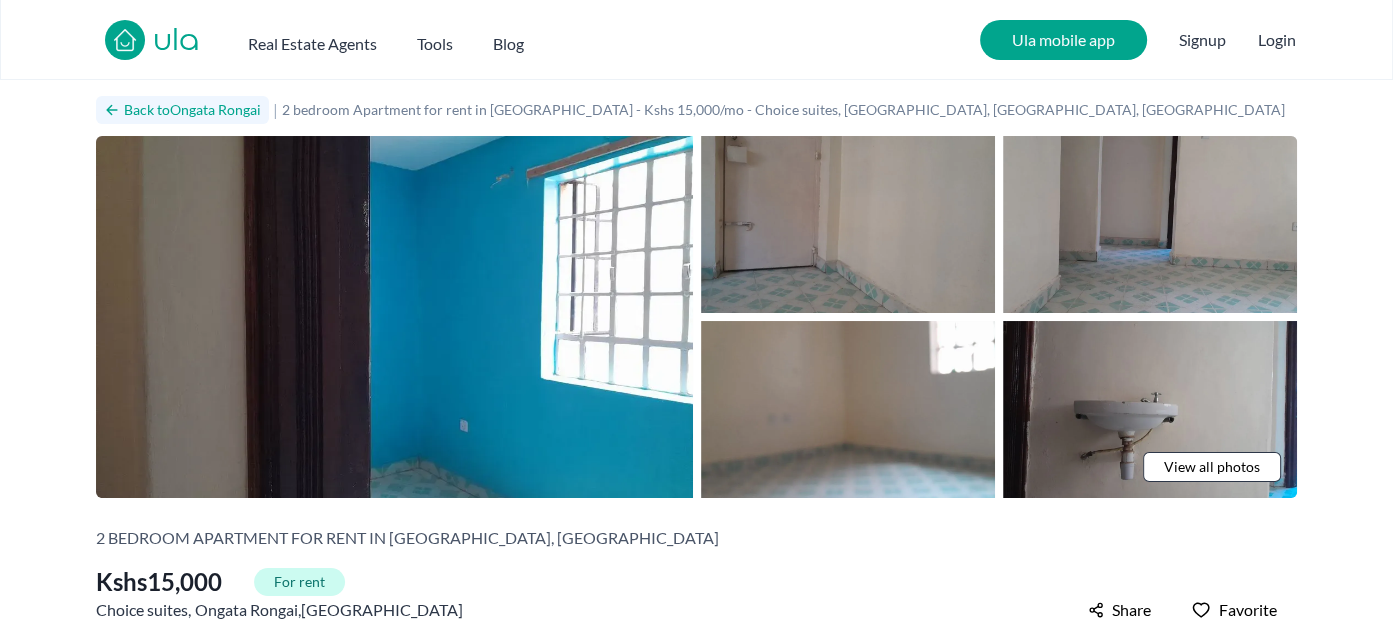click on "Back to  Ongata Rongai" at bounding box center (192, 110) 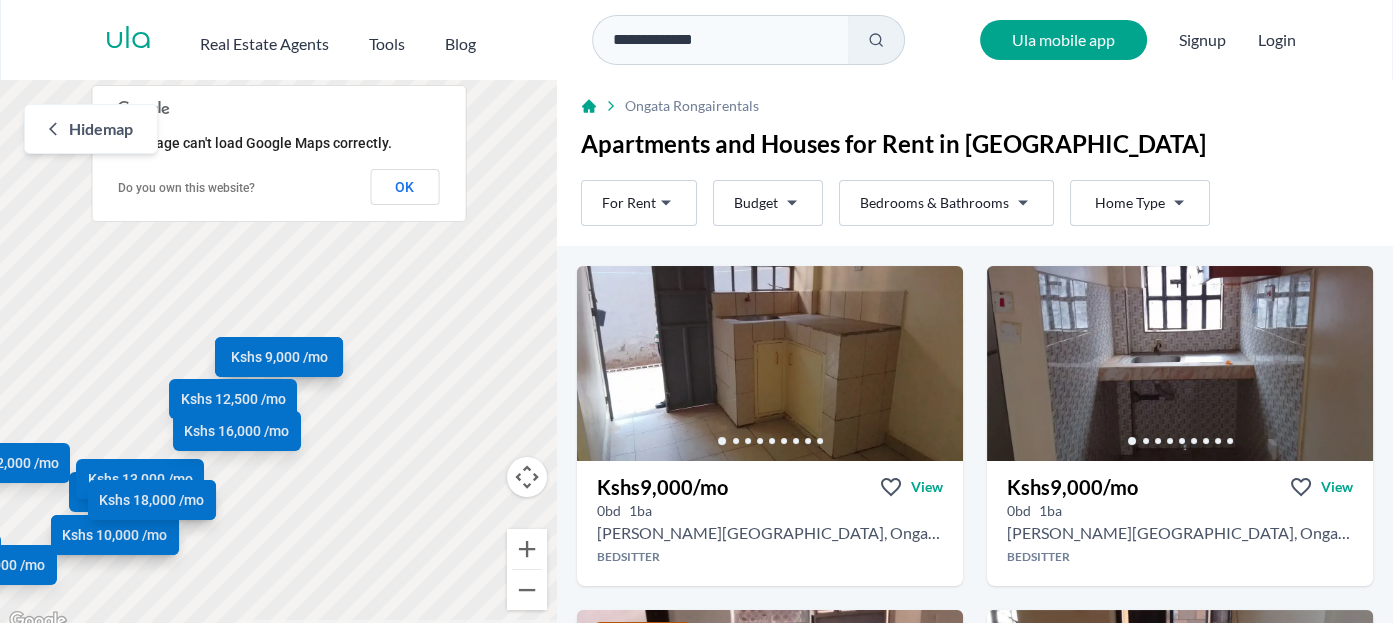 click on "**********" at bounding box center [696, 317] 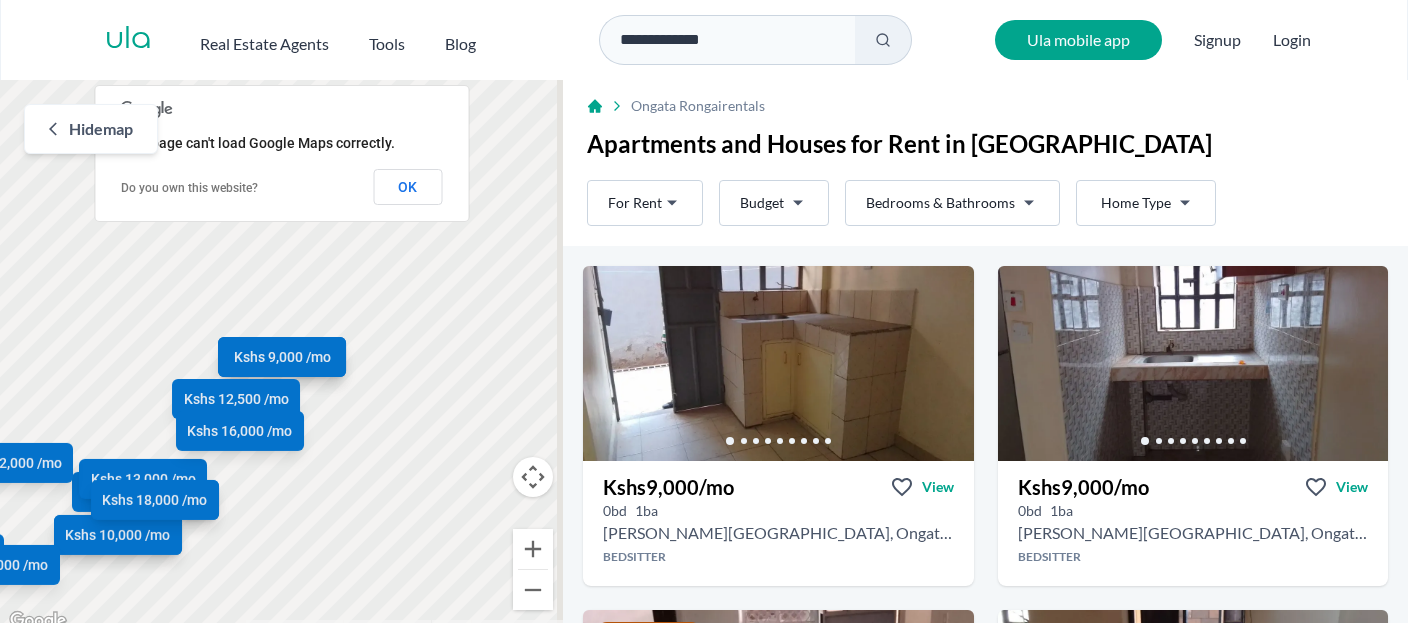 click on "**********" at bounding box center (704, 317) 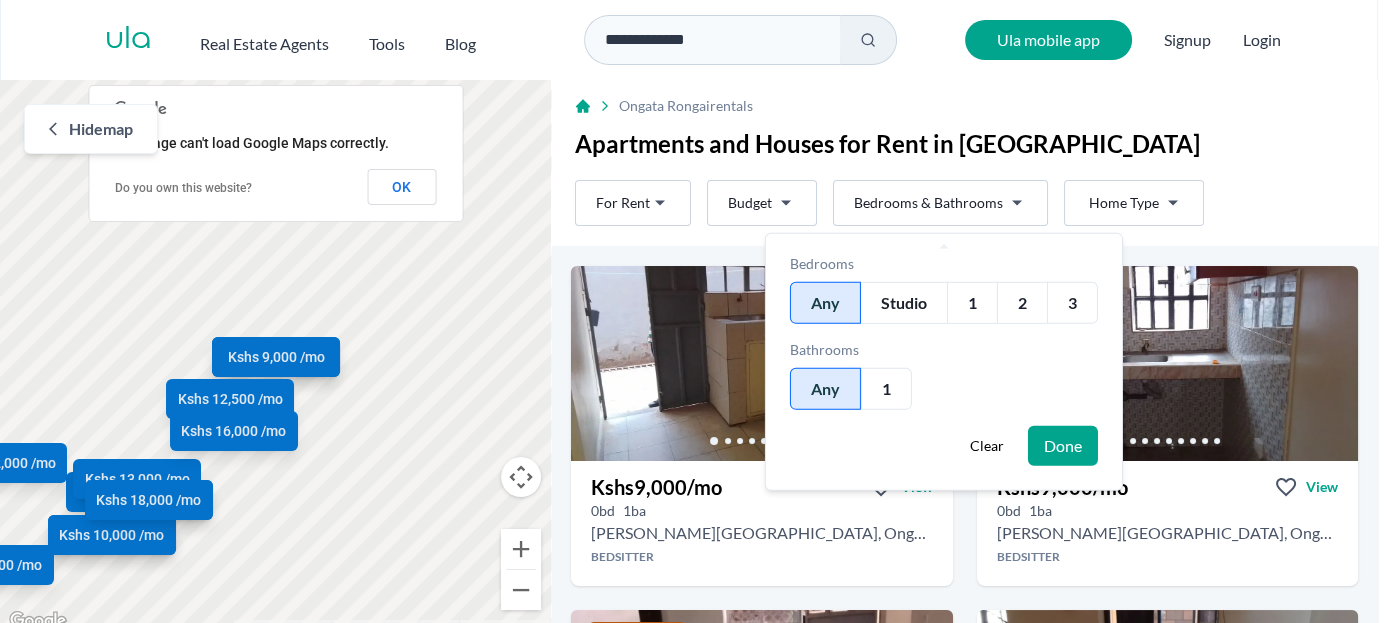 click on "**********" at bounding box center [696, 317] 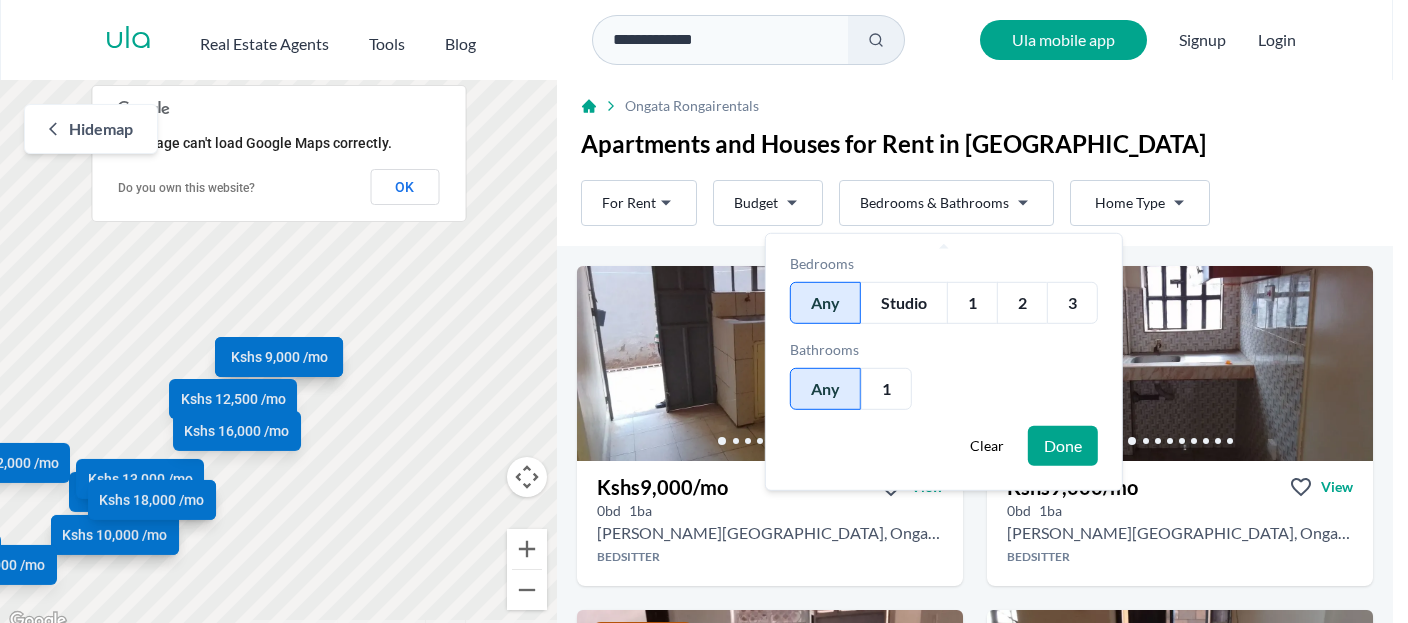 click on "1" at bounding box center (886, 389) 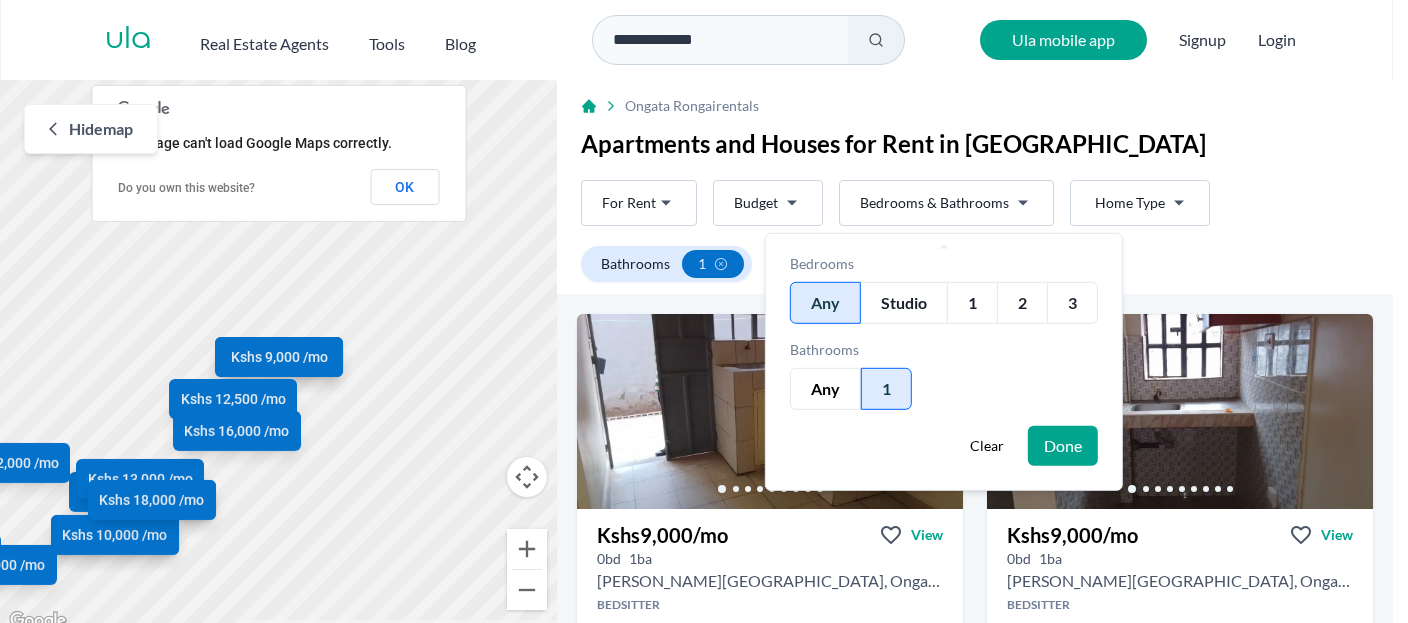 click on "Studio" at bounding box center (904, 303) 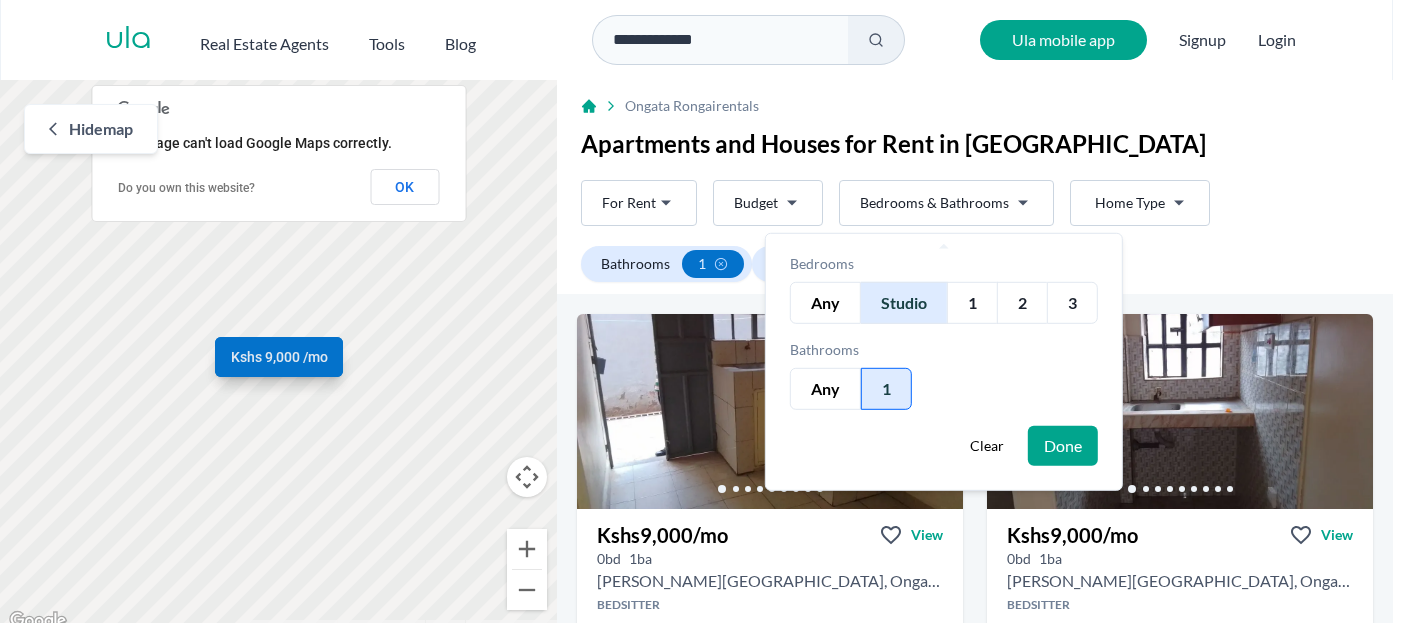 click on "Done" at bounding box center [1063, 446] 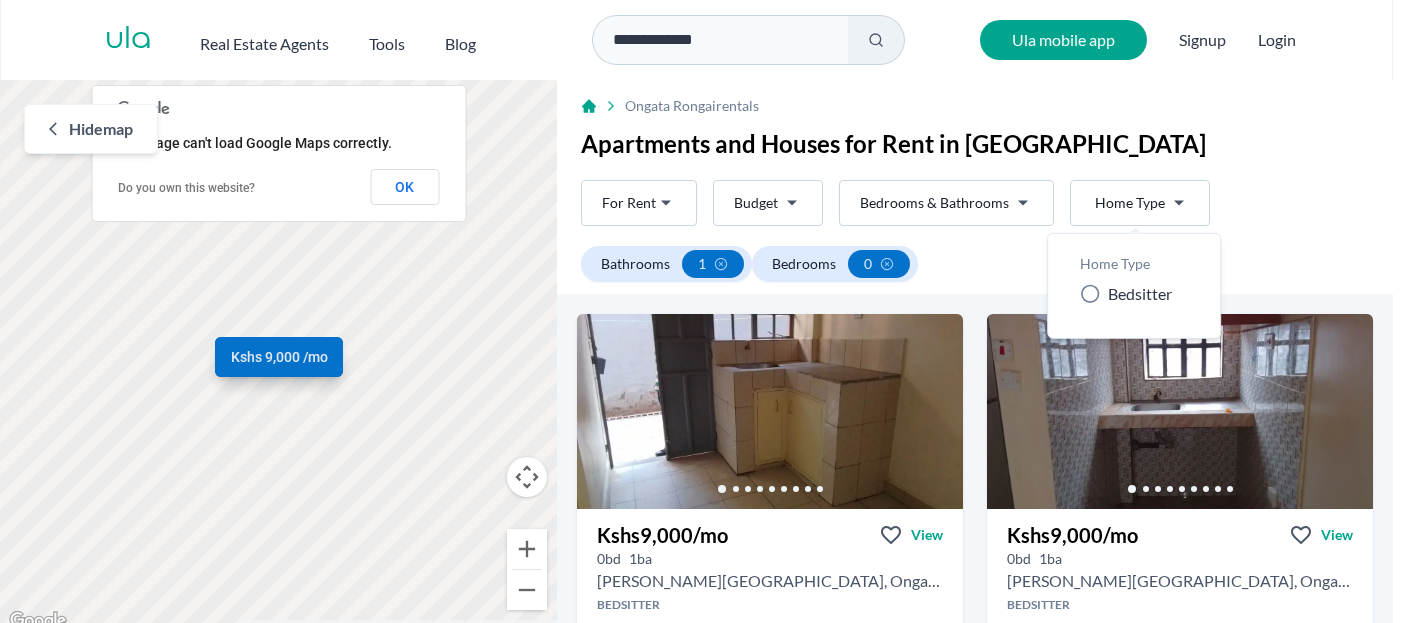 click on "**********" at bounding box center [704, 317] 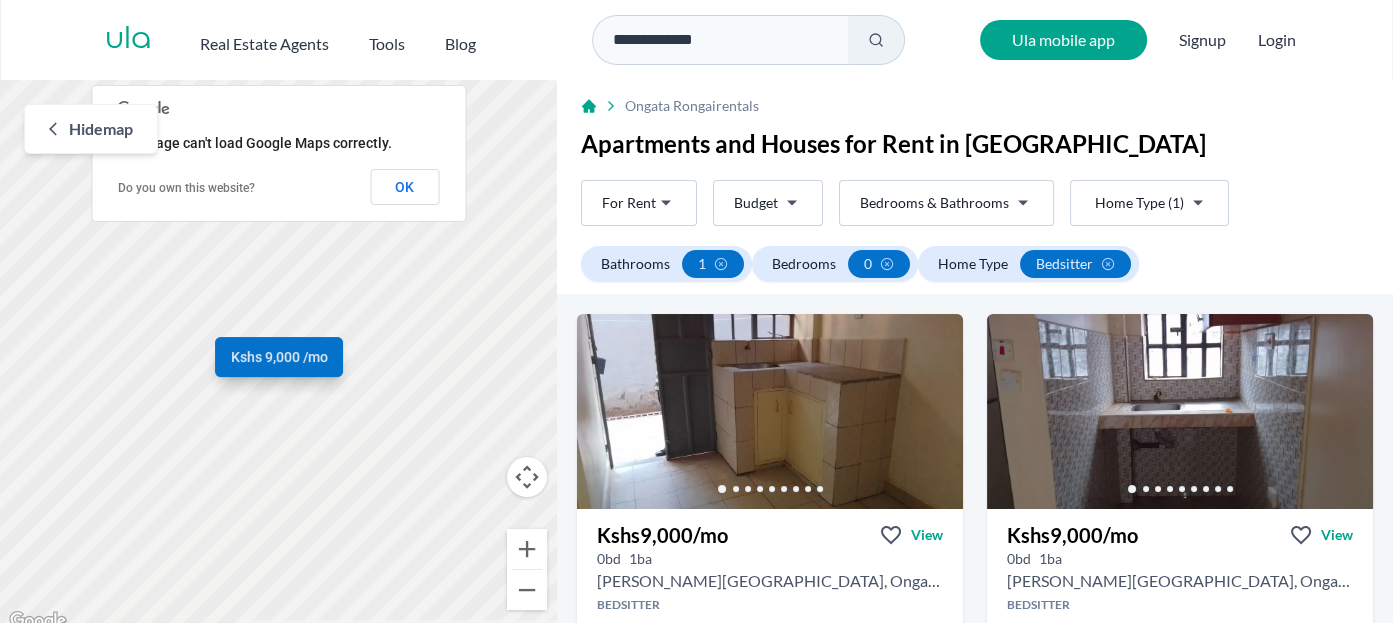click on "**********" at bounding box center (696, 317) 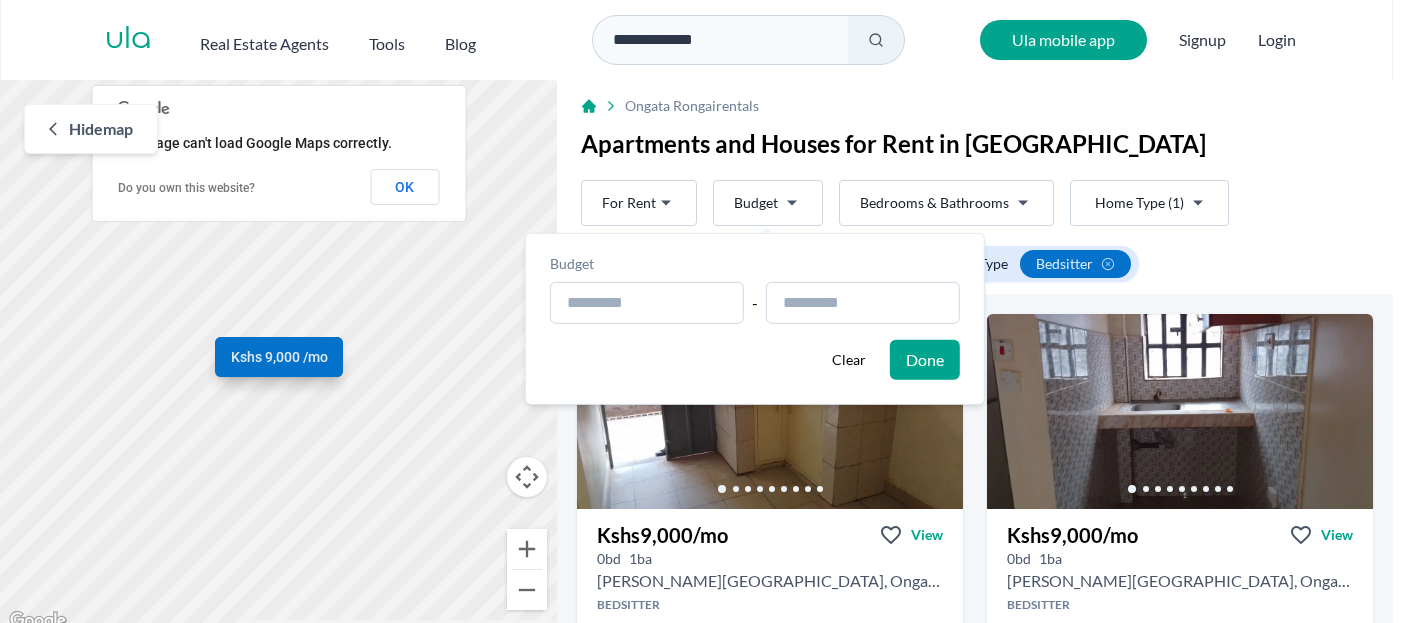click on "**********" at bounding box center [704, 317] 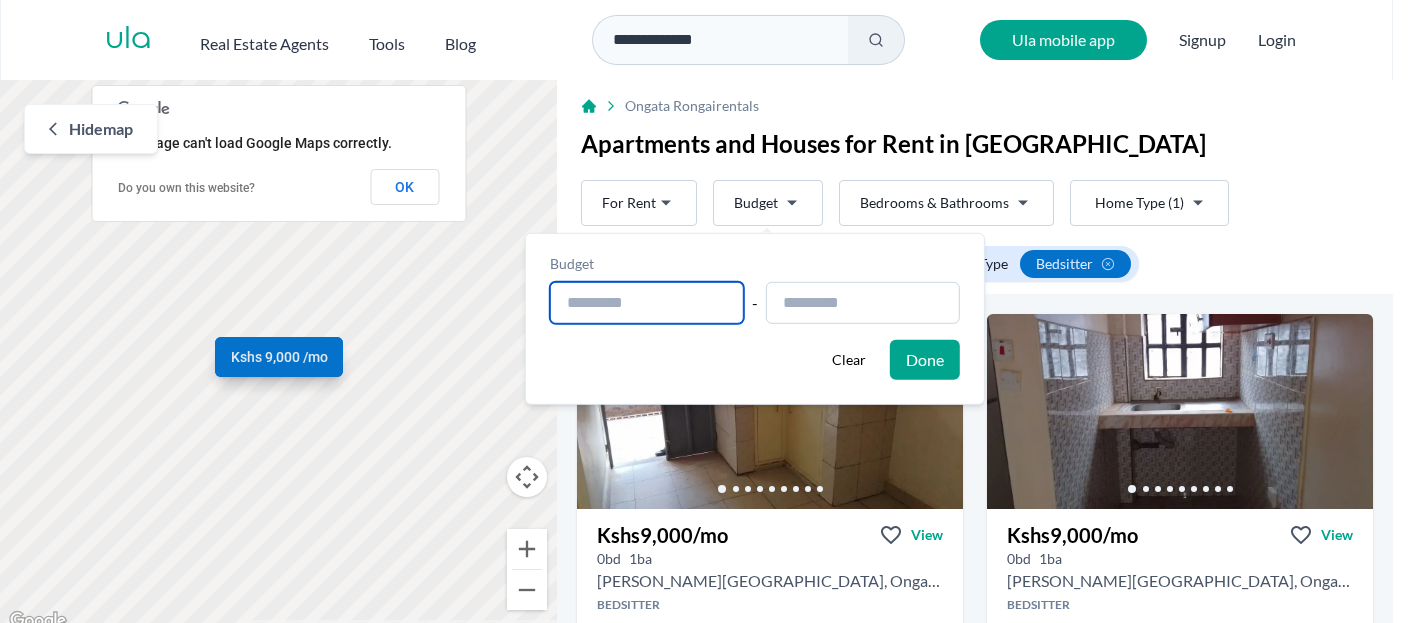 click at bounding box center [647, 303] 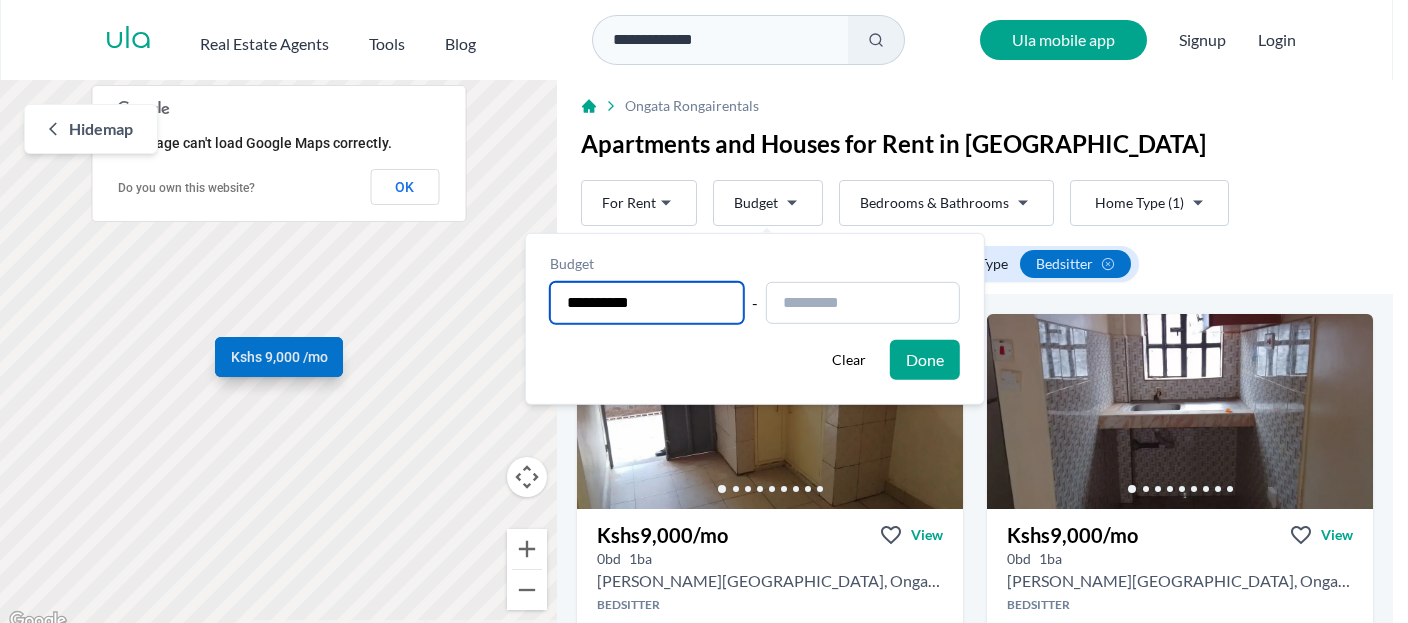 type on "**********" 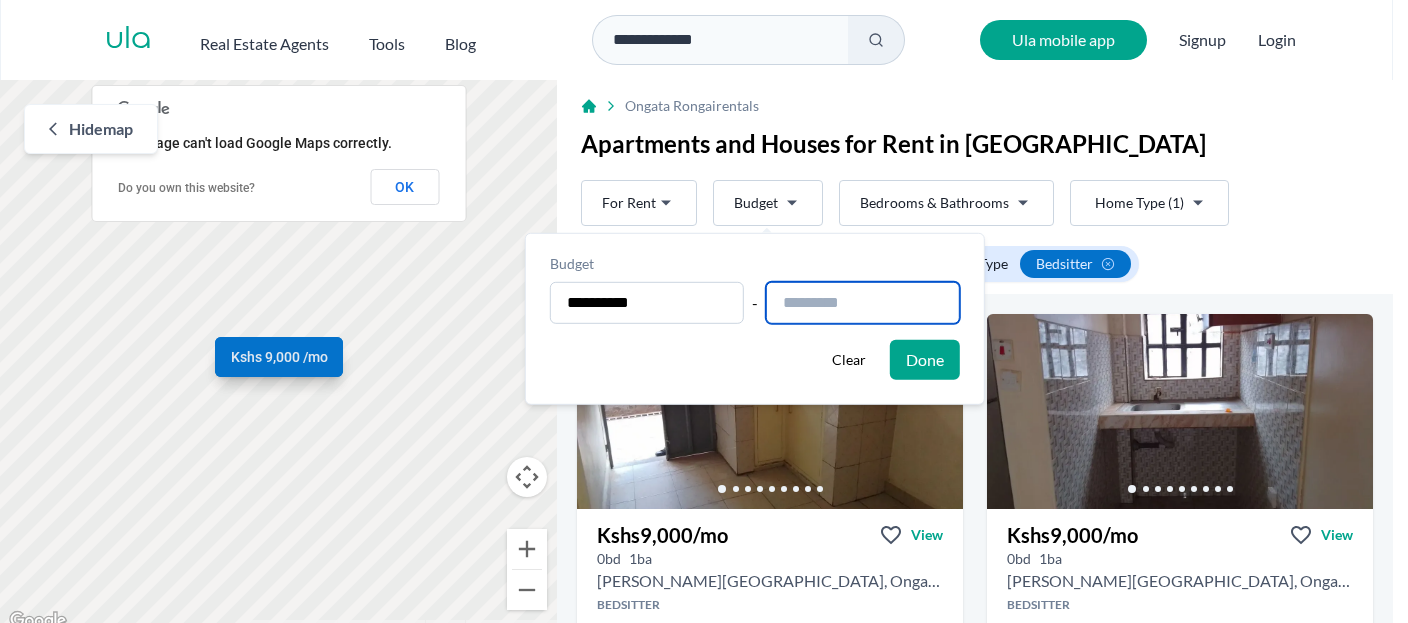 click at bounding box center [863, 303] 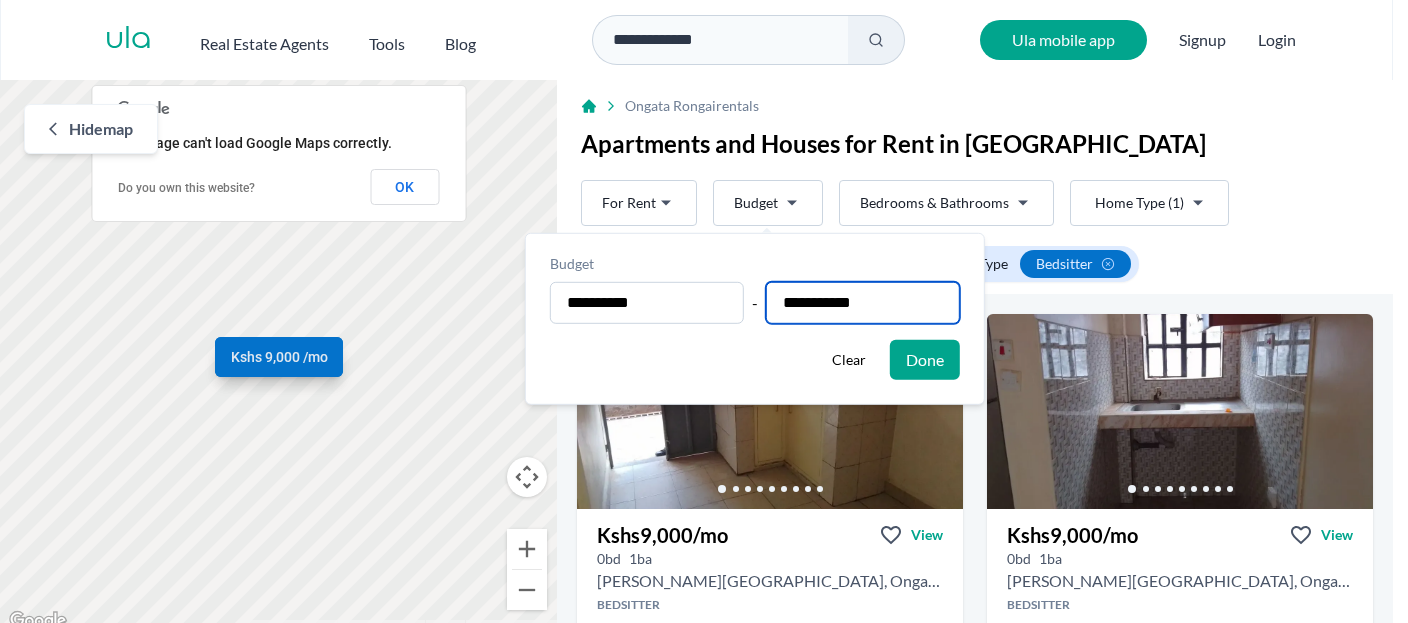 type on "**********" 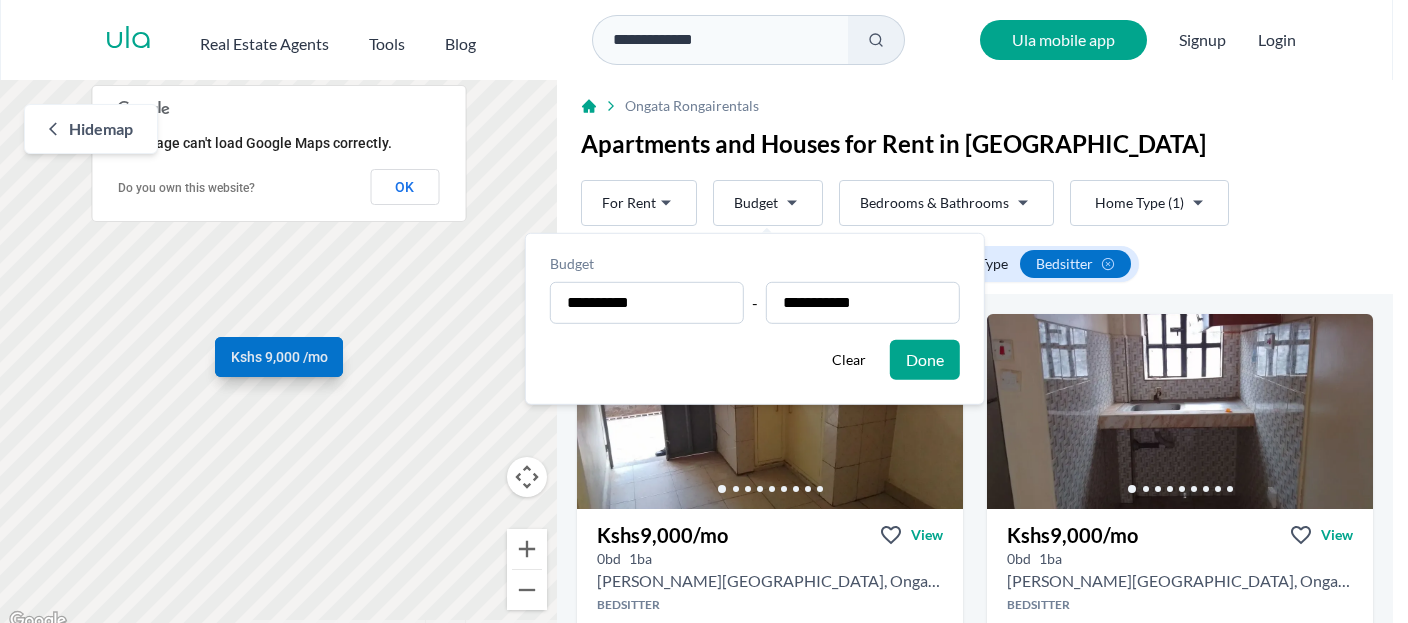 click on "Done" at bounding box center [925, 360] 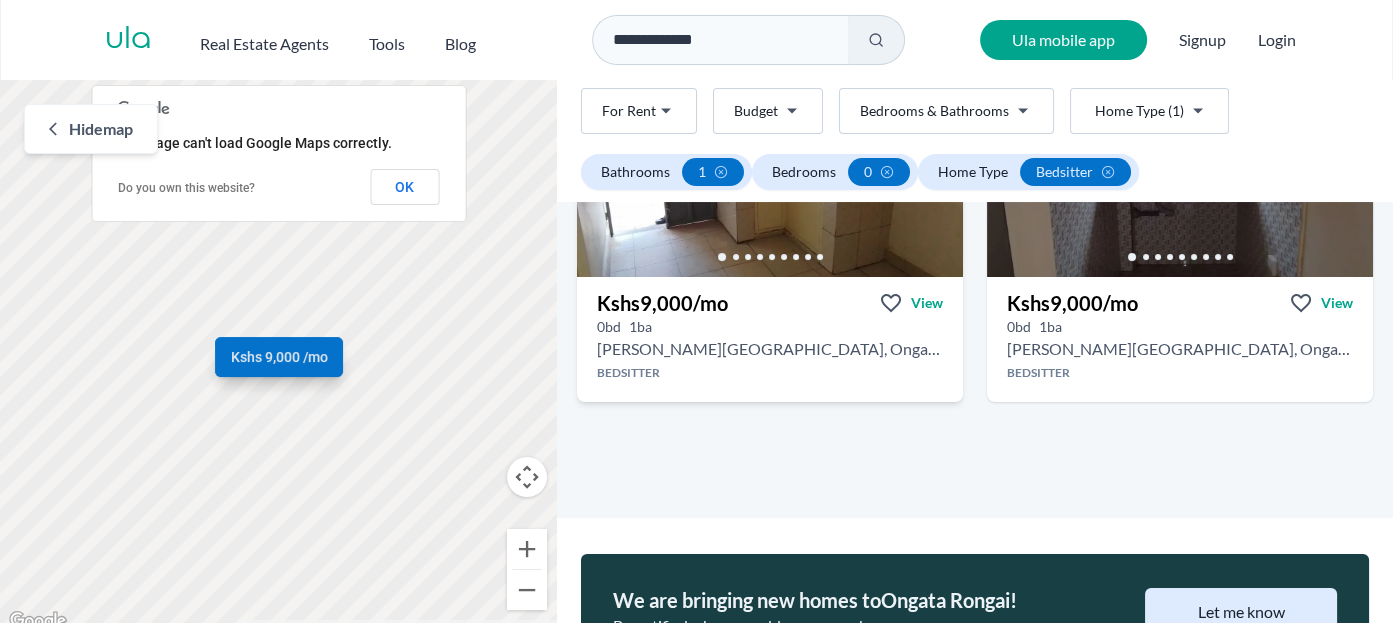 scroll, scrollTop: 534, scrollLeft: 0, axis: vertical 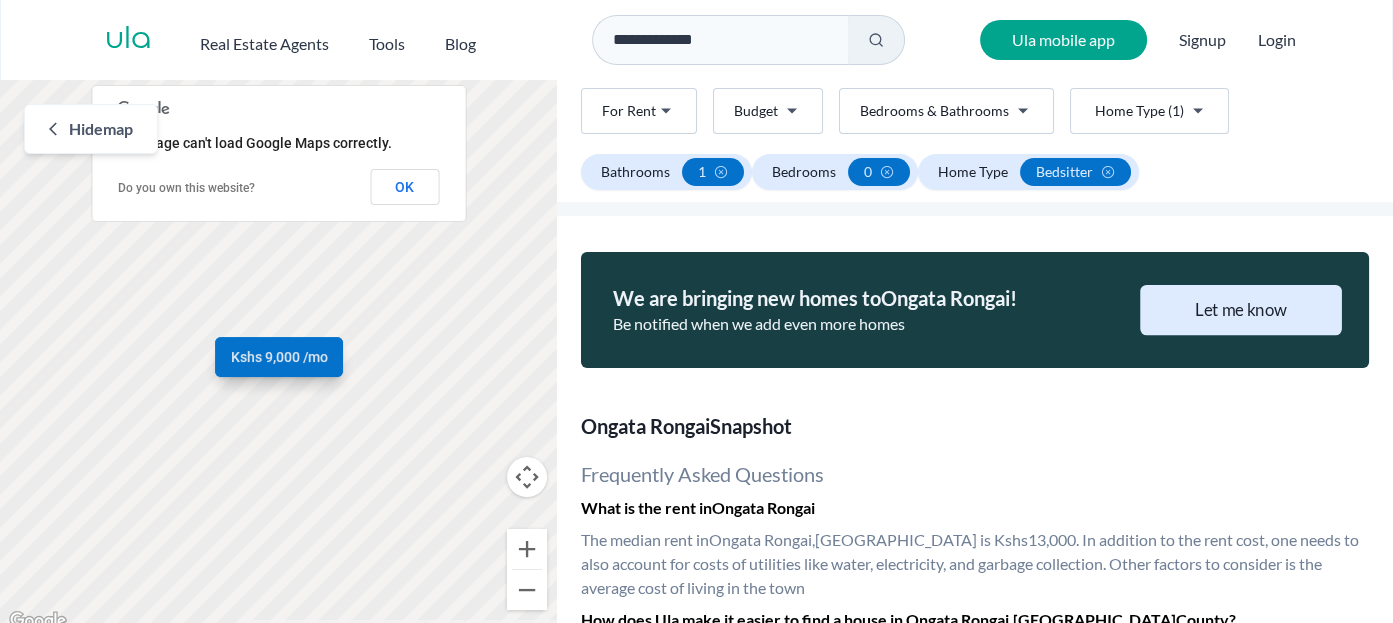 click on "Let me know" at bounding box center [1241, 310] 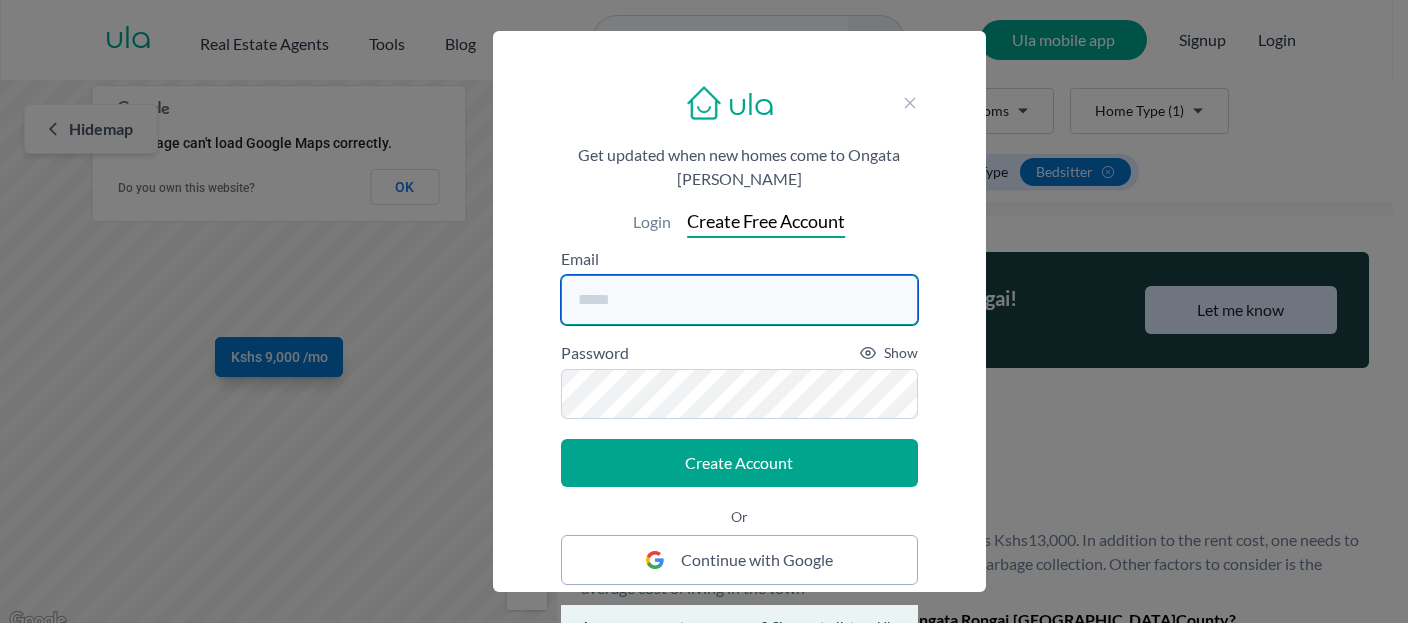 click at bounding box center [739, 300] 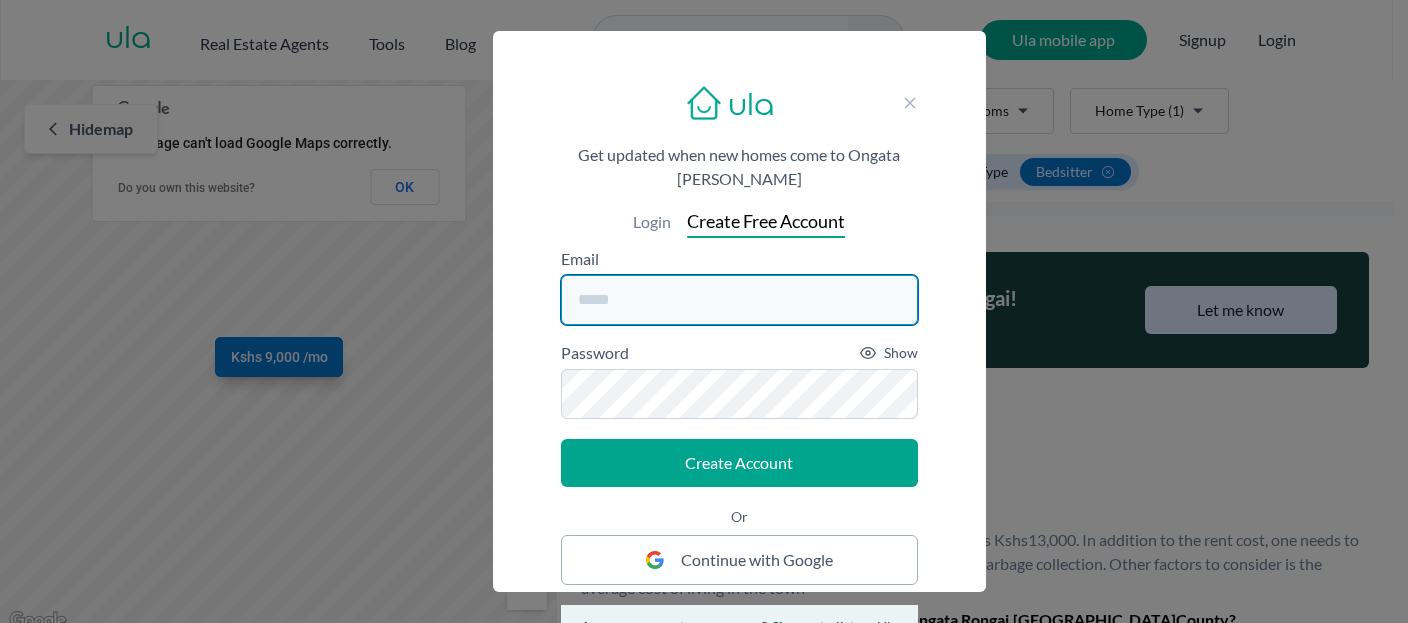 type on "**********" 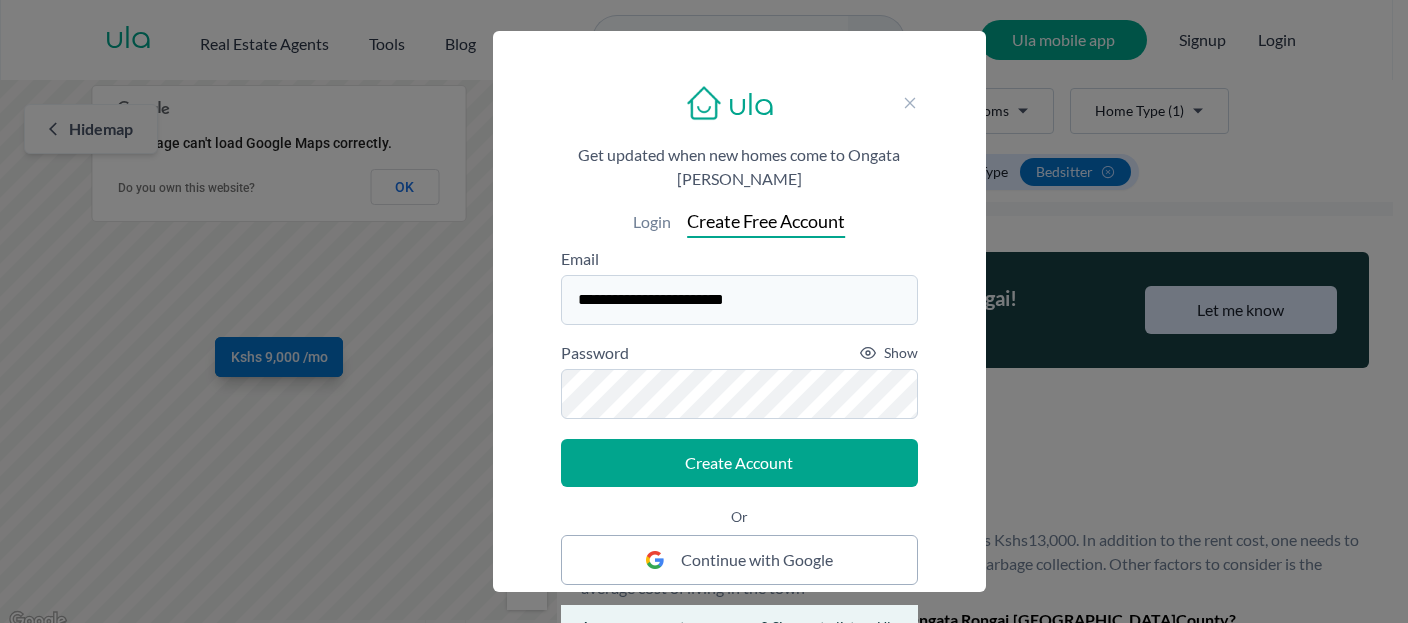 click 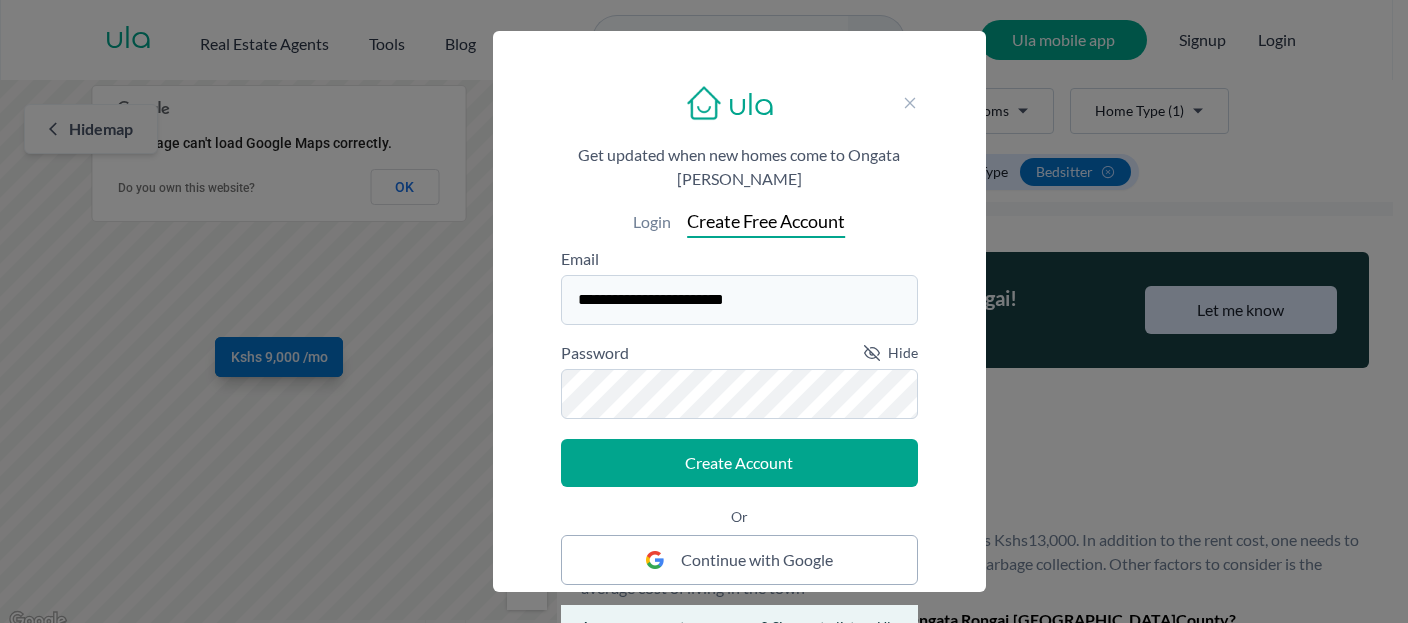 click on "Create Account" at bounding box center (739, 463) 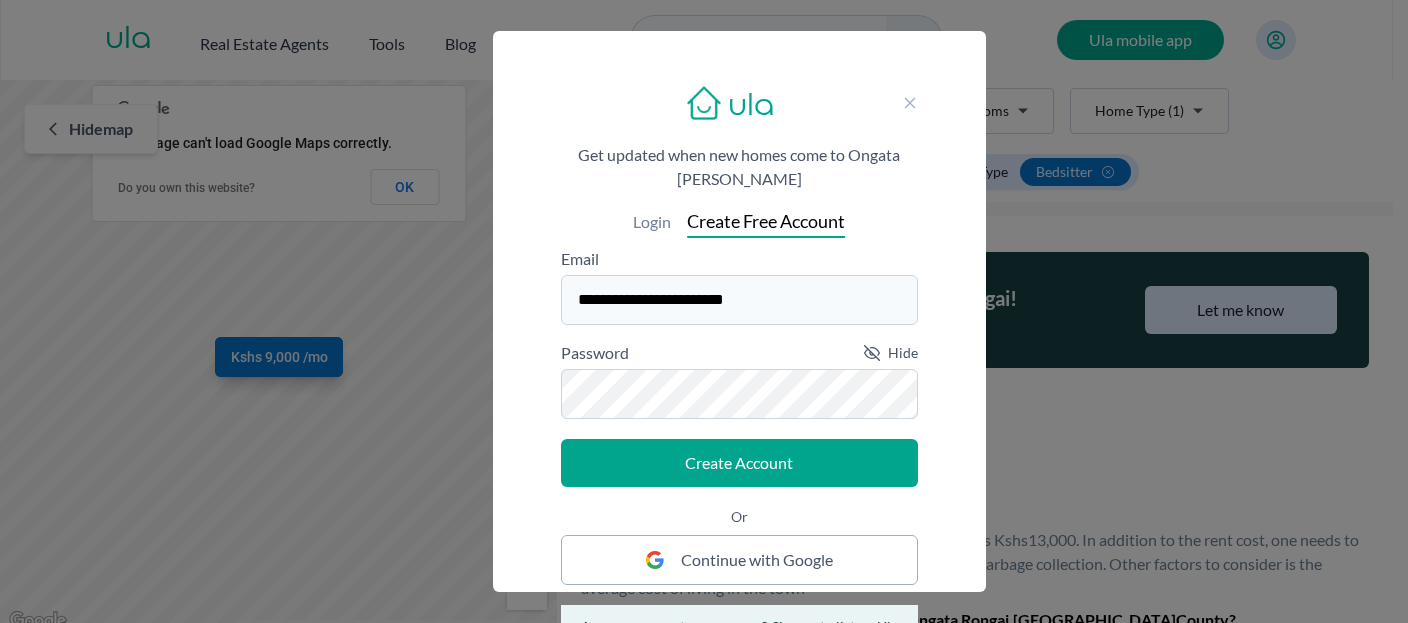 click on "Create Account" at bounding box center (739, 463) 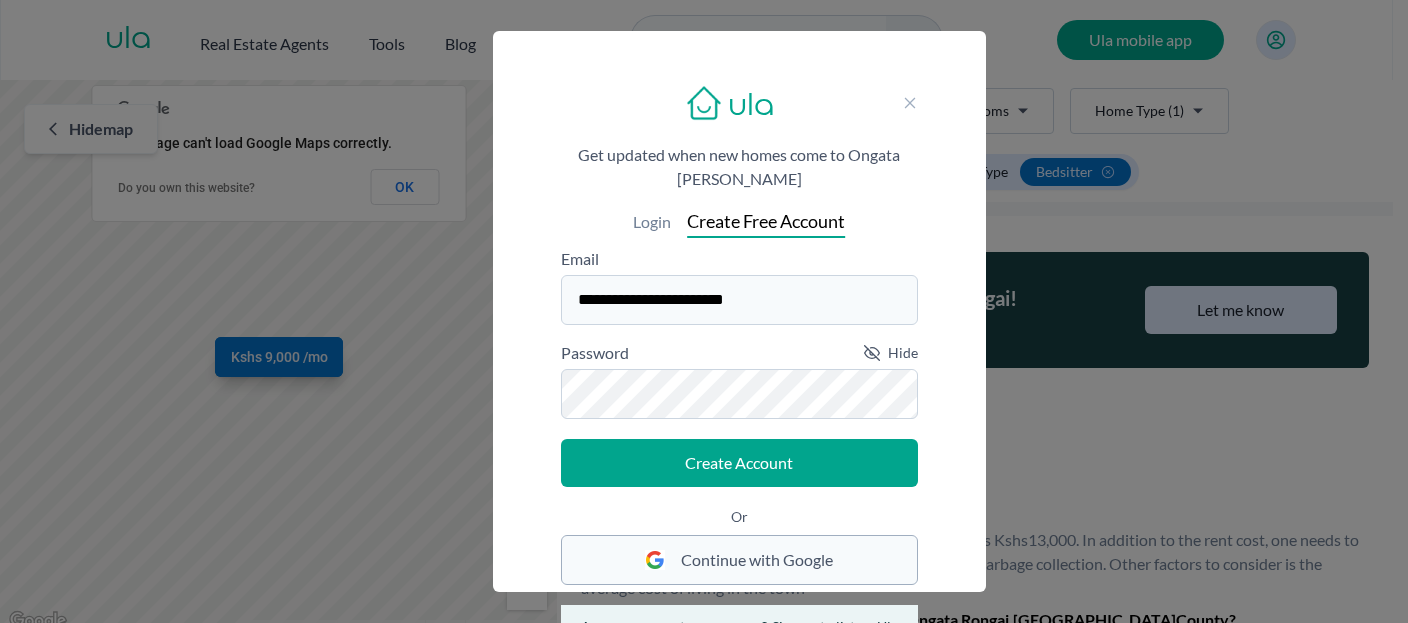 click on "Continue with Google" at bounding box center [757, 560] 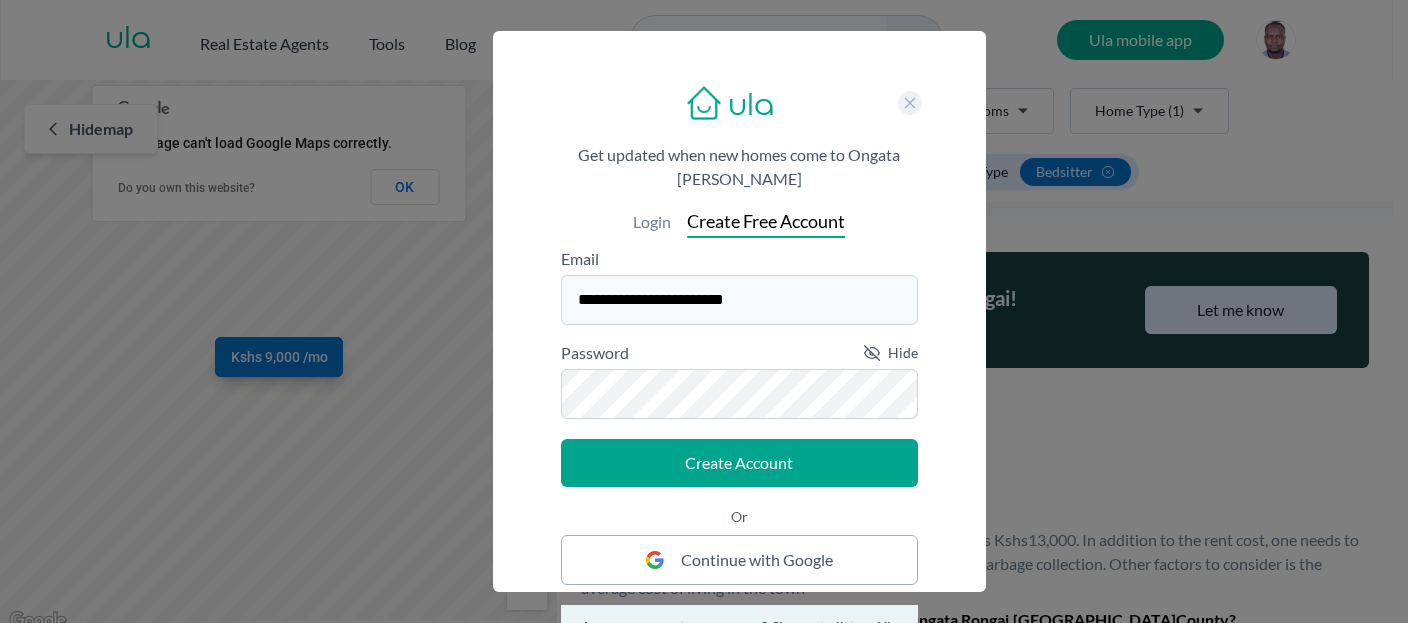 click 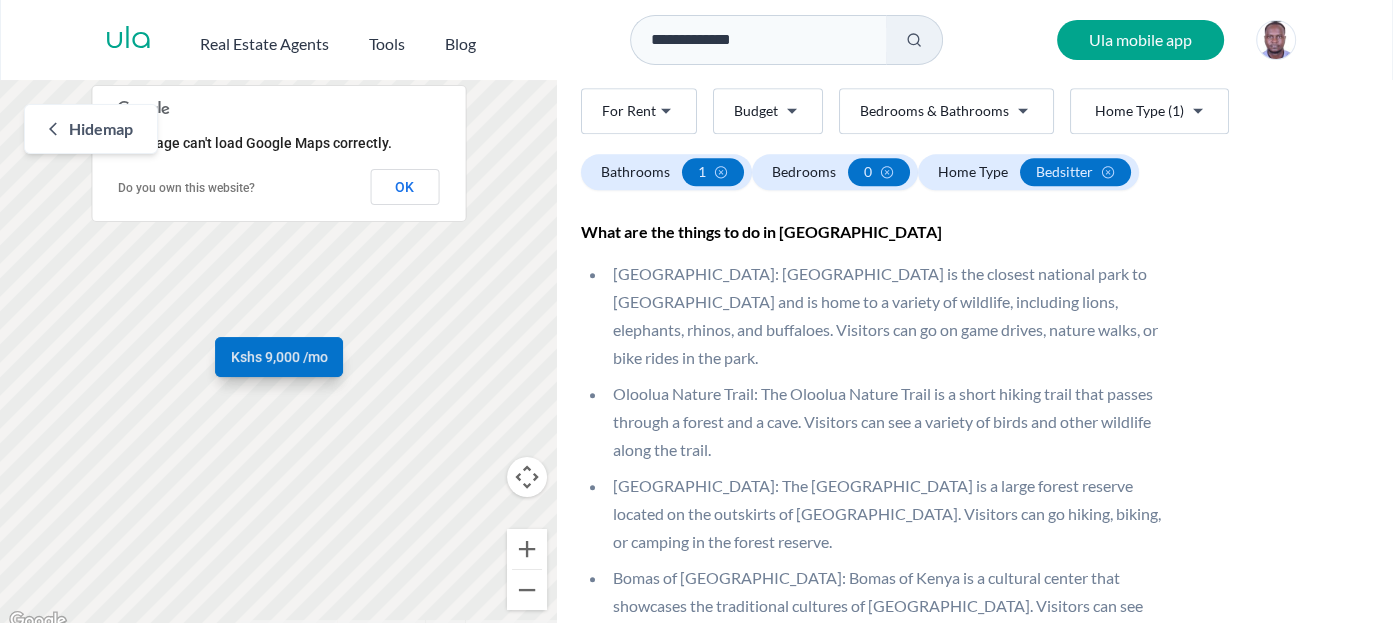 scroll, scrollTop: 2272, scrollLeft: 0, axis: vertical 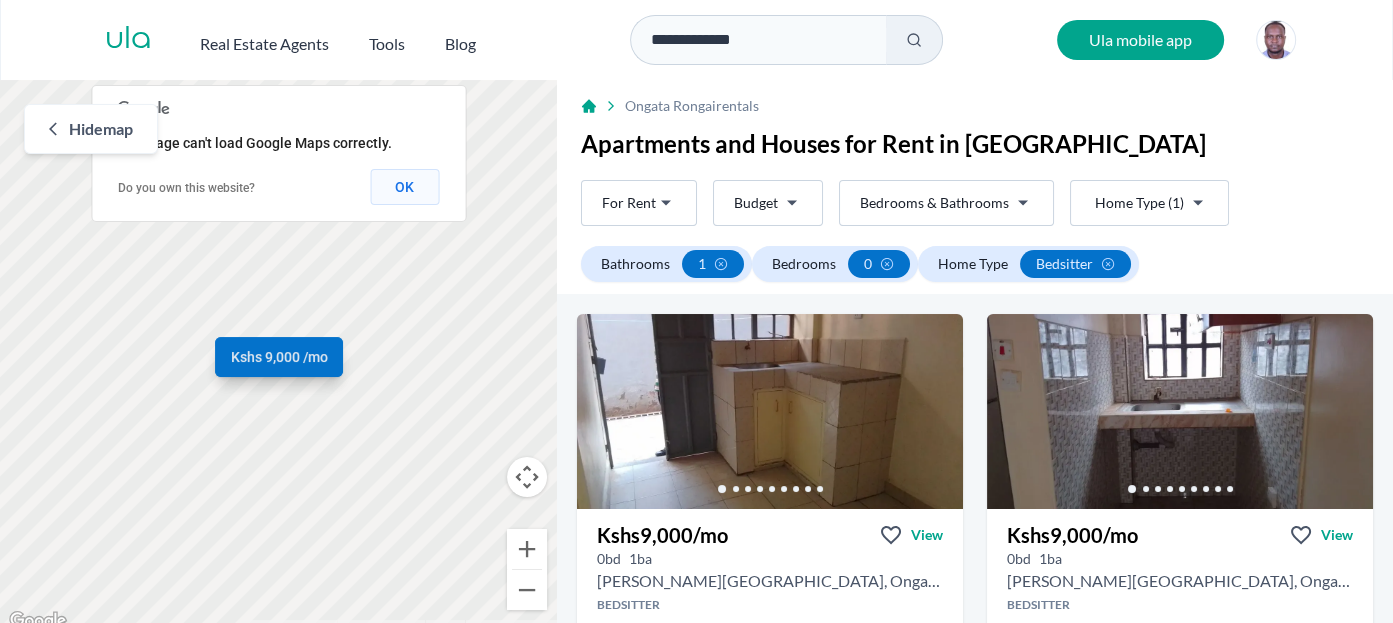 click on "OK" at bounding box center [404, 187] 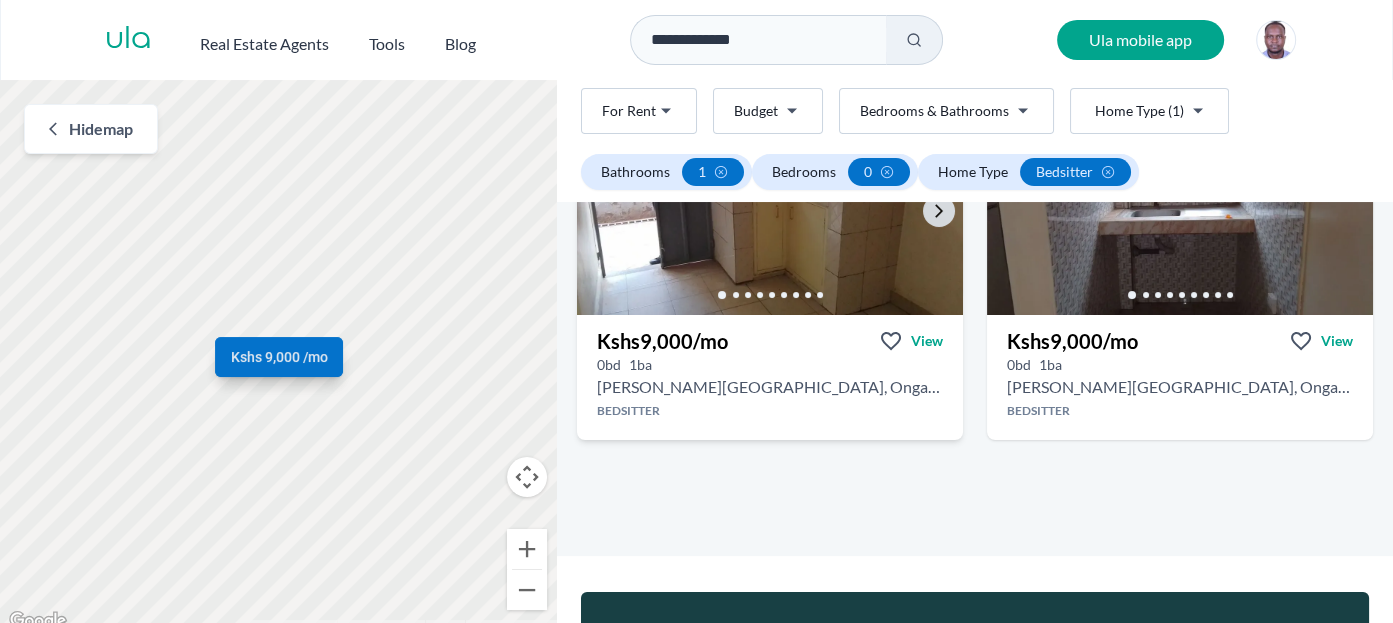 scroll, scrollTop: 0, scrollLeft: 0, axis: both 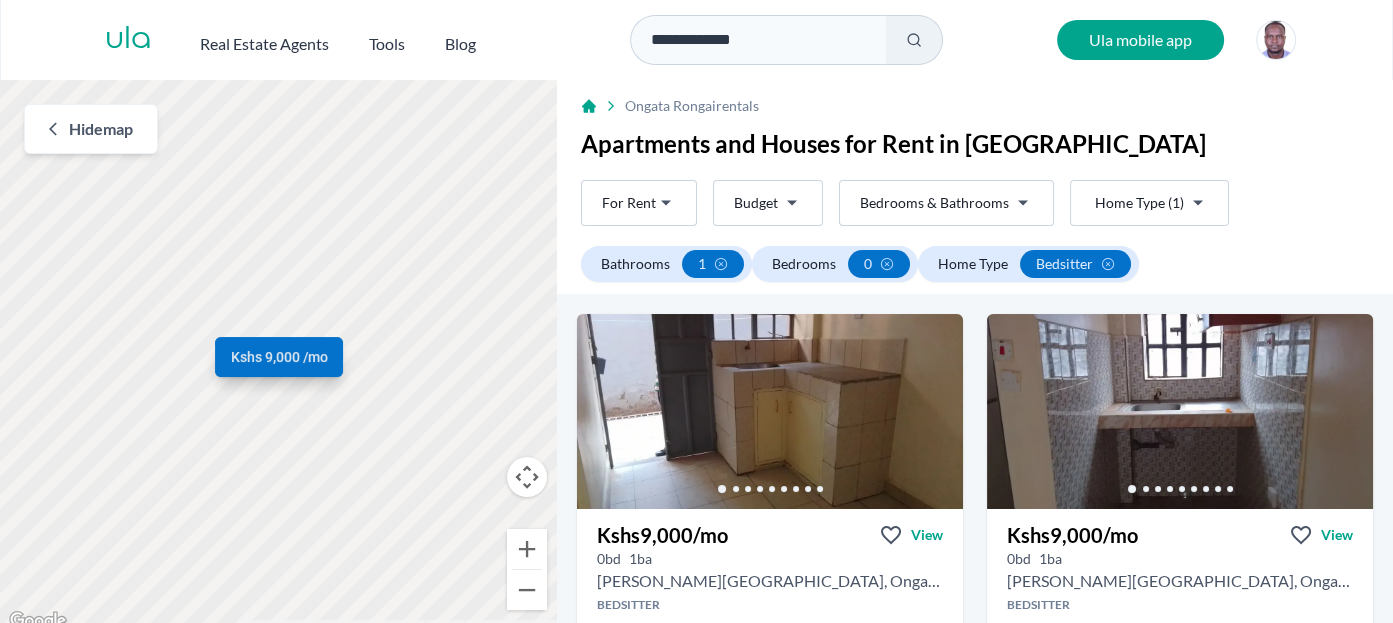 click on "Ongata Rongai  rentals" at bounding box center [692, 106] 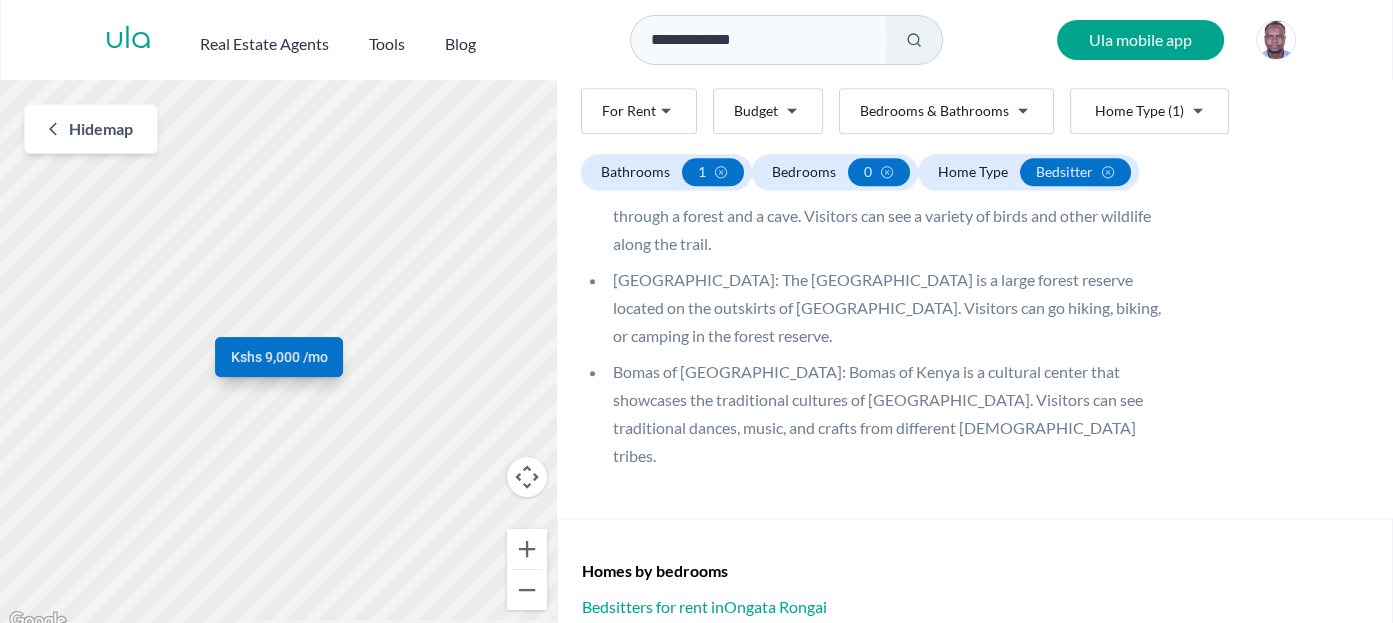 scroll, scrollTop: 2272, scrollLeft: 0, axis: vertical 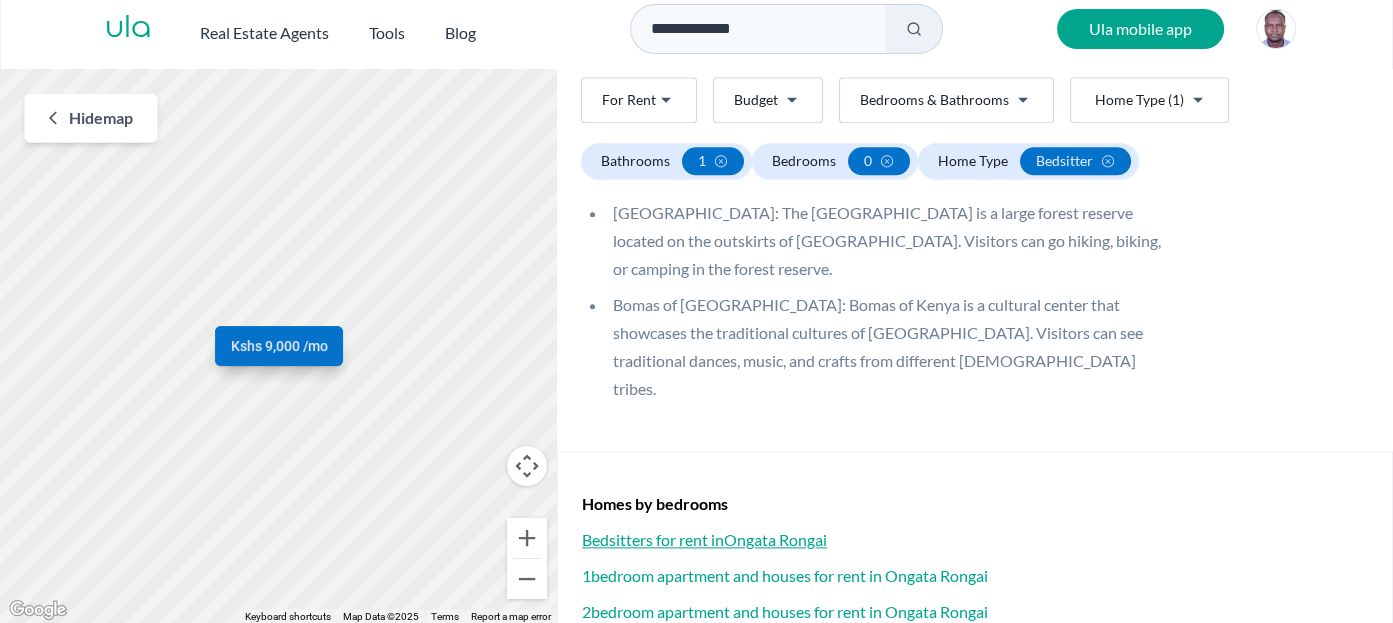 click on "Bedsitters for rent in  Ongata Rongai" at bounding box center (975, 540) 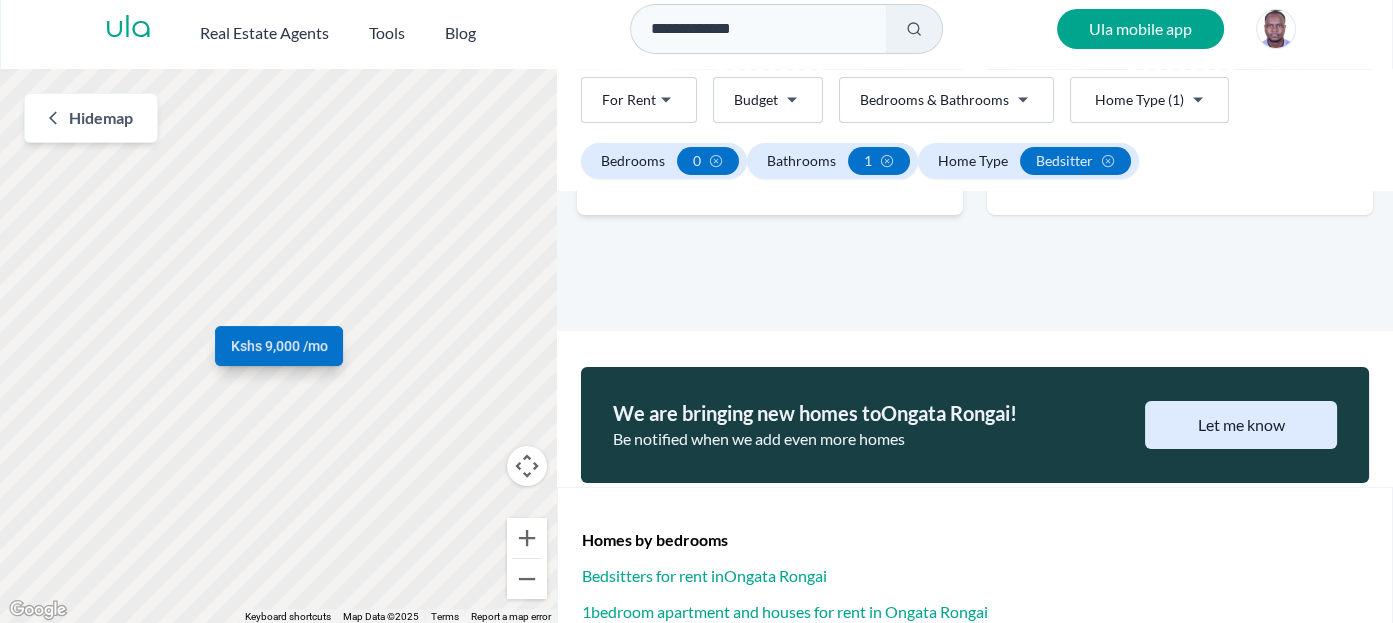 scroll, scrollTop: 520, scrollLeft: 0, axis: vertical 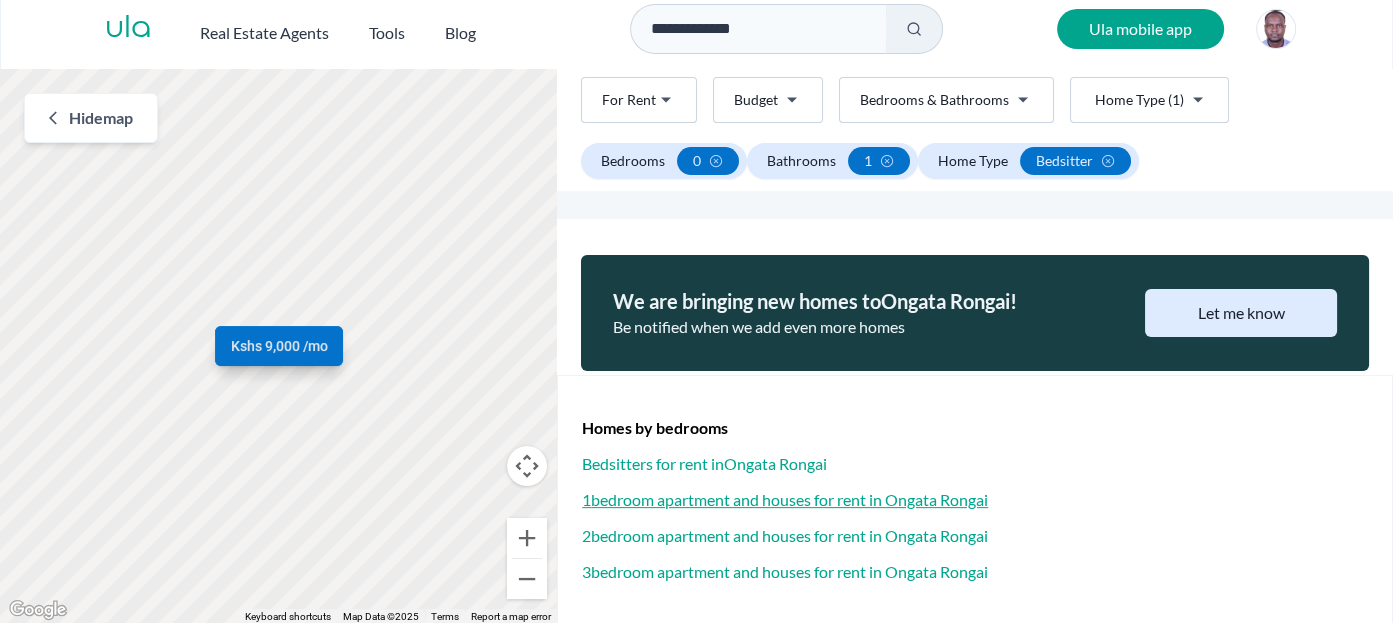 click on "1  bedroom apartment and houses for rent in   Ongata Rongai" at bounding box center [975, 500] 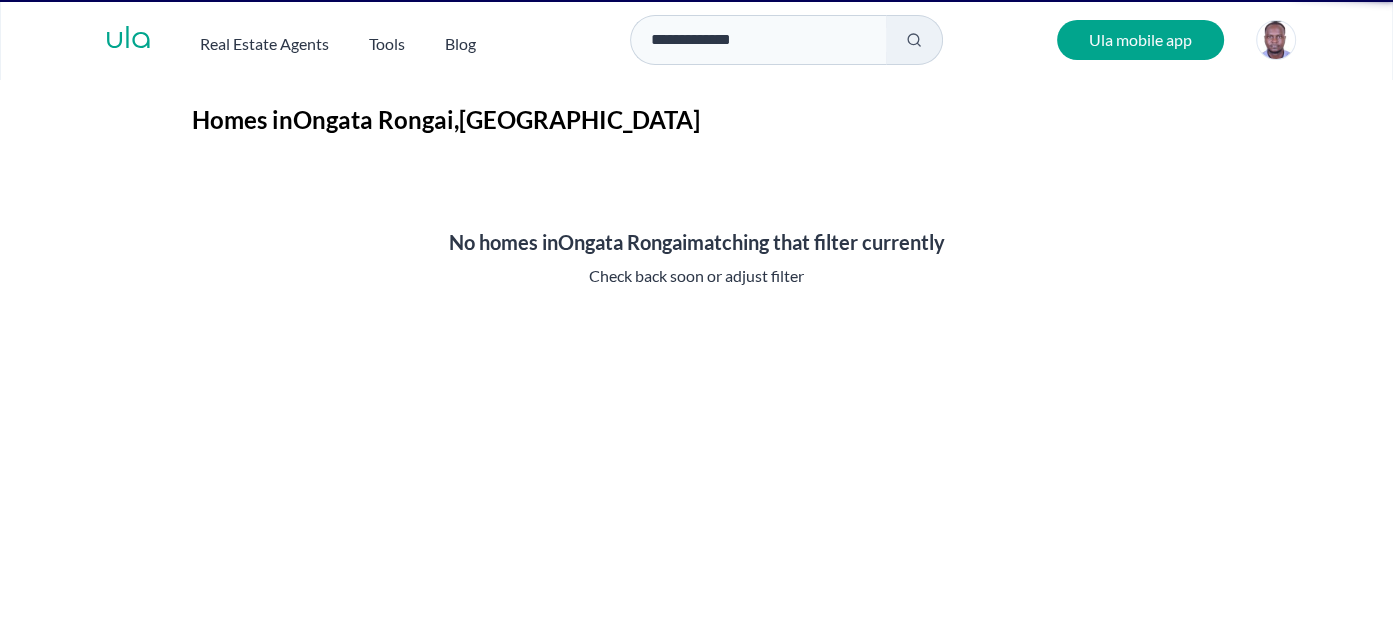 scroll, scrollTop: 0, scrollLeft: 0, axis: both 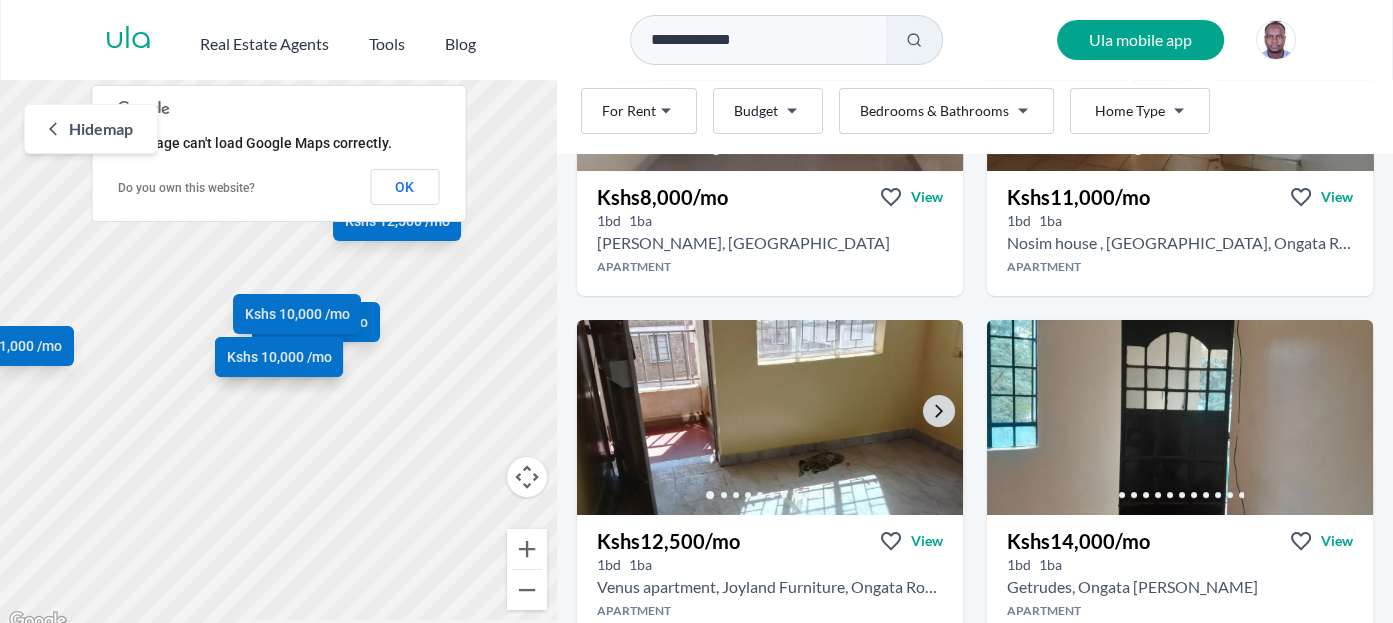 click at bounding box center (770, 417) 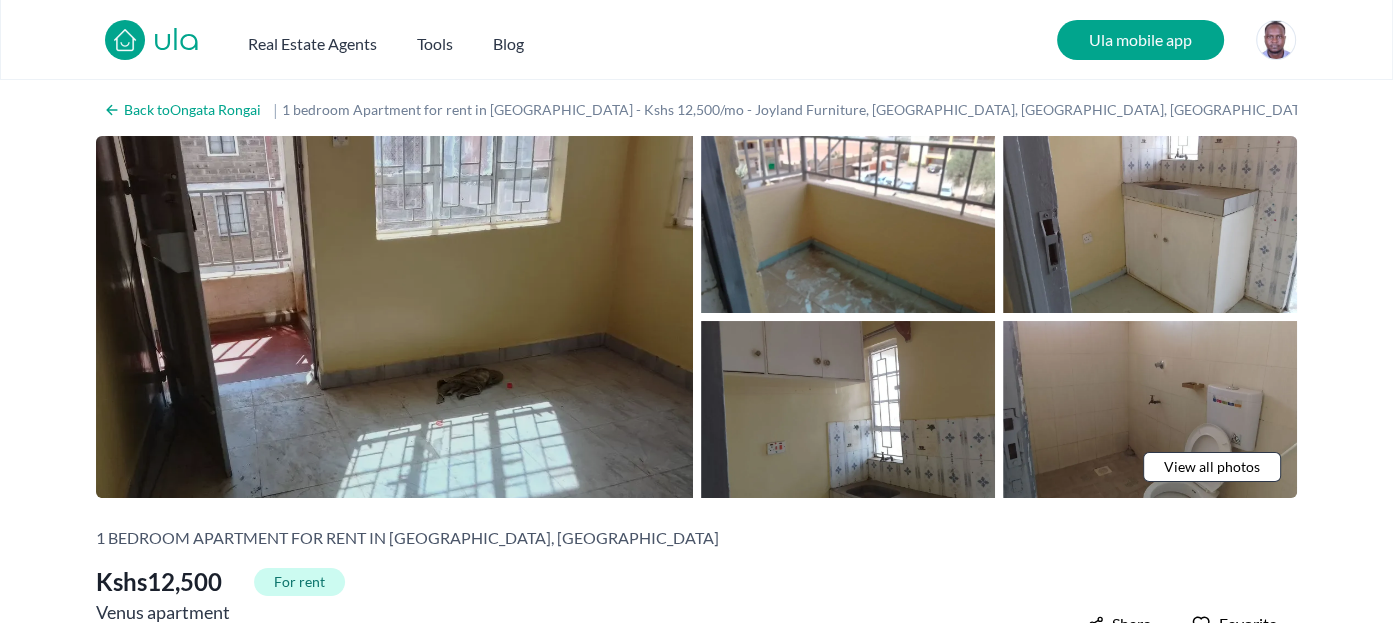 click at bounding box center (394, 317) 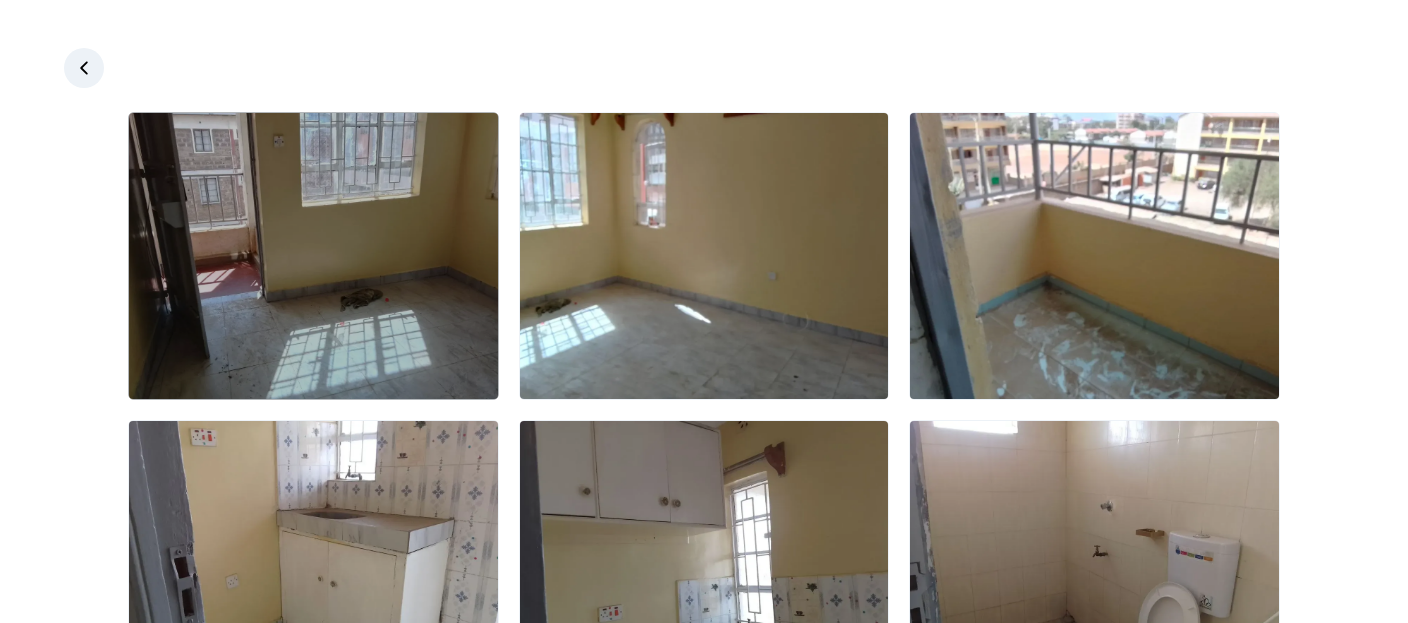 click at bounding box center (313, 256) 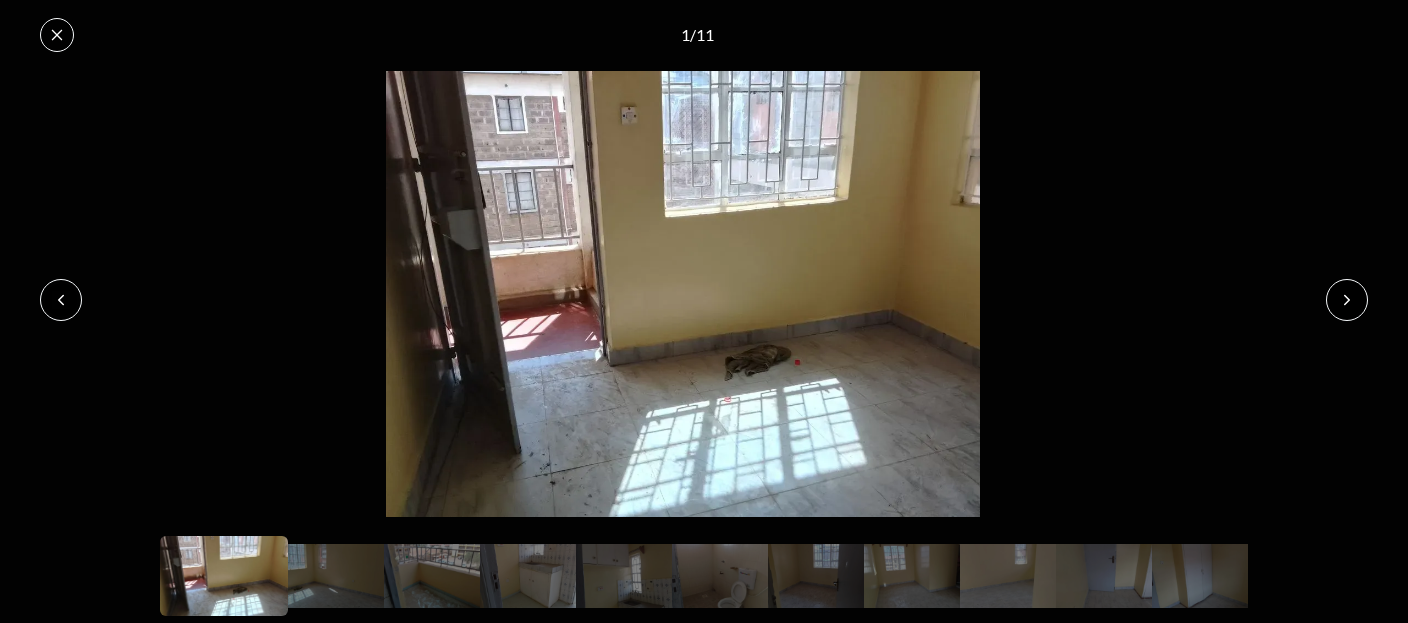 click 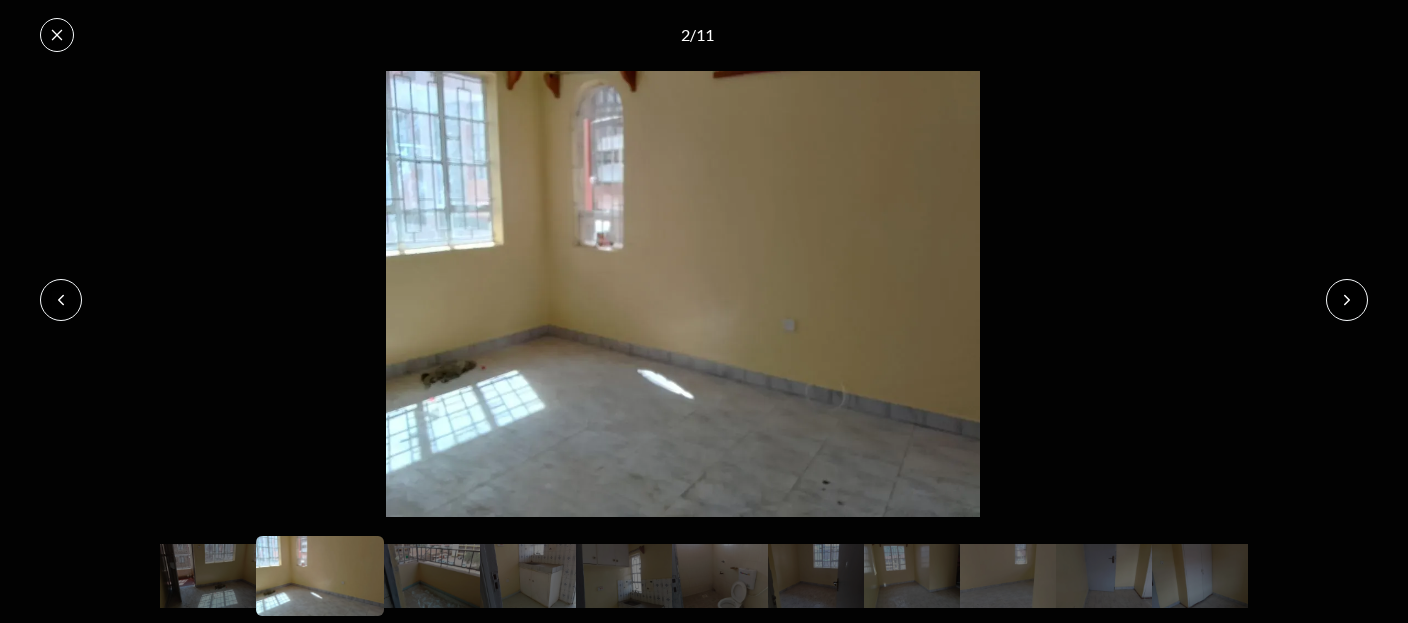click 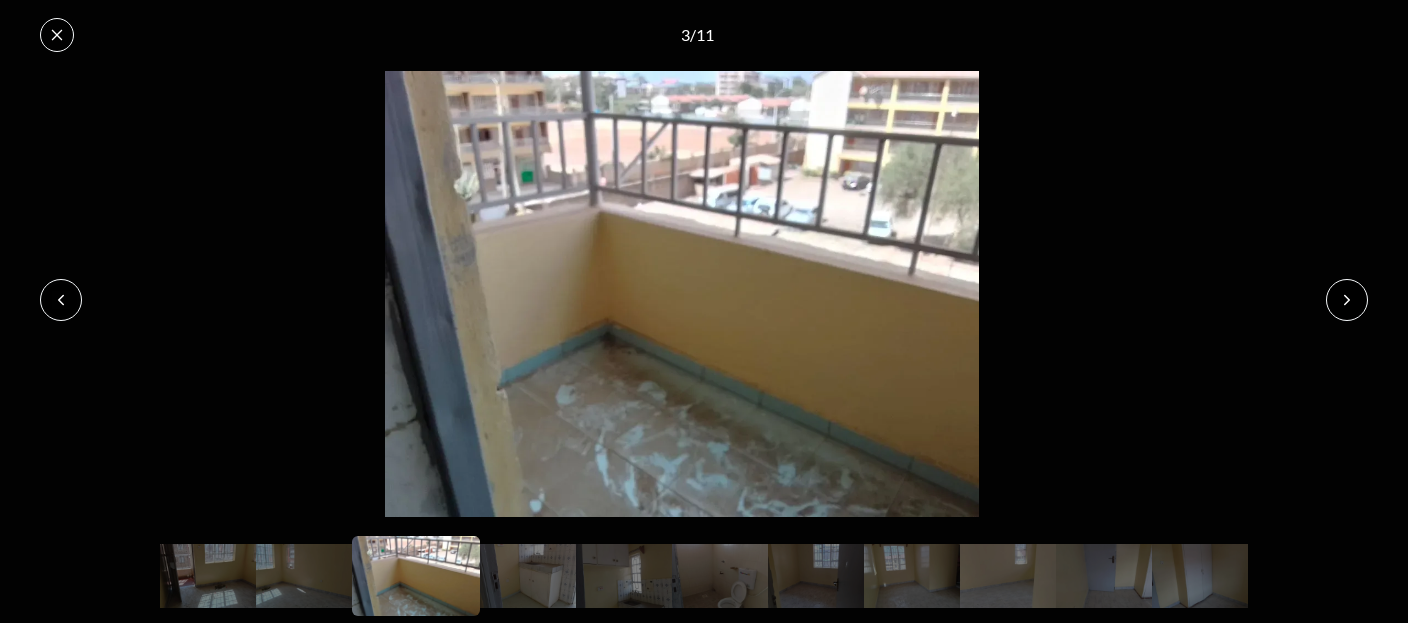 click 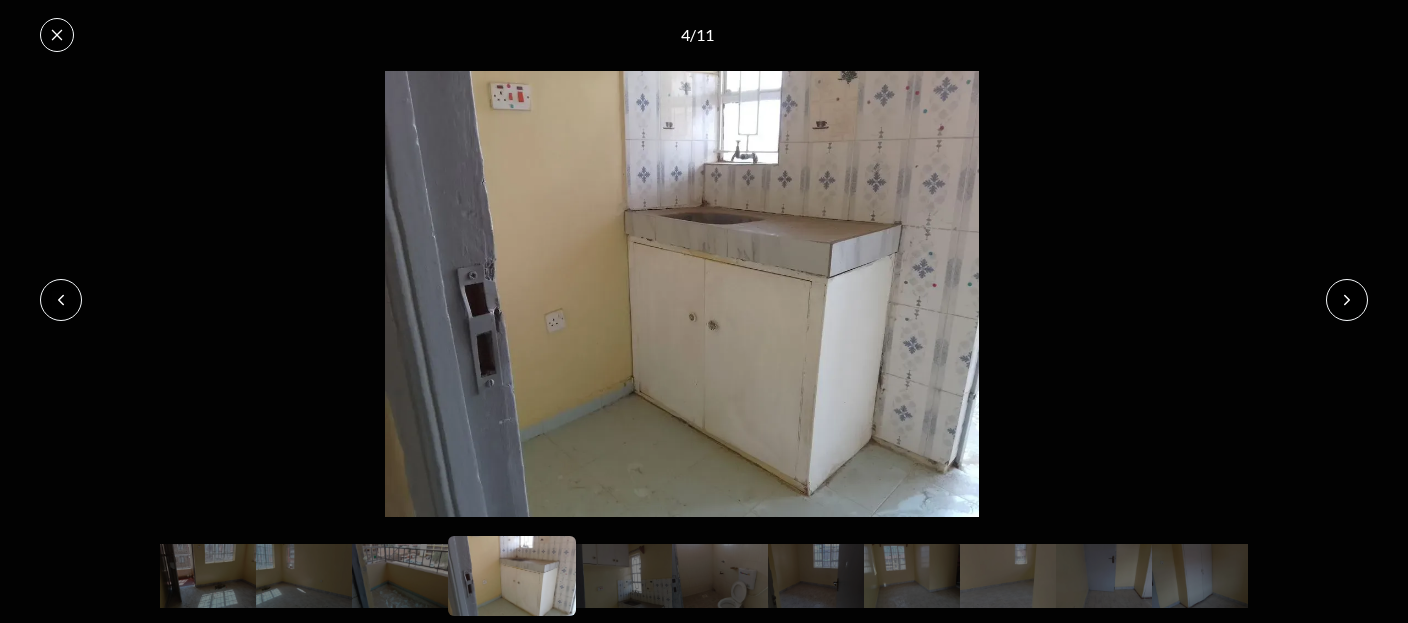 click 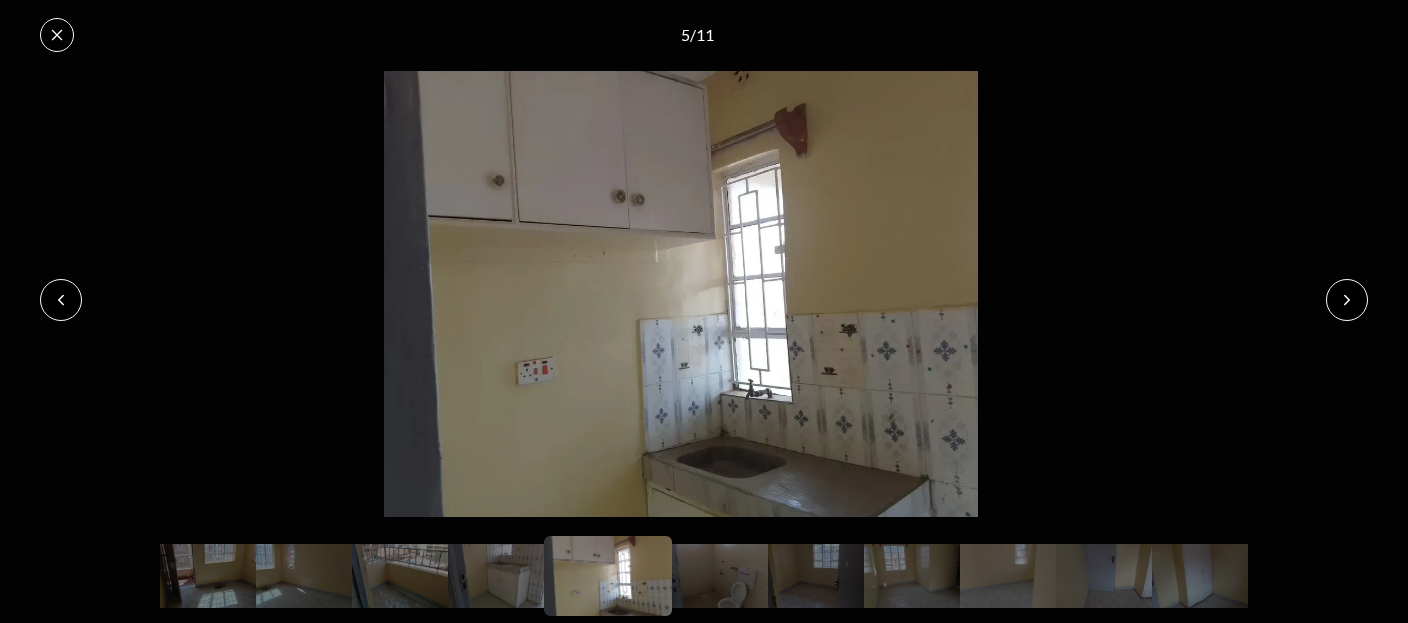 click 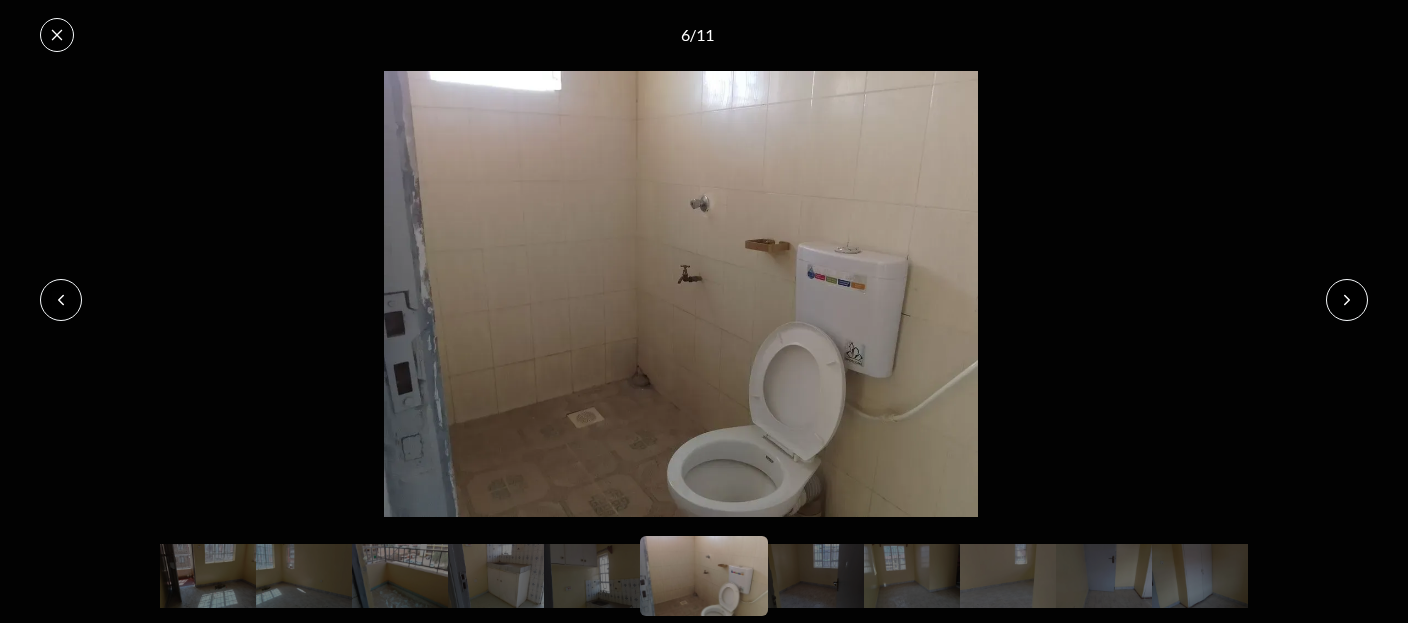 click 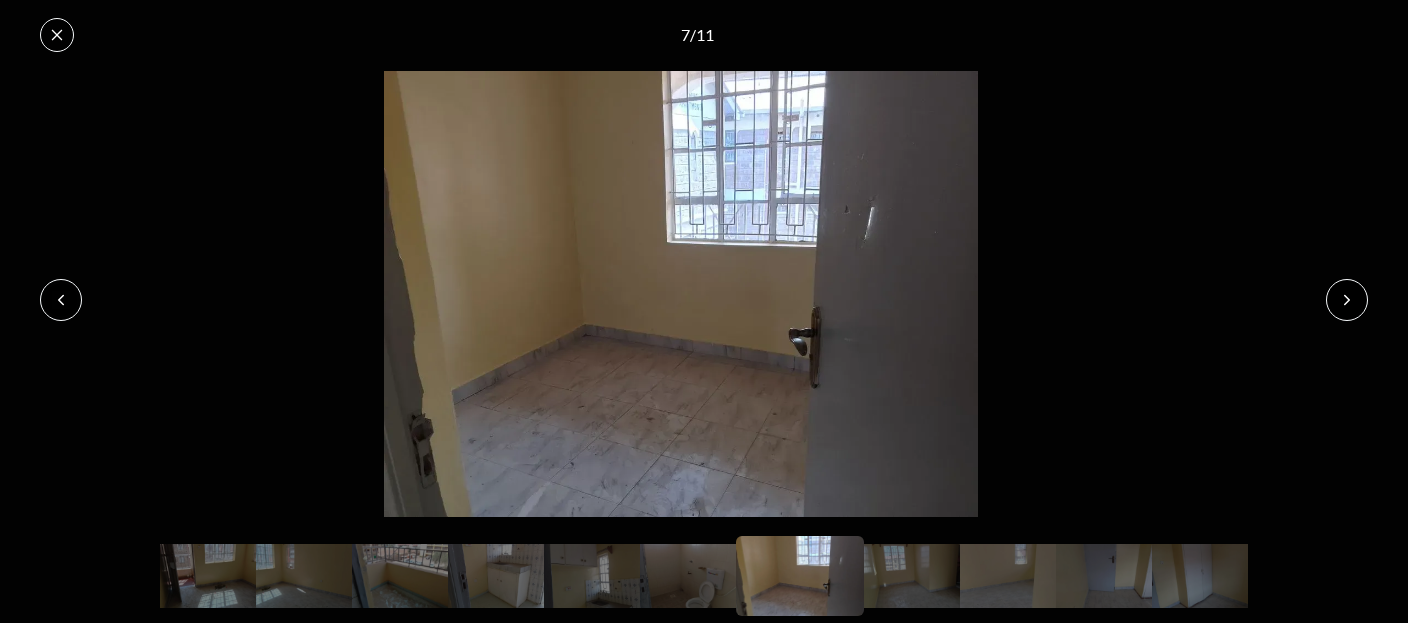 click 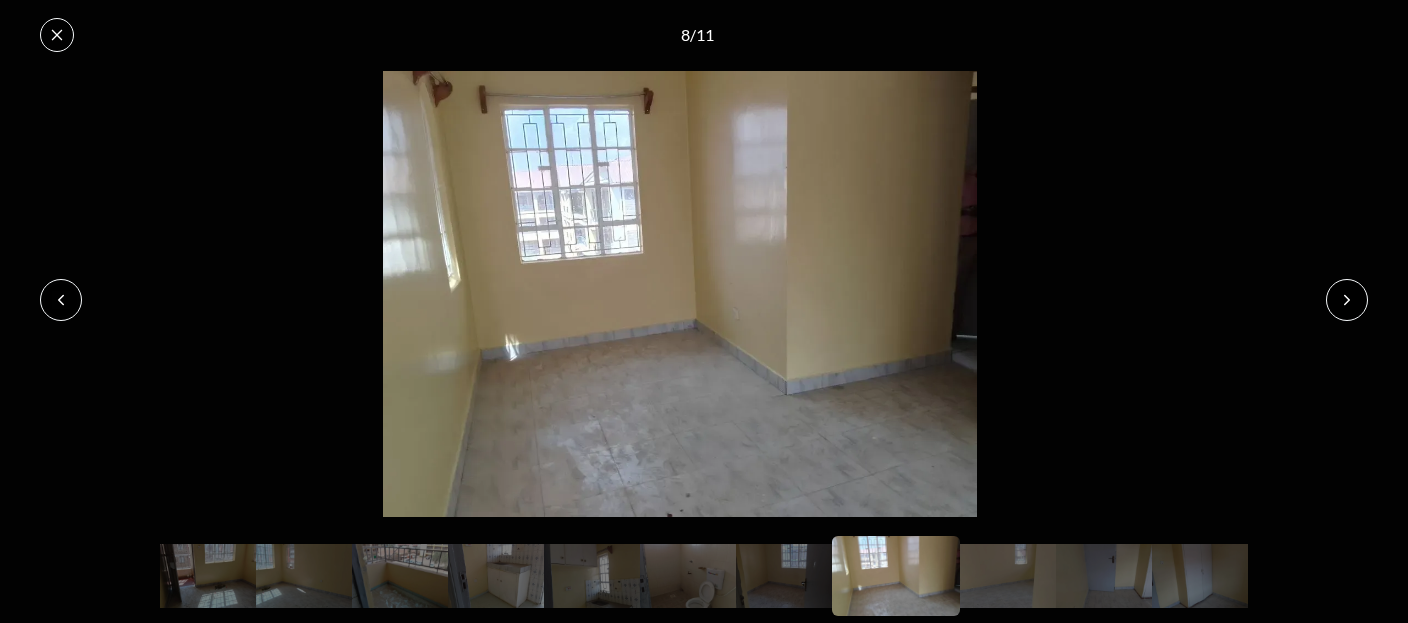 click 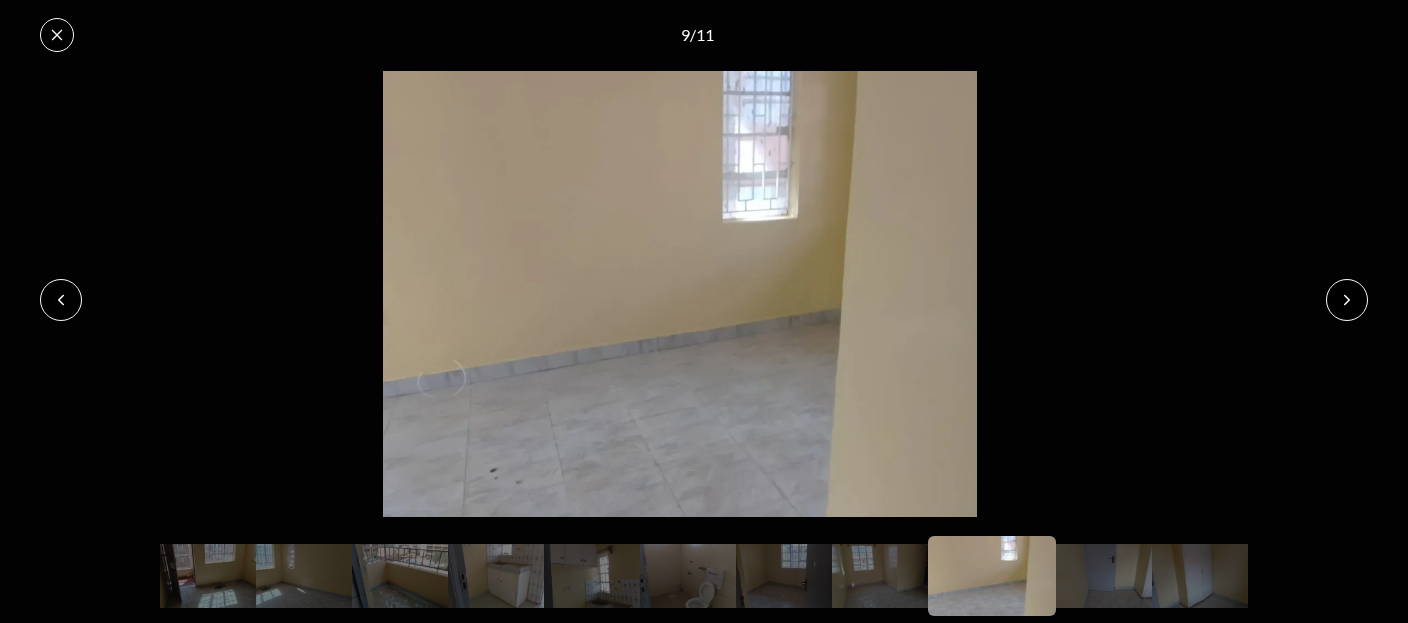 click 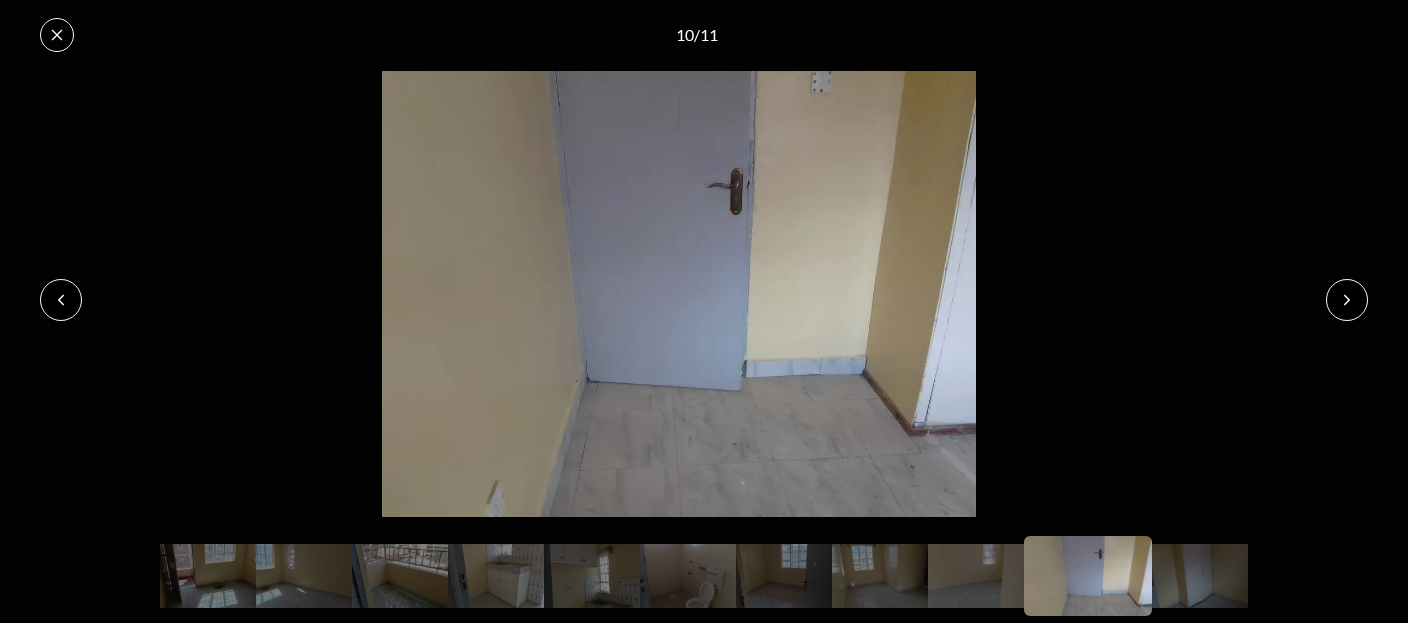 click 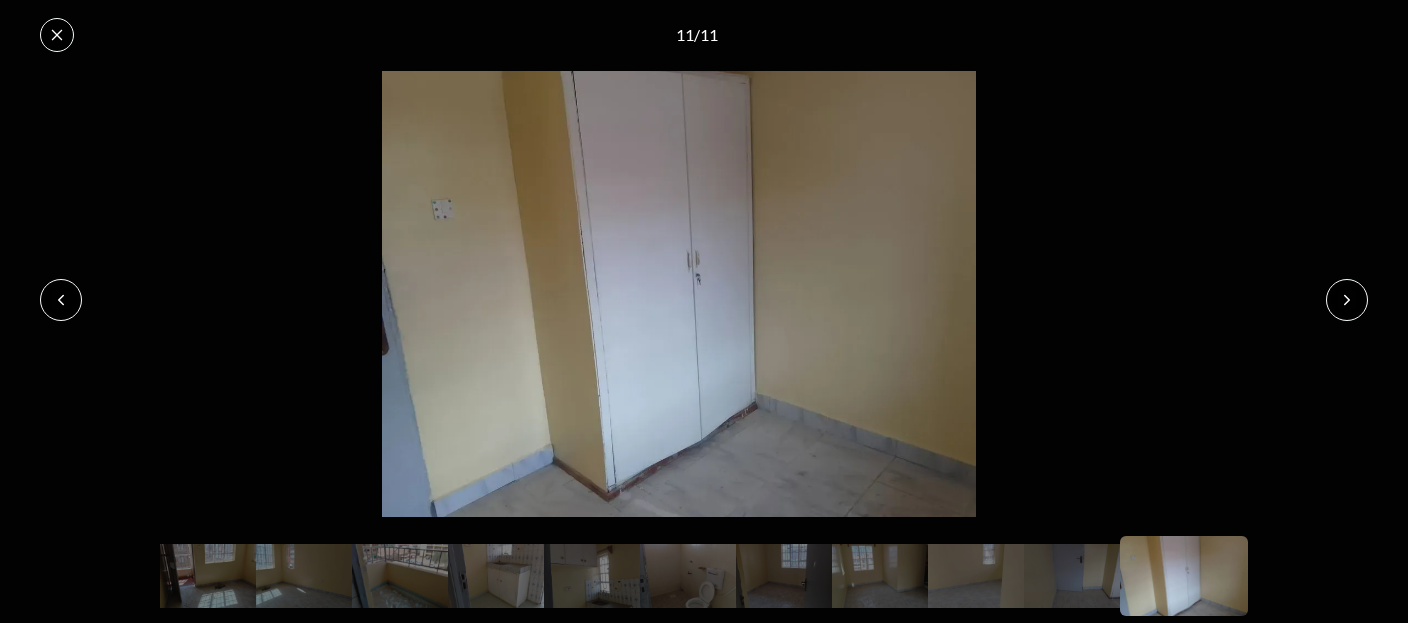 click 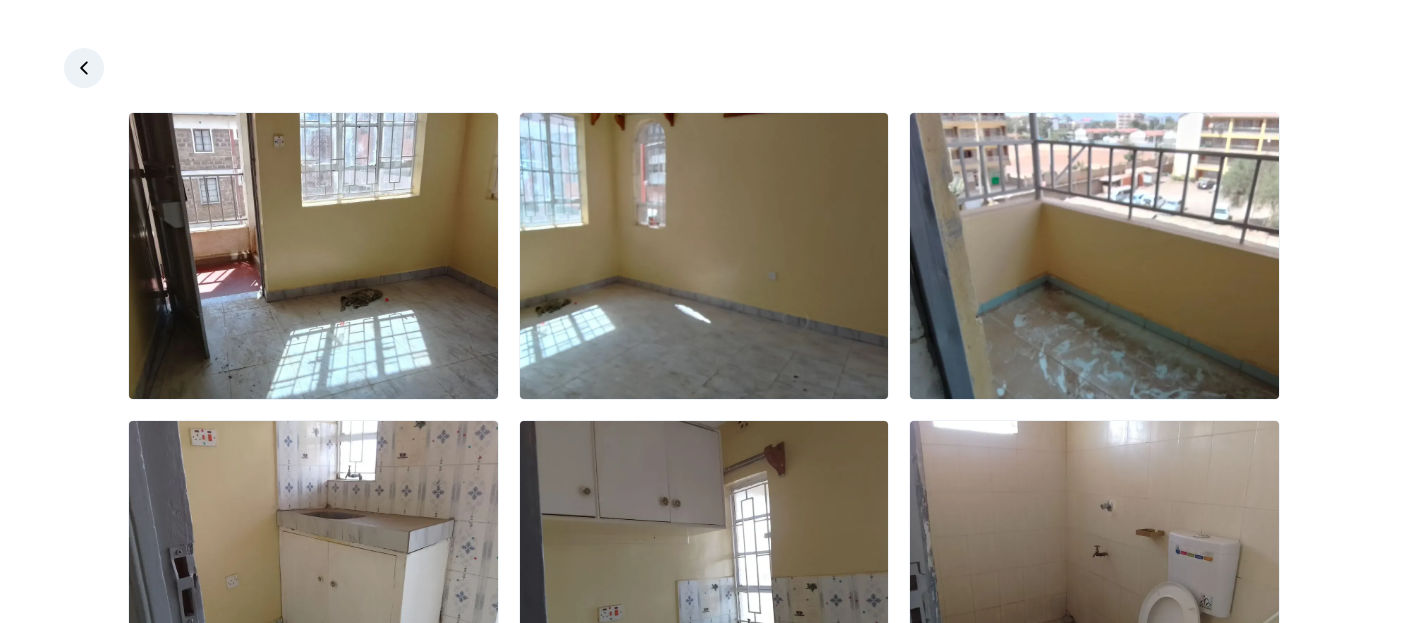 click 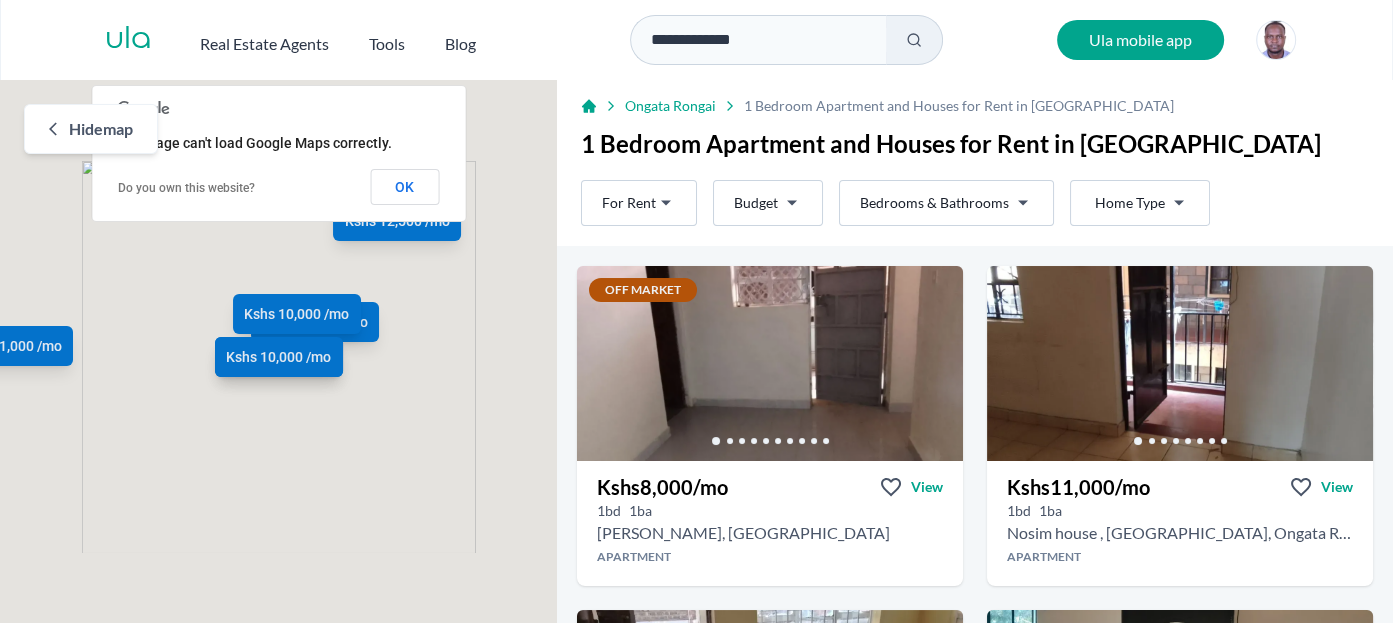 scroll, scrollTop: 11, scrollLeft: 0, axis: vertical 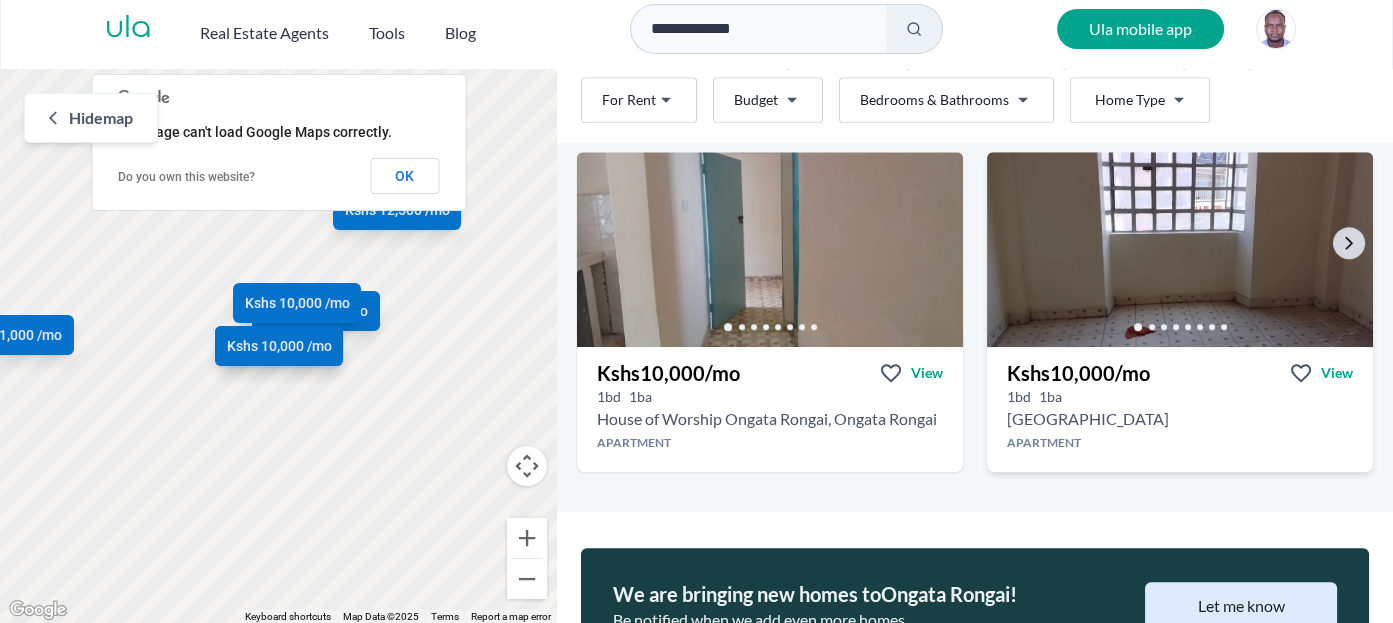 click at bounding box center (1179, 249) 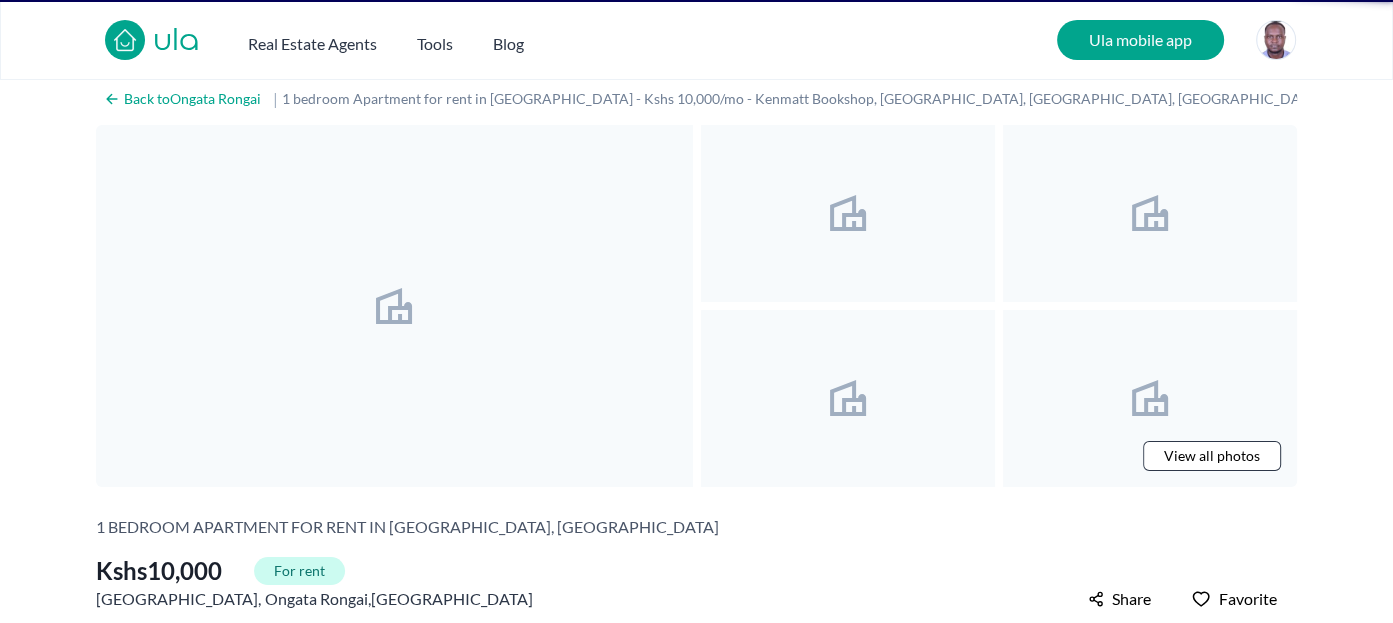 scroll, scrollTop: 0, scrollLeft: 0, axis: both 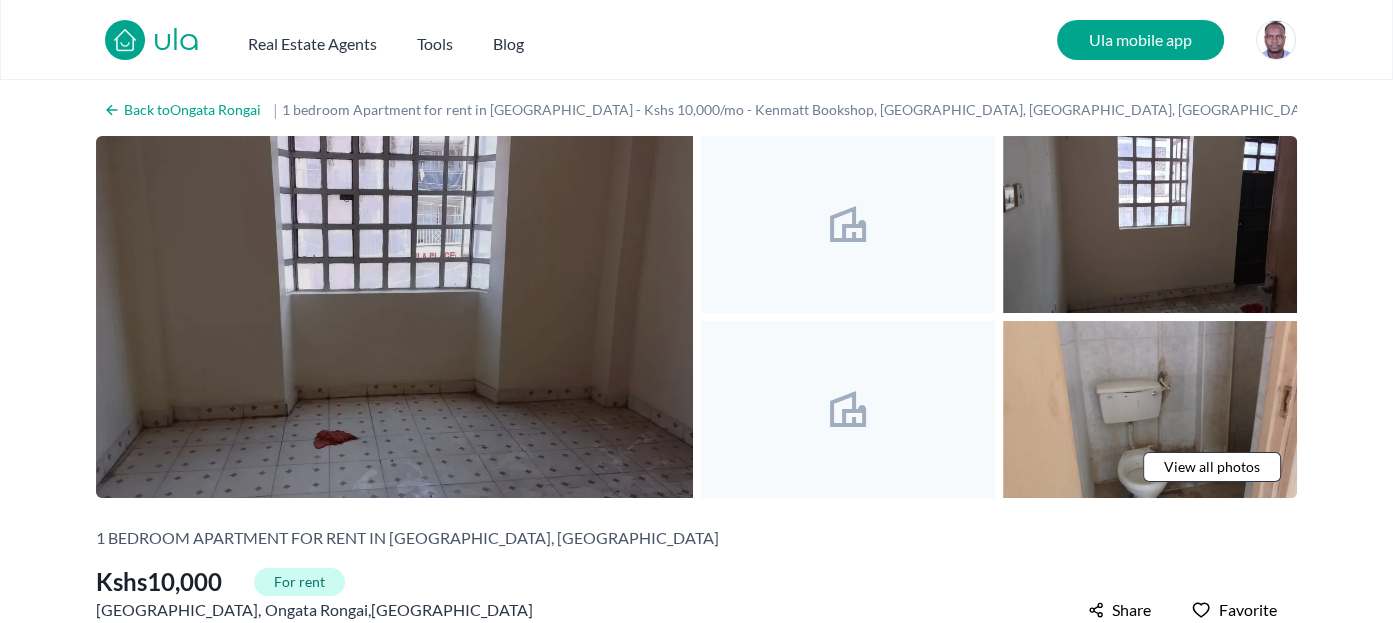 click at bounding box center [394, 317] 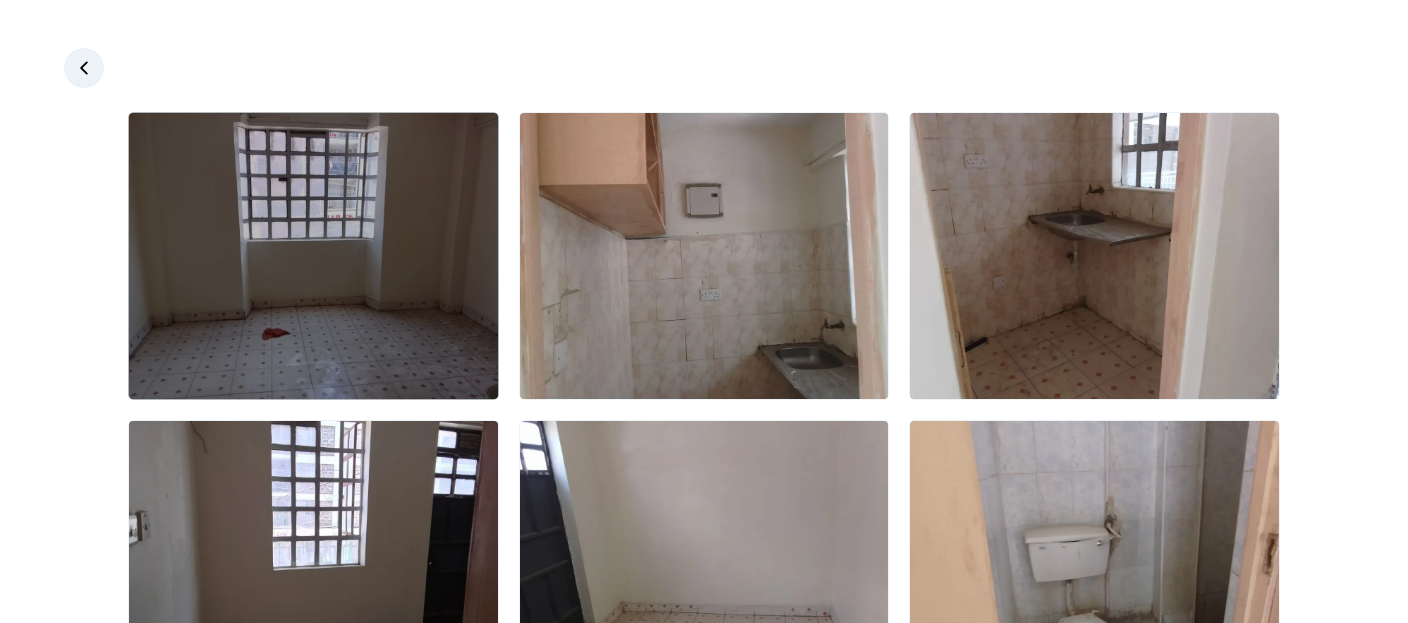 click at bounding box center [313, 256] 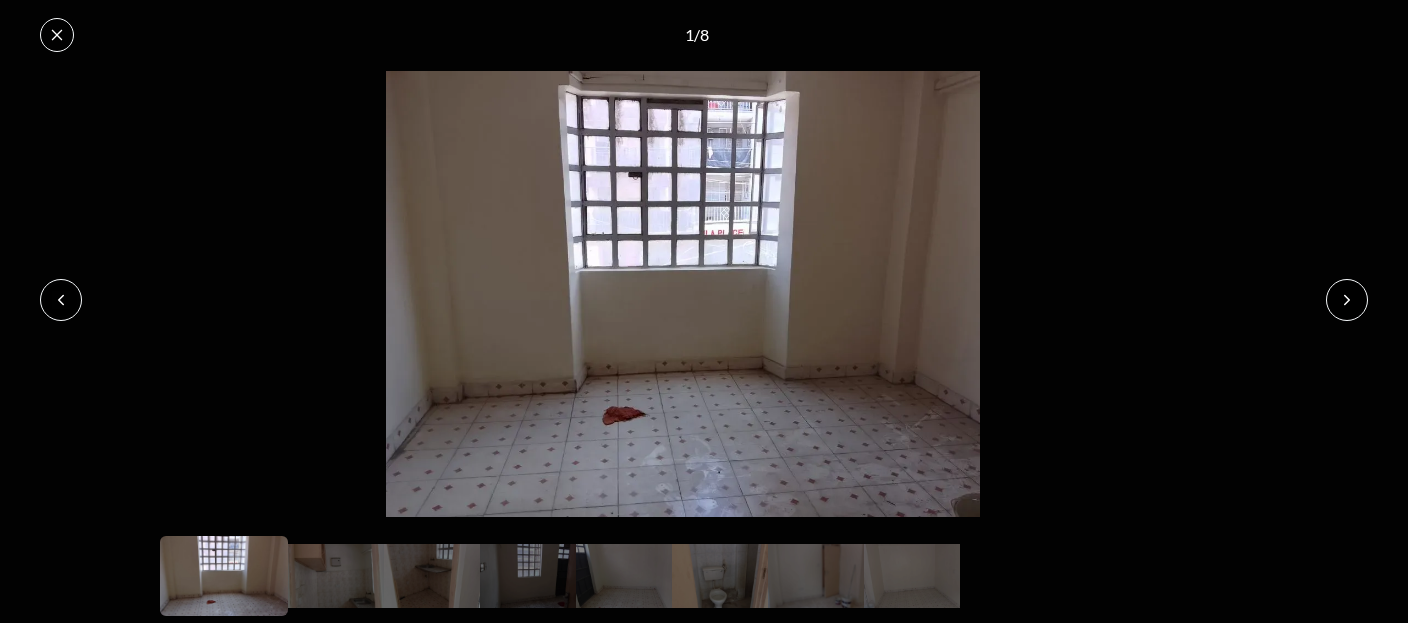 click at bounding box center (1347, 300) 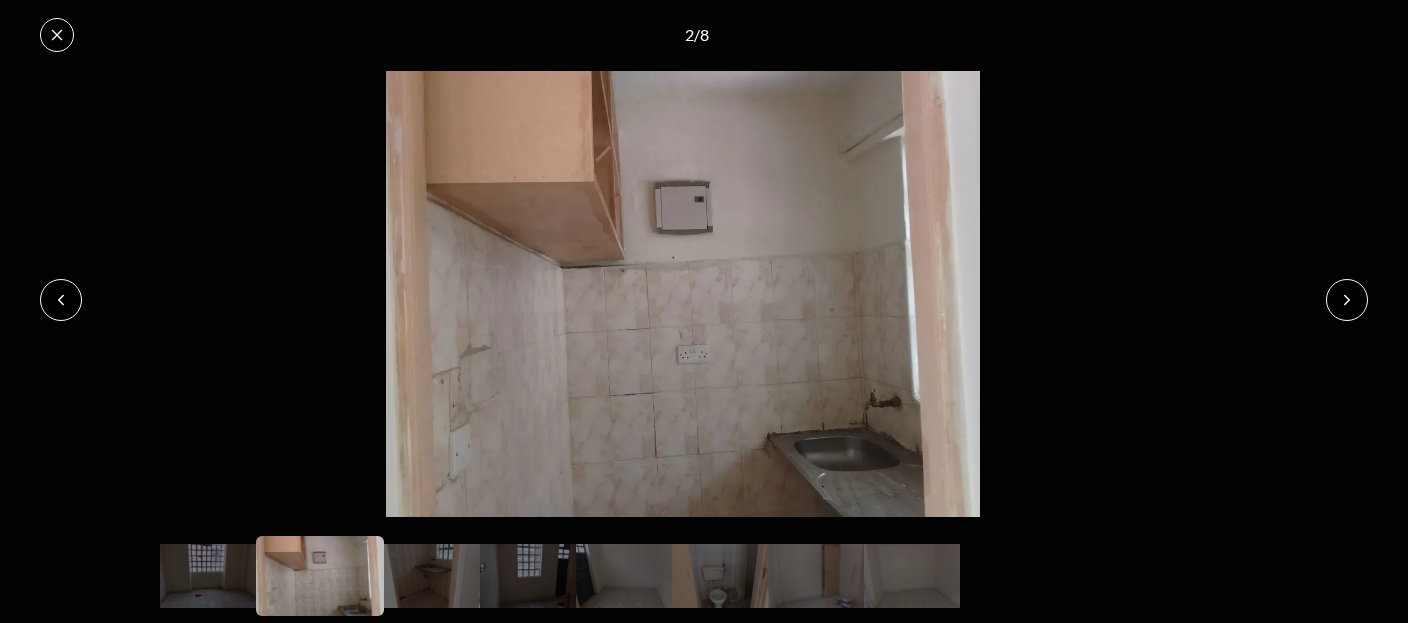 click at bounding box center (1347, 300) 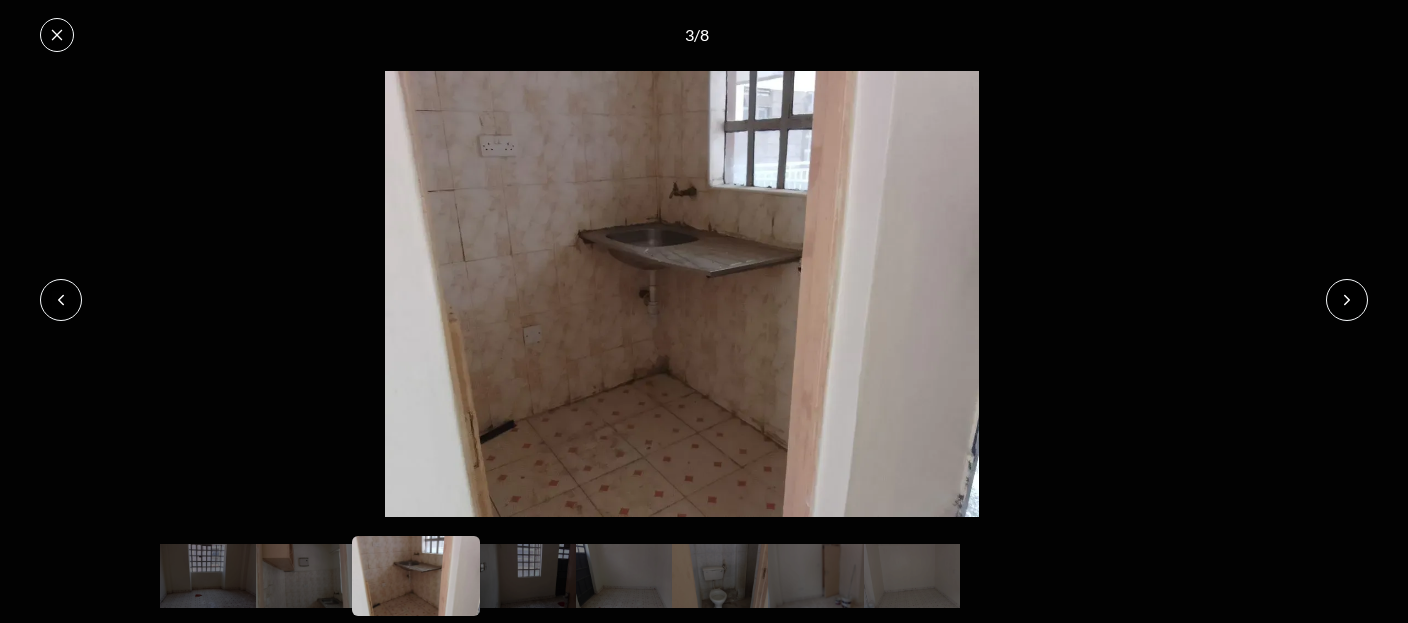 click at bounding box center (1347, 300) 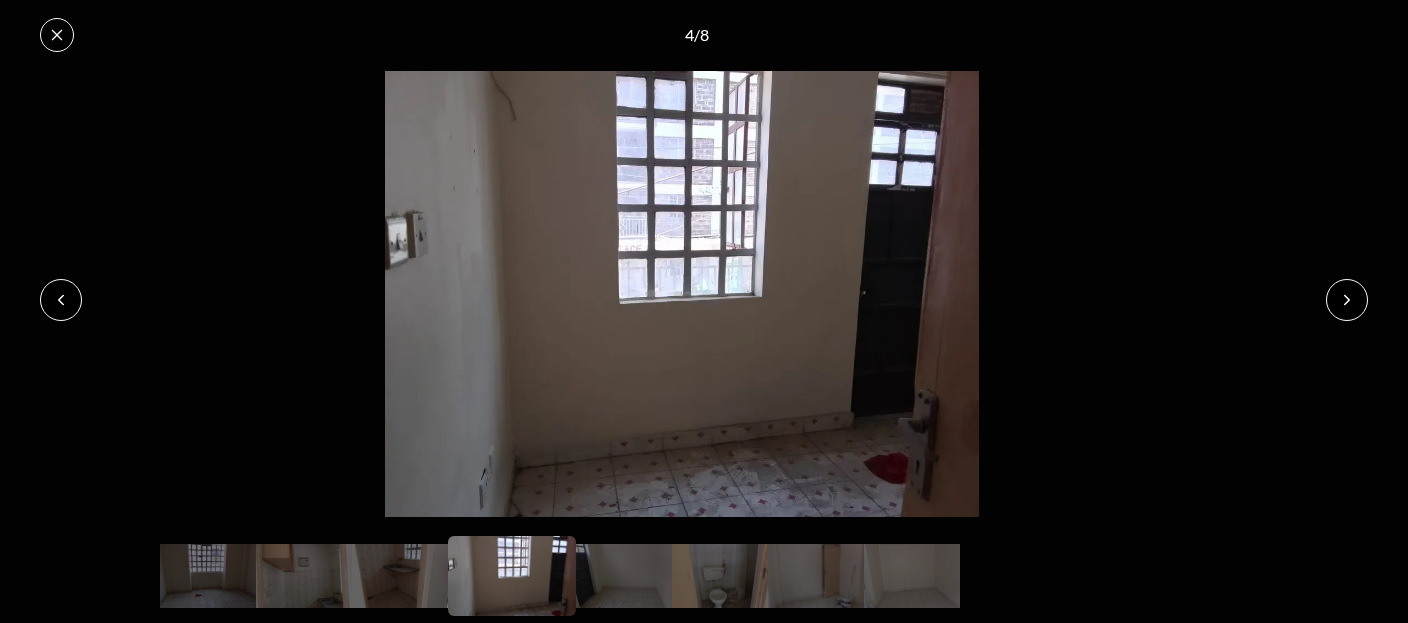 click at bounding box center [1347, 300] 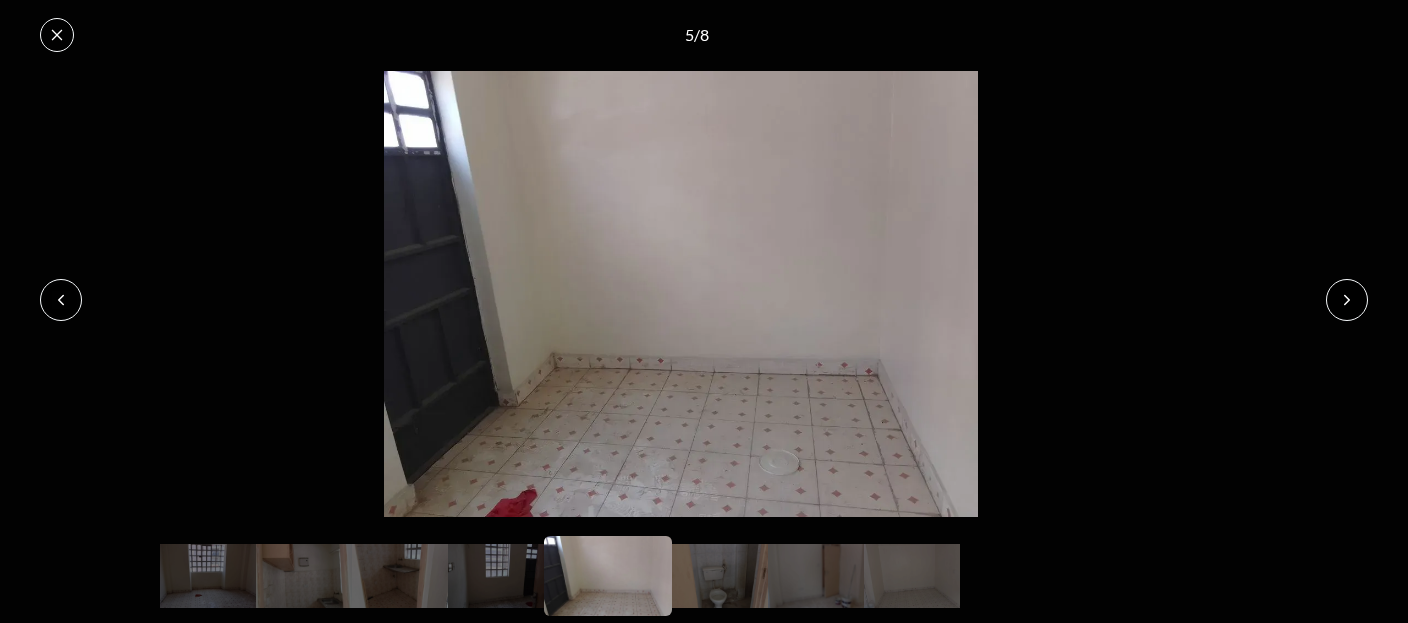 click at bounding box center [1347, 300] 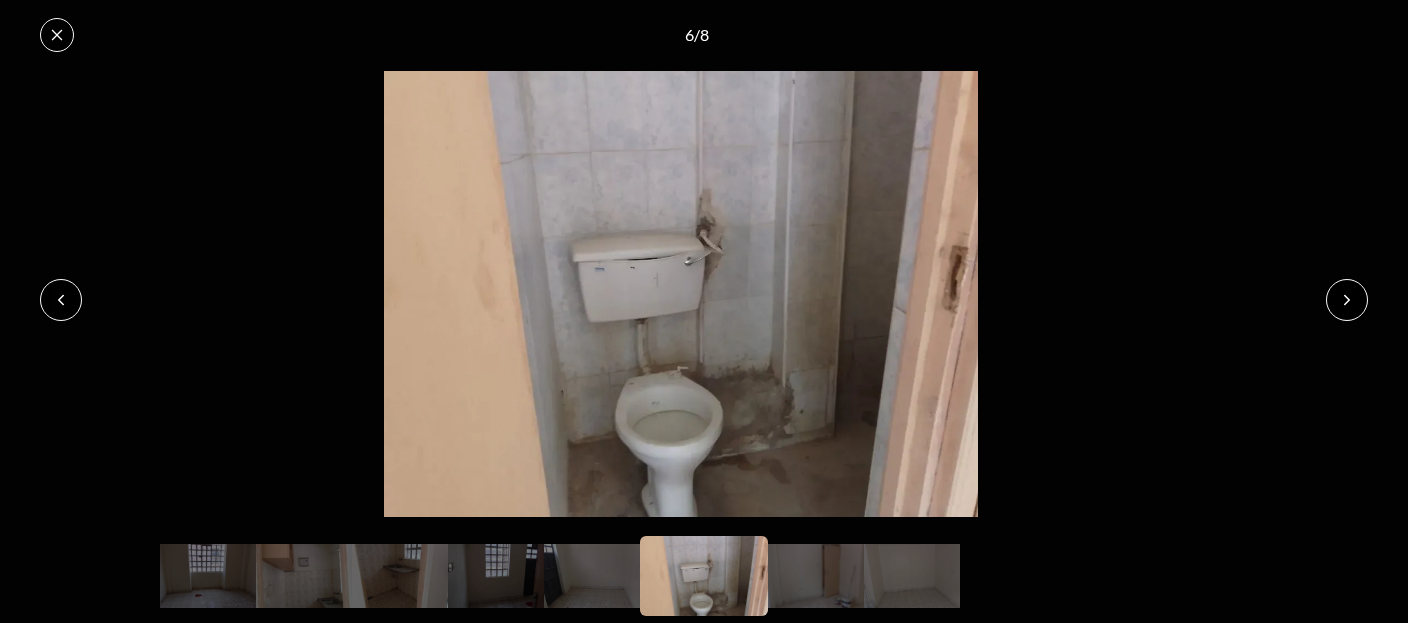 click at bounding box center [1347, 300] 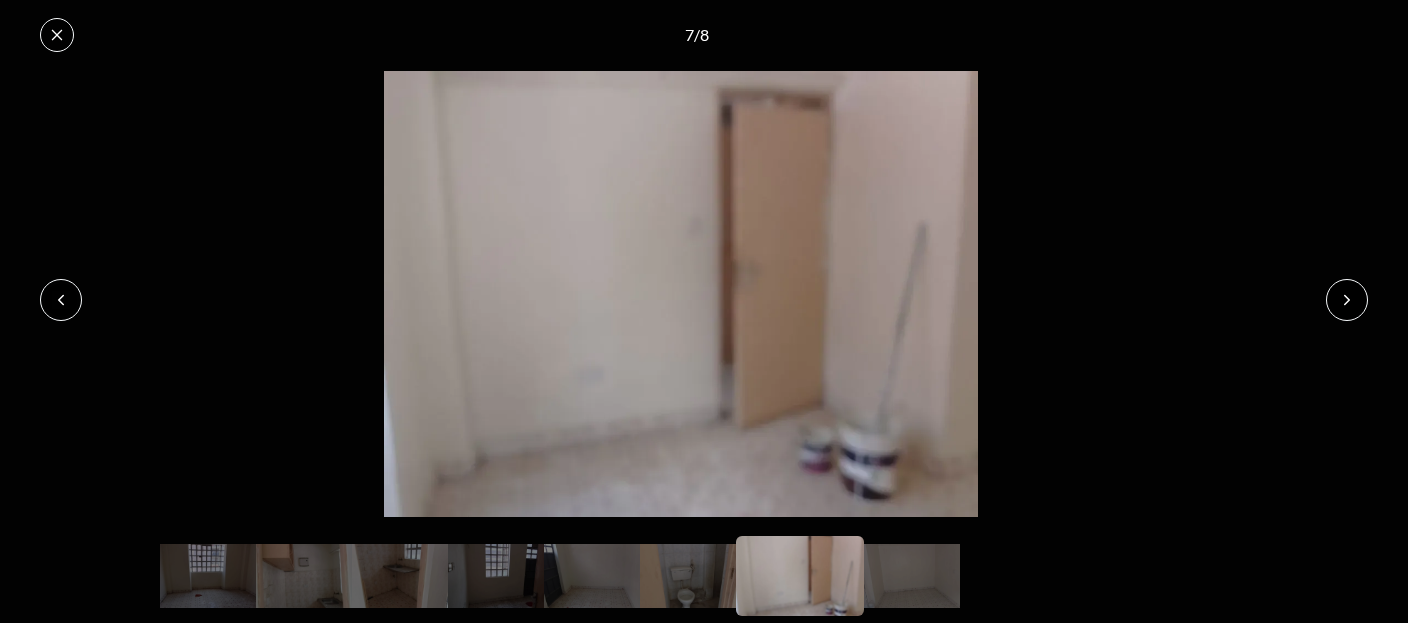 click at bounding box center (1347, 300) 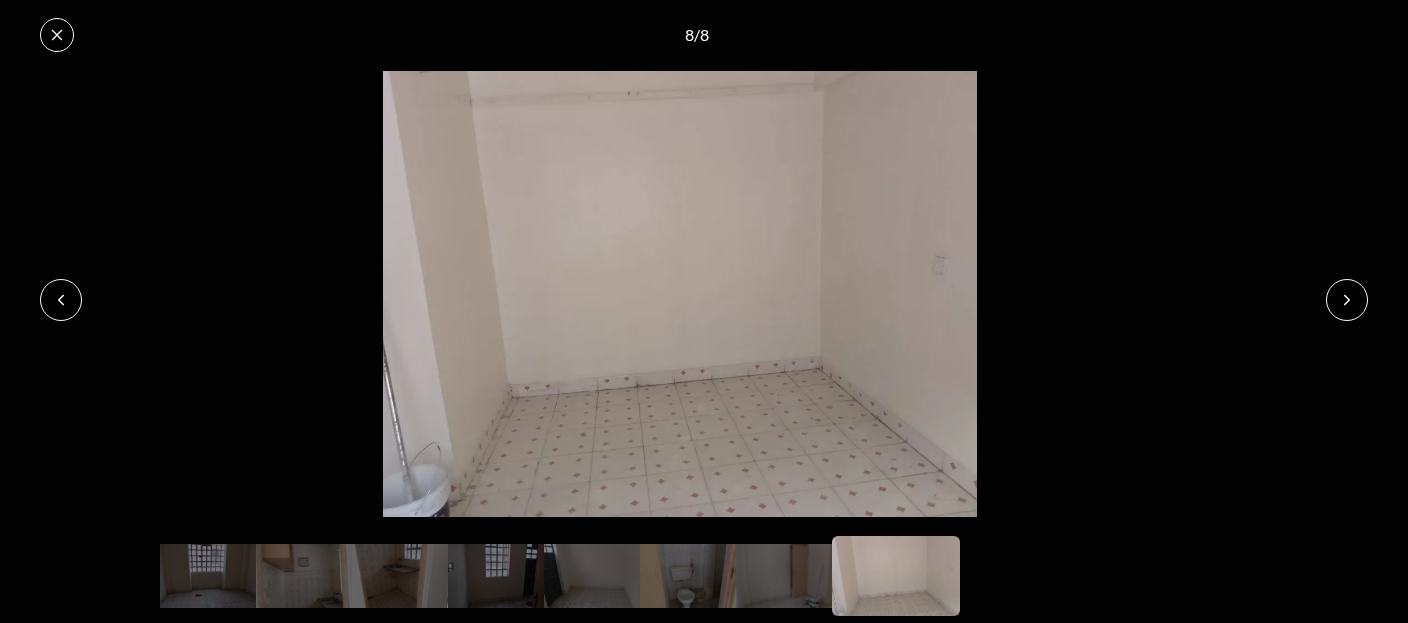 click 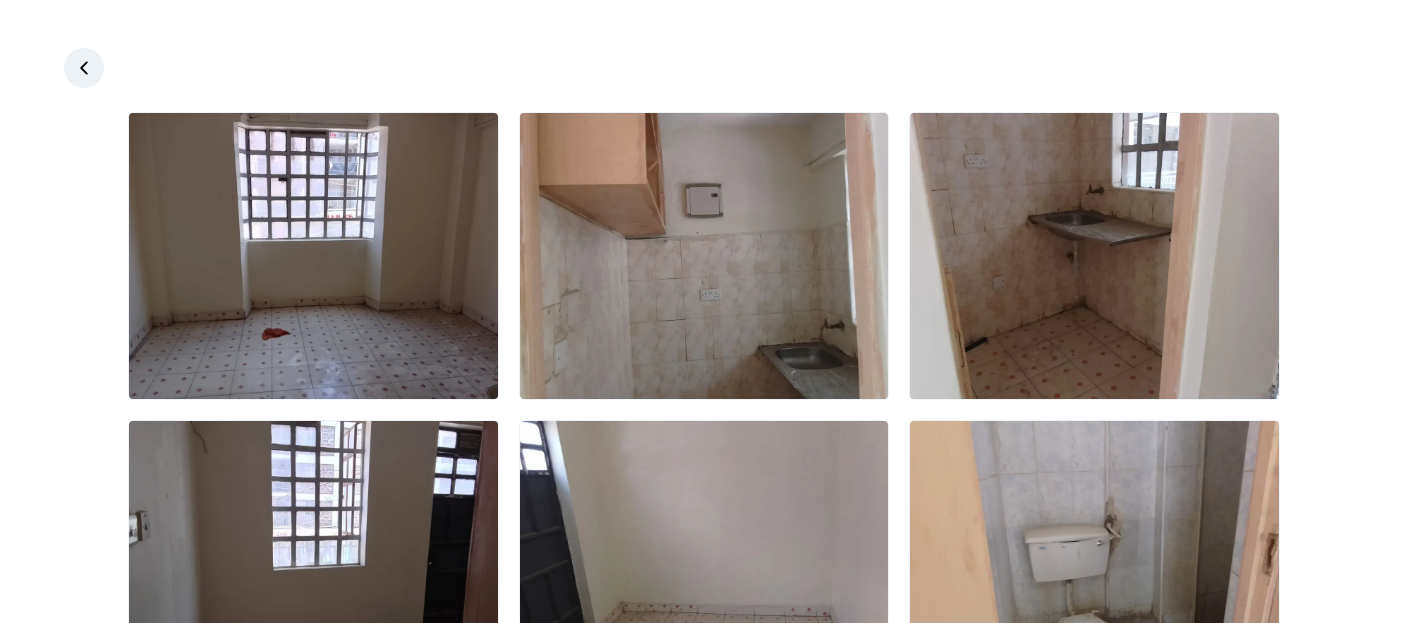 click 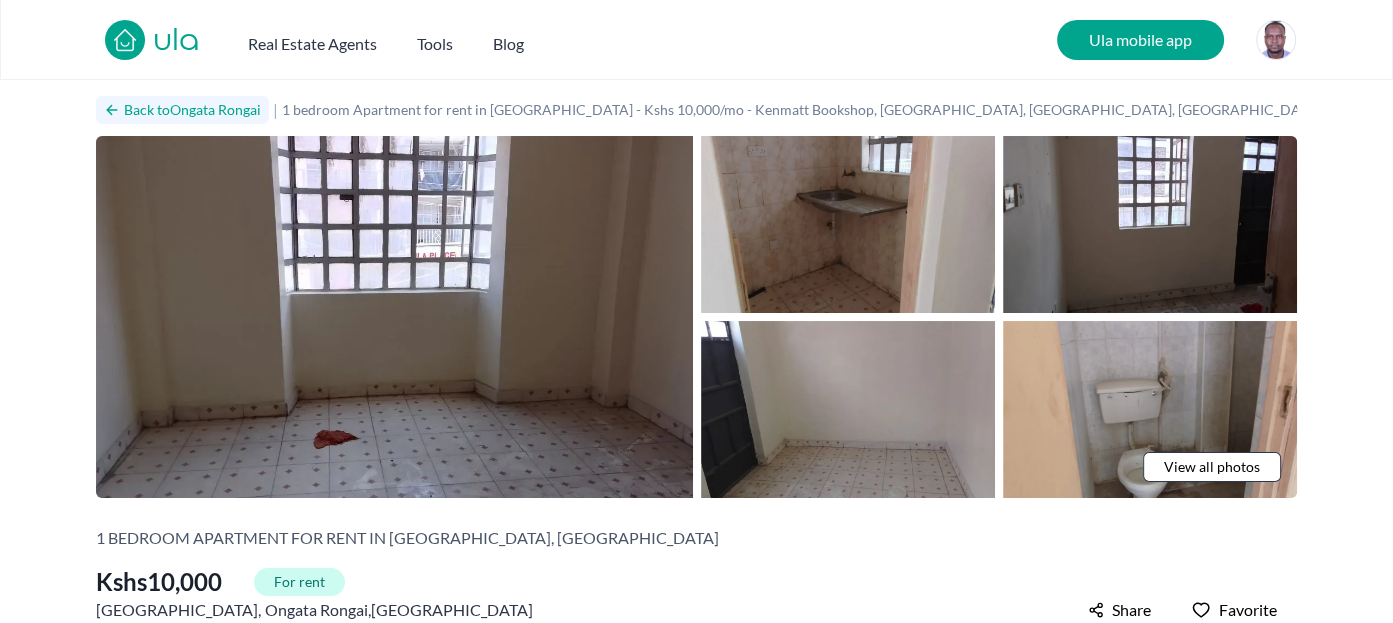 click on "Back to  Ongata Rongai" at bounding box center [192, 110] 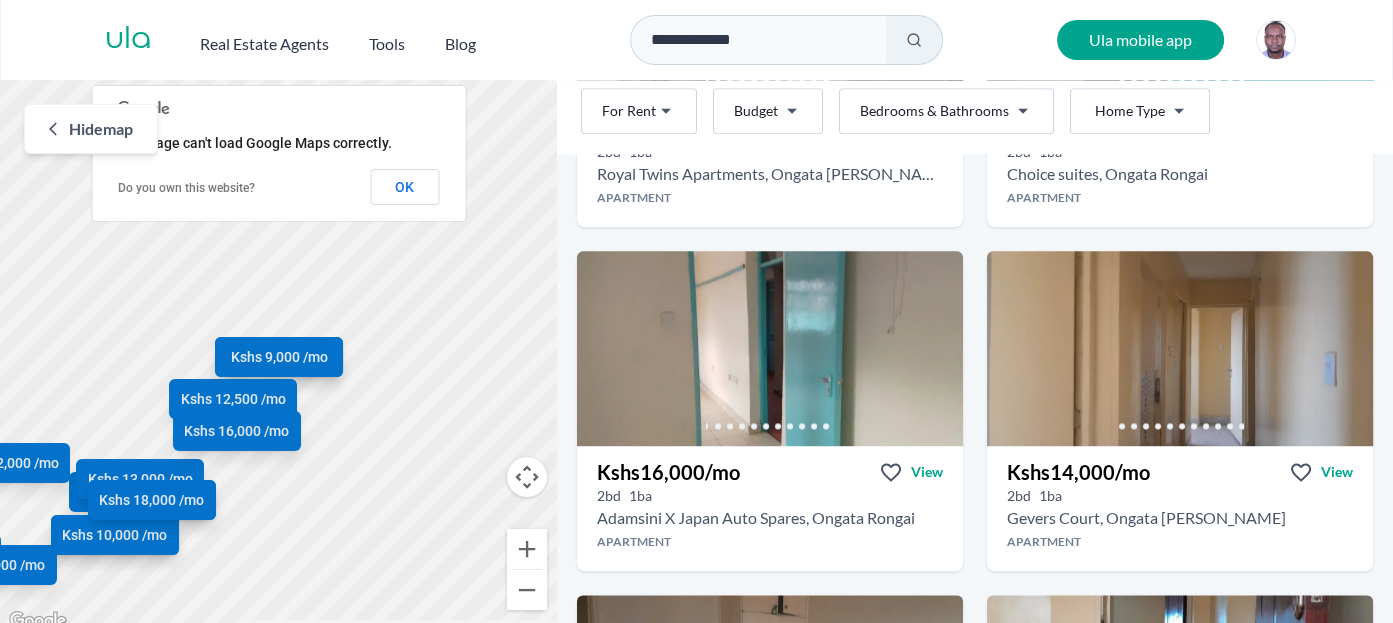 scroll, scrollTop: 2424, scrollLeft: 0, axis: vertical 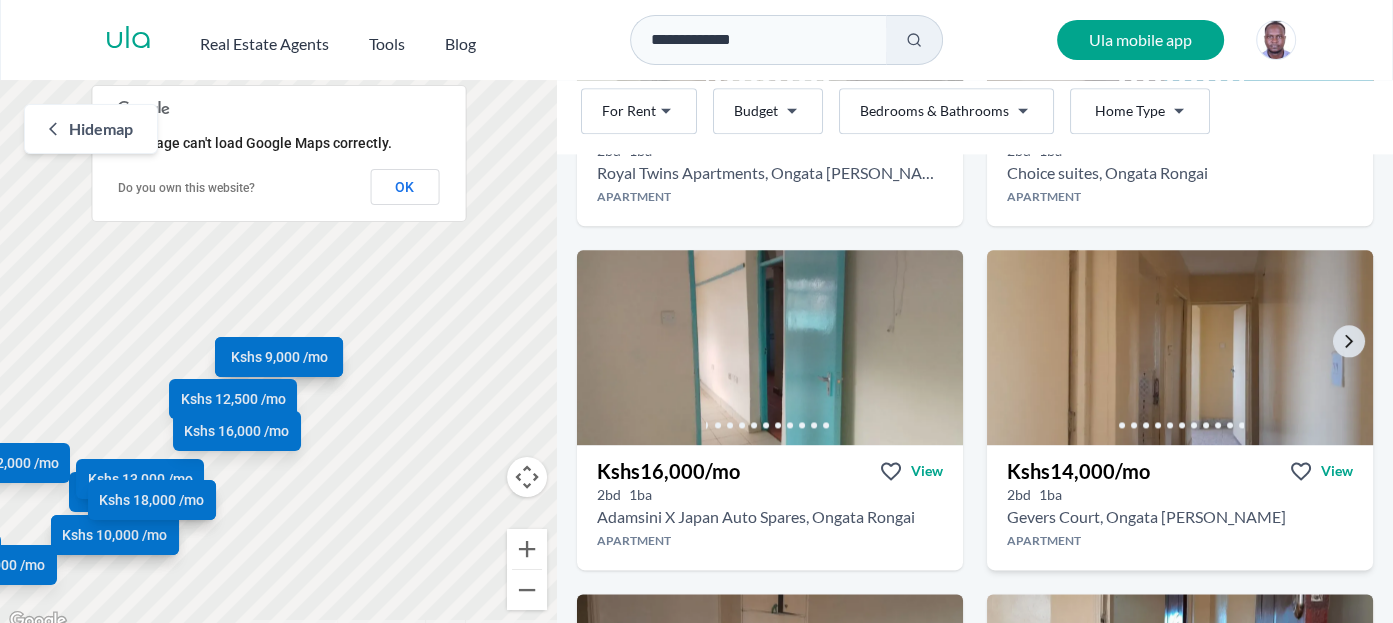 click at bounding box center [1179, 347] 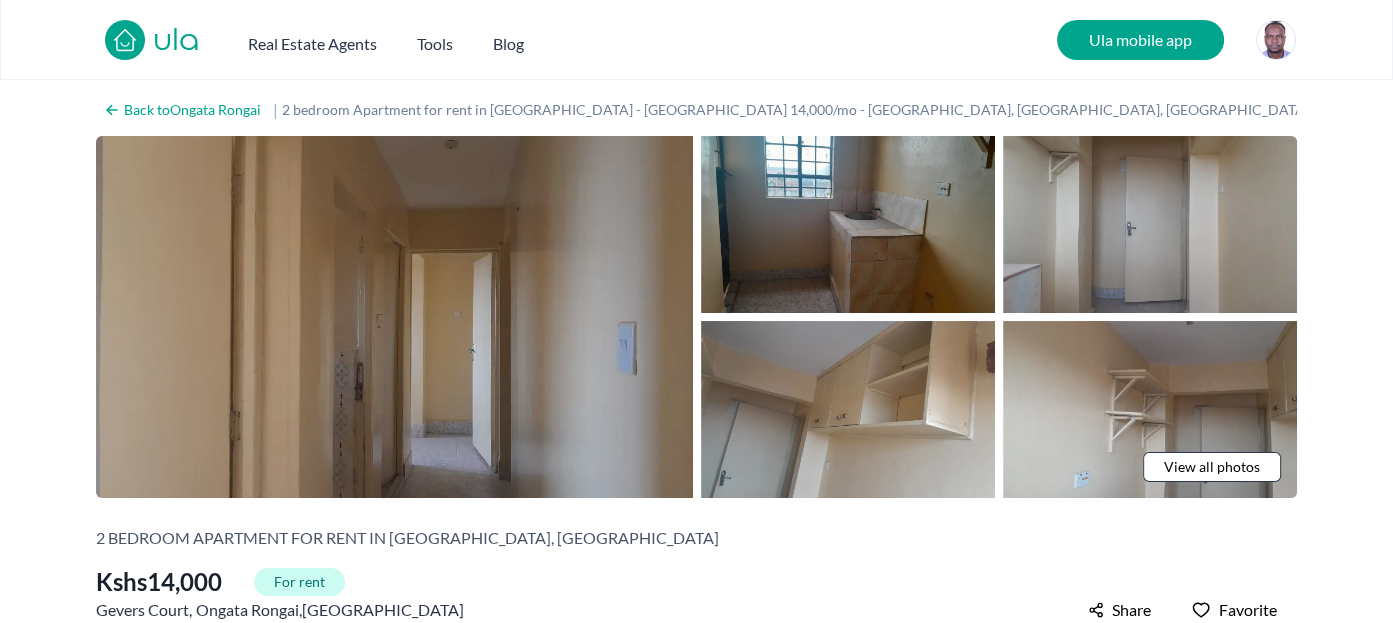 click at bounding box center [394, 317] 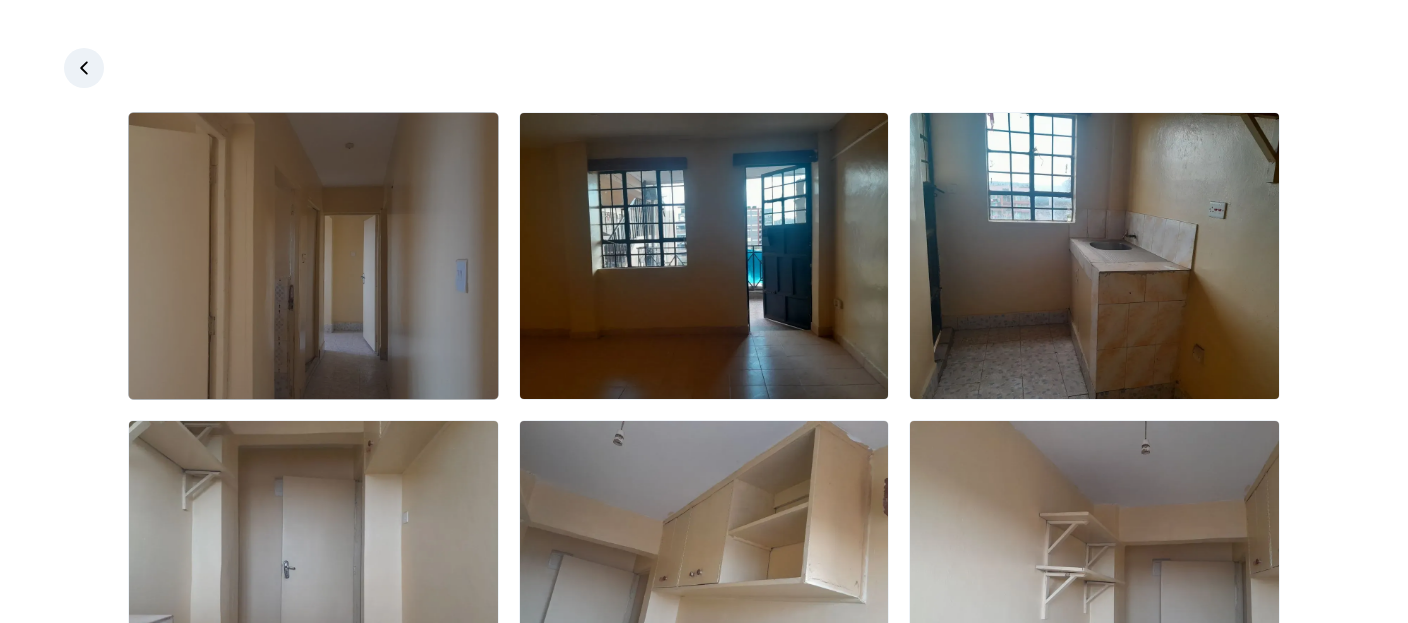 click at bounding box center (313, 256) 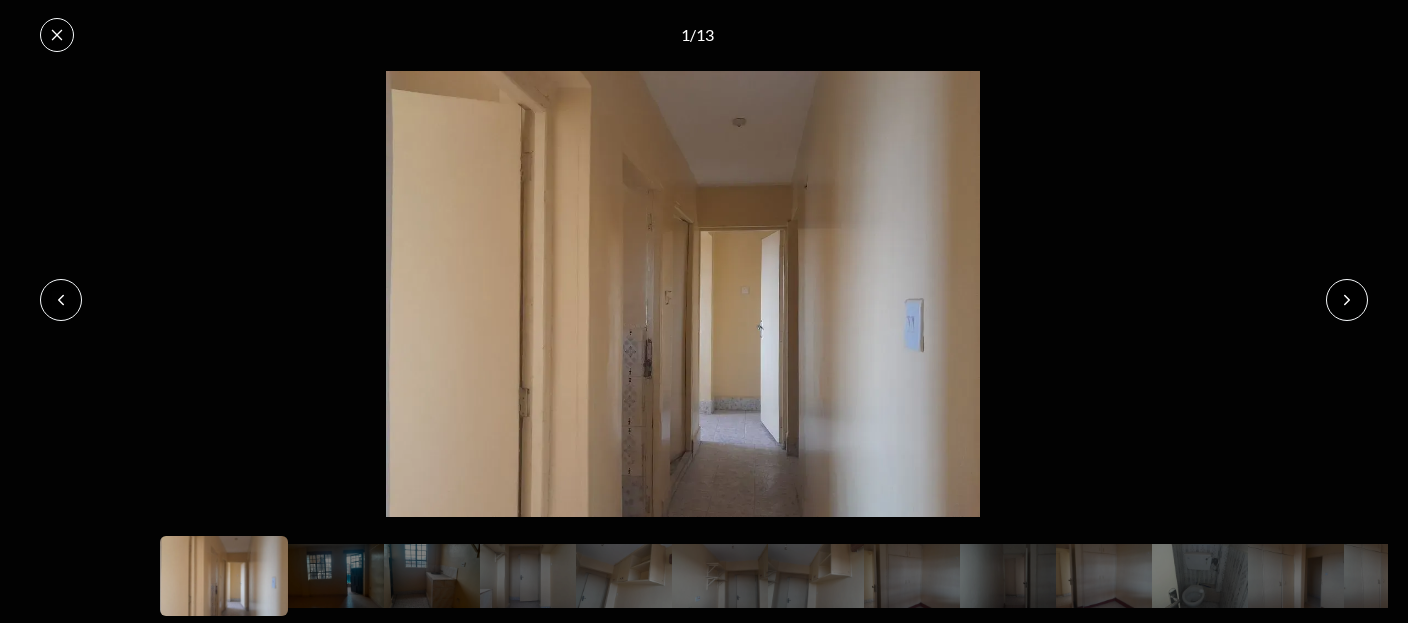 click at bounding box center (1347, 300) 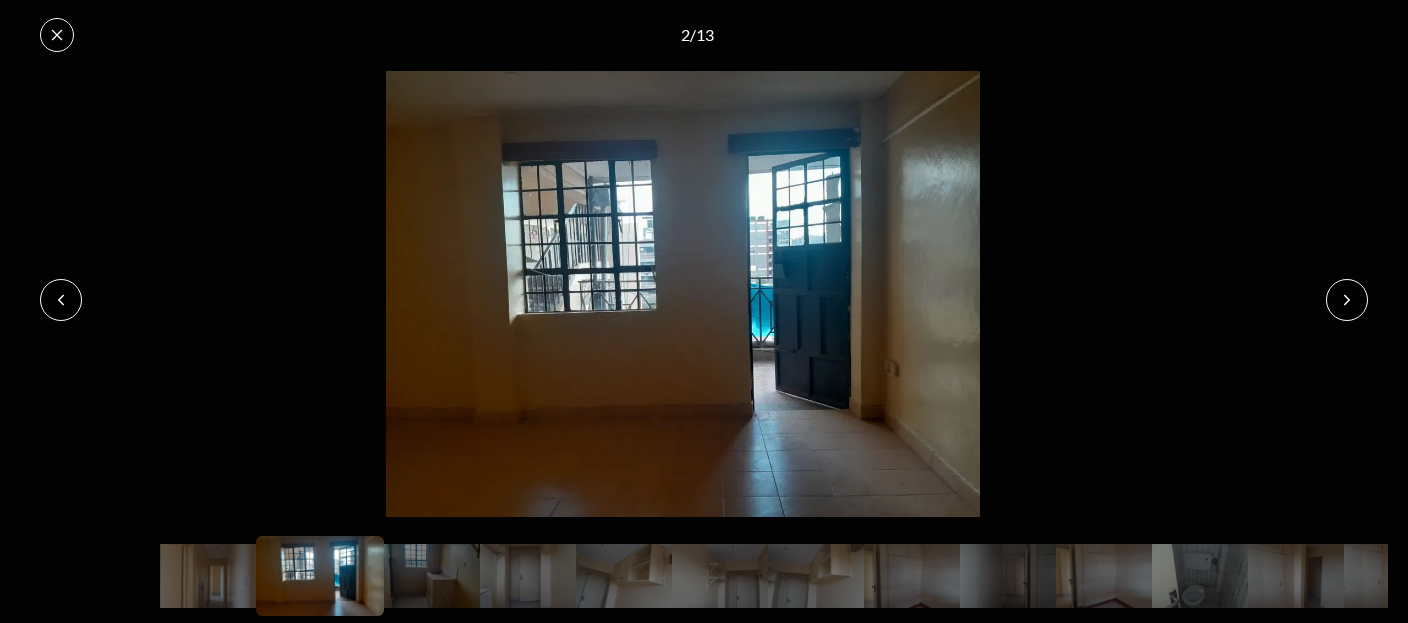 click at bounding box center [1347, 300] 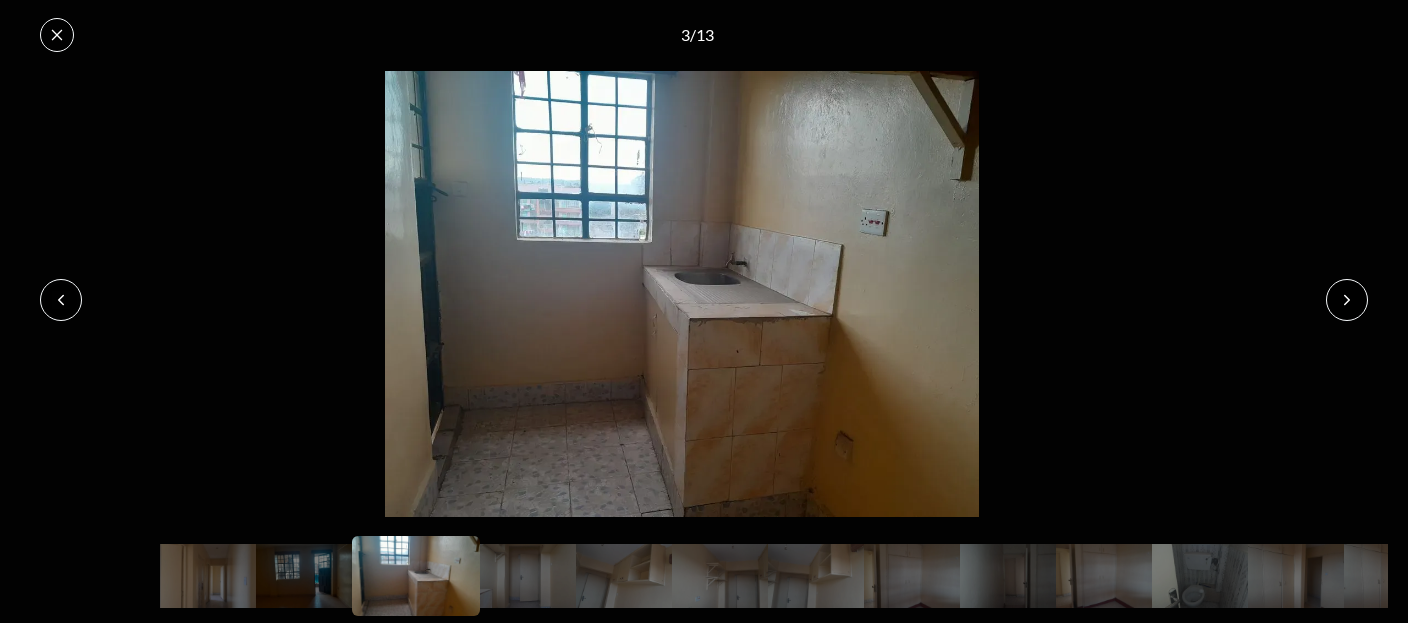 click at bounding box center [1347, 300] 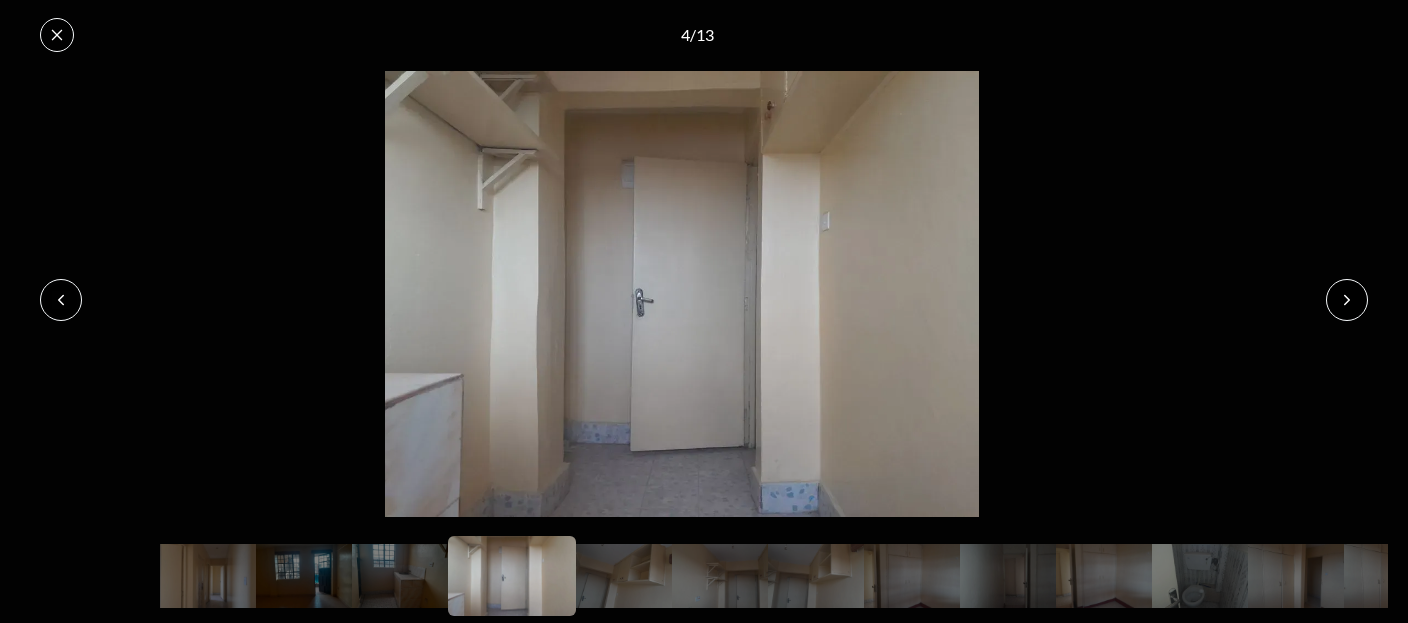 click at bounding box center [1347, 300] 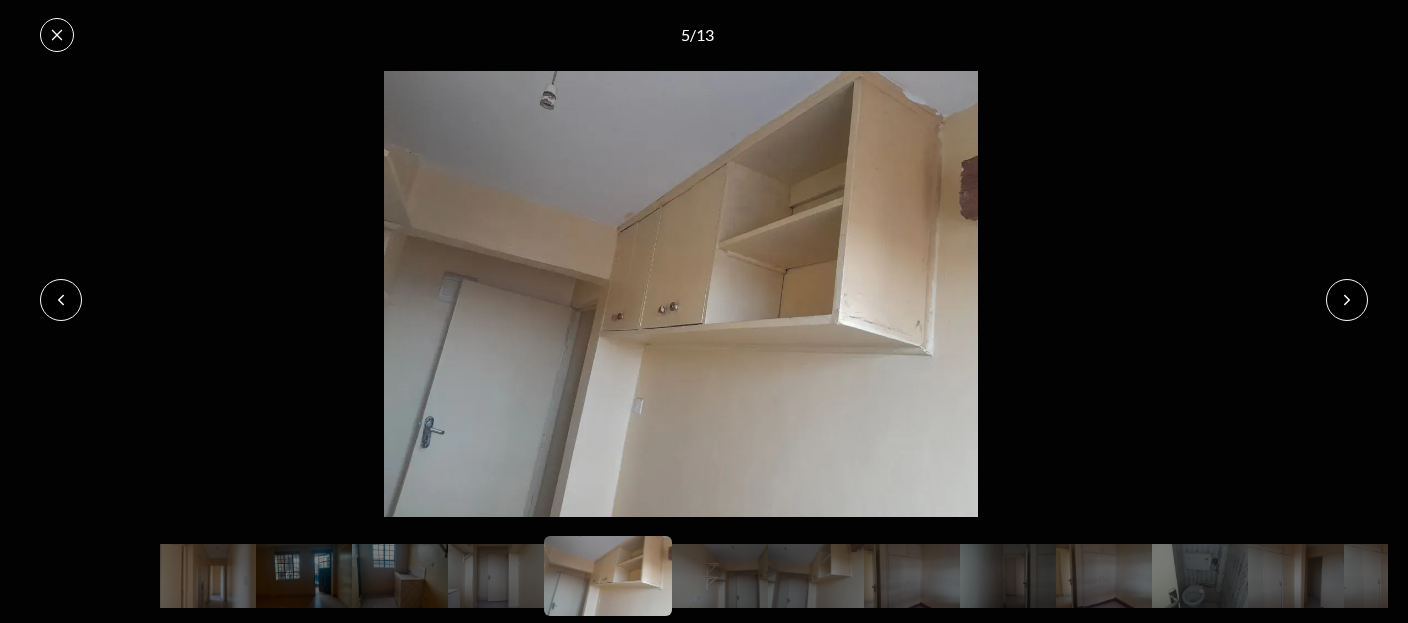 click at bounding box center [1347, 300] 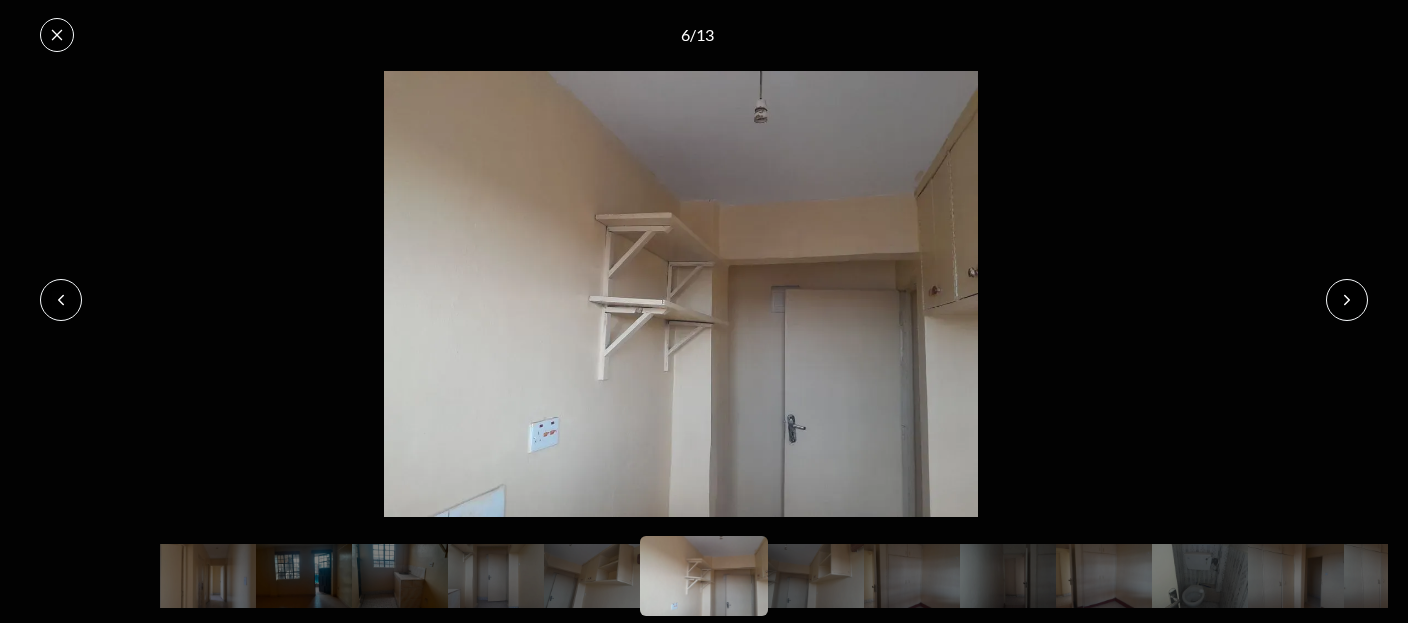 click at bounding box center [1347, 300] 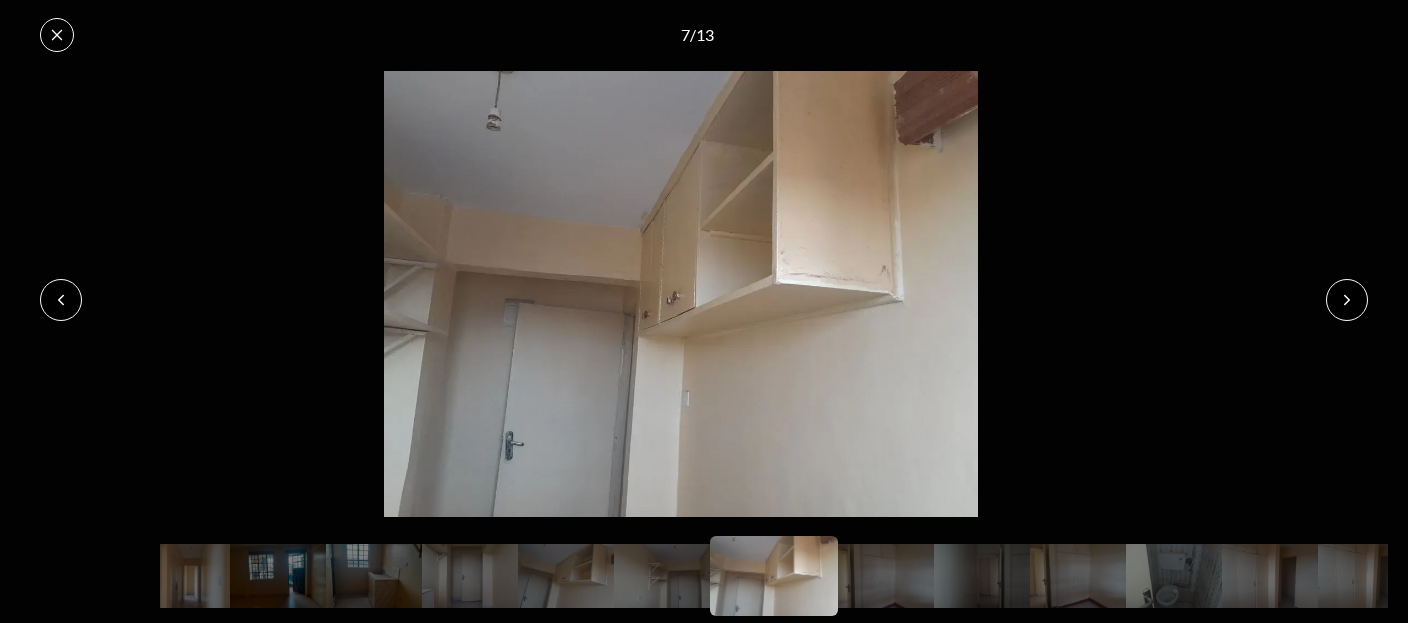 click at bounding box center [1347, 300] 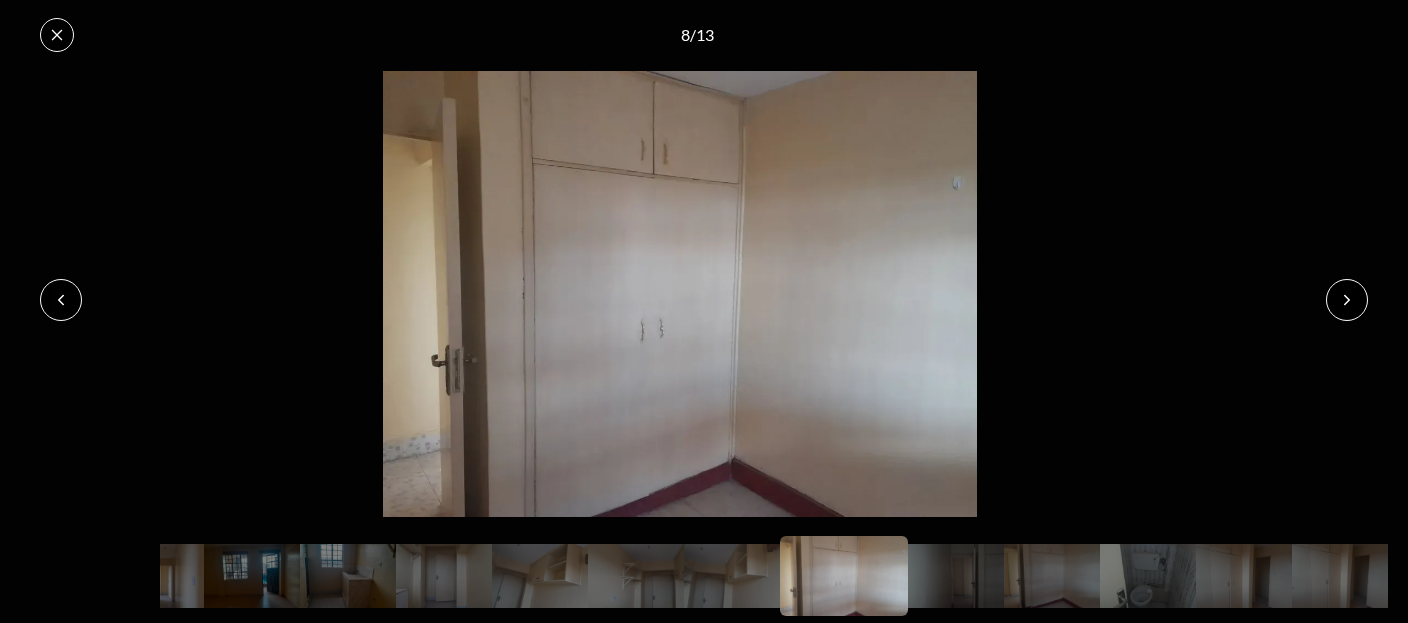 click at bounding box center [1347, 300] 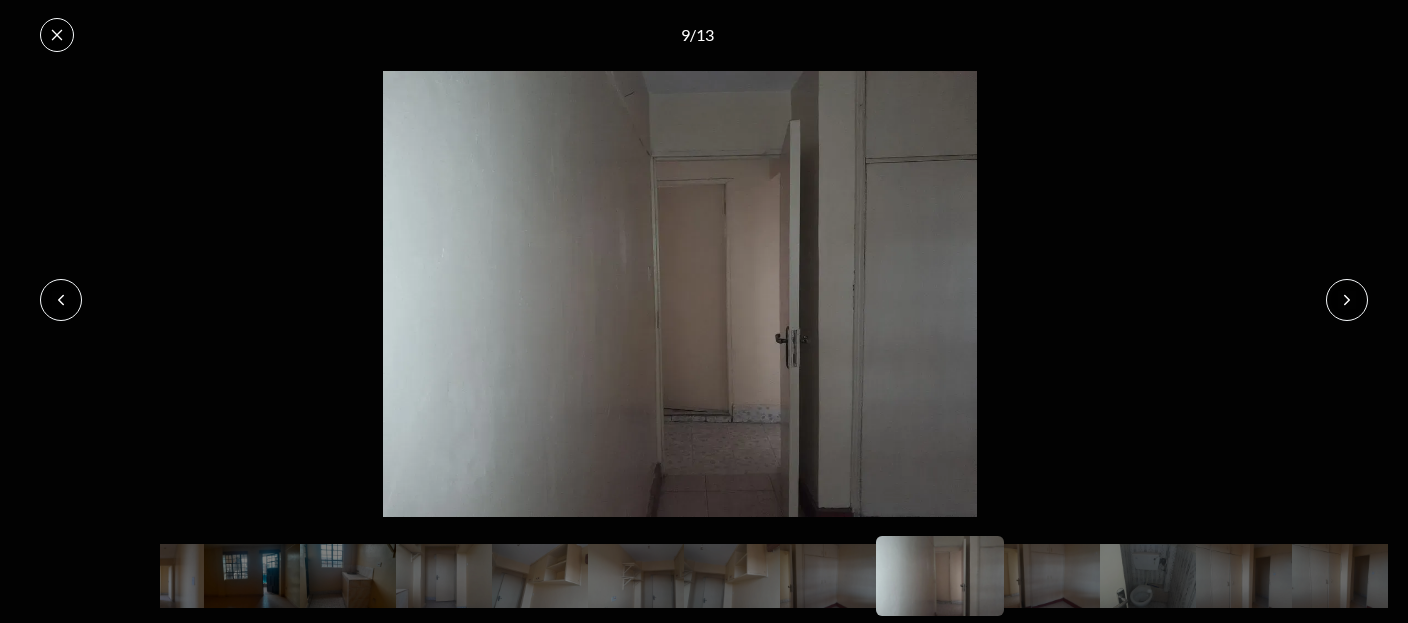 click 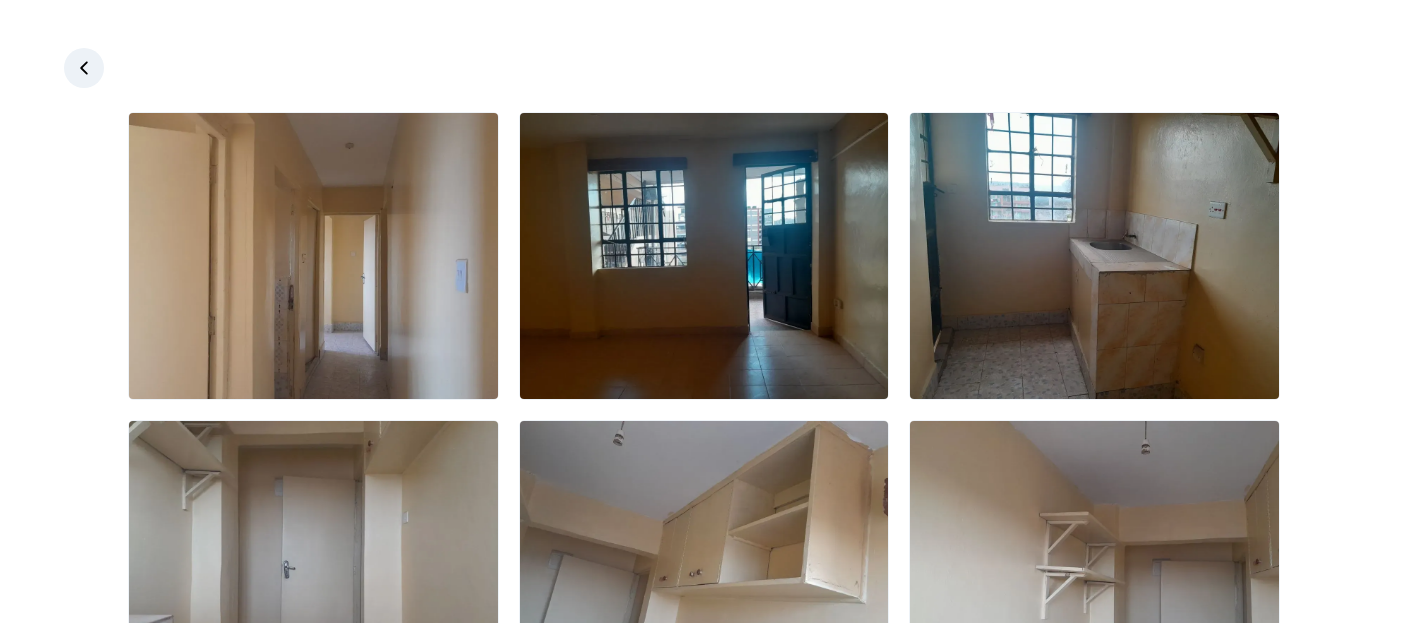click 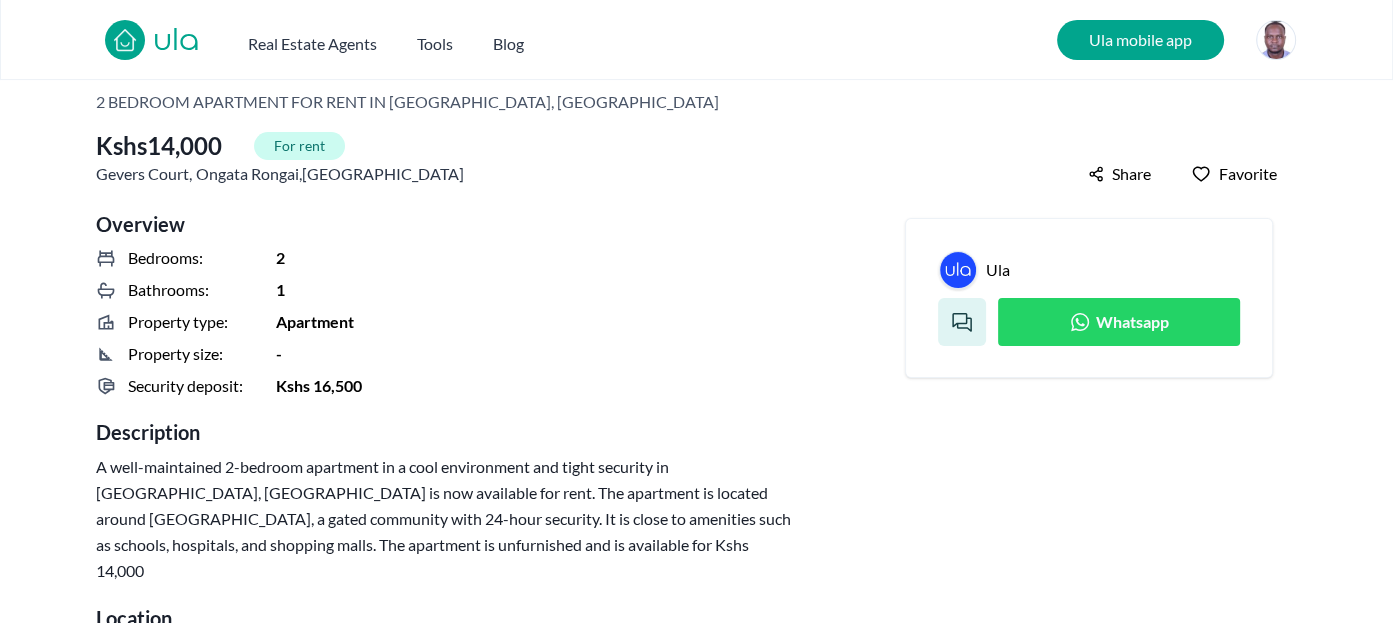 scroll, scrollTop: 0, scrollLeft: 0, axis: both 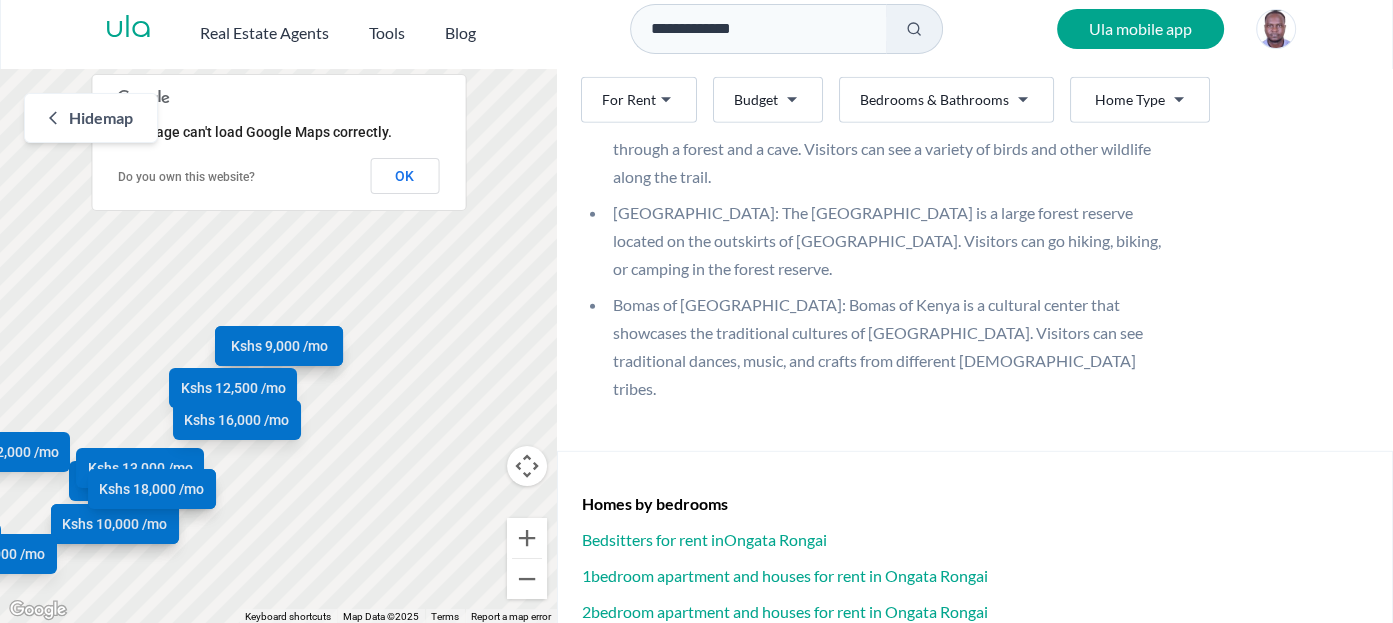 click on "Bomas of Kenya: Bomas of Kenya is a cultural center that showcases the traditional cultures of Kenya. Visitors can see traditional dances, music, and crafts from different Kenyan tribes." at bounding box center [886, 347] 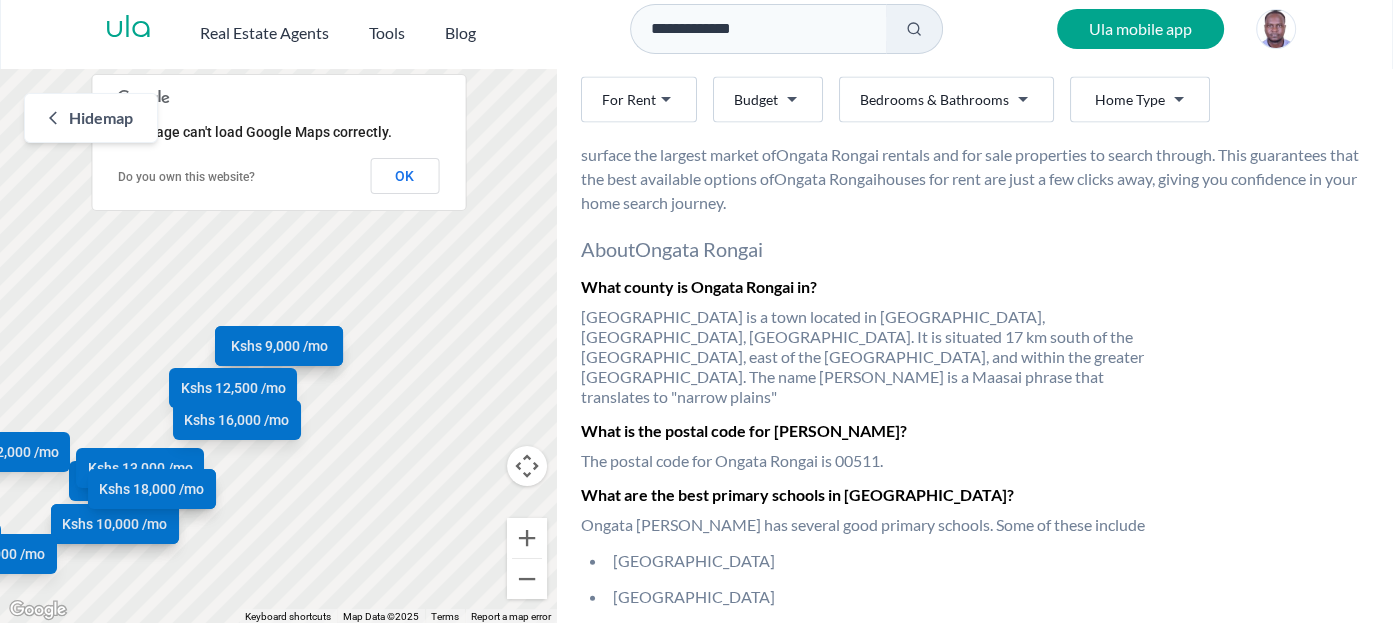 scroll, scrollTop: 3411, scrollLeft: 0, axis: vertical 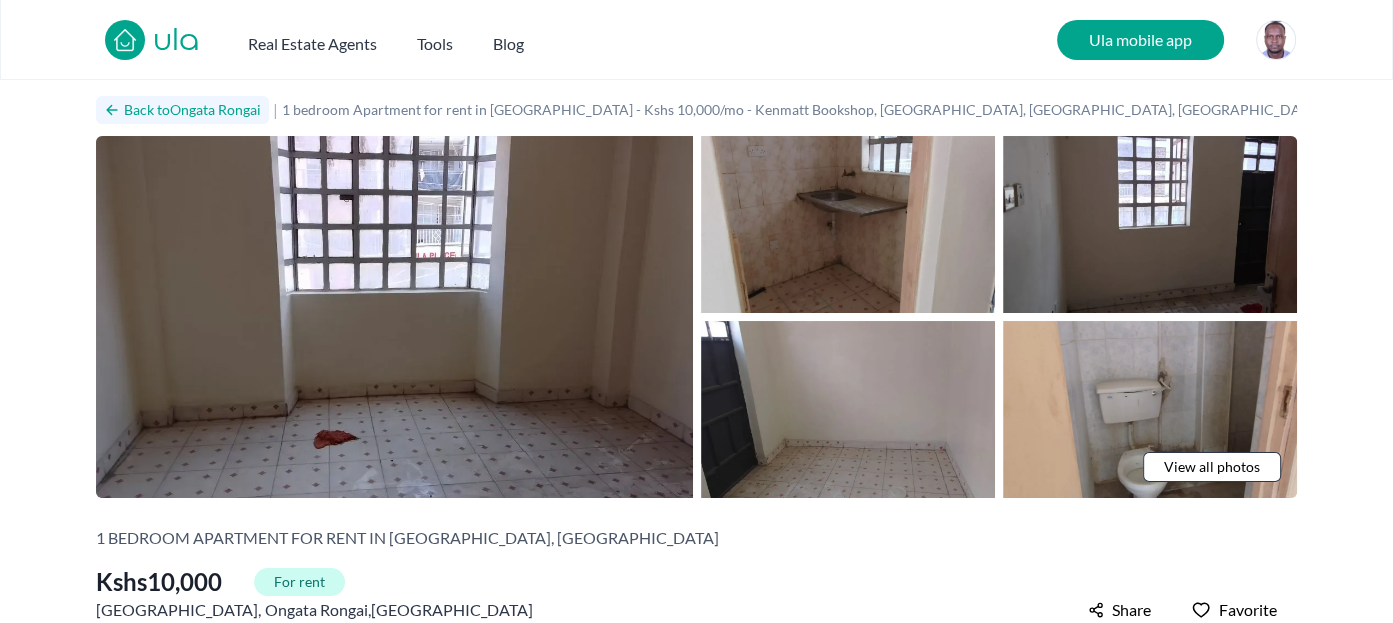 click 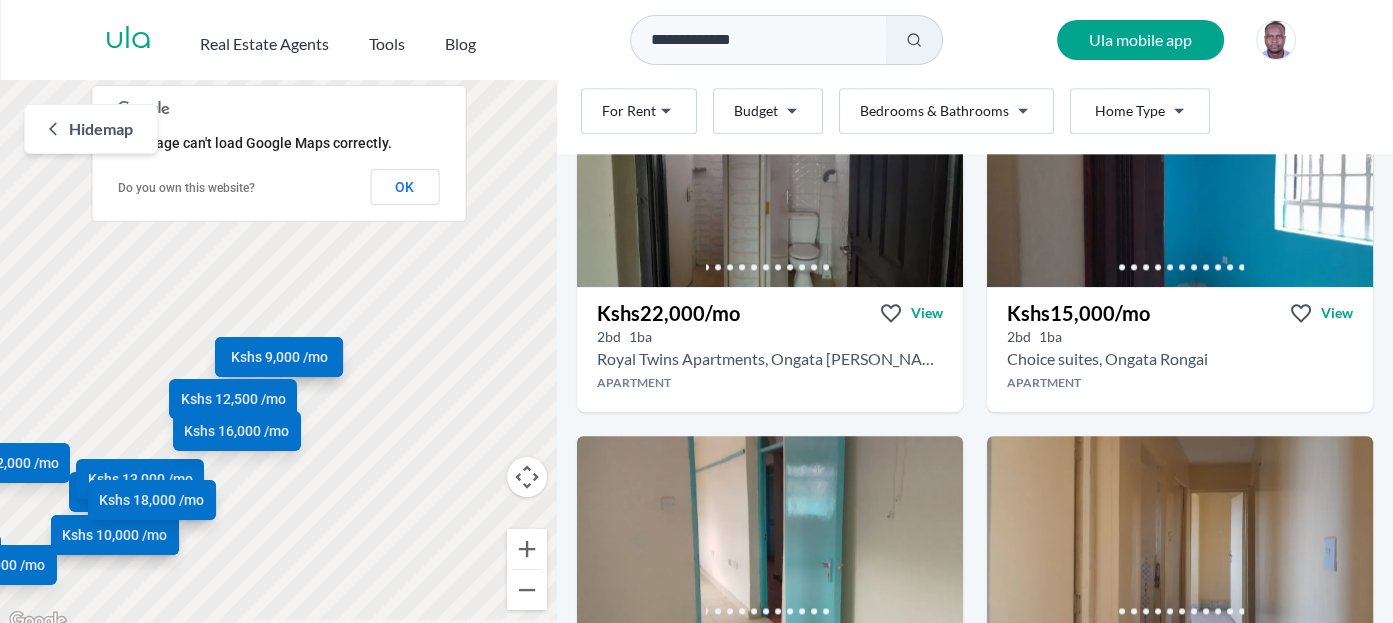 scroll, scrollTop: 2034, scrollLeft: 0, axis: vertical 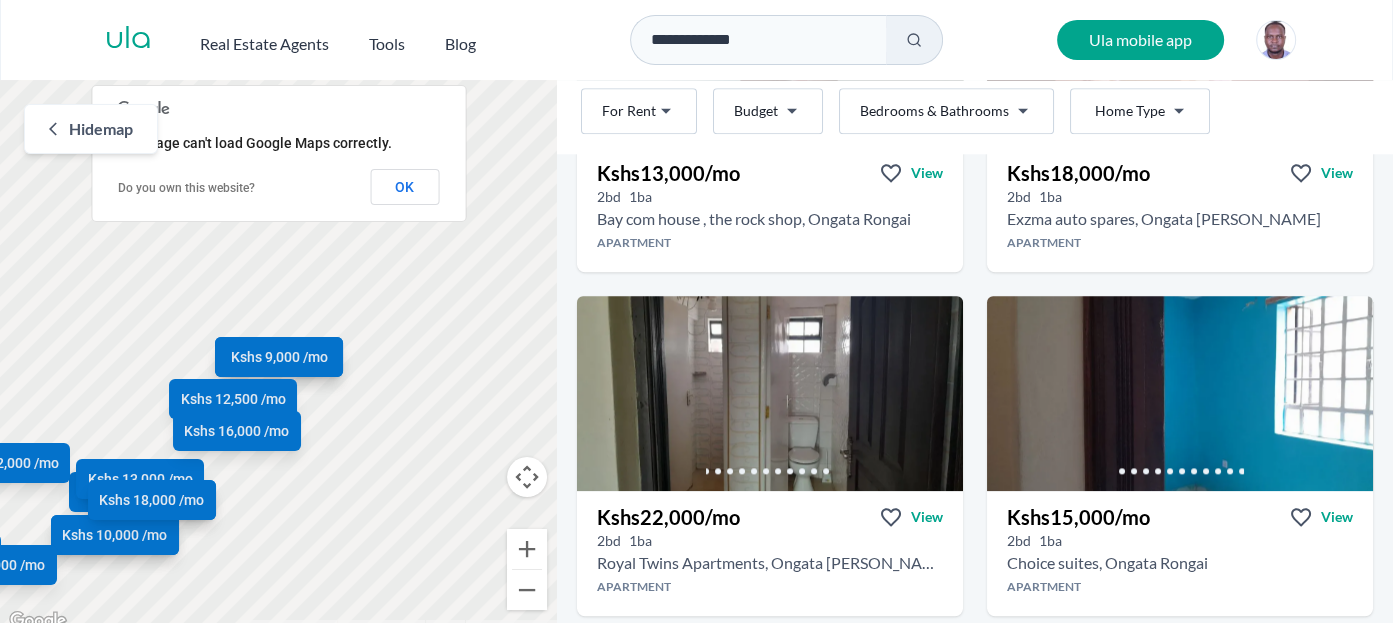 click on "ula" at bounding box center (128, 40) 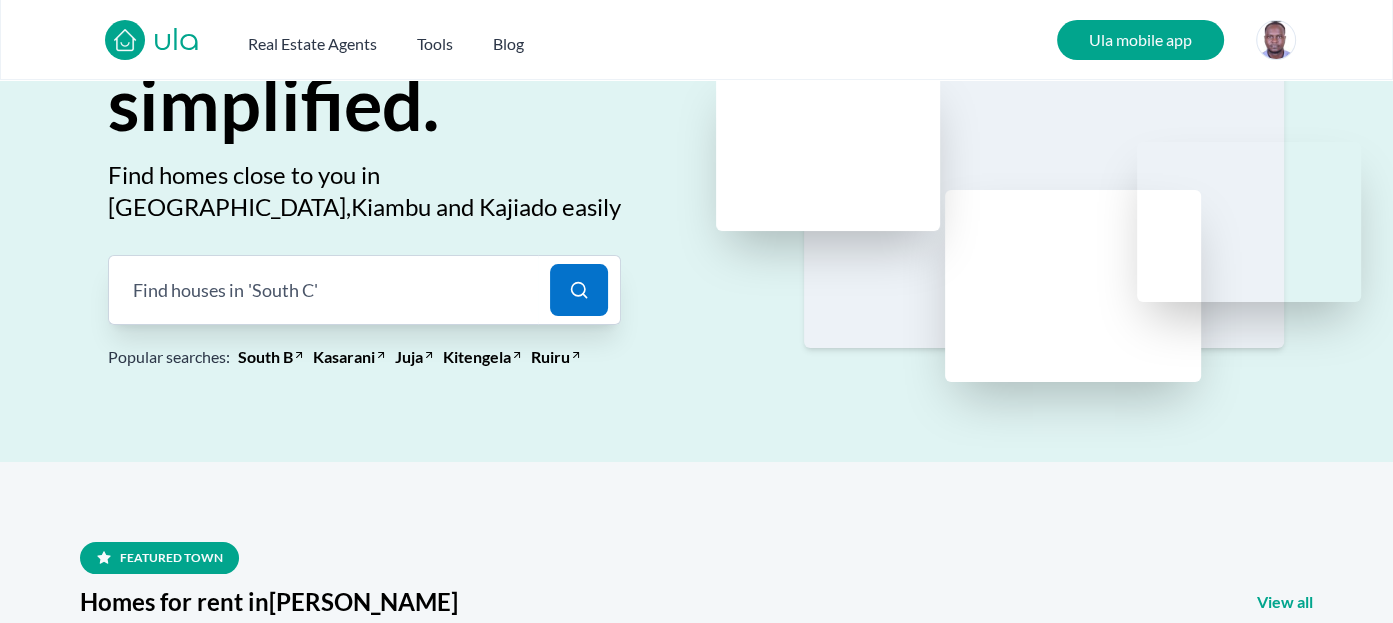 scroll, scrollTop: 166, scrollLeft: 0, axis: vertical 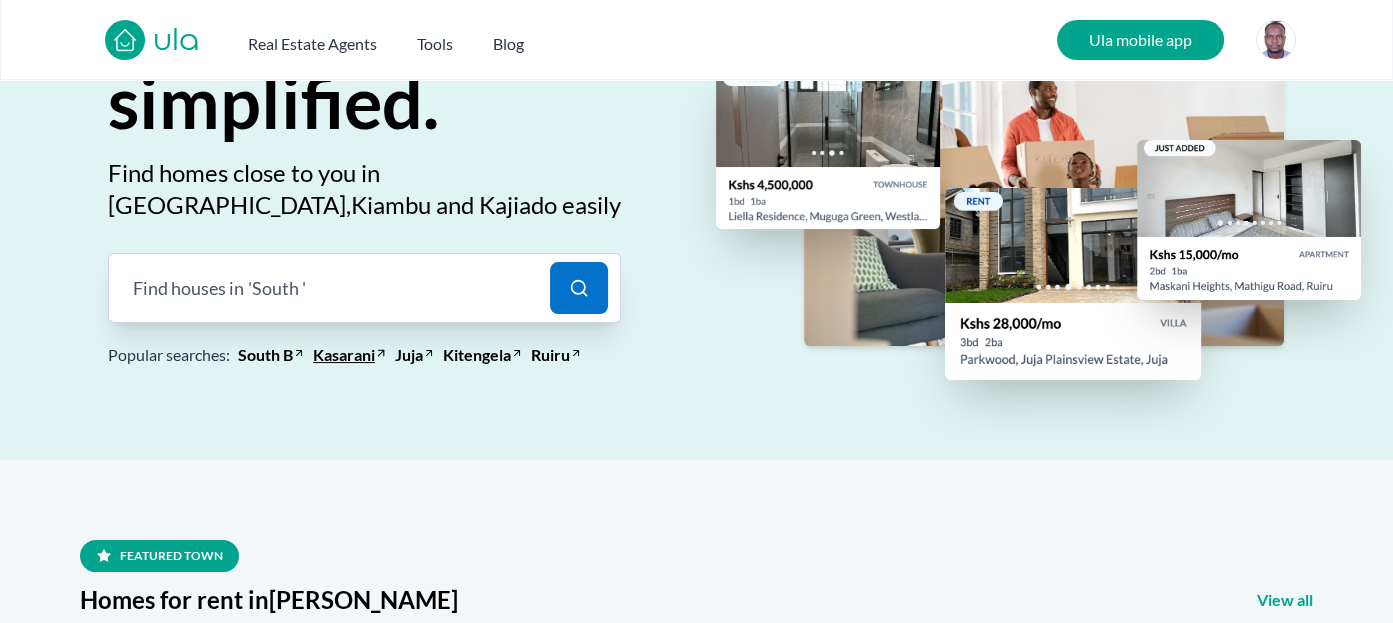click on "Kasarani" at bounding box center [344, 355] 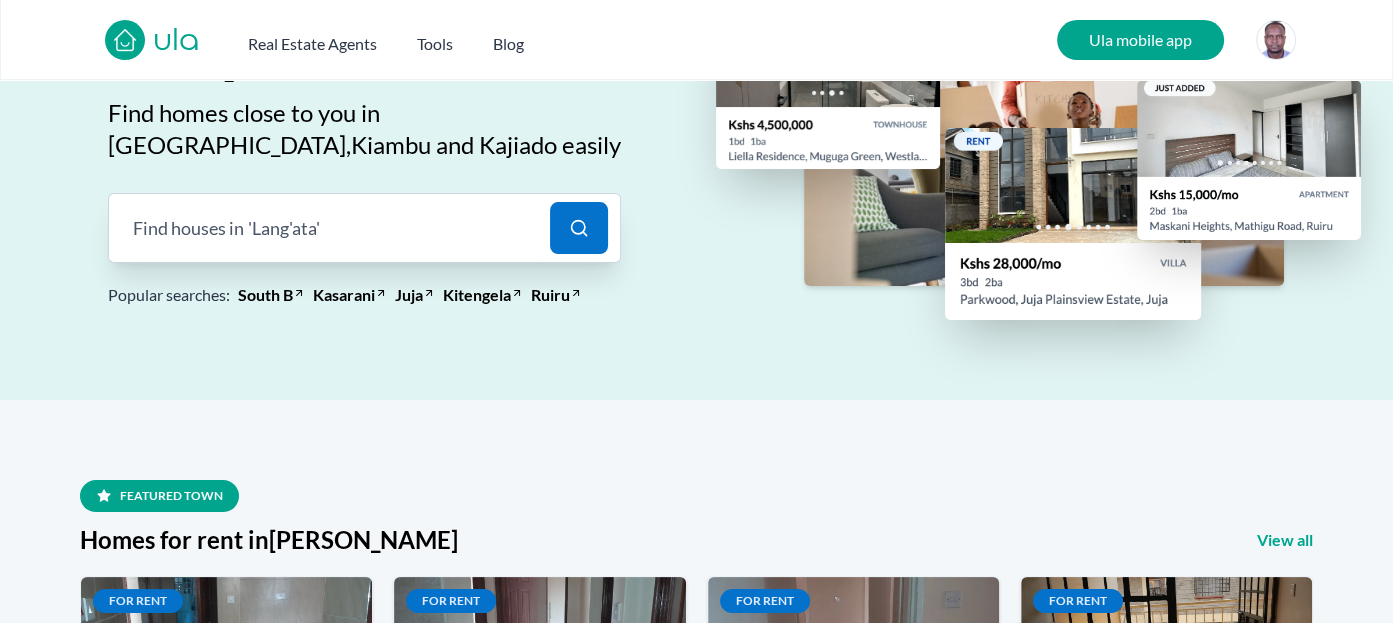 scroll, scrollTop: 227, scrollLeft: 0, axis: vertical 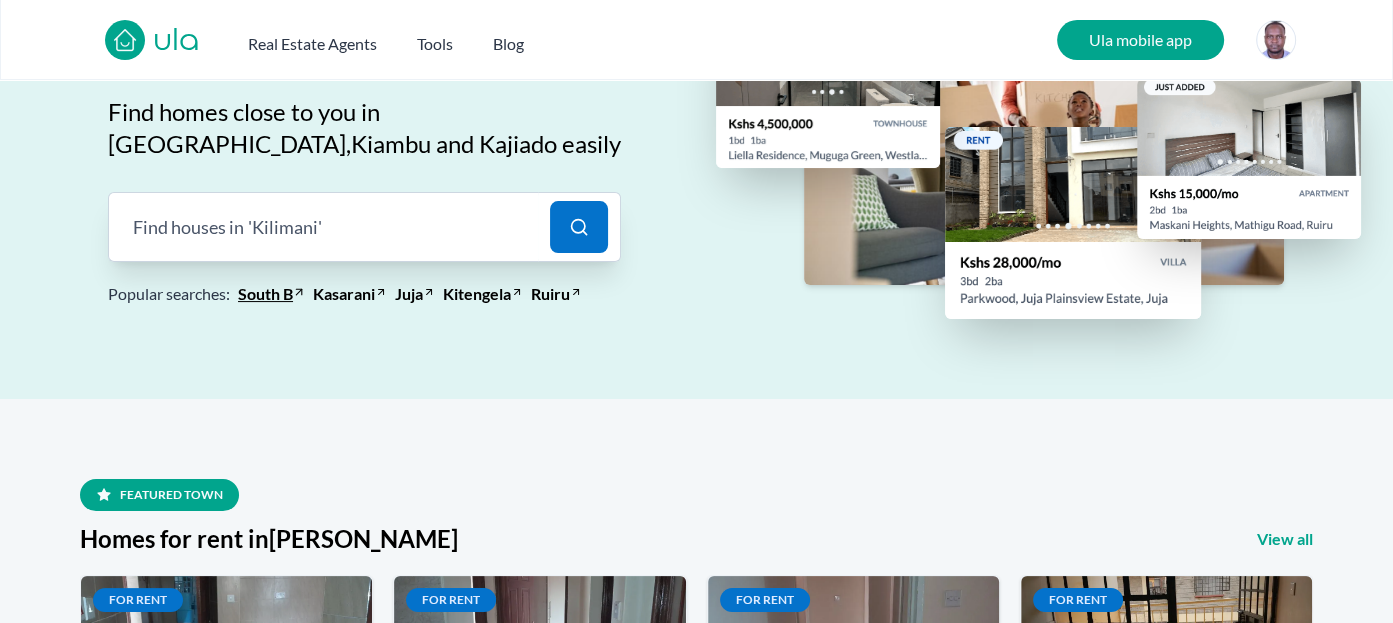 click on "South B" at bounding box center [265, 294] 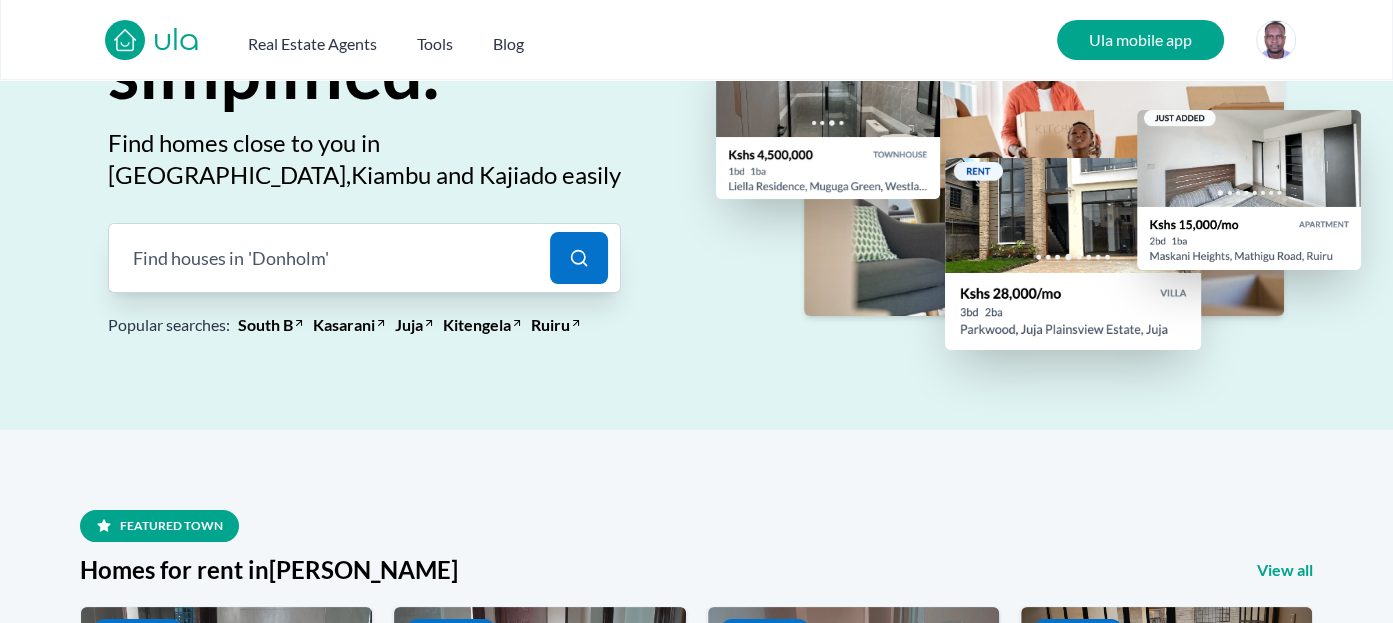 scroll, scrollTop: 196, scrollLeft: 0, axis: vertical 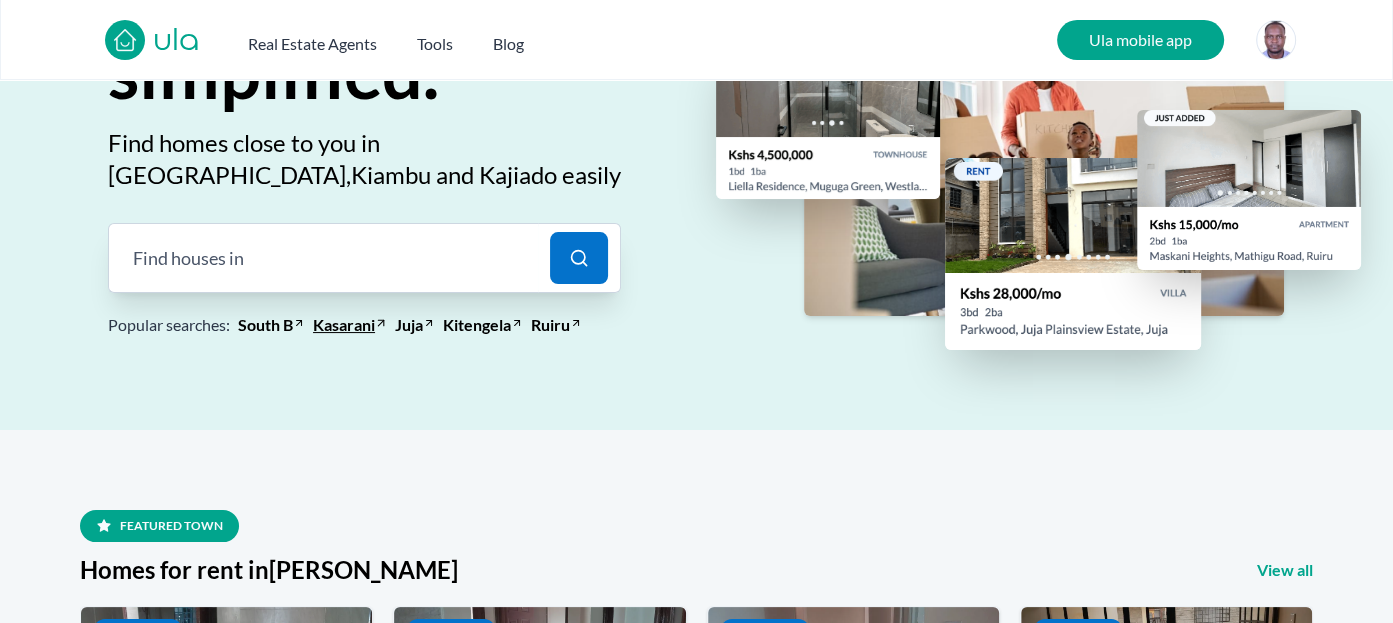 click on "Kasarani" at bounding box center [344, 325] 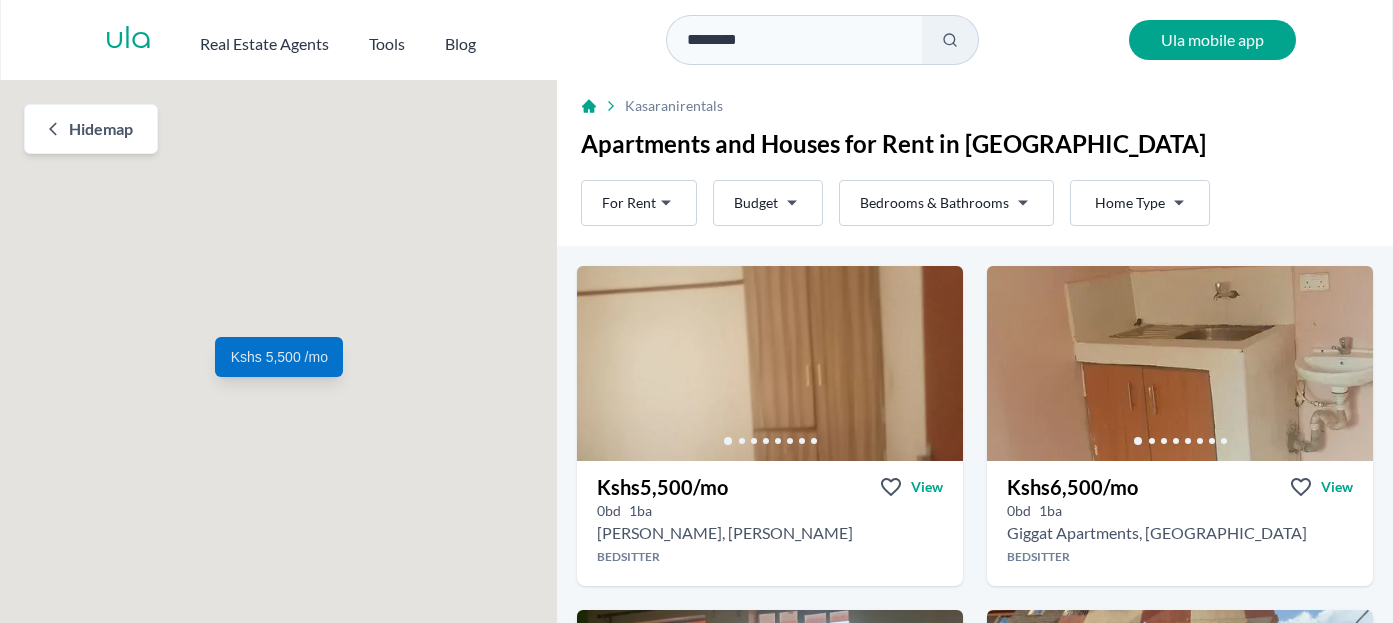 scroll, scrollTop: 0, scrollLeft: 0, axis: both 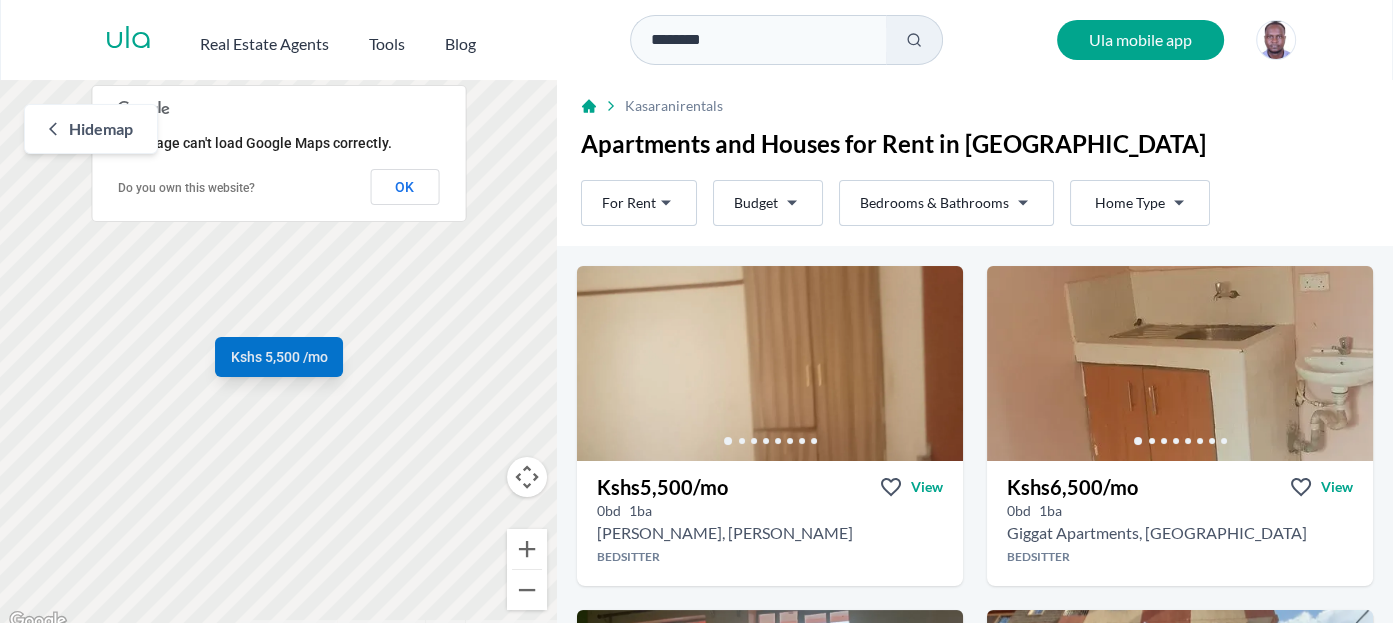 click on "Are you a real estate agent?   Reach more buyers and renters. Sign up Ula Homes App: Easy home search Explore more homes in the app Install ula Real Estate Agents Tools Blog ******** Ula mobile app Map Rent For Rent Budget Bedrooms & Bathrooms   Type   Home Type Rent For Rent Budget   Type   Home Type Filter Hide  map   ← Move left → Move right ↑ Move up ↓ Move down + Zoom in - Zoom out Home Jump left by 75% End Jump right by 75% Page Up Jump up by 75% Page Down Jump down by 75% Kshs   5,500 /mo Kshs   6,500 /mo Kshs   9,000 /mo Kshs   10,000 /mo Kshs   11,000 /mo Kshs   11,000 /mo Kshs   15,000 /mo Kshs   10,000 /mo Kshs   13,000 /mo Kshs   10,000 /mo Kshs   12,000 /mo Kshs   7,000 /mo Kshs   12,000 /mo Kshs   11,000 /mo Kshs   10,000 /mo Kshs   10,500 /mo Kshs   16,000 /mo Kshs   10,000 /mo Kshs   9,000 /mo Kshs   17,000 /mo Kshs   10,000 /mo Kshs   13,500 /mo Kshs   13,000 /mo Kshs   8,000 /mo Kshs   10,000 /mo Kshs   17,000 /mo Kshs   14,000 /mo Kshs   17,000 /mo Kshs   15,000 /mo Kshs   Map Data" at bounding box center [696, 317] 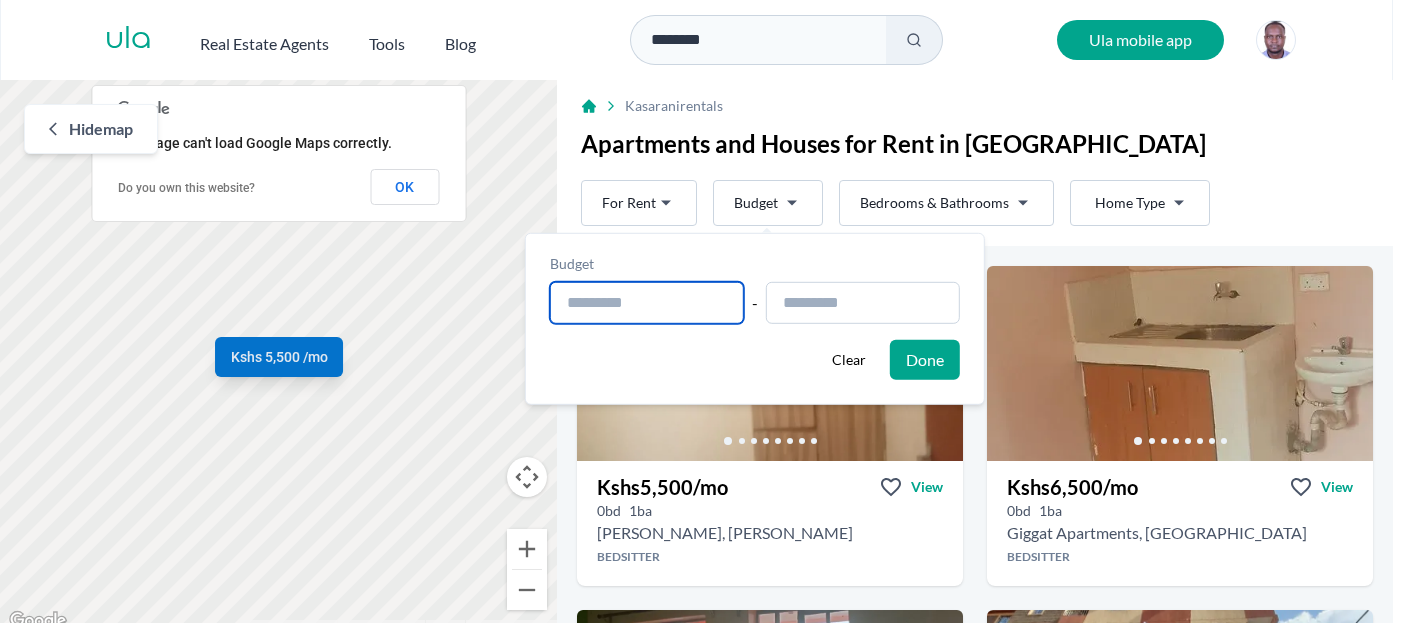 click at bounding box center (647, 303) 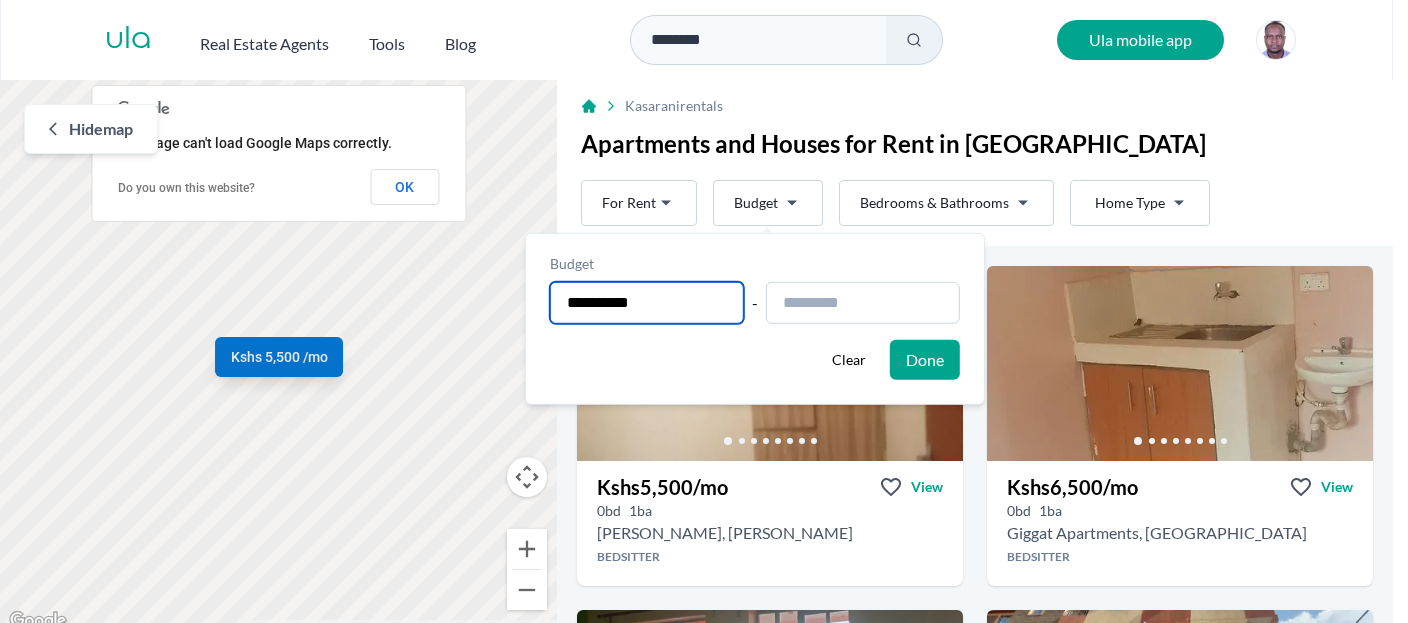 type on "**********" 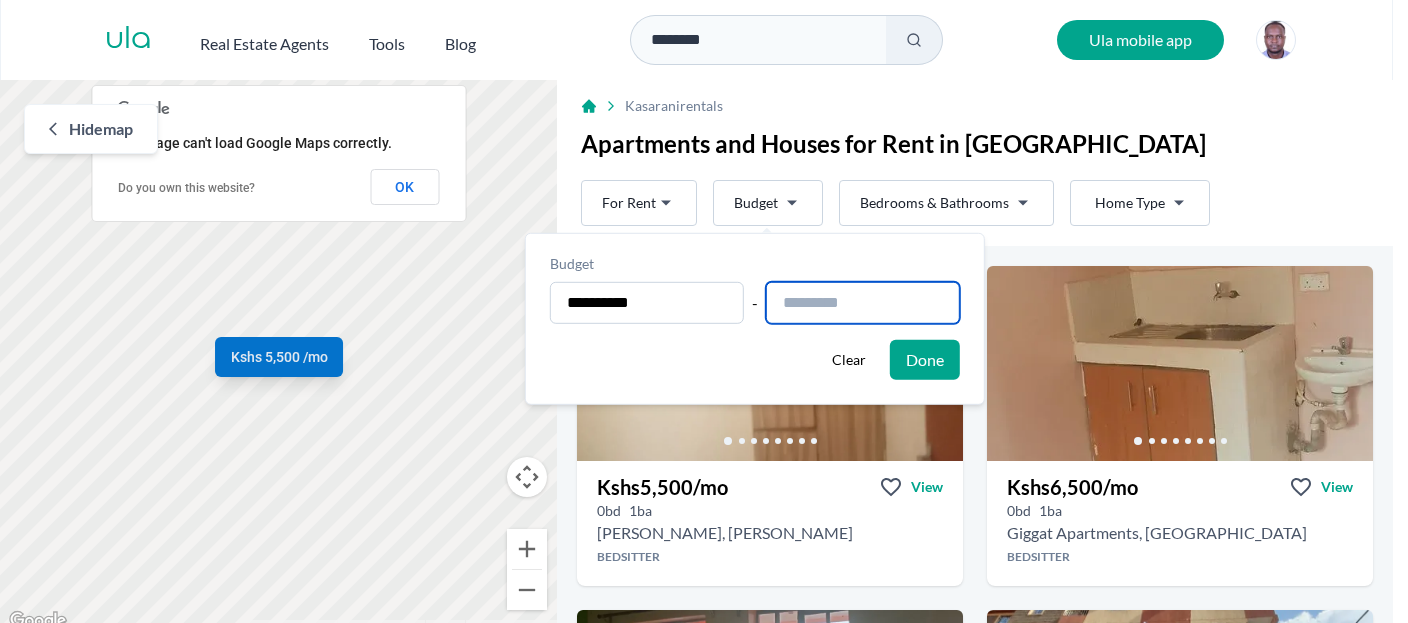 click at bounding box center (863, 303) 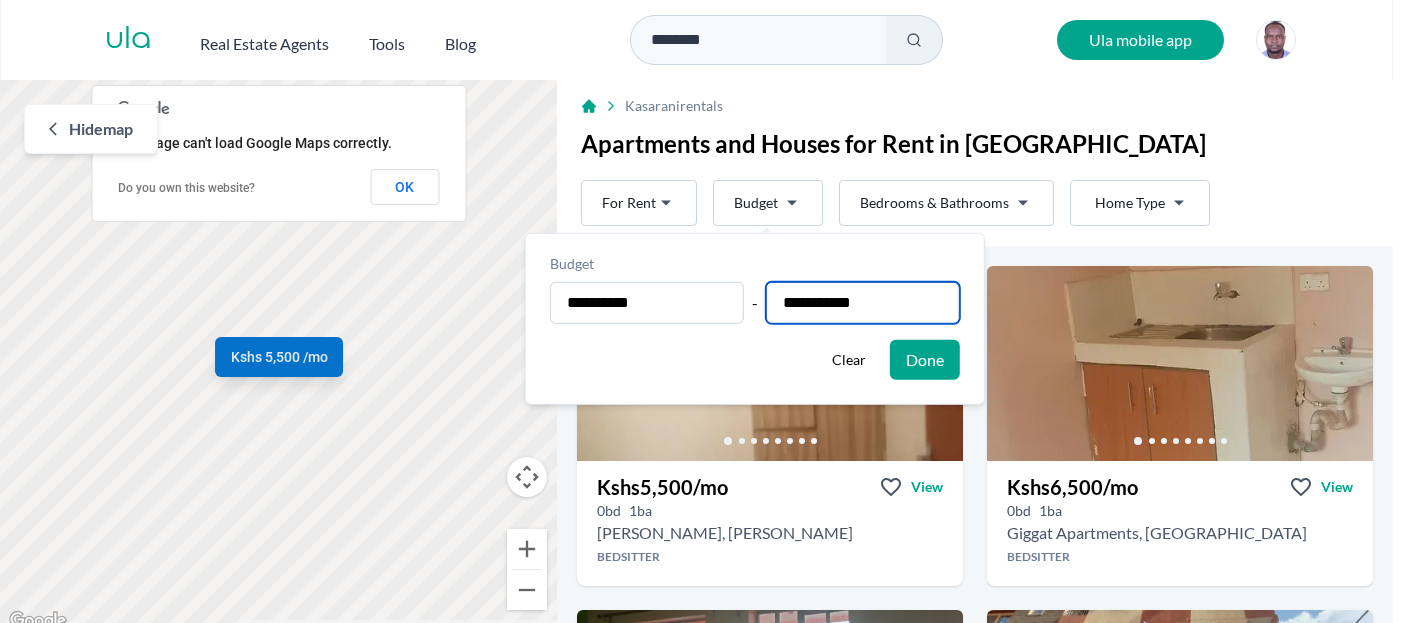type on "**********" 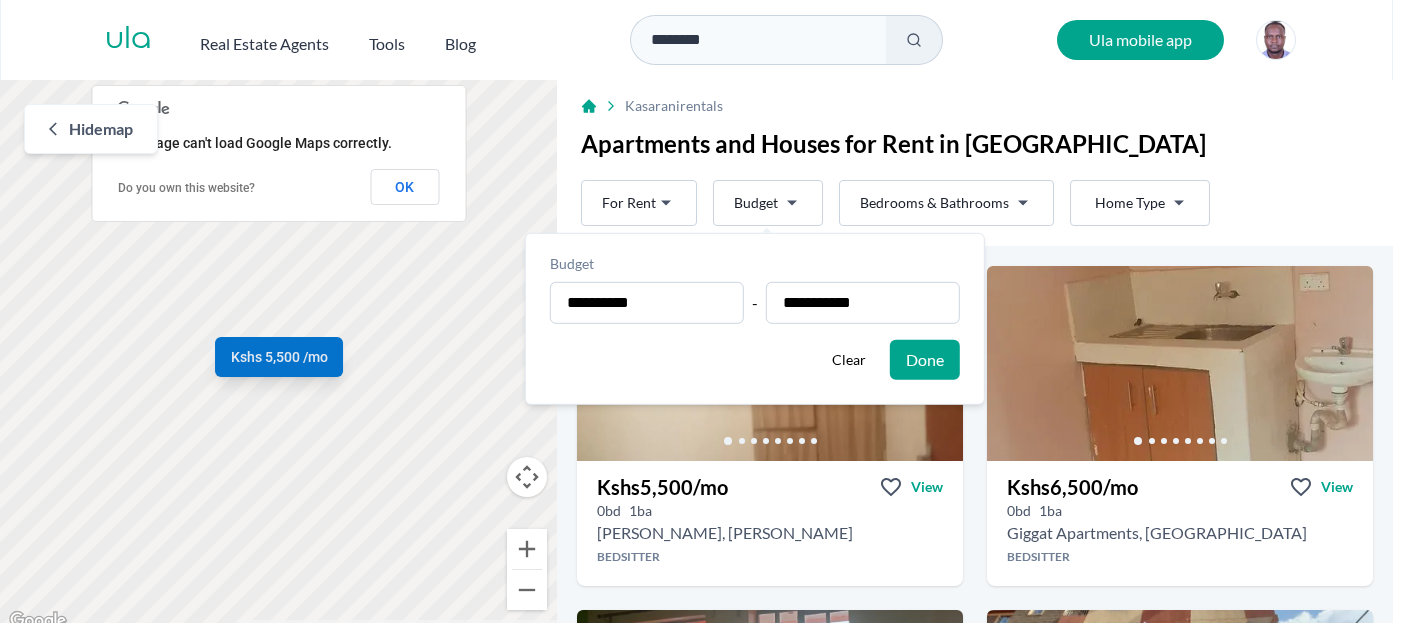 click on "Done" at bounding box center (925, 360) 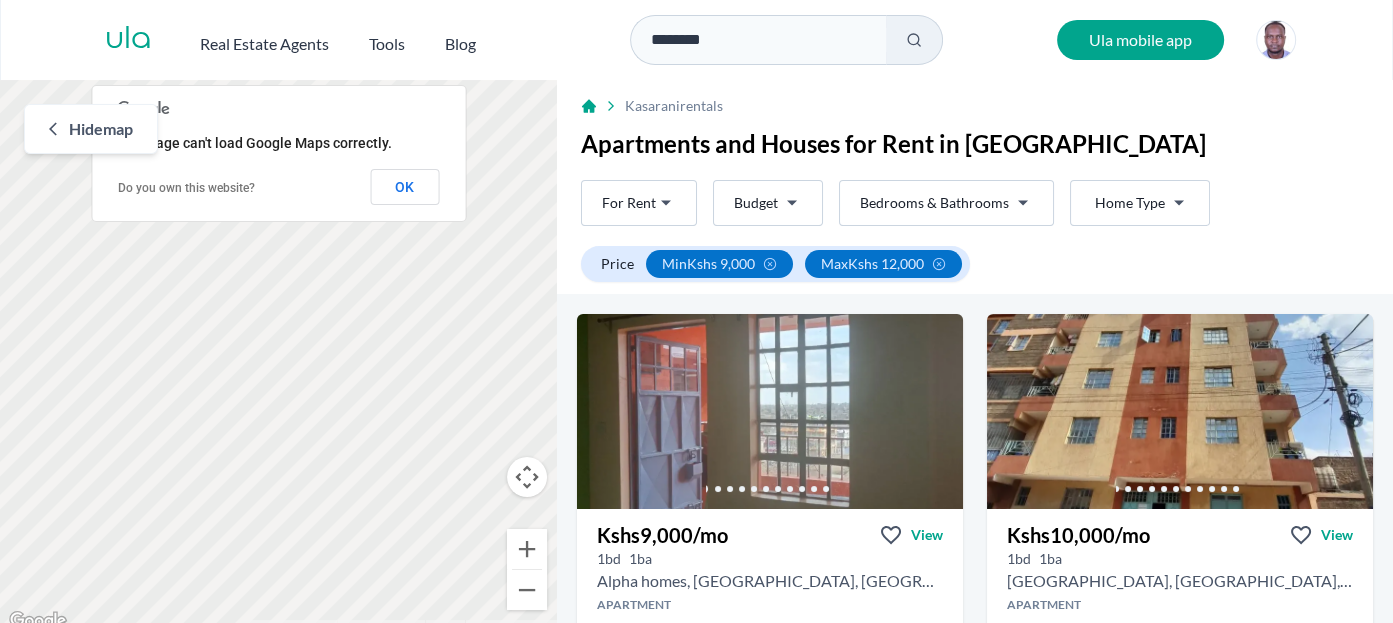 click on "Are you a real estate agent?   Reach more buyers and renters. Sign up Ula Homes App: Easy home search Explore more homes in the app Install ula Real Estate Agents Tools Blog ******** Ula mobile app Map Rent For Rent Budget Bedrooms & Bathrooms   Type   Home Type Rent For Rent Budget   Type   Home Type Filter Price   min  Kshs   9,000   max  Kshs   12,000 Hide  map   ← Move left → Move right ↑ Move up ↓ Move down + Zoom in - Zoom out Home Jump left by 75% End Jump right by 75% Page Up Jump up by 75% Page Down Jump down by 75% Kshs   9,000 /mo Kshs   10,000 /mo Kshs   11,000 /mo Kshs   11,000 /mo Kshs   10,000 /mo Kshs   10,000 /mo Kshs   12,000 /mo Kshs   12,000 /mo Kshs   11,000 /mo Kshs   10,000 /mo Kshs   10,500 /mo Kshs   10,000 /mo Kshs   9,000 /mo Kshs   10,000 /mo Kshs   10,000 /mo Keyboard shortcuts Map Data Map Data ©2025 Map data ©2025 100 m  Click to toggle between metric and imperial units Terms Report a map error This page can't load Google Maps correctly. Do you own this website? OK" at bounding box center (696, 317) 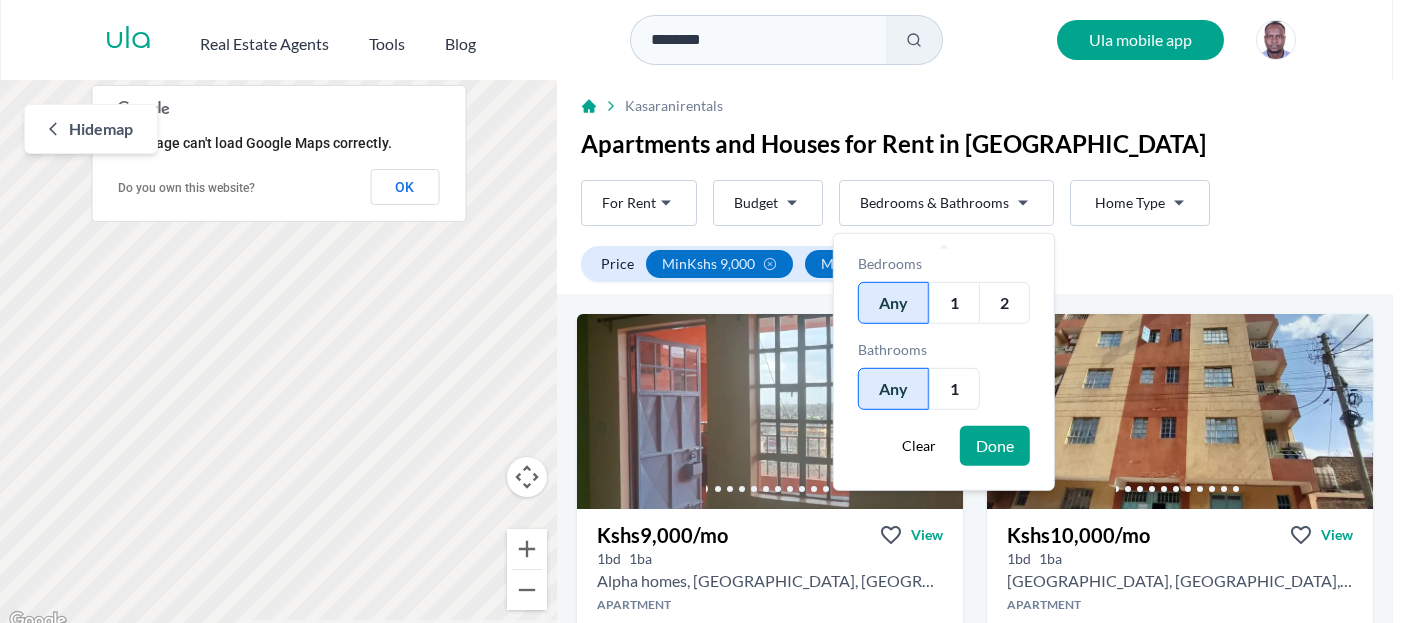 click on "1" at bounding box center [954, 389] 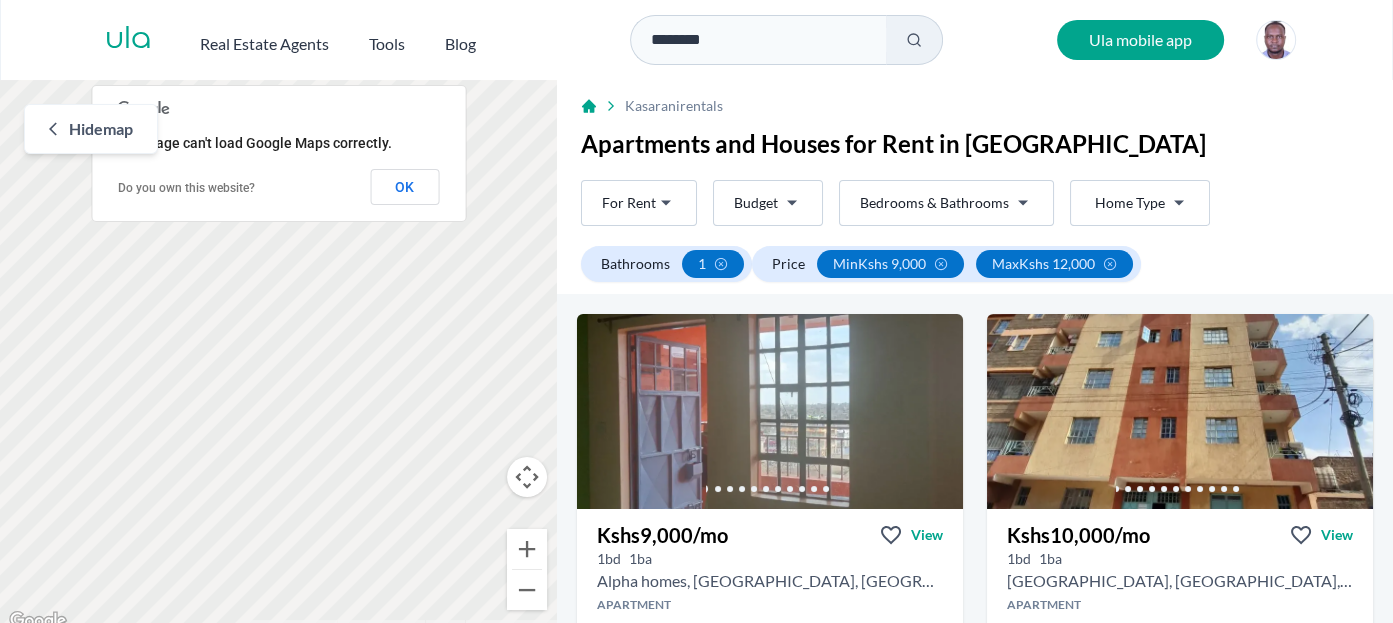click on "Are you a real estate agent?   Reach more buyers and renters. Sign up Ula Homes App: Easy home search Explore more homes in the app Install ula Real Estate Agents Tools Blog ******** Ula mobile app Map Rent For Rent Budget Bedrooms & Bathrooms   Type   Home Type Rent For Rent Budget   Type   Home Type Filter Bathrooms 1 Price   min  Kshs   9,000   max  Kshs   12,000 Hide  map   ← Move left → Move right ↑ Move up ↓ Move down + Zoom in - Zoom out Home Jump left by 75% End Jump right by 75% Page Up Jump up by 75% Page Down Jump down by 75% Kshs   9,000 /mo Kshs   10,000 /mo Kshs   11,000 /mo Kshs   11,000 /mo Kshs   10,000 /mo Kshs   10,000 /mo Kshs   12,000 /mo Kshs   12,000 /mo Kshs   11,000 /mo Kshs   10,000 /mo Kshs   10,500 /mo Kshs   10,000 /mo Kshs   9,000 /mo Kshs   10,000 /mo Kshs   10,000 /mo Keyboard shortcuts Map Data Map Data ©2025 Map data ©2025 100 m  Click to toggle between metric and imperial units Terms Report a map error This page can't load Google Maps correctly. OK Kasarani Rent" at bounding box center [696, 317] 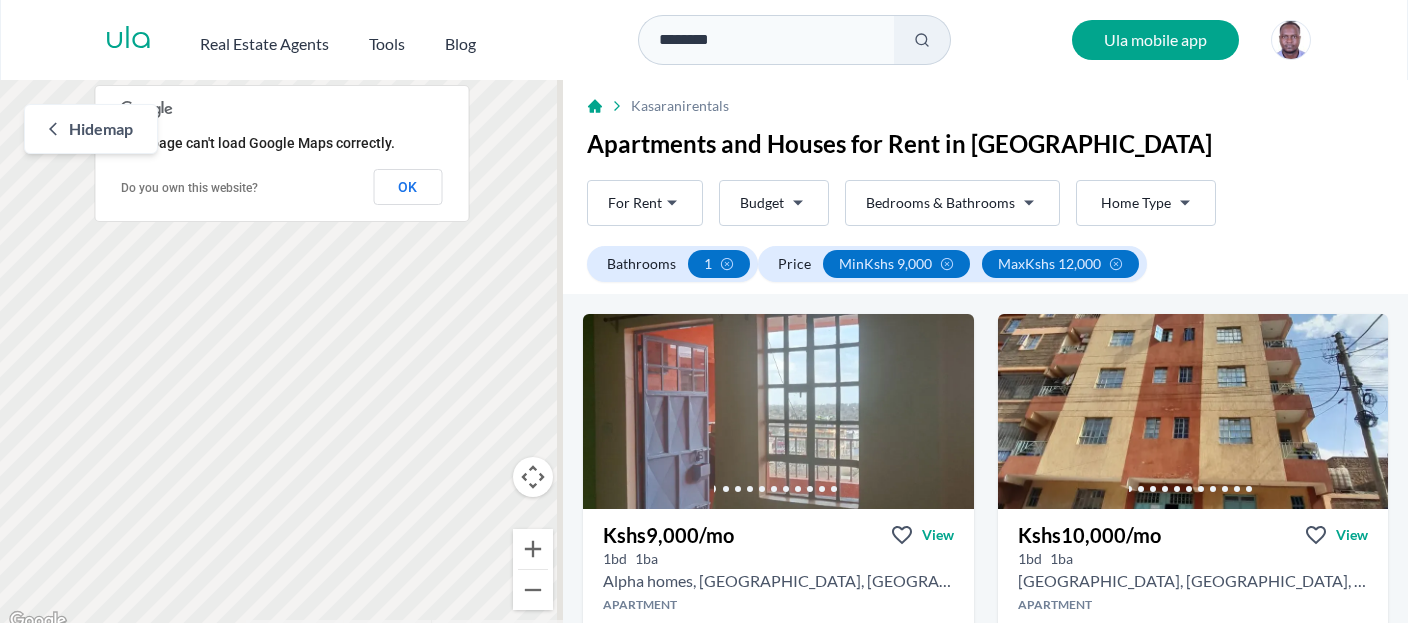 click on "Are you a real estate agent?   Reach more buyers and renters. Sign up Ula Homes App: Easy home search Explore more homes in the app Install ula Real Estate Agents Tools Blog ******** Ula mobile app Map Rent For Rent Budget Bedrooms & Bathrooms   Type   Home Type Rent For Rent Budget   Type   Home Type Filter Bathrooms 1 Price   min  Kshs   9,000   max  Kshs   12,000 Hide  map   ← Move left → Move right ↑ Move up ↓ Move down + Zoom in - Zoom out Home Jump left by 75% End Jump right by 75% Page Up Jump up by 75% Page Down Jump down by 75% Kshs   9,000 /mo Kshs   10,000 /mo Kshs   11,000 /mo Kshs   11,000 /mo Kshs   10,000 /mo Kshs   10,000 /mo Kshs   12,000 /mo Kshs   12,000 /mo Kshs   11,000 /mo Kshs   10,000 /mo Kshs   10,500 /mo Kshs   10,000 /mo Kshs   9,000 /mo Kshs   10,000 /mo Kshs   10,000 /mo Keyboard shortcuts Map Data Map Data ©2025 Map data ©2025 100 m  Click to toggle between metric and imperial units Terms Report a map error This page can't load Google Maps correctly. OK Kasarani Rent" at bounding box center [704, 317] 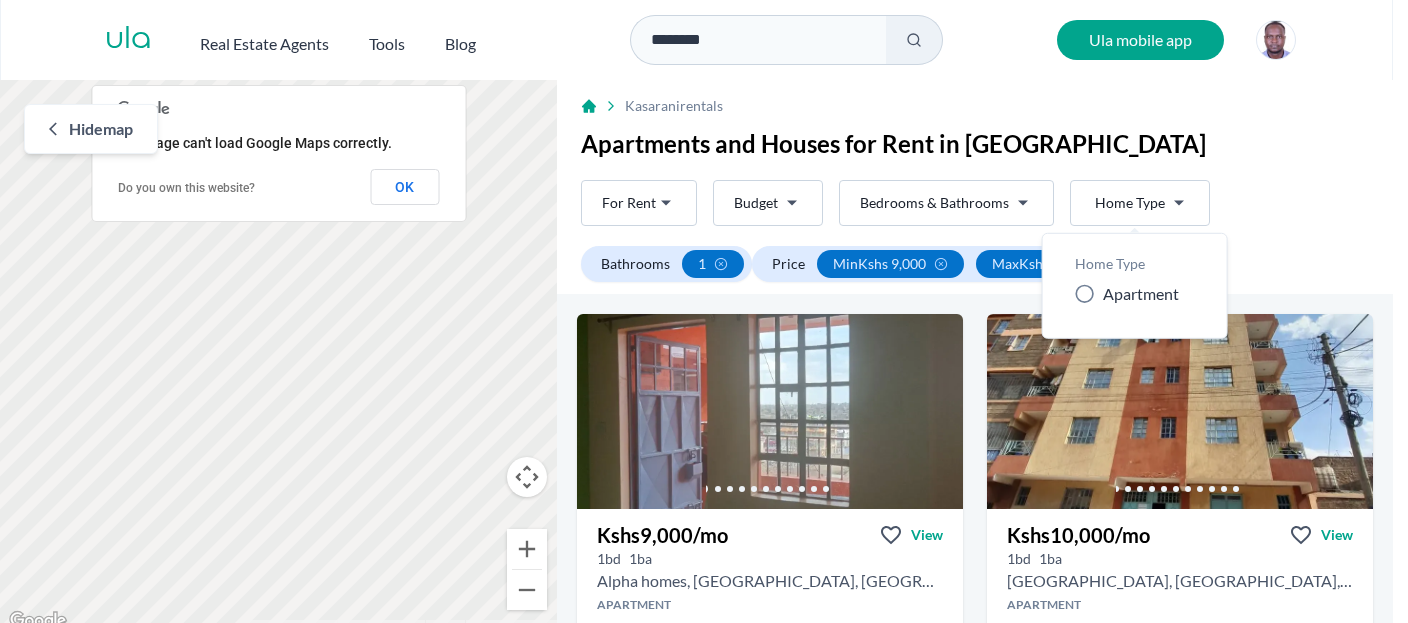 click on "Apartment" at bounding box center [1127, 294] 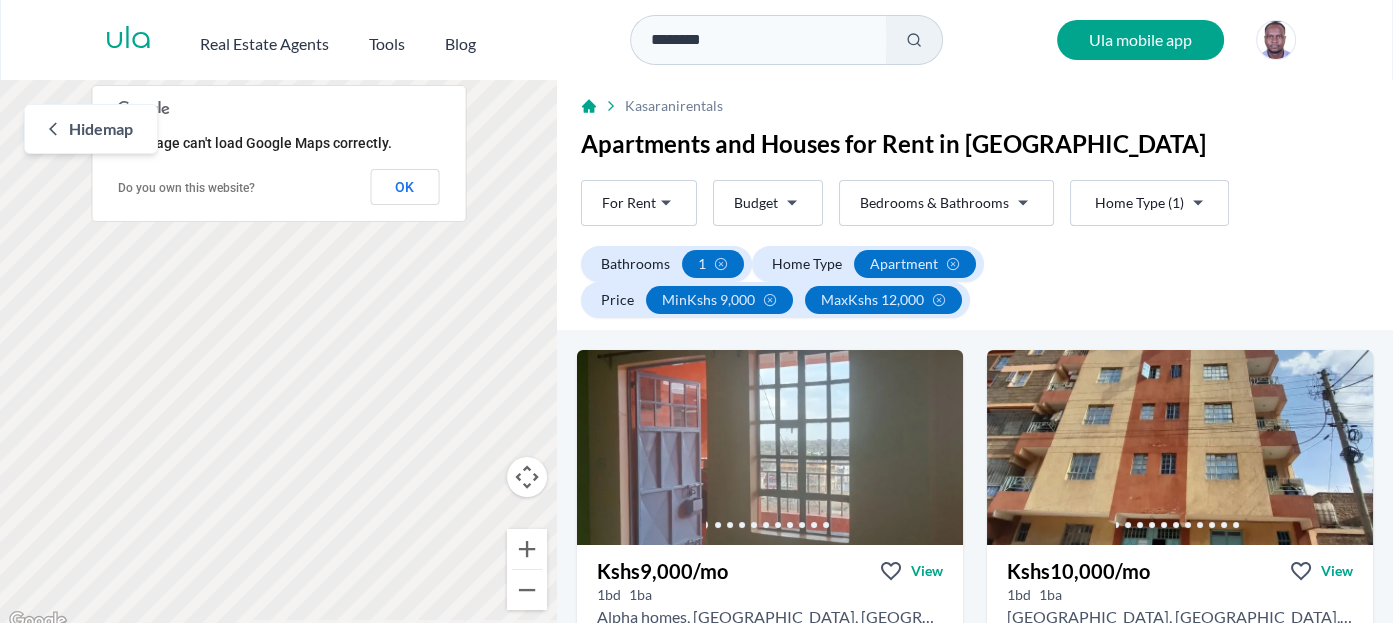 click on "Are you a real estate agent?   Reach more buyers and renters. Sign up Ula Homes App: Easy home search Explore more homes in the app Install ula Real Estate Agents Tools Blog ******** Ula mobile app Map Rent For Rent Budget Bedrooms & Bathrooms   Type (1)   Home Type (1) Rent For Rent Budget   Type (1)   Home Type (1) Filter Bathrooms 1 Home Type apartment Price   min  Kshs   9,000   max  Kshs   12,000 Hide  map   ← Move left → Move right ↑ Move up ↓ Move down + Zoom in - Zoom out Home Jump left by 75% End Jump right by 75% Page Up Jump up by 75% Page Down Jump down by 75% Kshs   9,000 /mo Kshs   10,000 /mo Kshs   11,000 /mo Kshs   11,000 /mo Kshs   10,000 /mo Kshs   10,000 /mo Kshs   12,000 /mo Kshs   12,000 /mo Kshs   11,000 /mo Kshs   10,000 /mo Kshs   10,500 /mo Kshs   10,000 /mo Kshs   9,000 /mo Kshs   10,000 /mo Kshs   10,000 /mo Keyboard shortcuts Map Data Map Data ©2025 Map data ©2025 100 m  Click to toggle between metric and imperial units Terms Report a map error Do you own this website?" at bounding box center [696, 317] 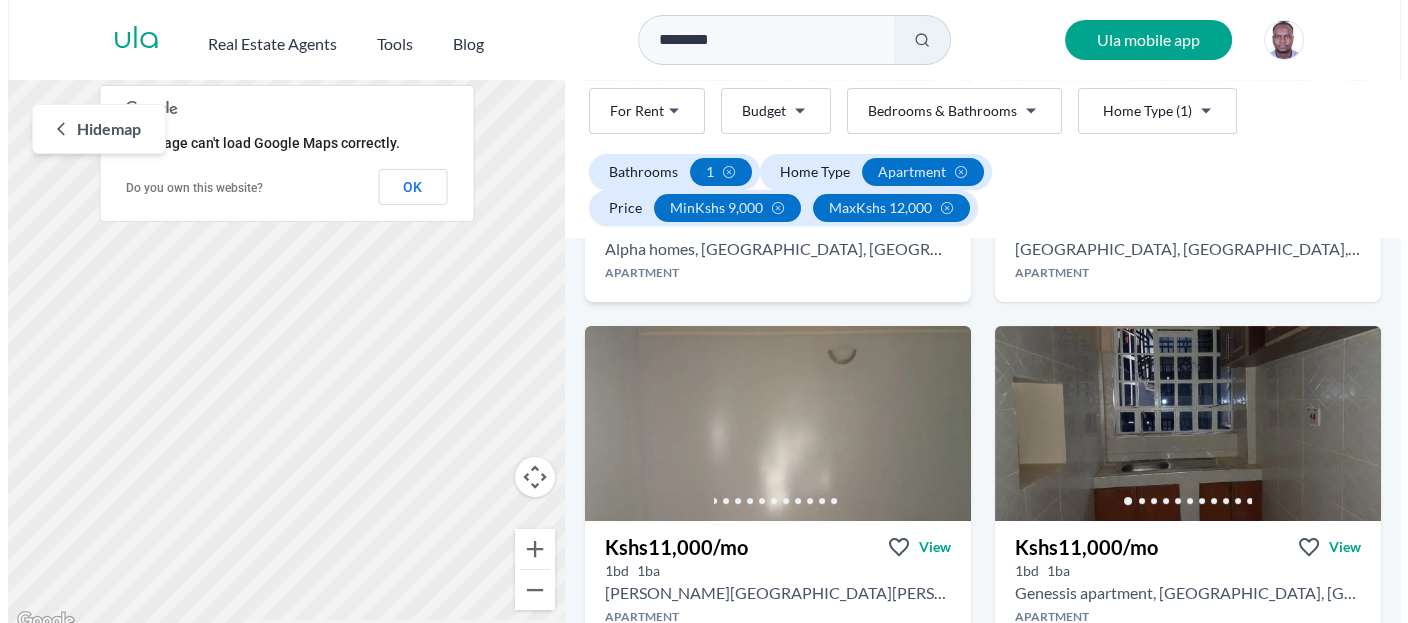scroll, scrollTop: 367, scrollLeft: 0, axis: vertical 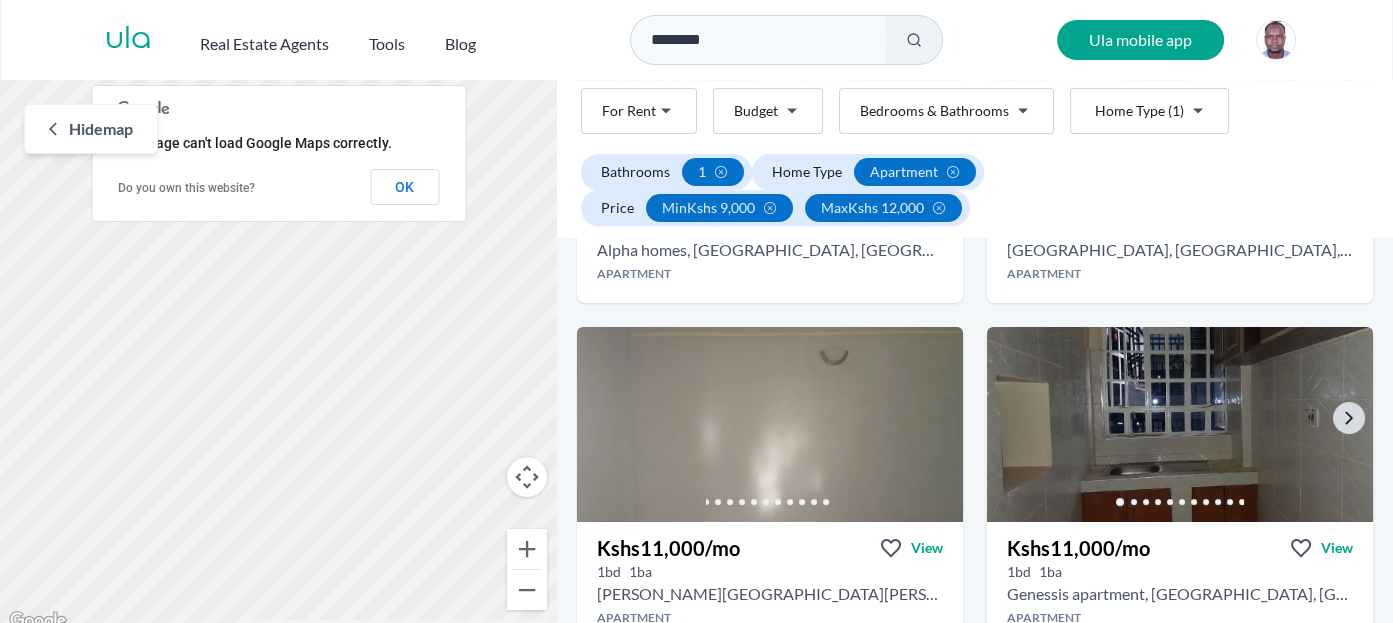 click at bounding box center [1179, 424] 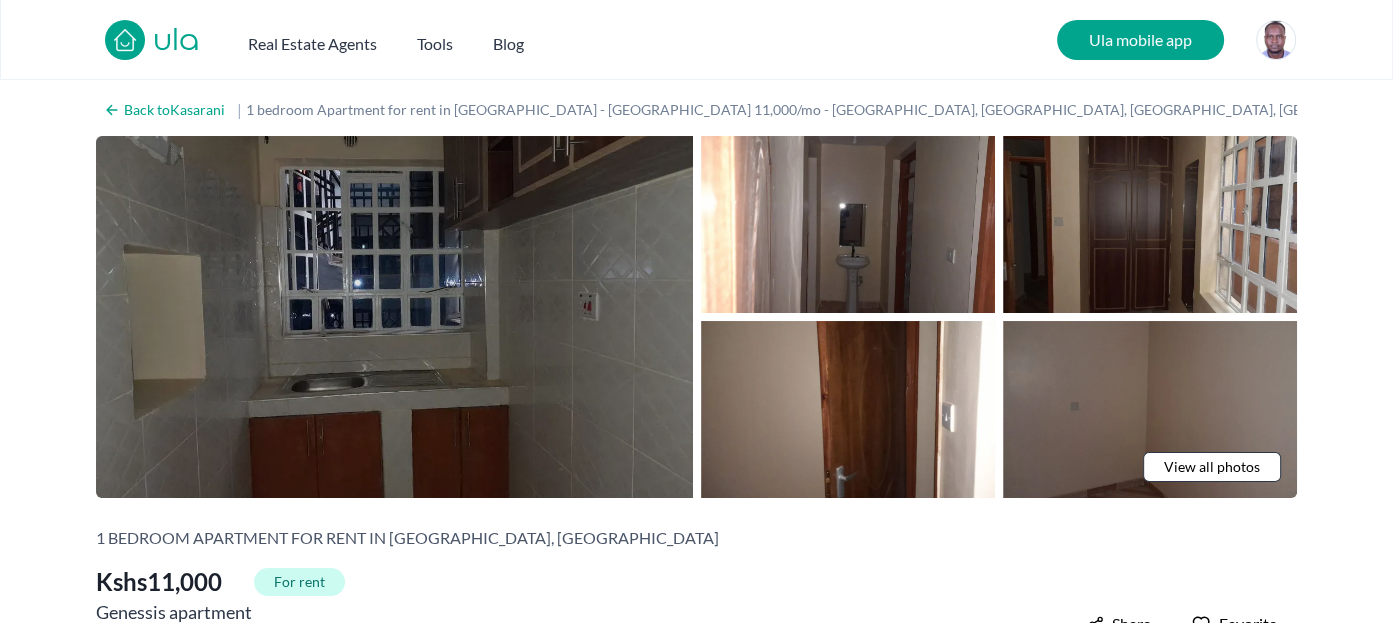 click at bounding box center (394, 317) 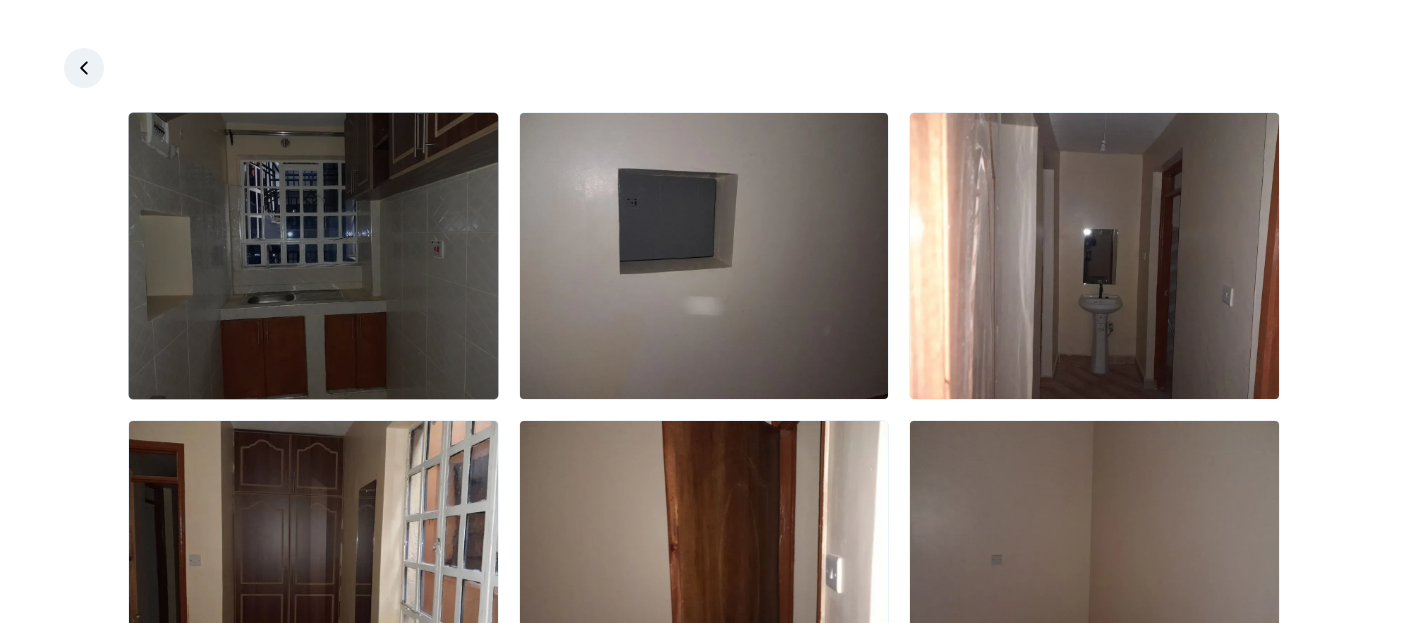 click at bounding box center (313, 256) 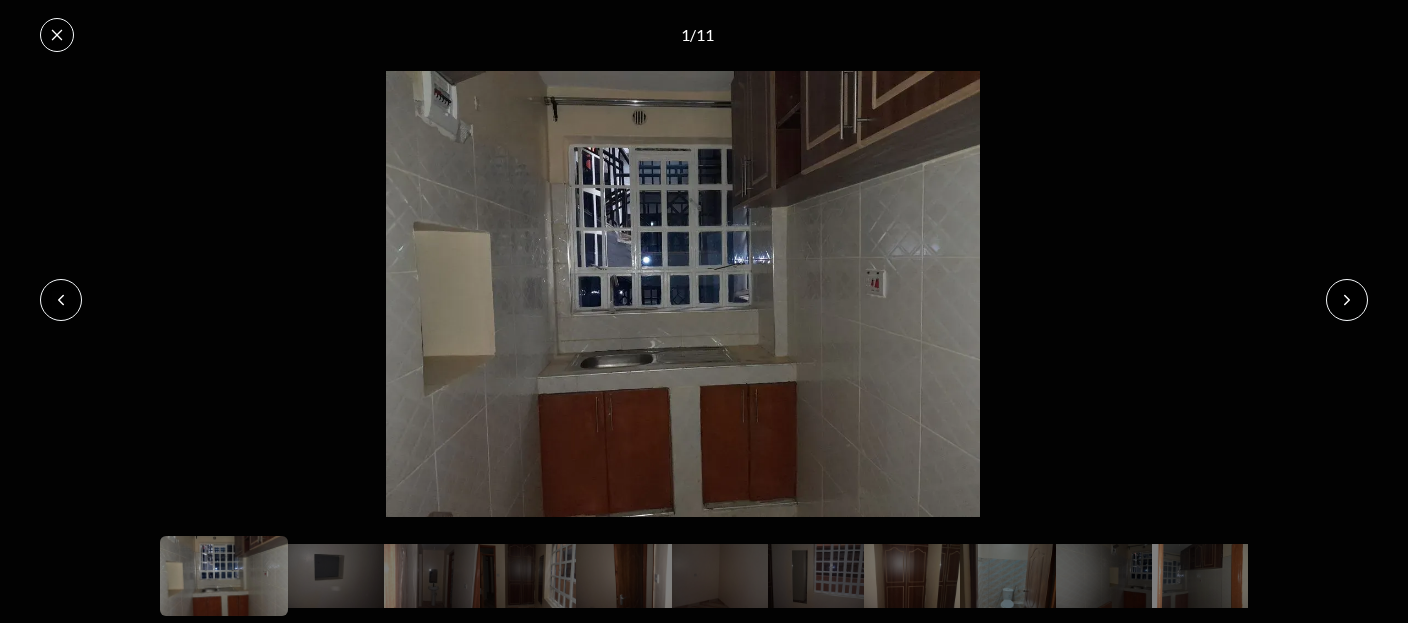 click 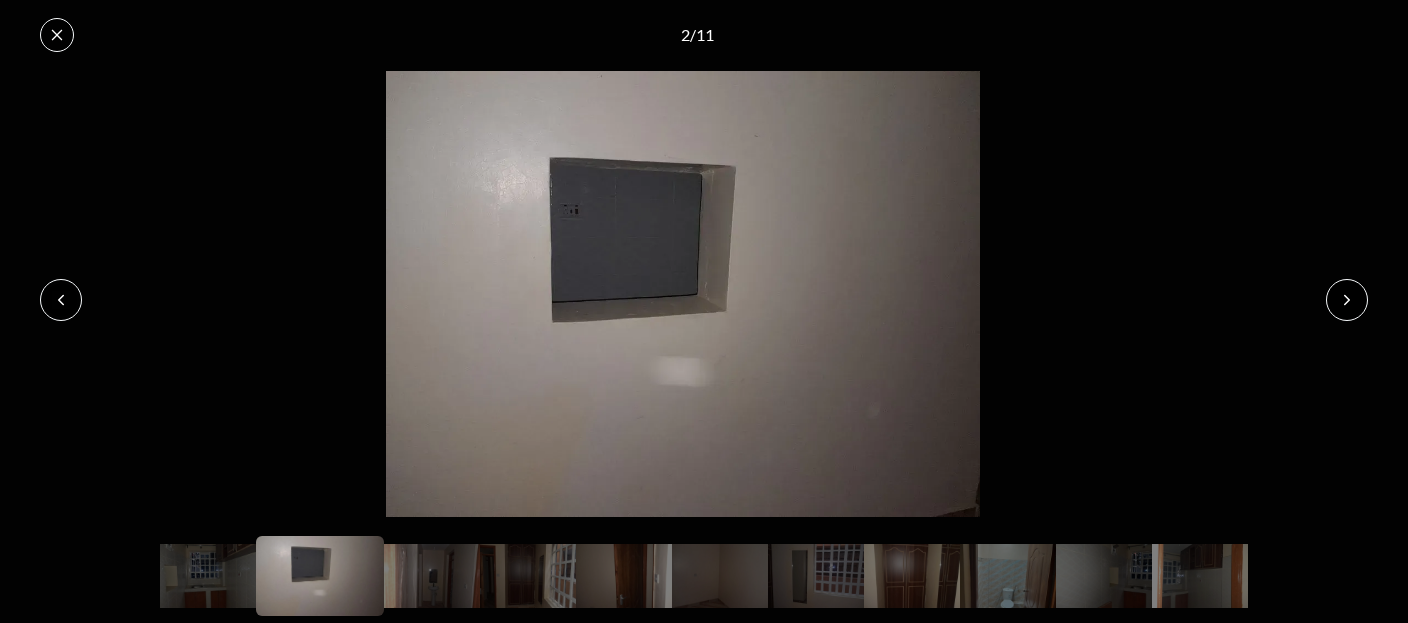 click 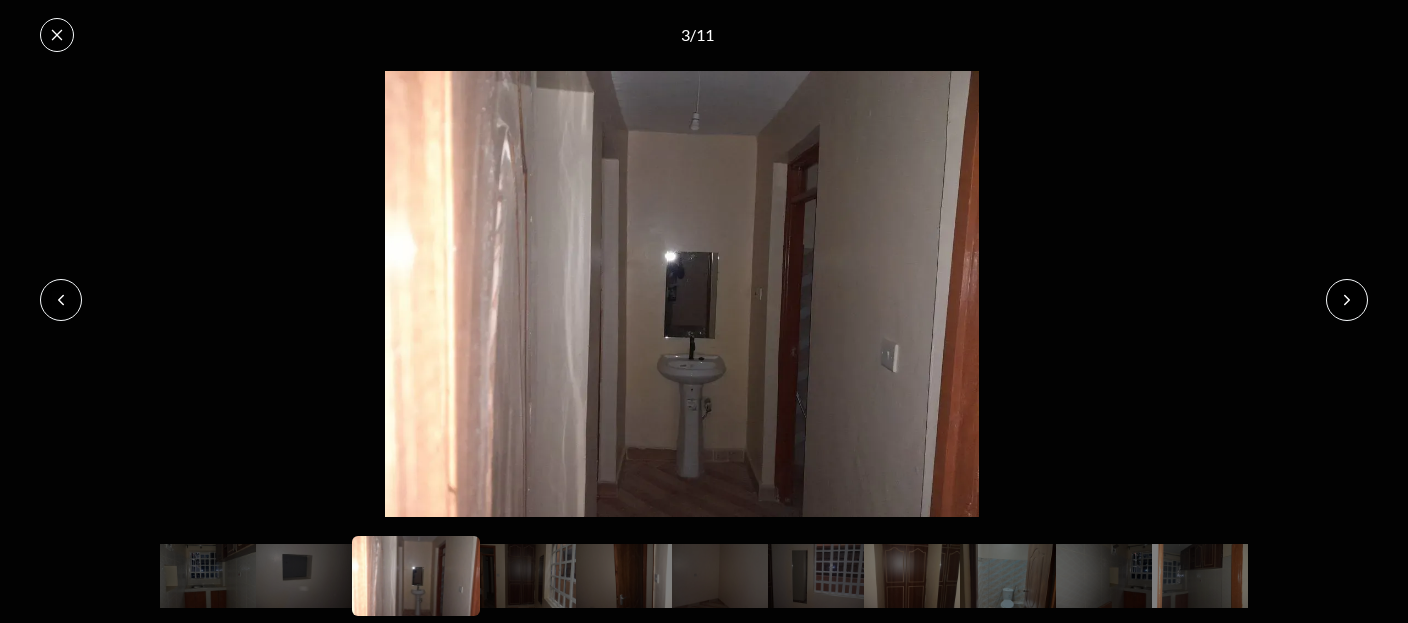 click 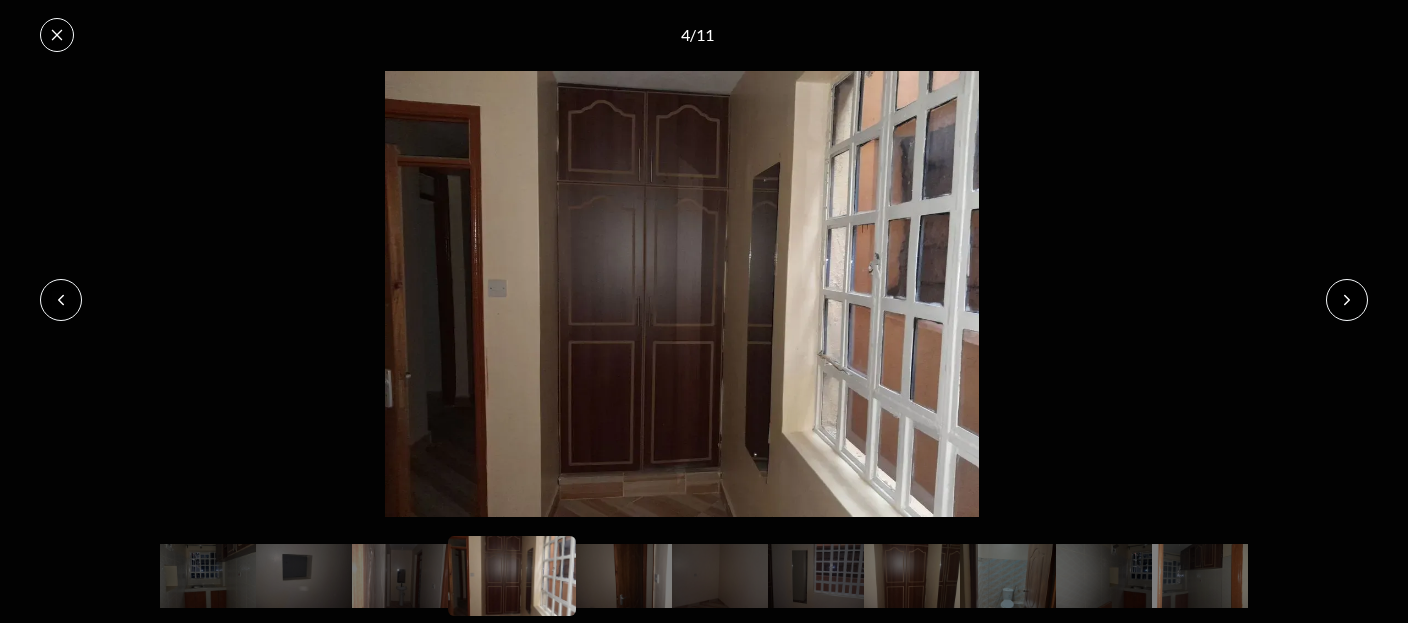 click 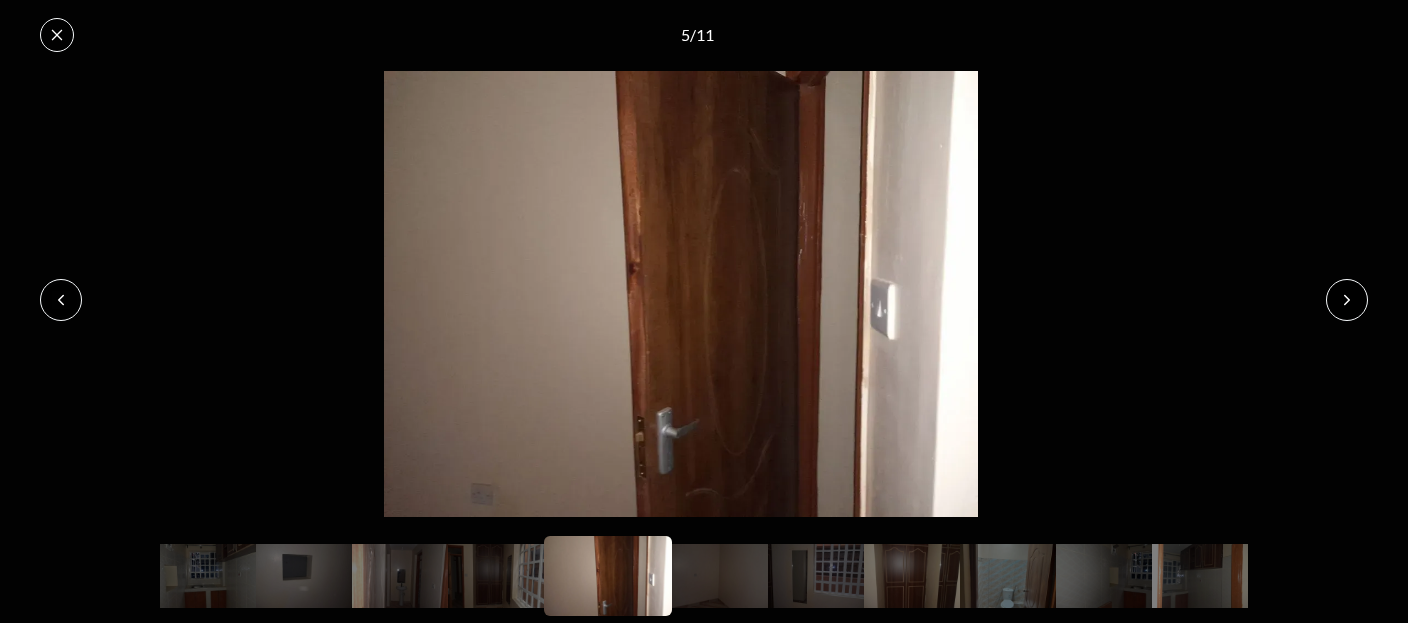 click 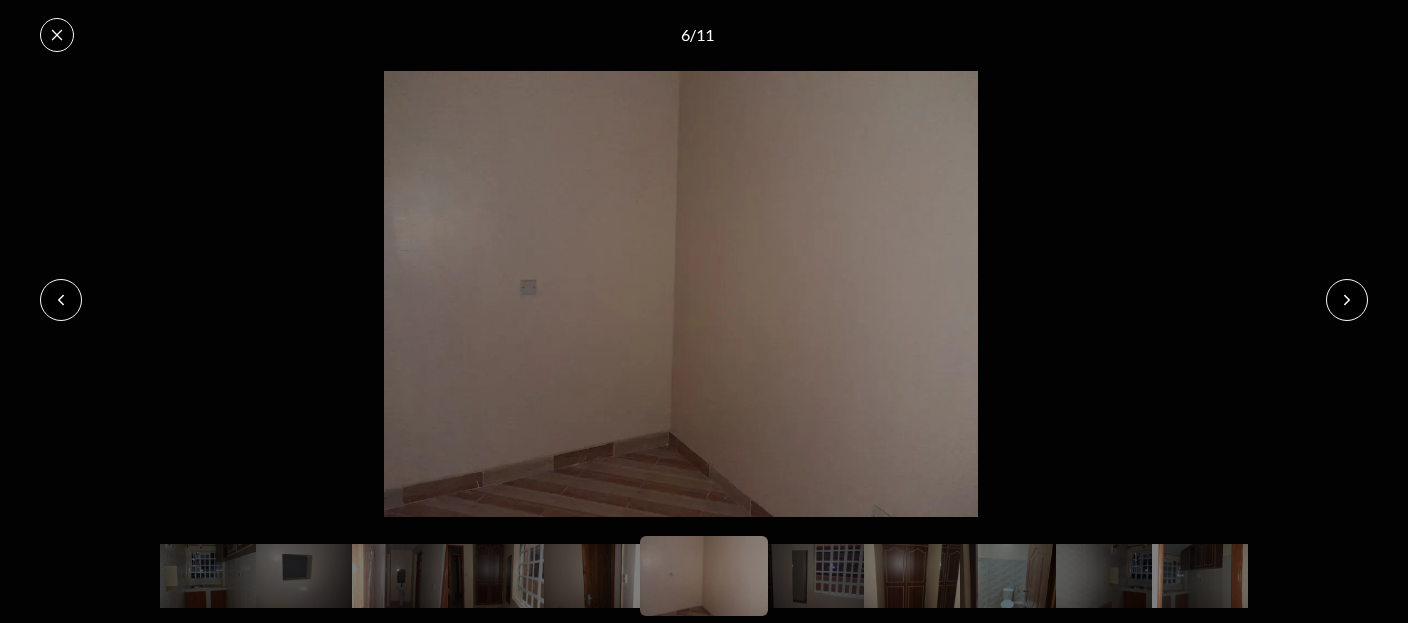 click 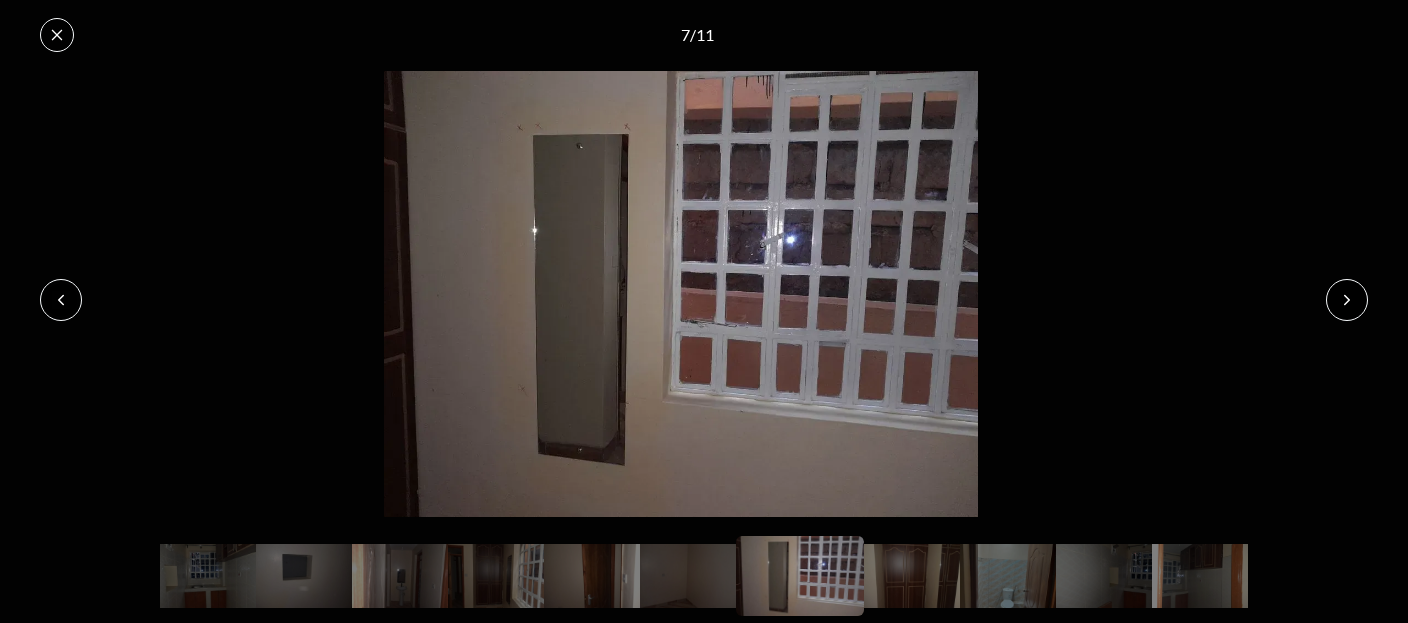 click 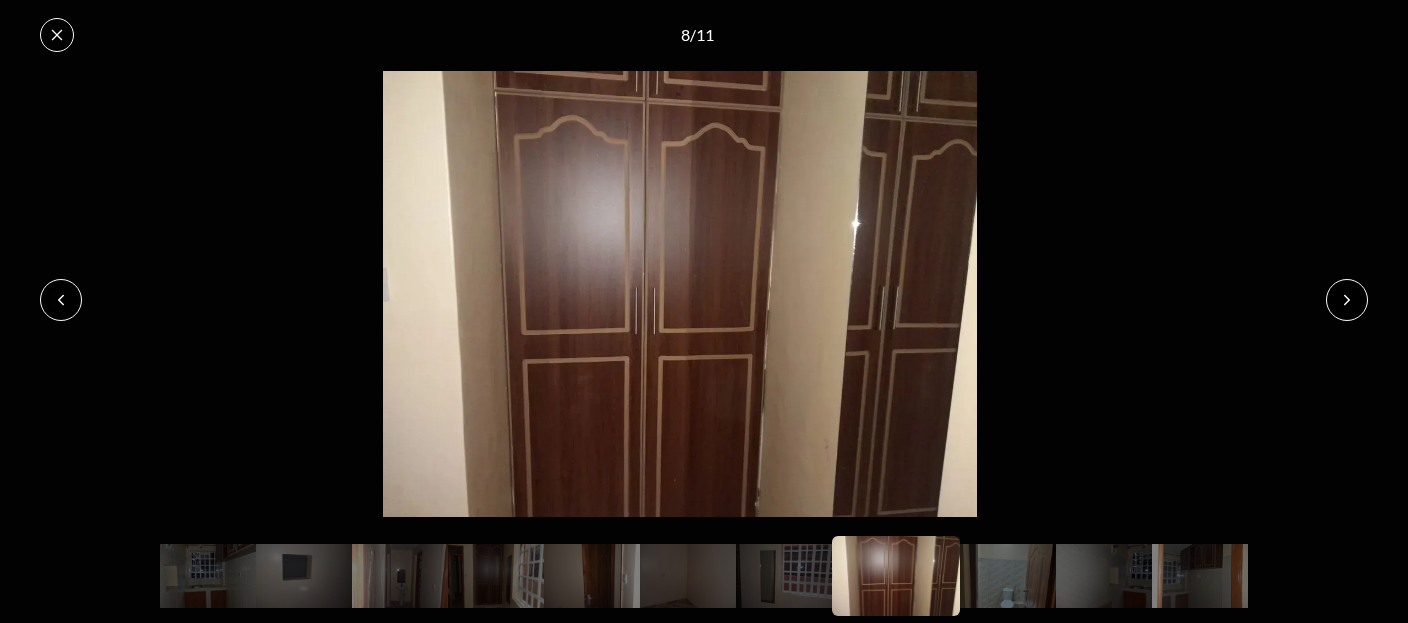 click 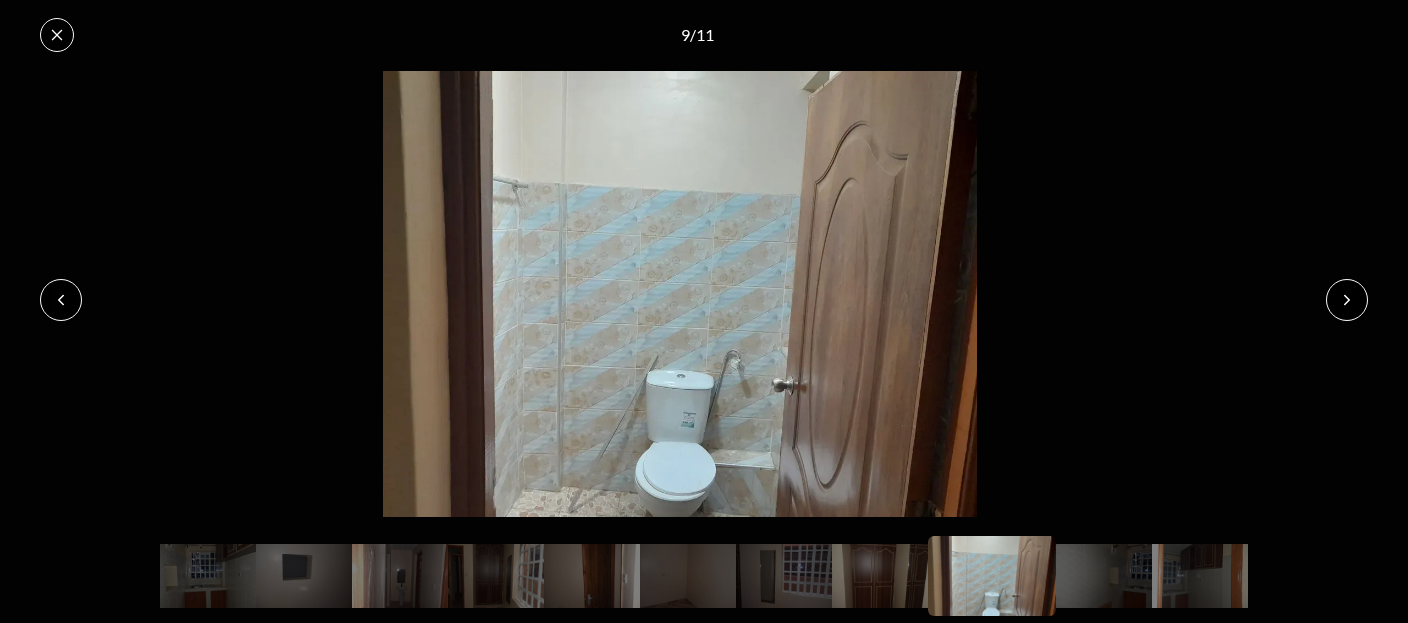 click 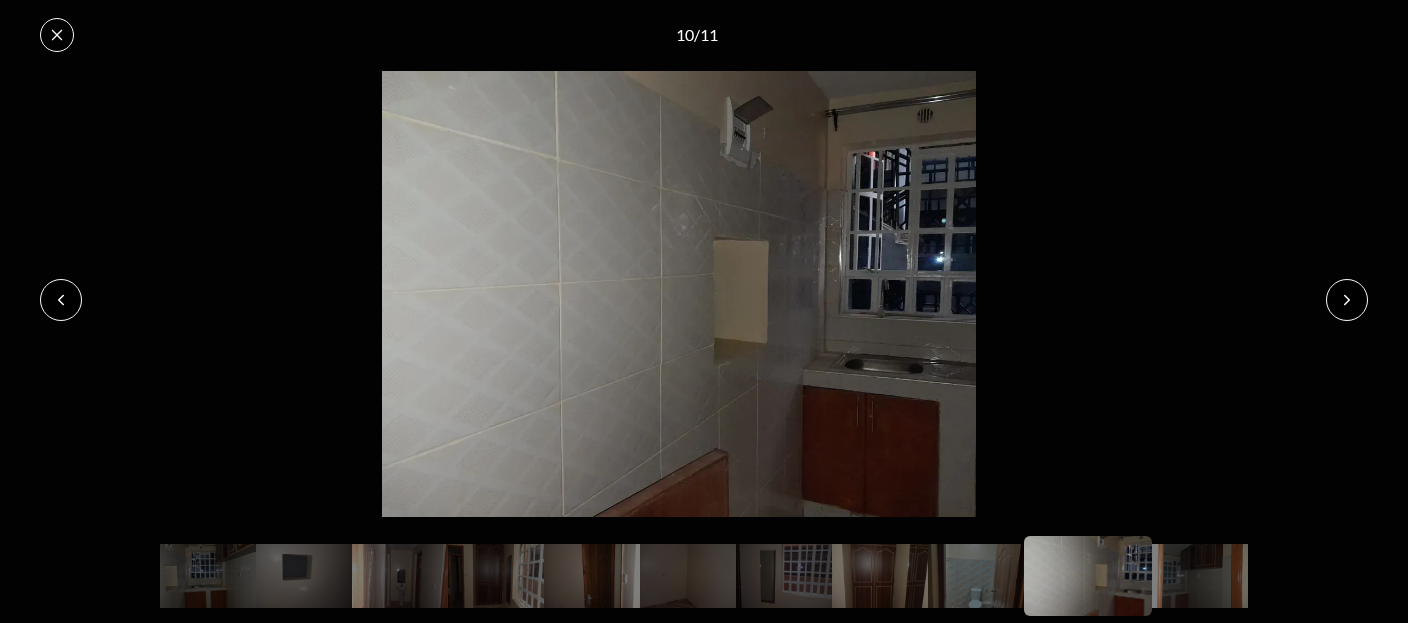 click 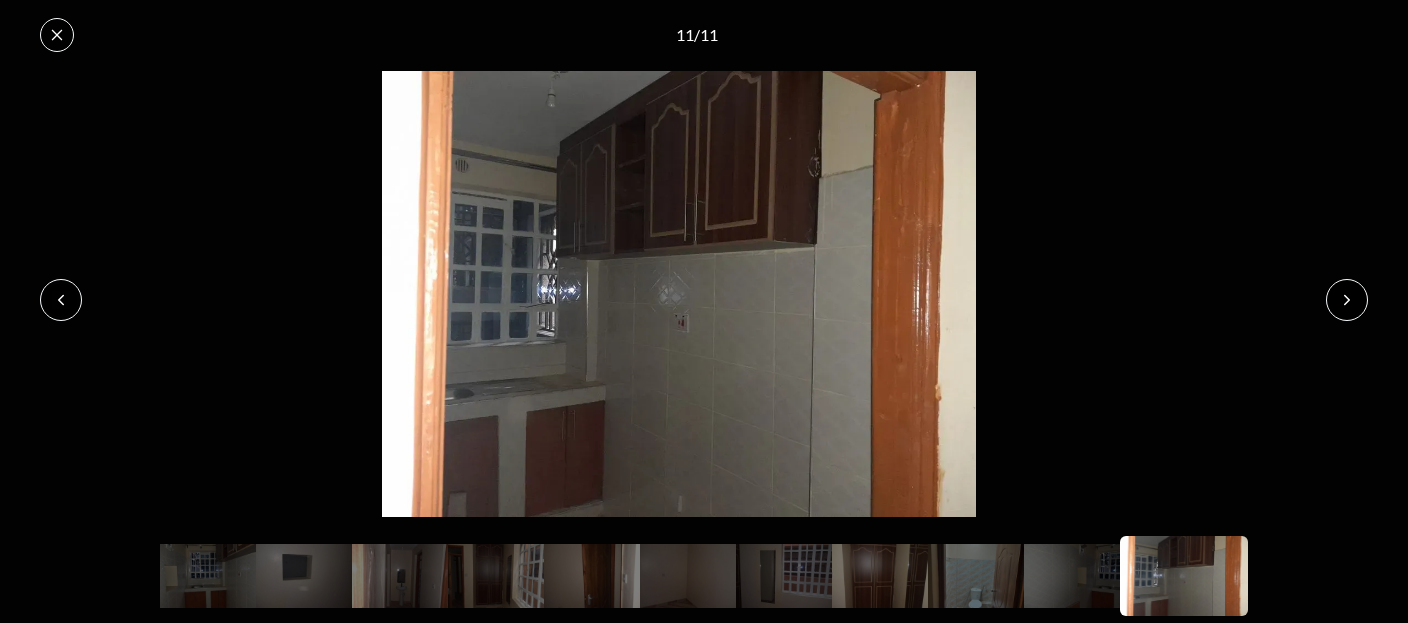 click 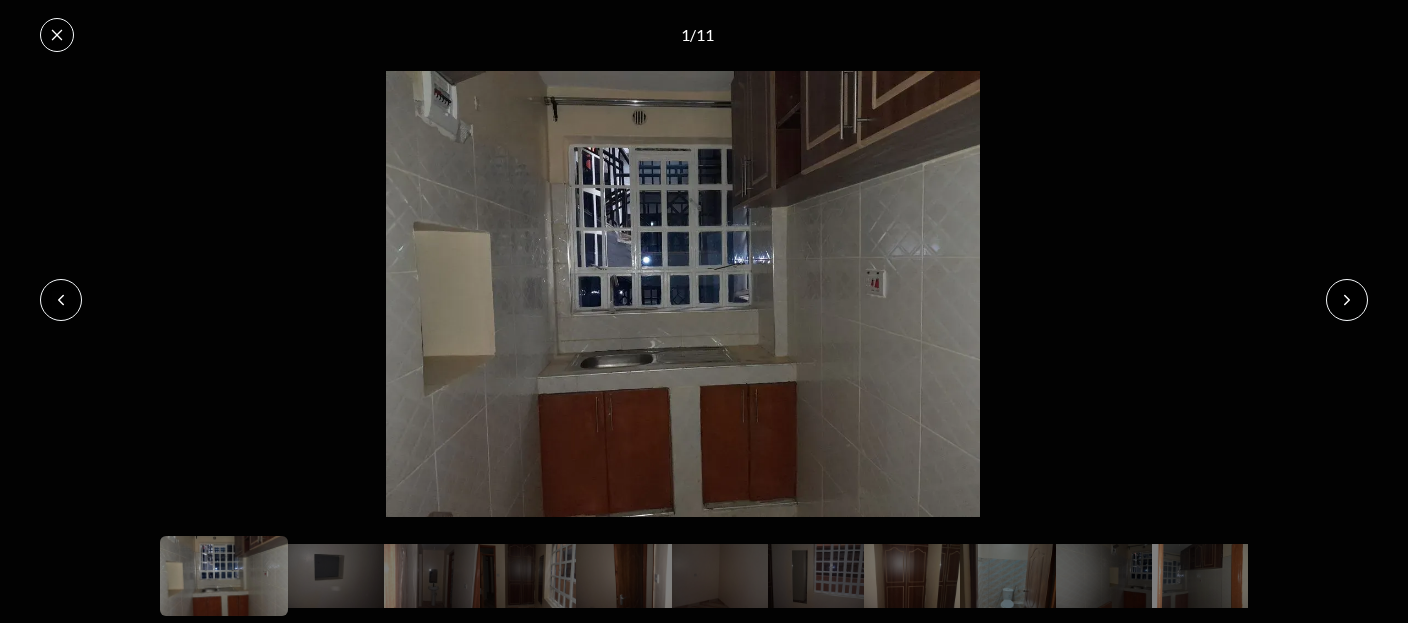 click 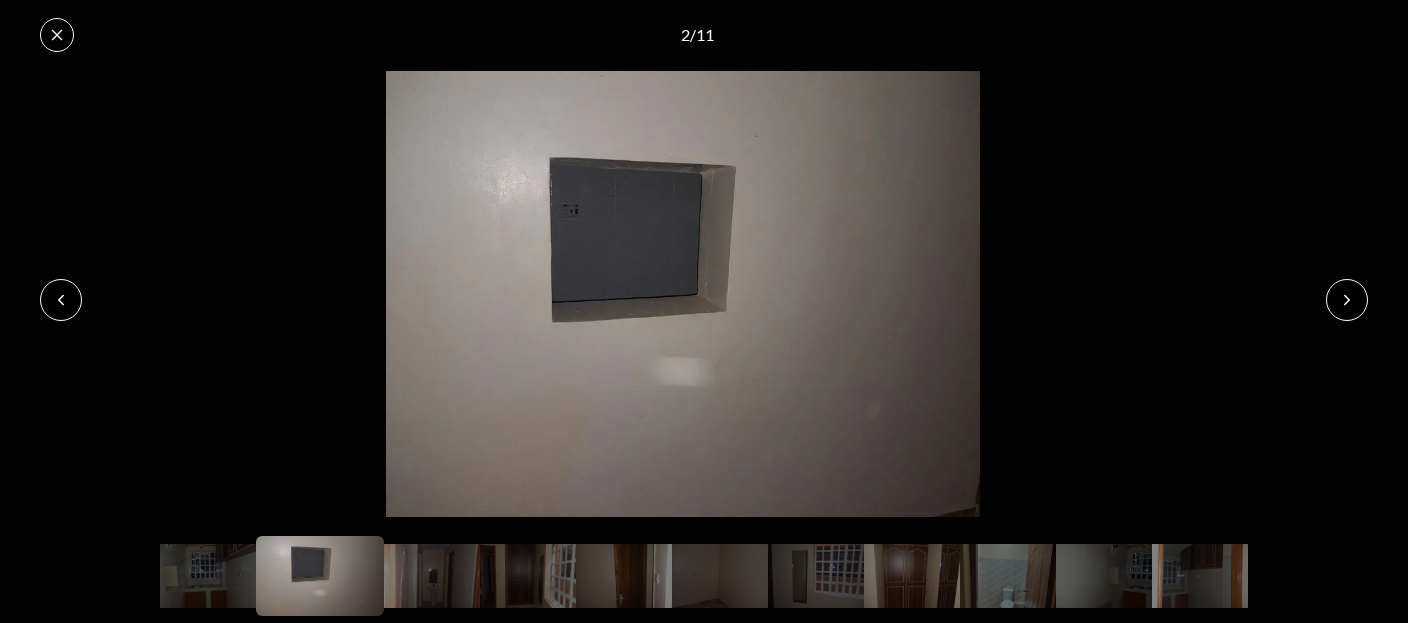 click 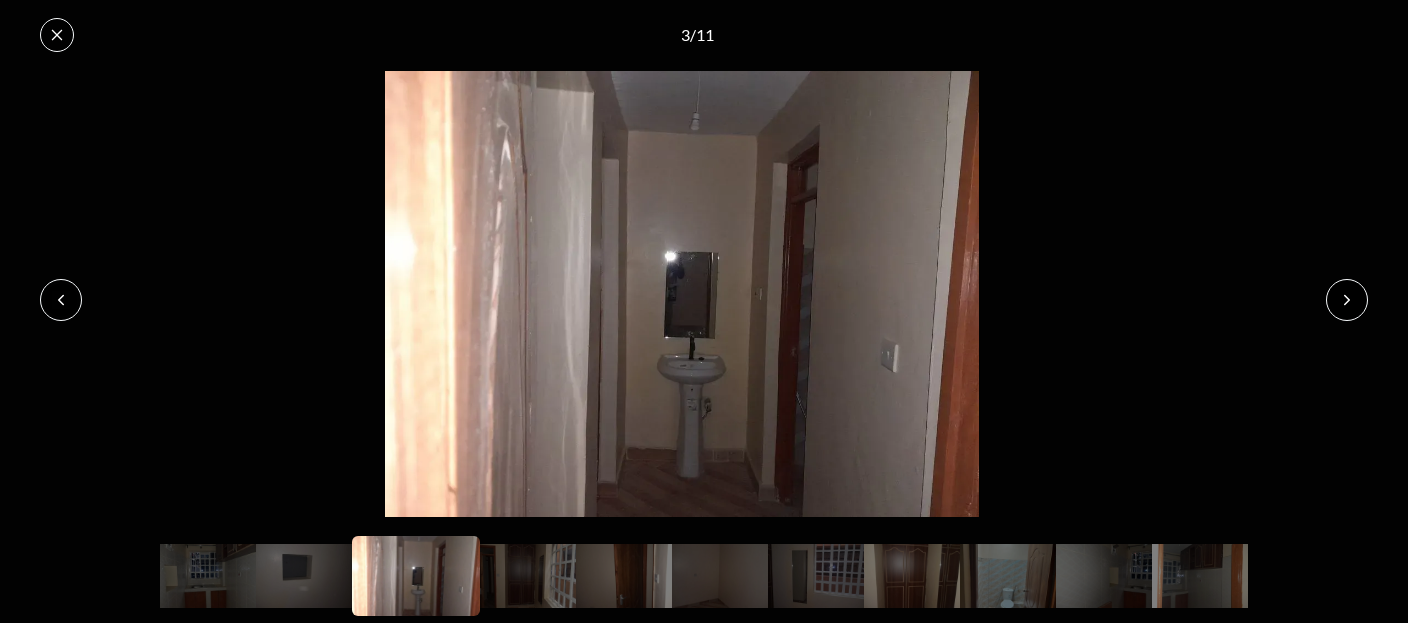 click 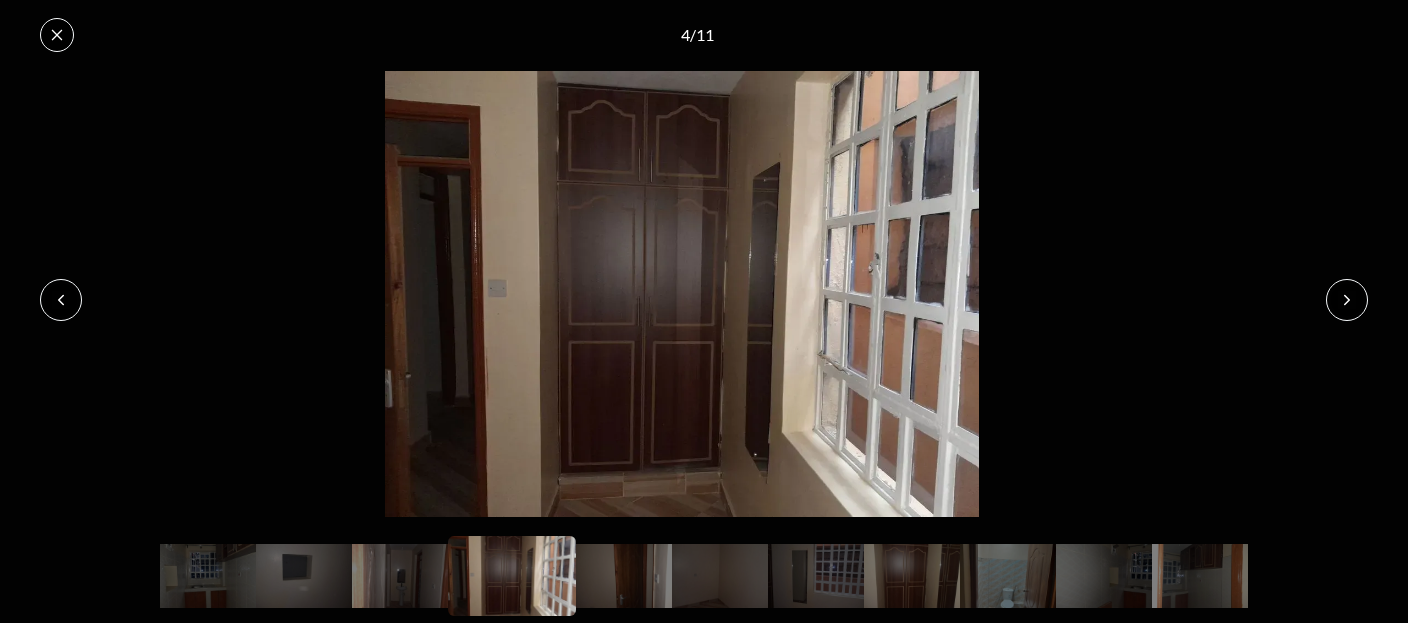 click 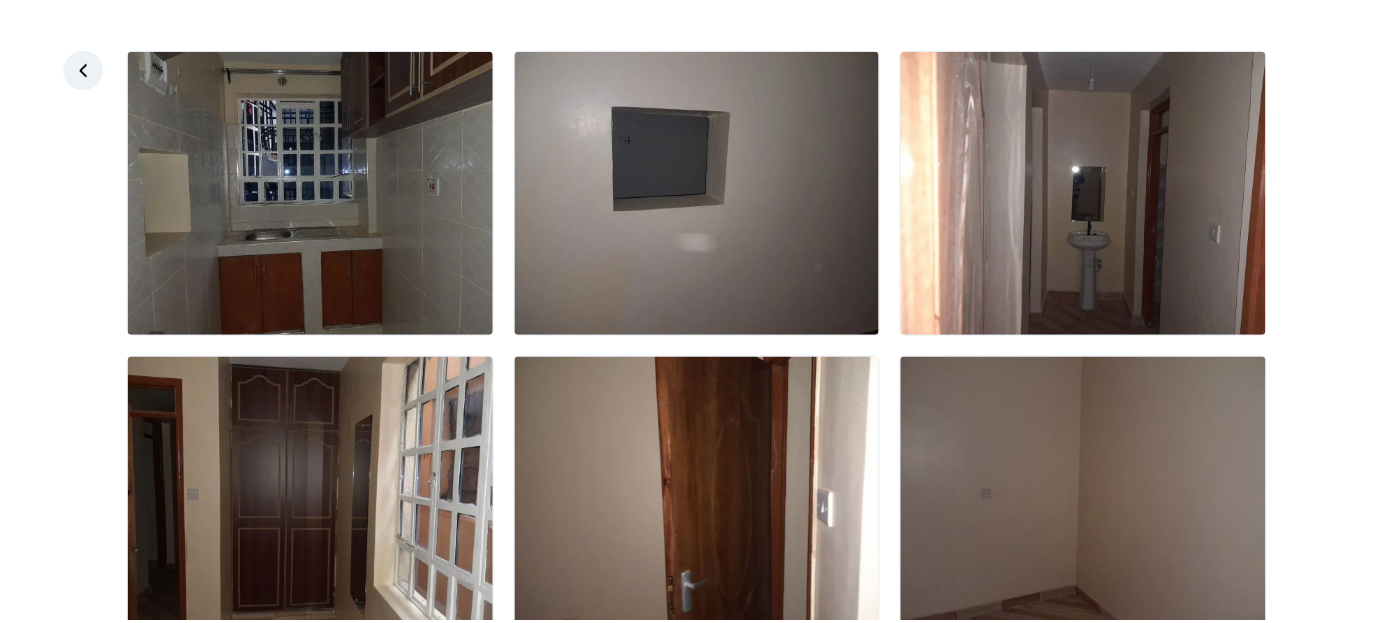 scroll, scrollTop: 0, scrollLeft: 0, axis: both 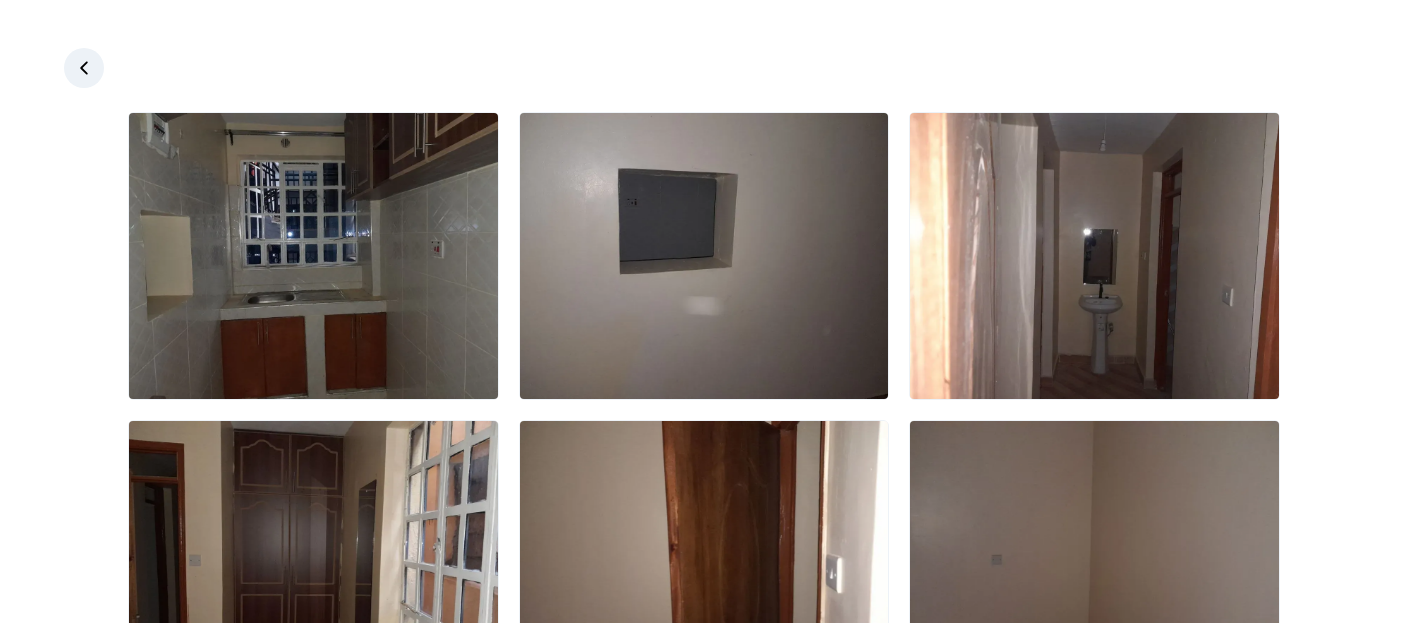 click 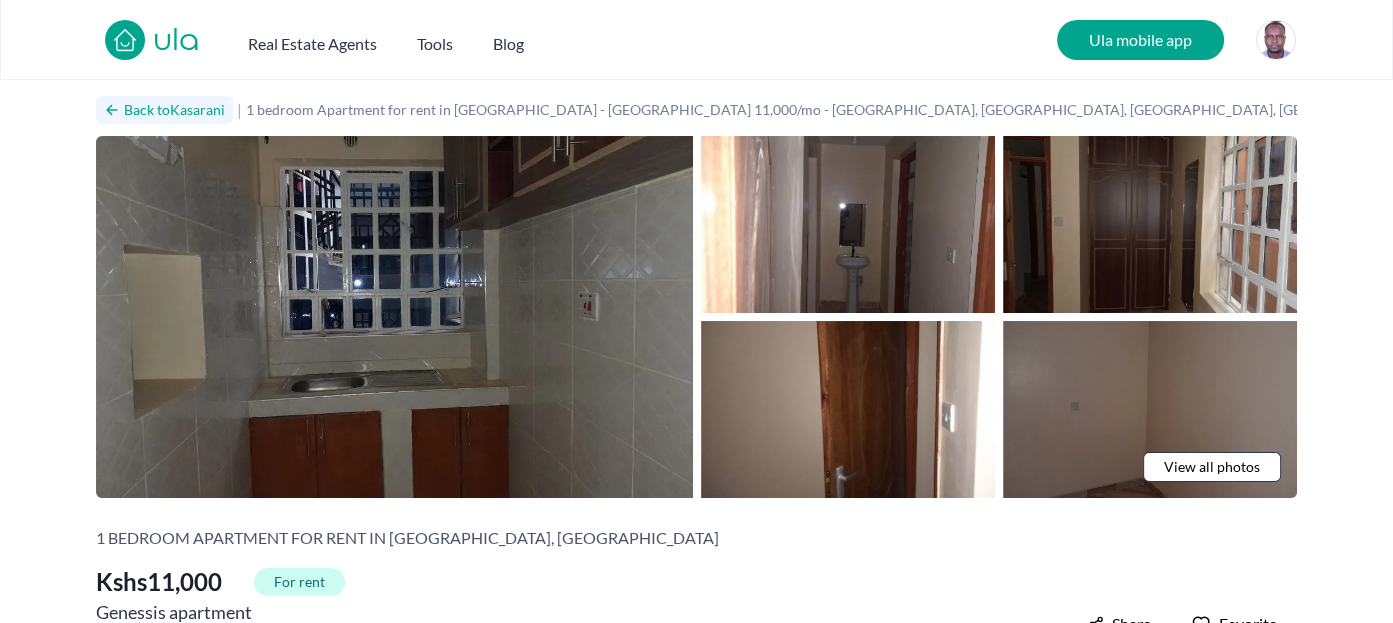 click 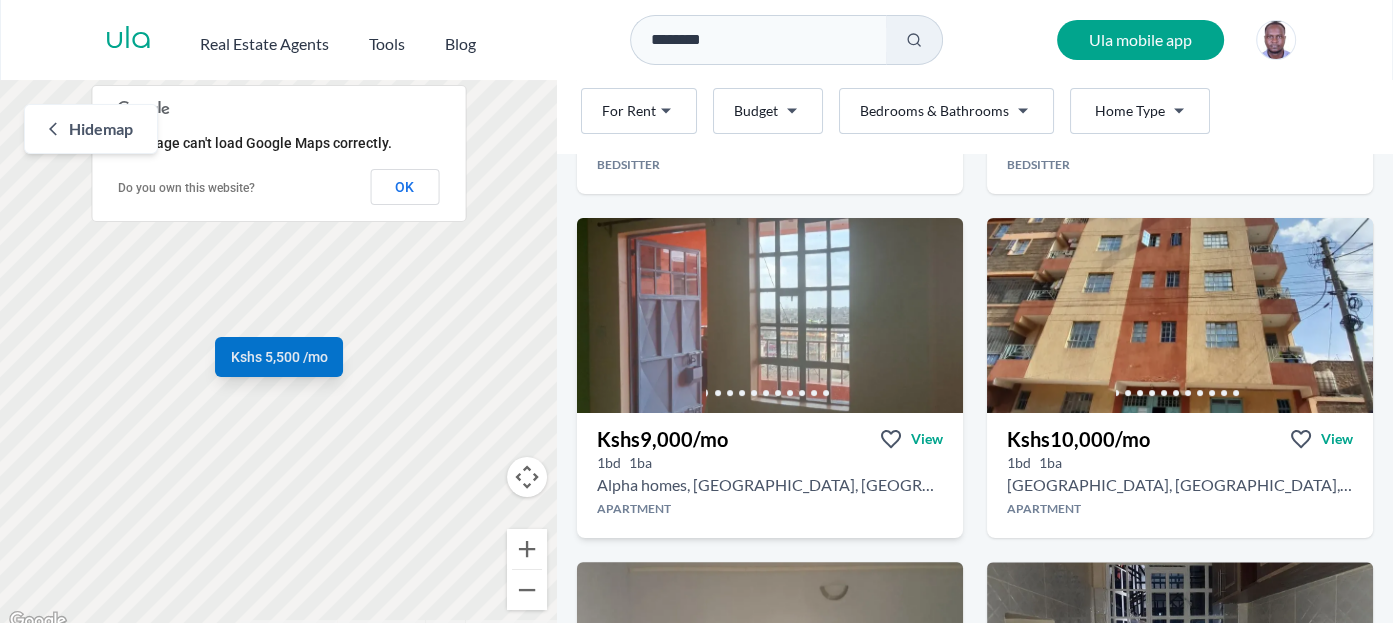 scroll, scrollTop: 347, scrollLeft: 0, axis: vertical 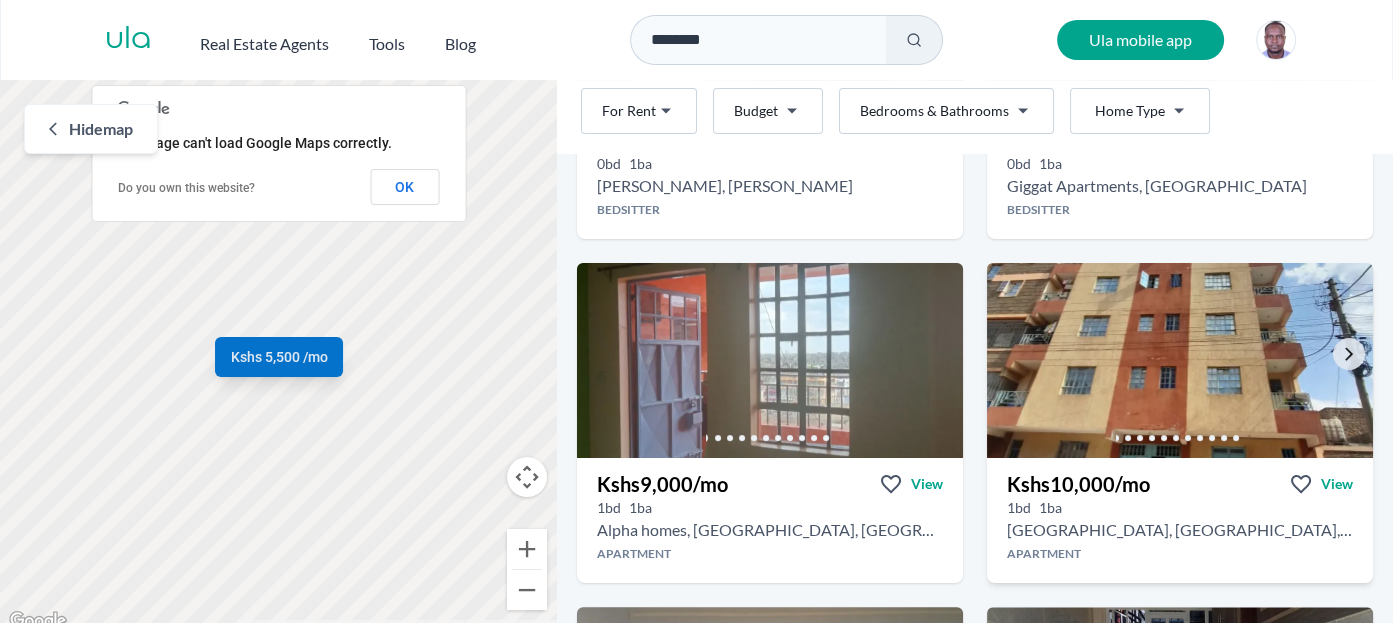 click at bounding box center [1179, 360] 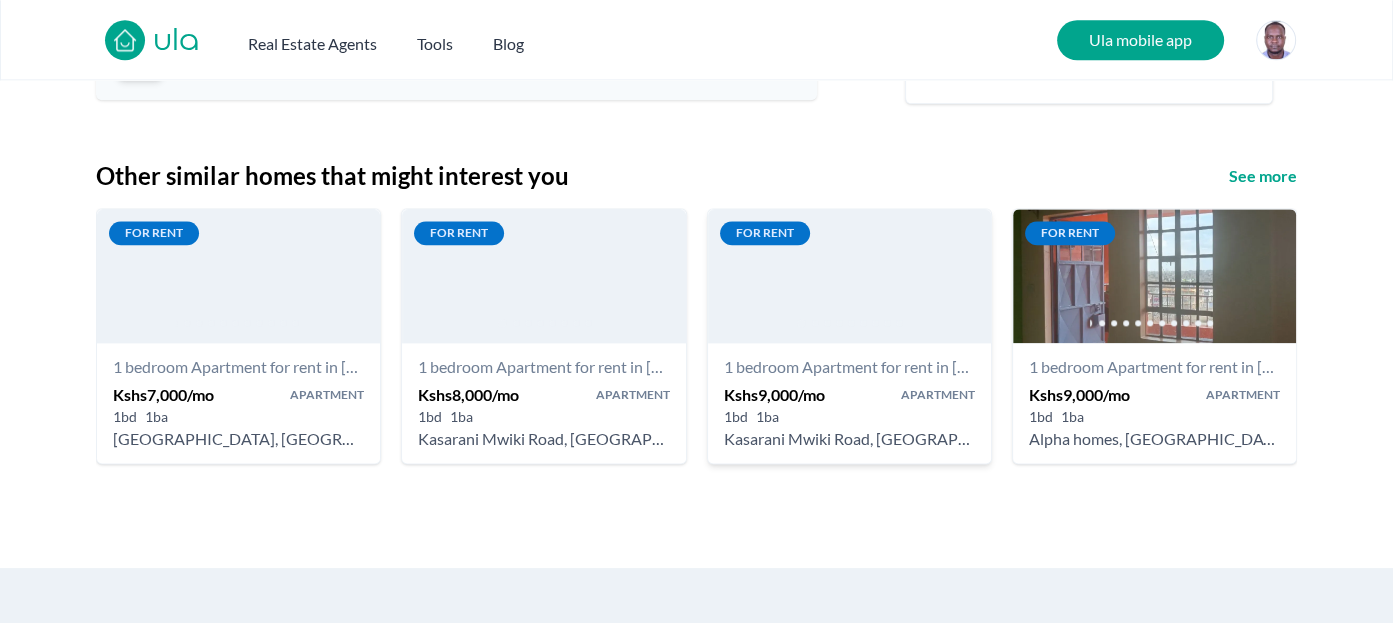 scroll, scrollTop: 2278, scrollLeft: 0, axis: vertical 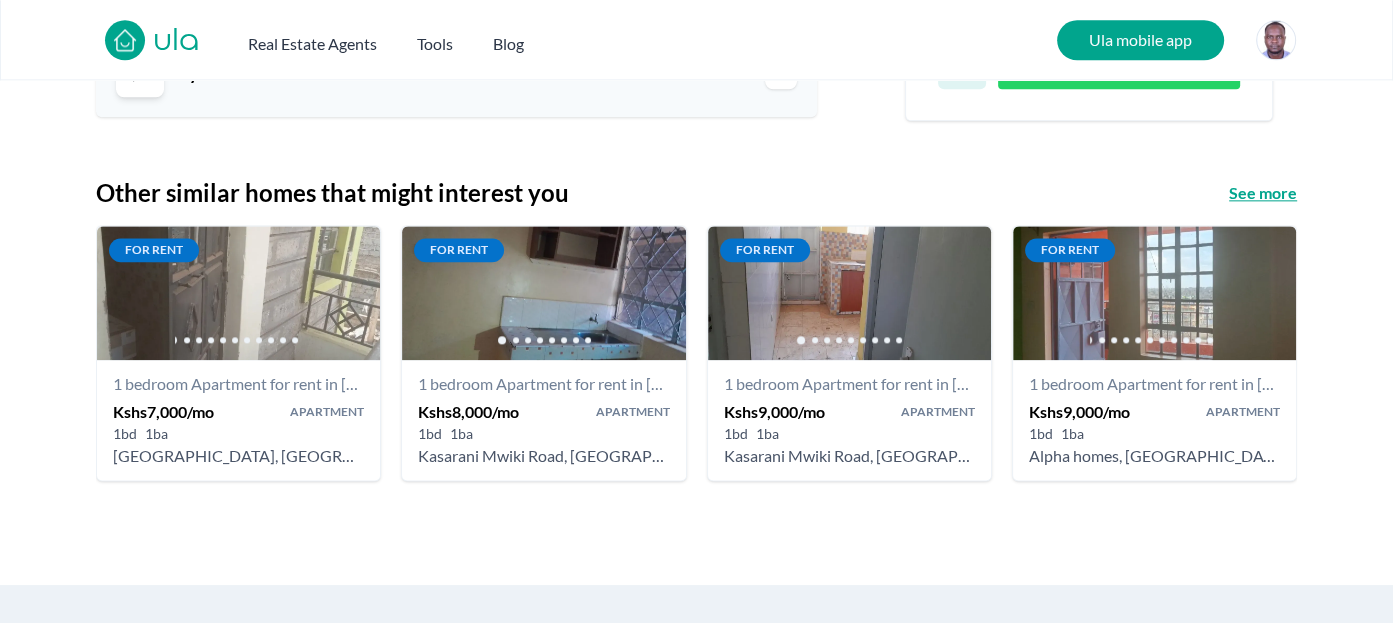 click on "See more" at bounding box center (1263, 193) 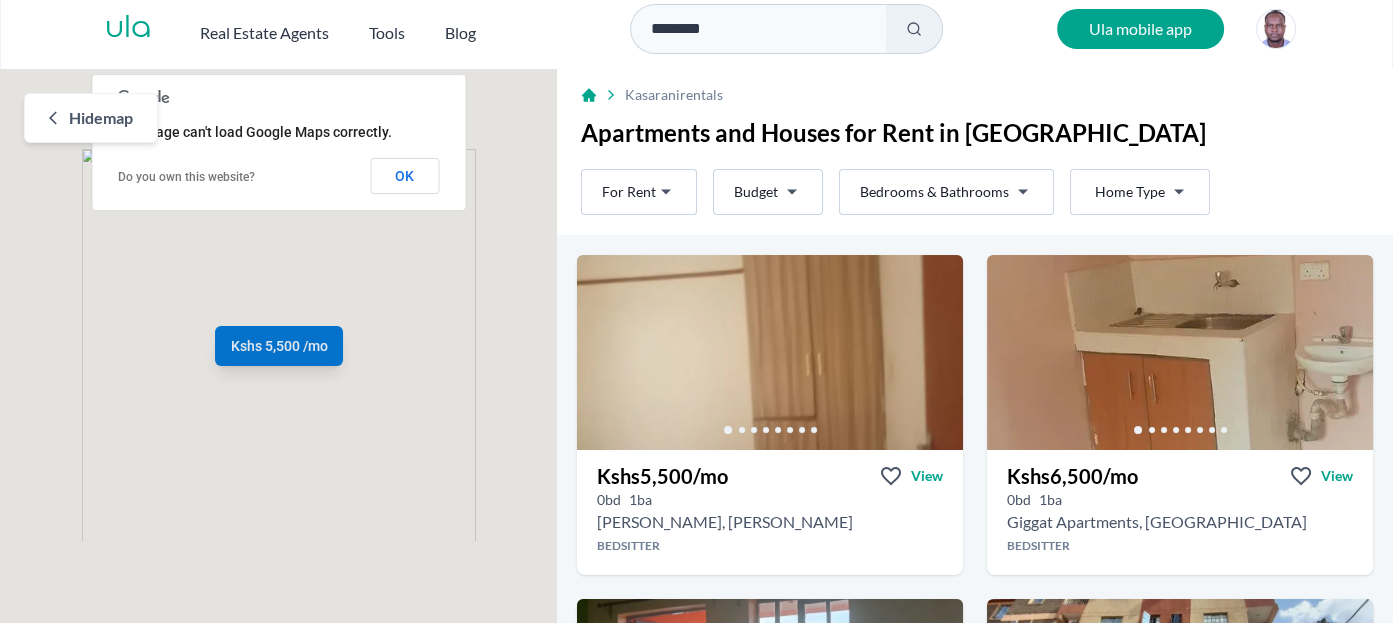scroll, scrollTop: 0, scrollLeft: 0, axis: both 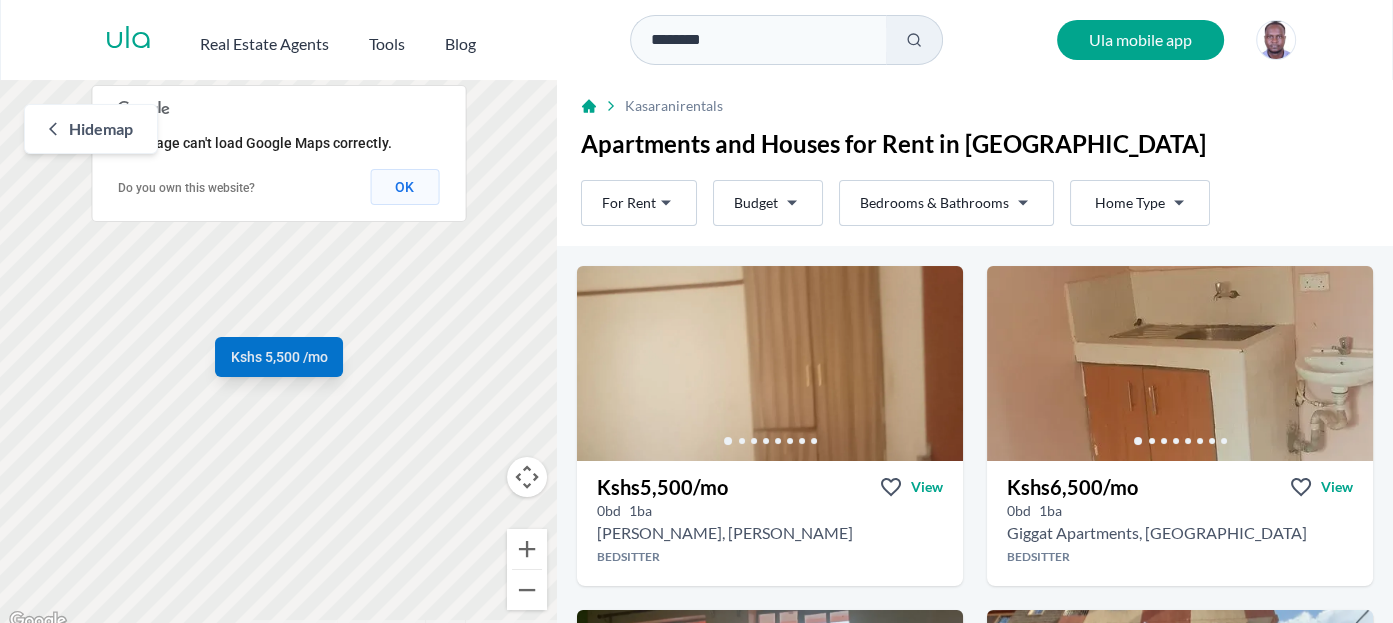 click on "OK" at bounding box center [404, 187] 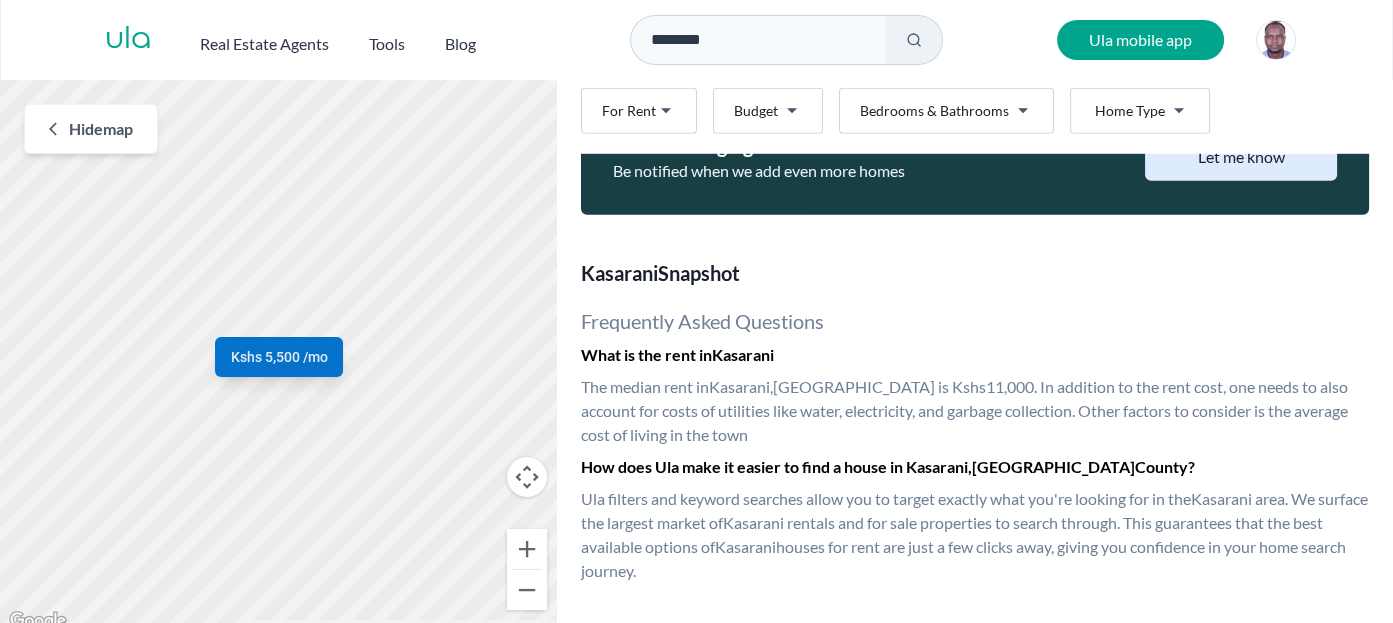 scroll, scrollTop: 5580, scrollLeft: 0, axis: vertical 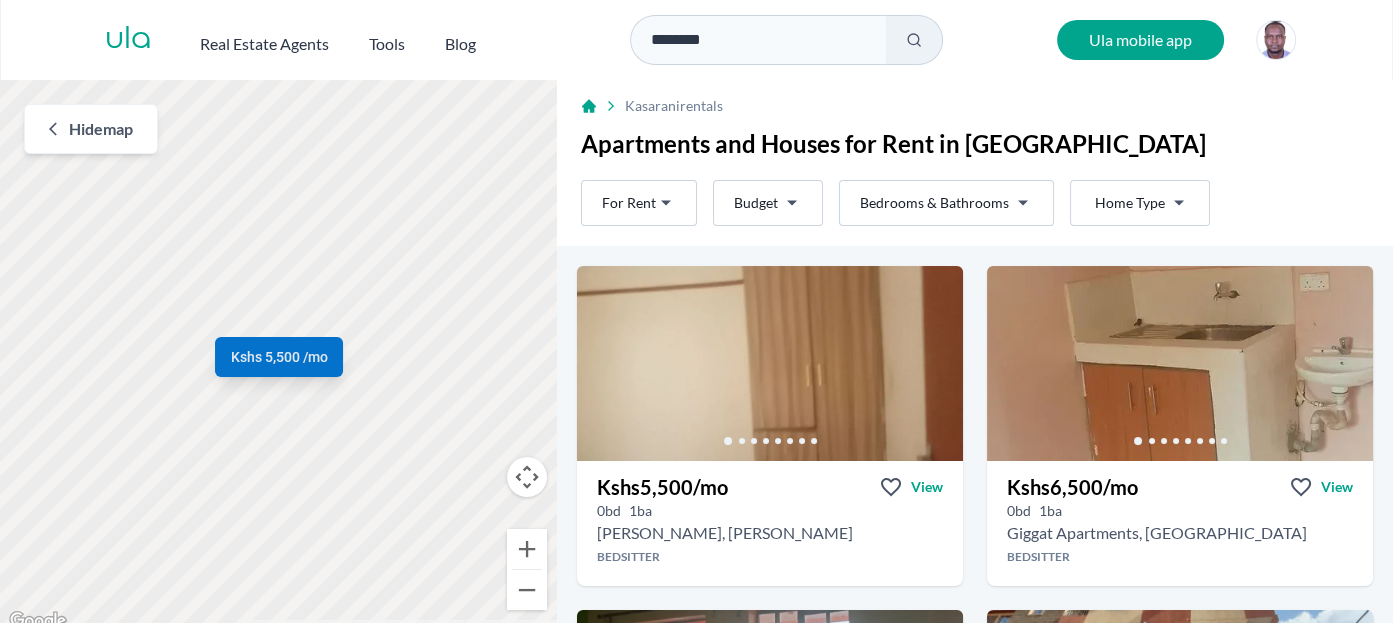 click on "ula" at bounding box center (128, 40) 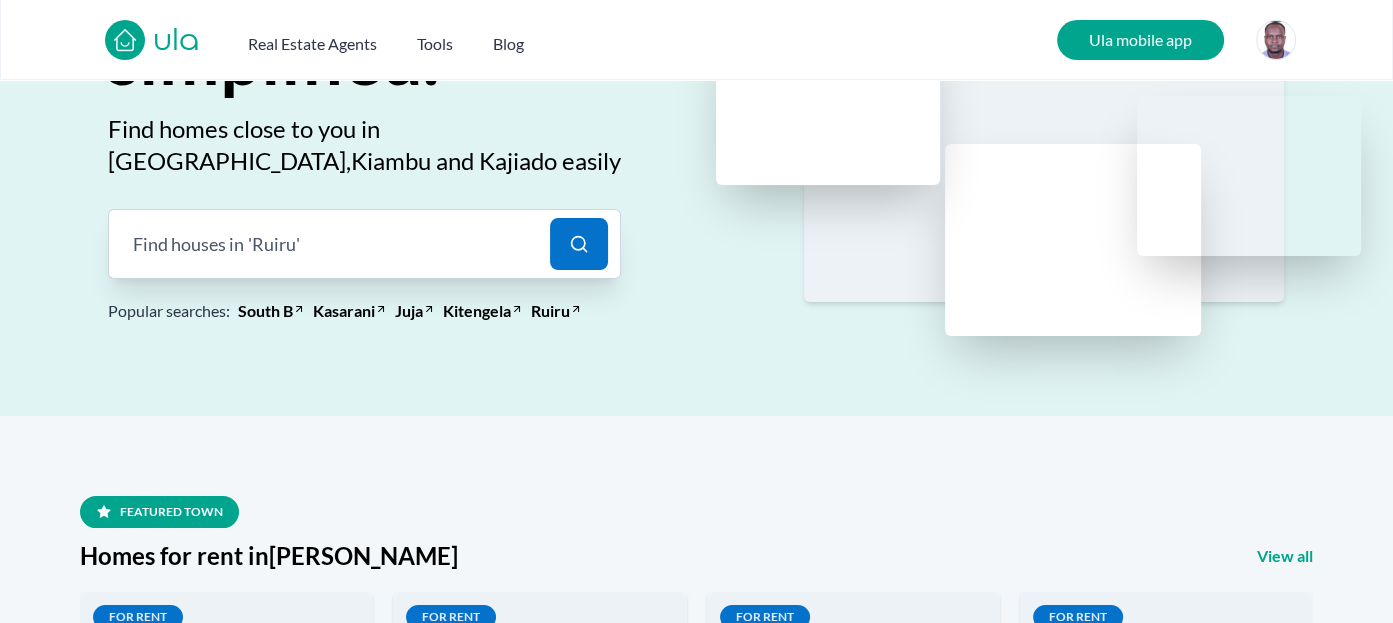 scroll, scrollTop: 211, scrollLeft: 0, axis: vertical 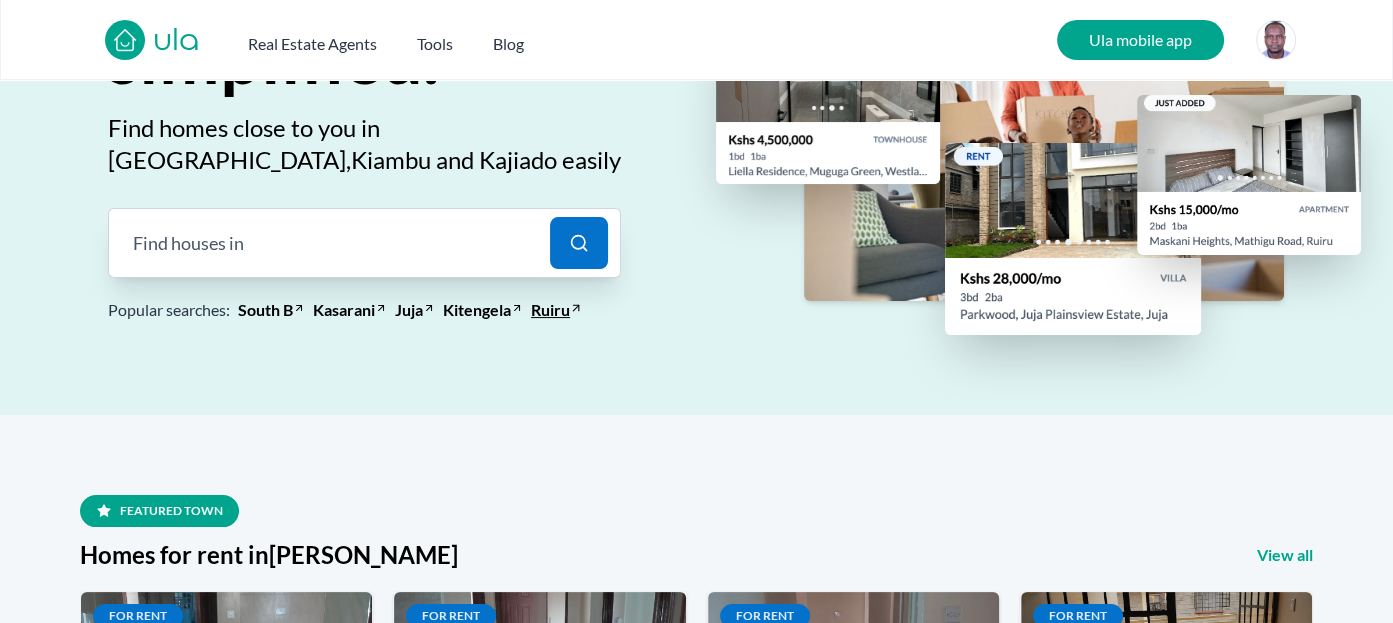 click on "Ruiru" at bounding box center [550, 310] 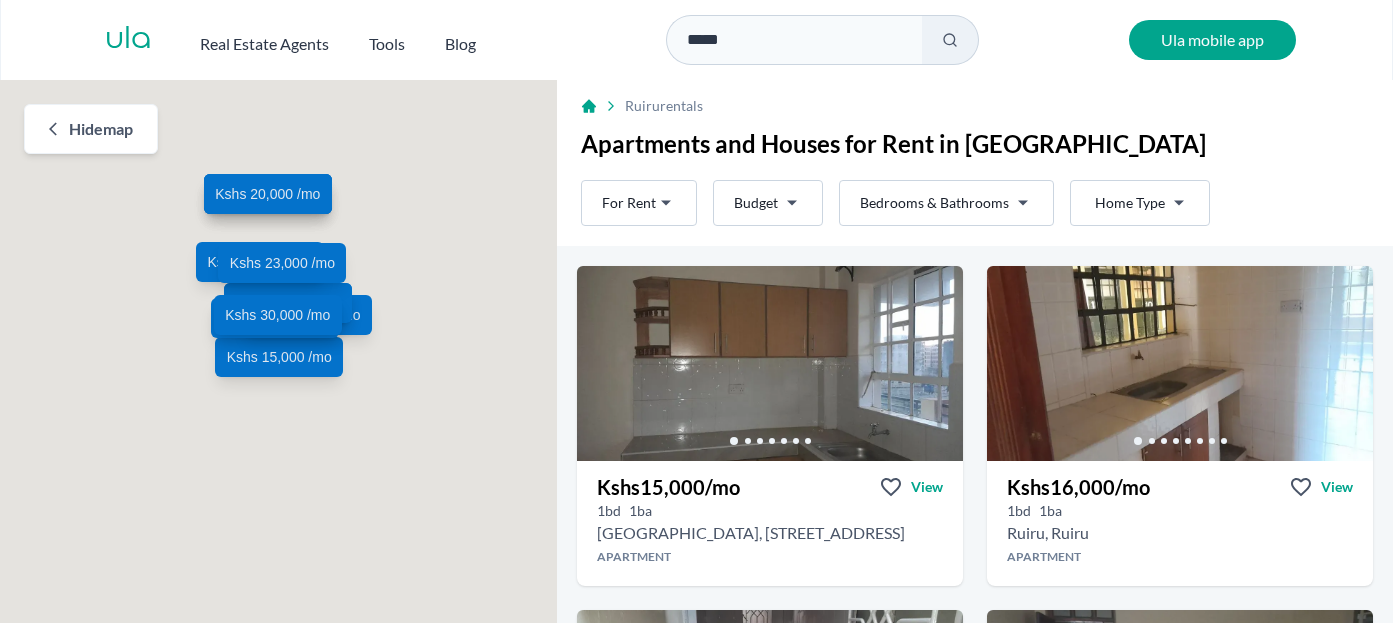 scroll, scrollTop: 0, scrollLeft: 0, axis: both 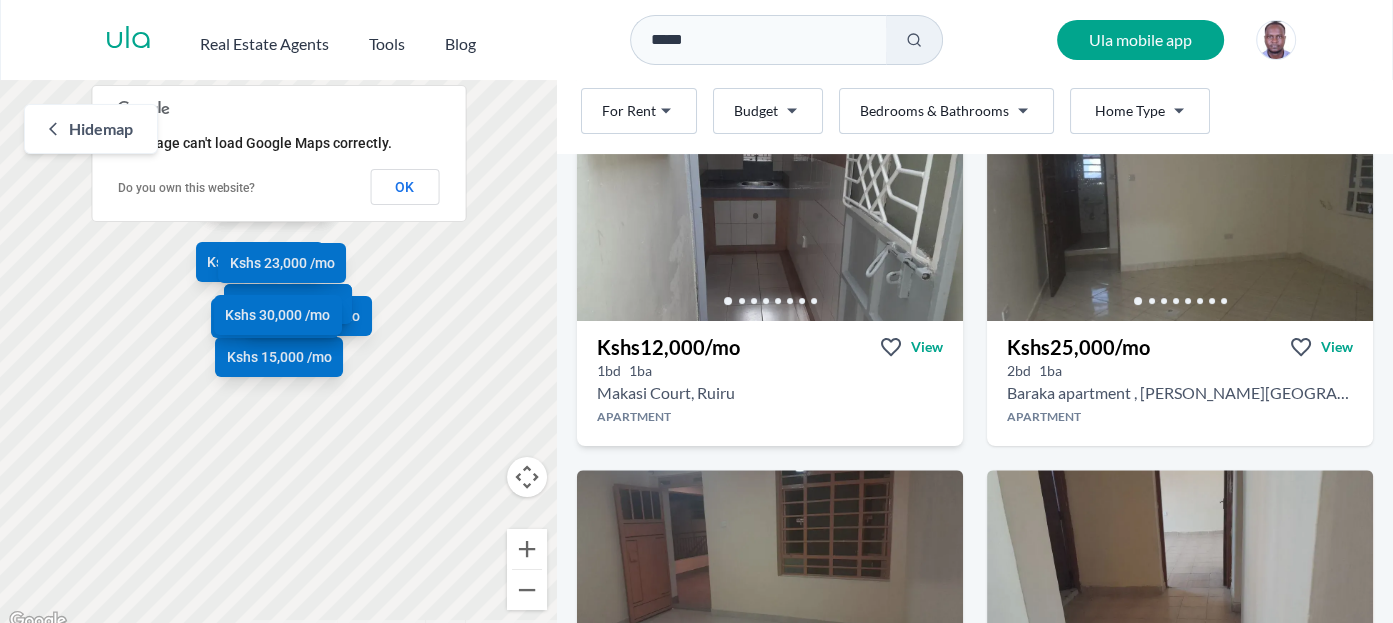 click on "Makasi Court, Ruiru" at bounding box center [666, 393] 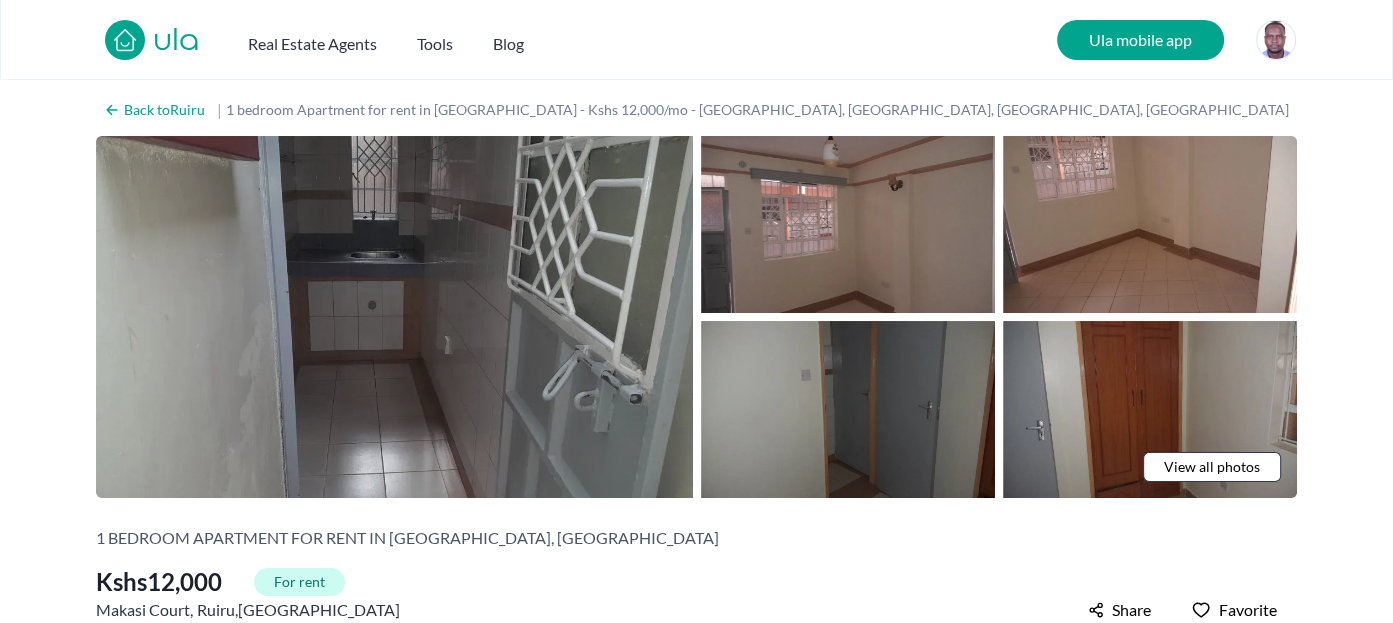 click at bounding box center (394, 317) 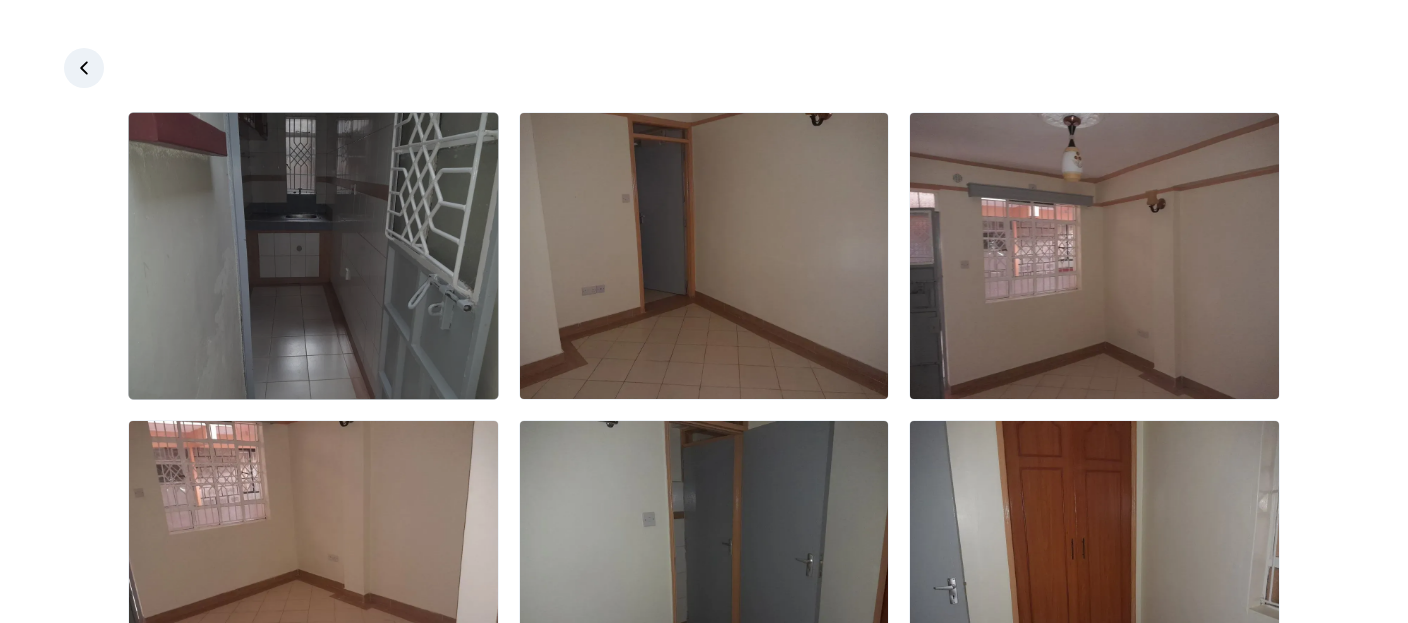 click at bounding box center [313, 256] 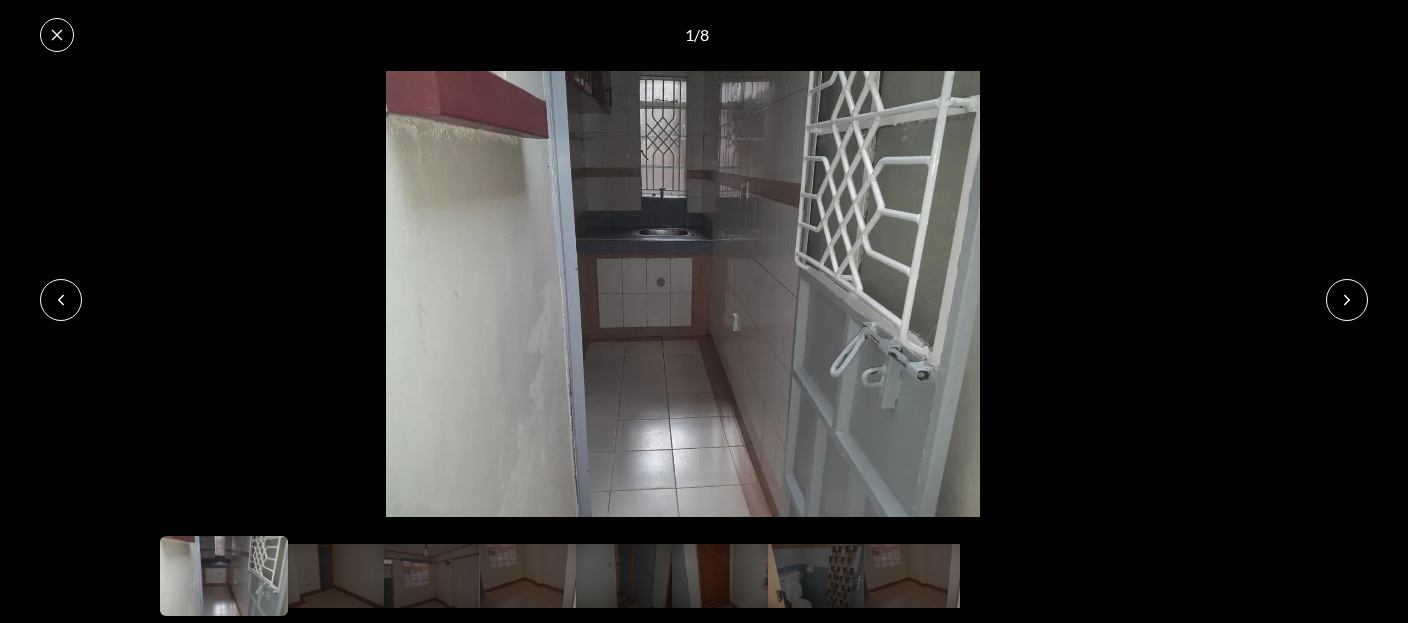 click 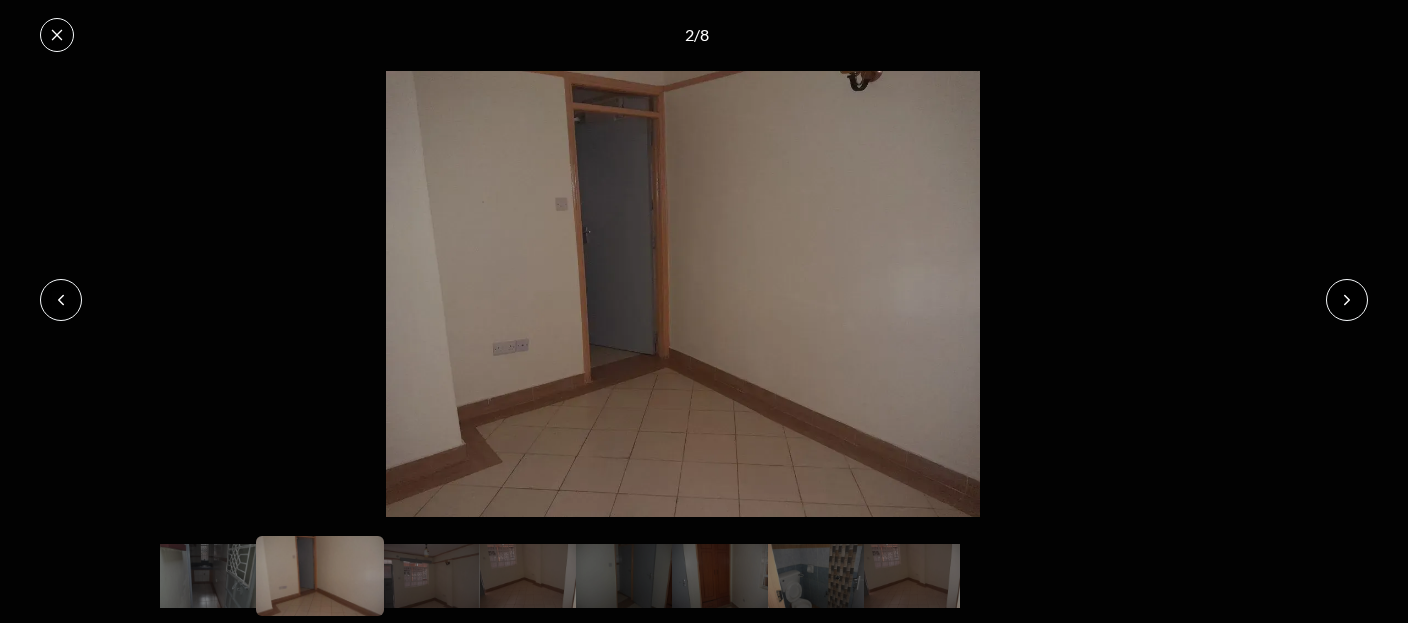 click 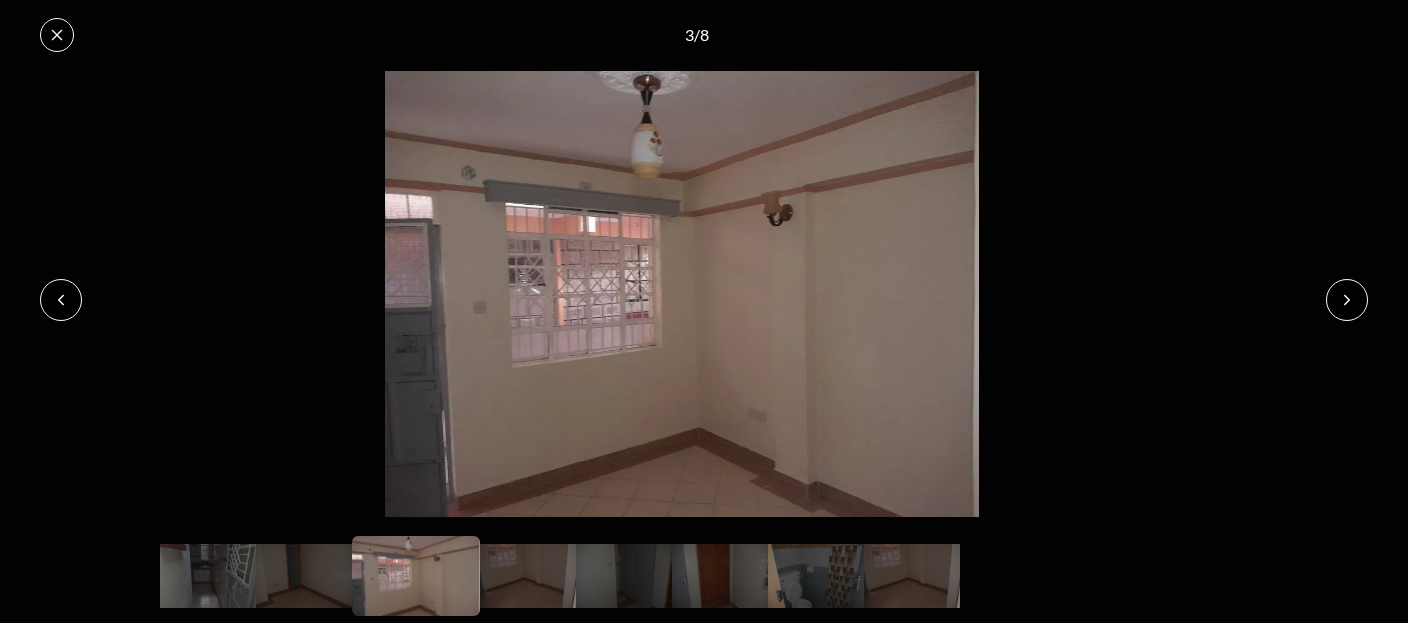 click 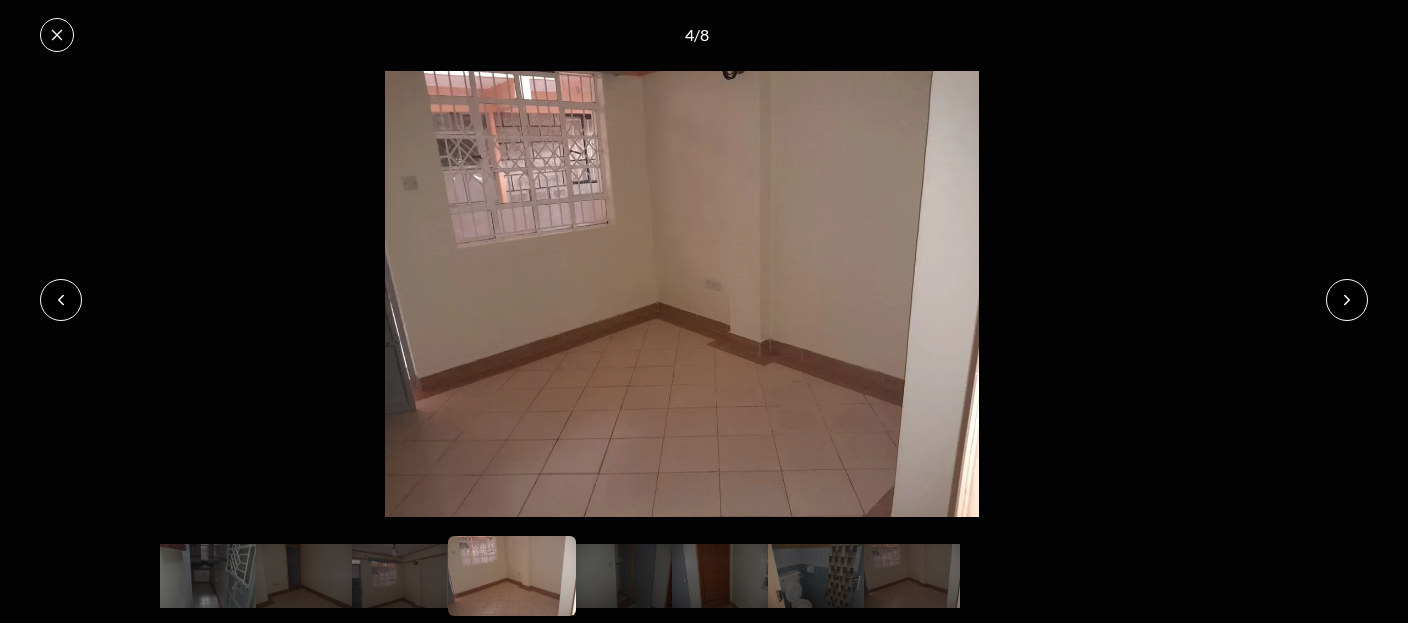 click 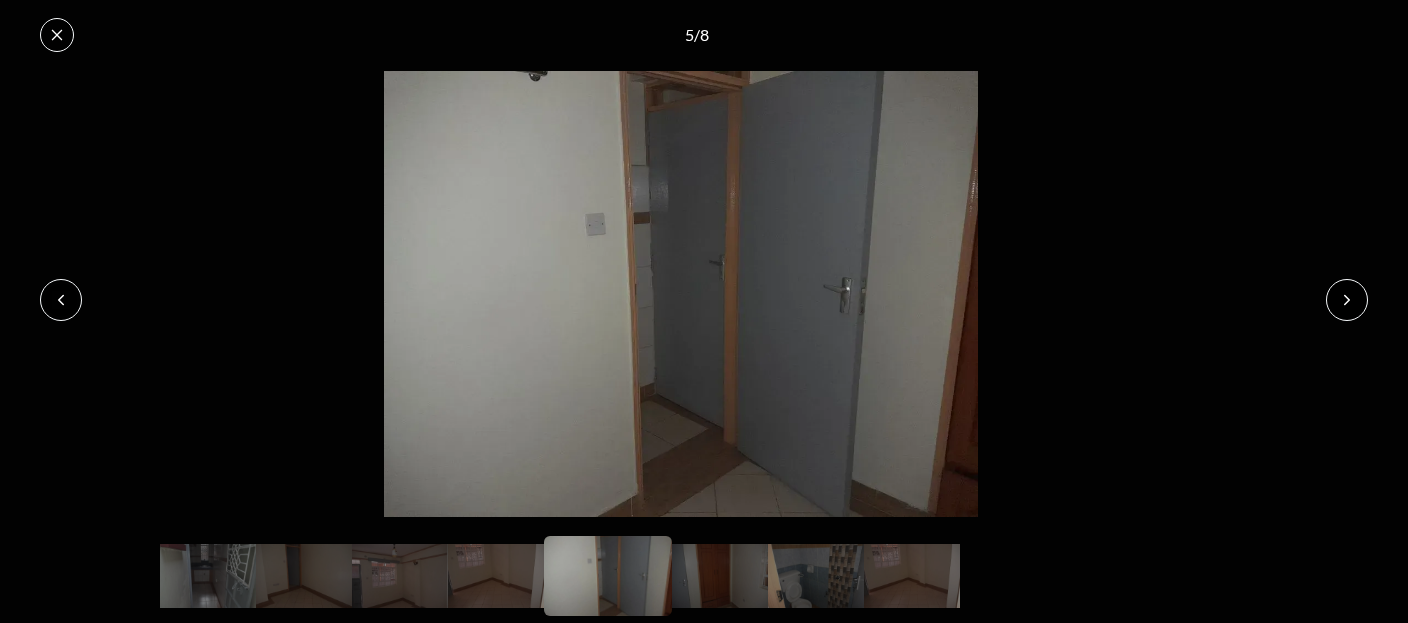 click 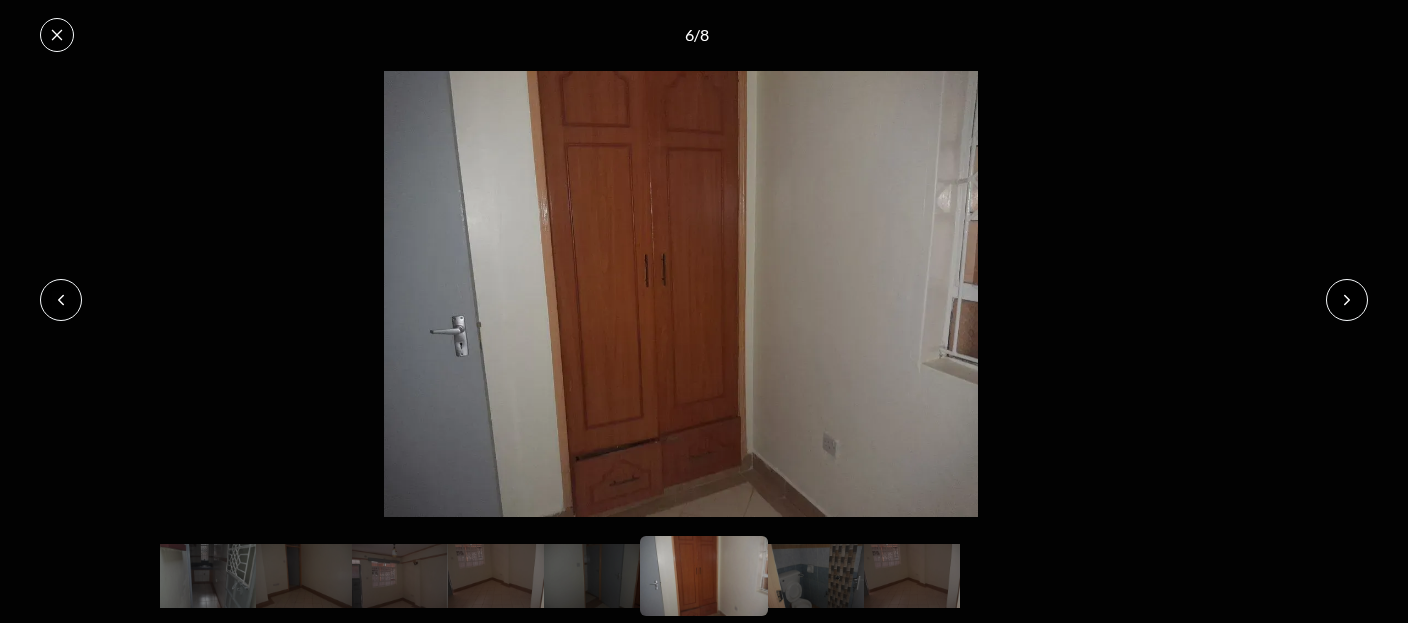 click 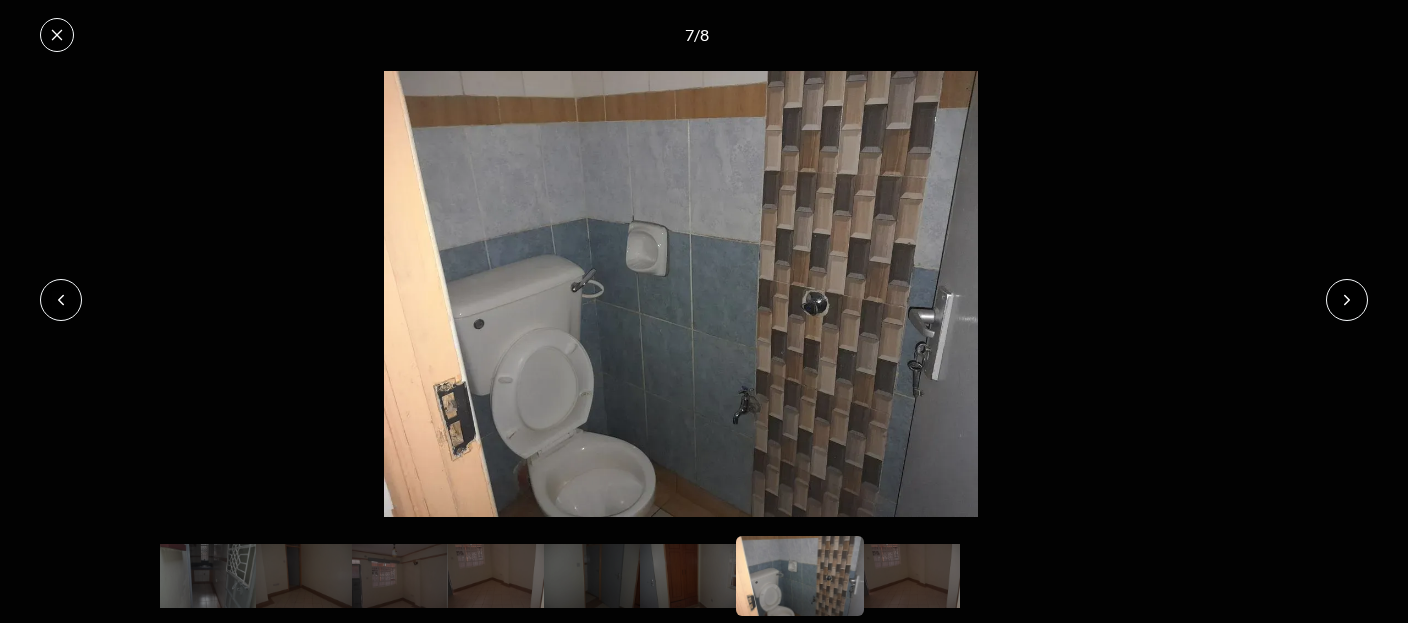 click 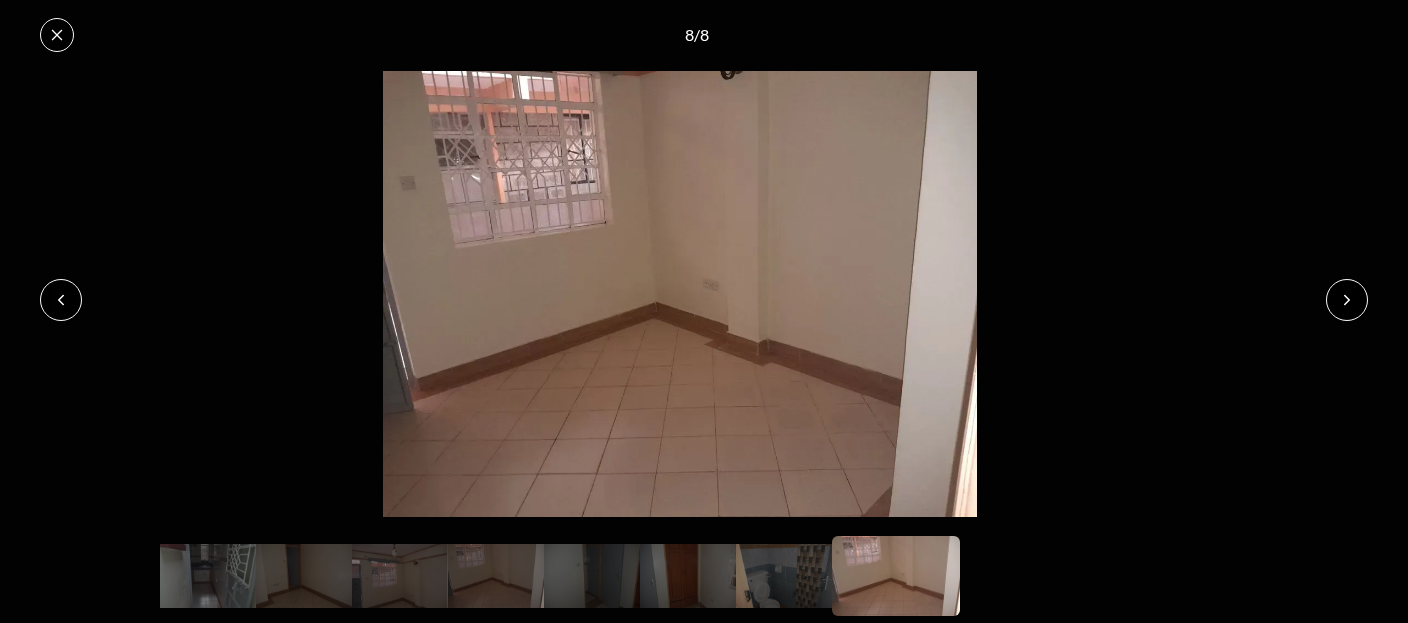click 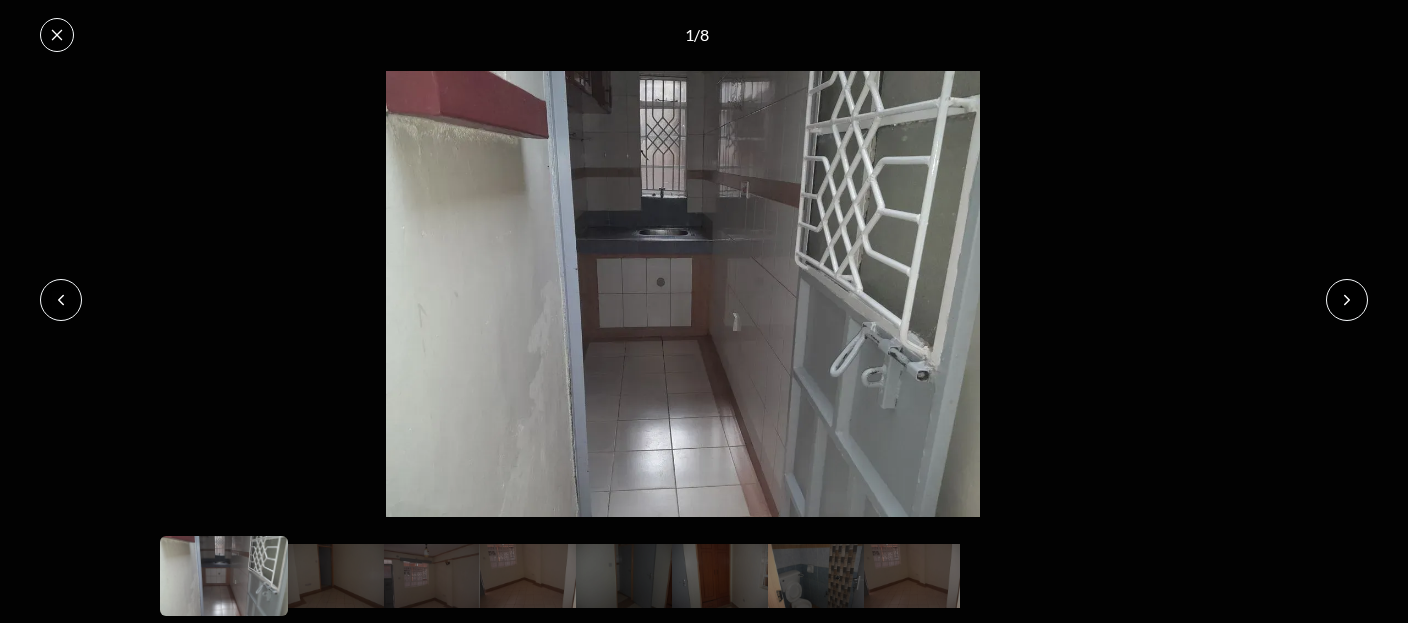 click 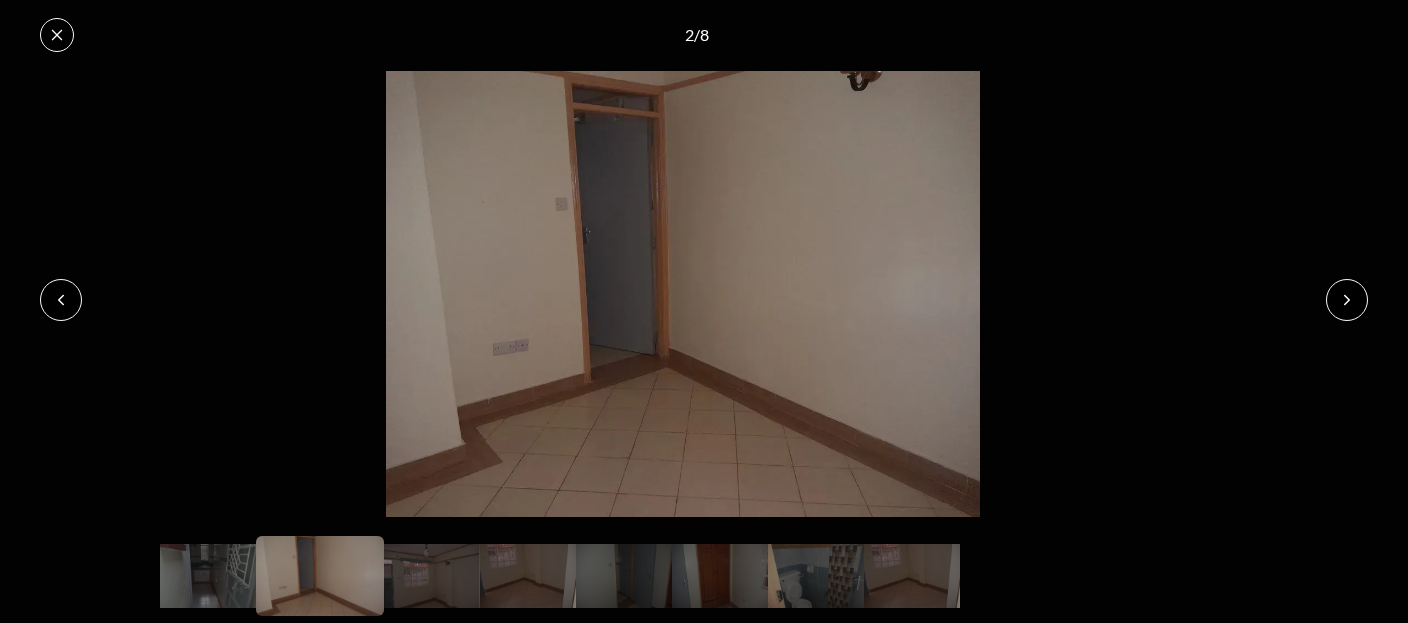 click 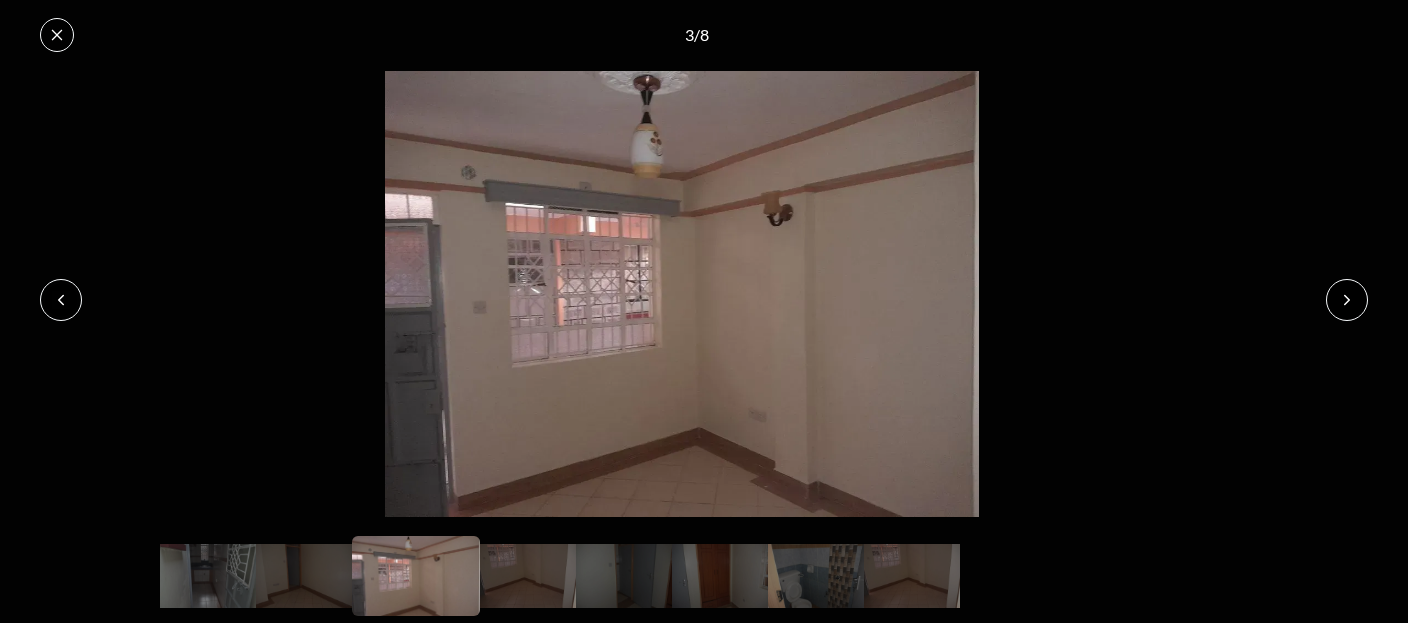 click 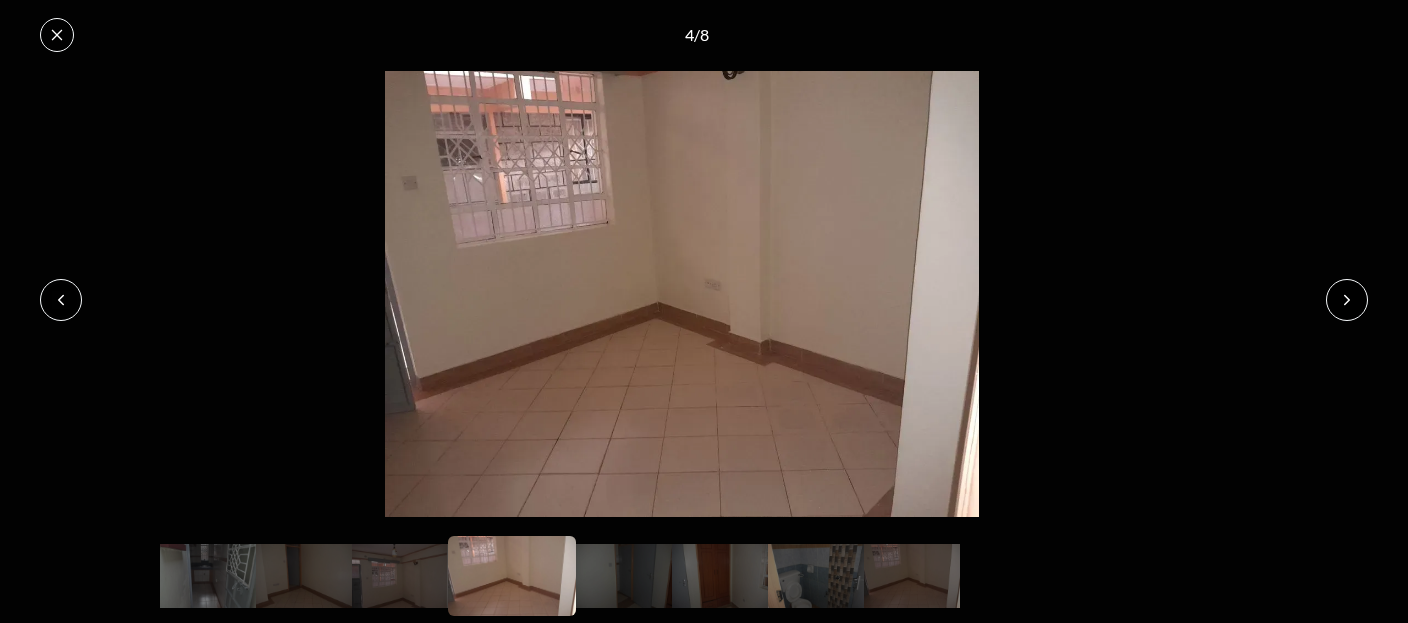 click 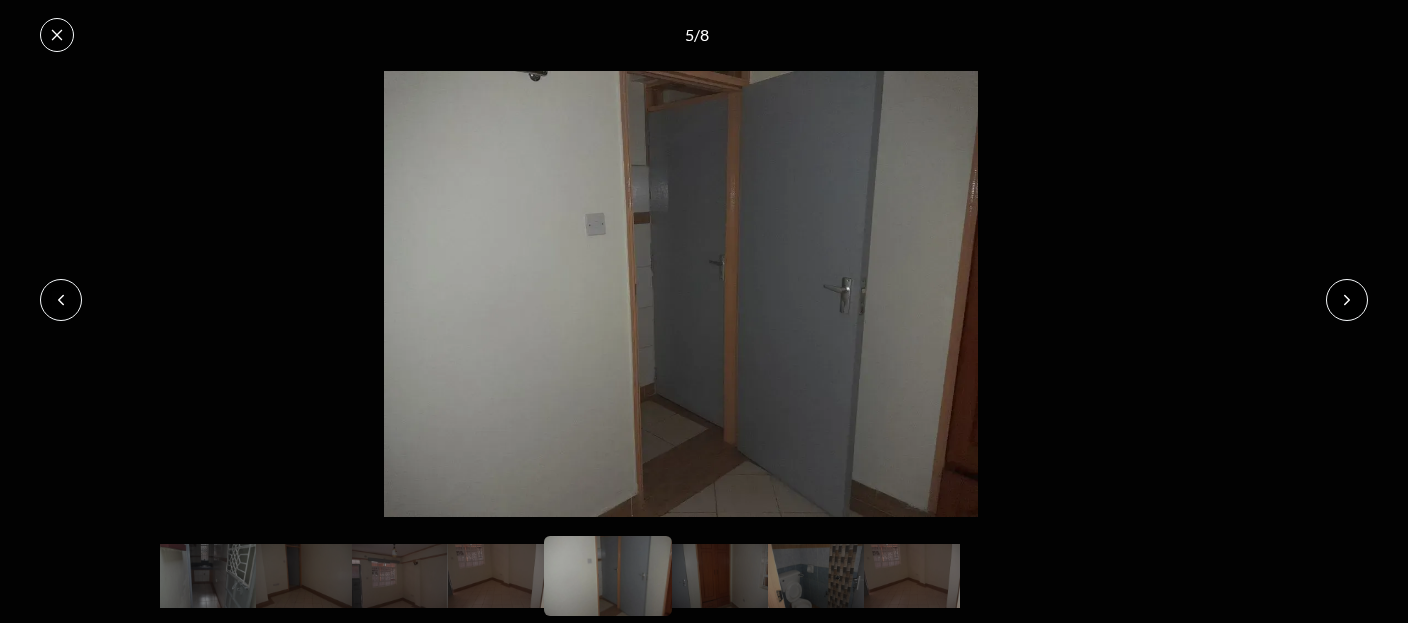 click 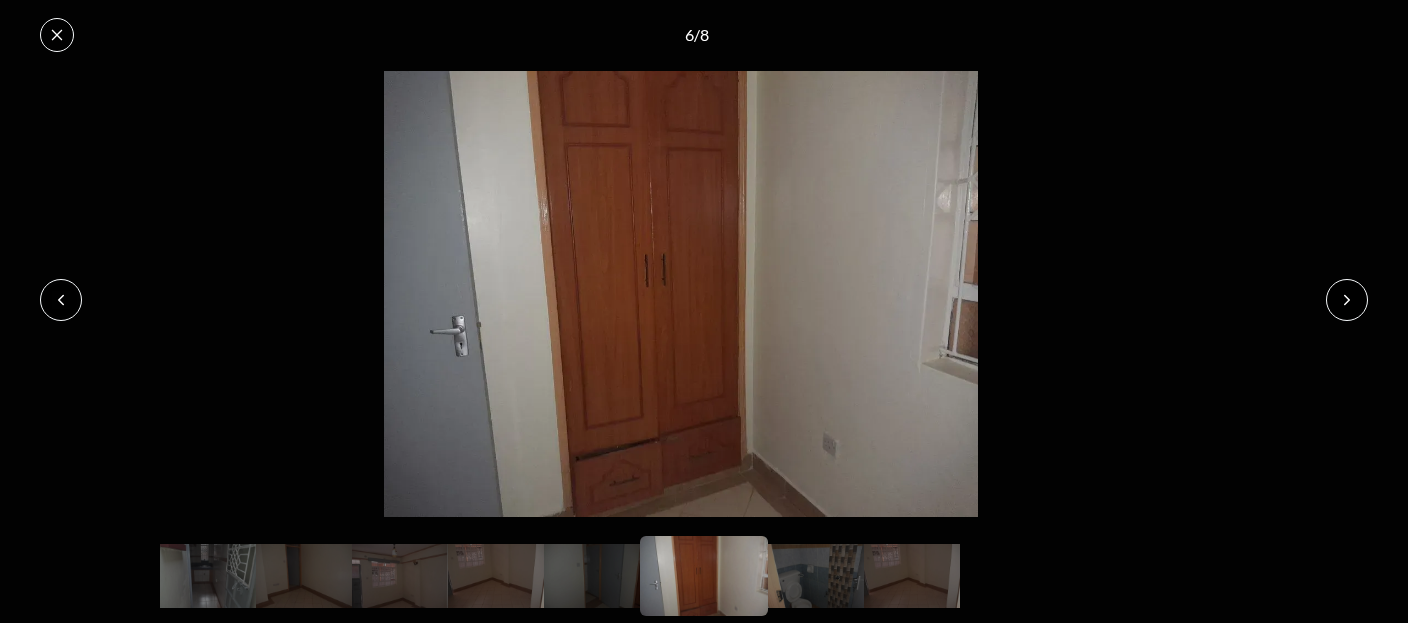 click 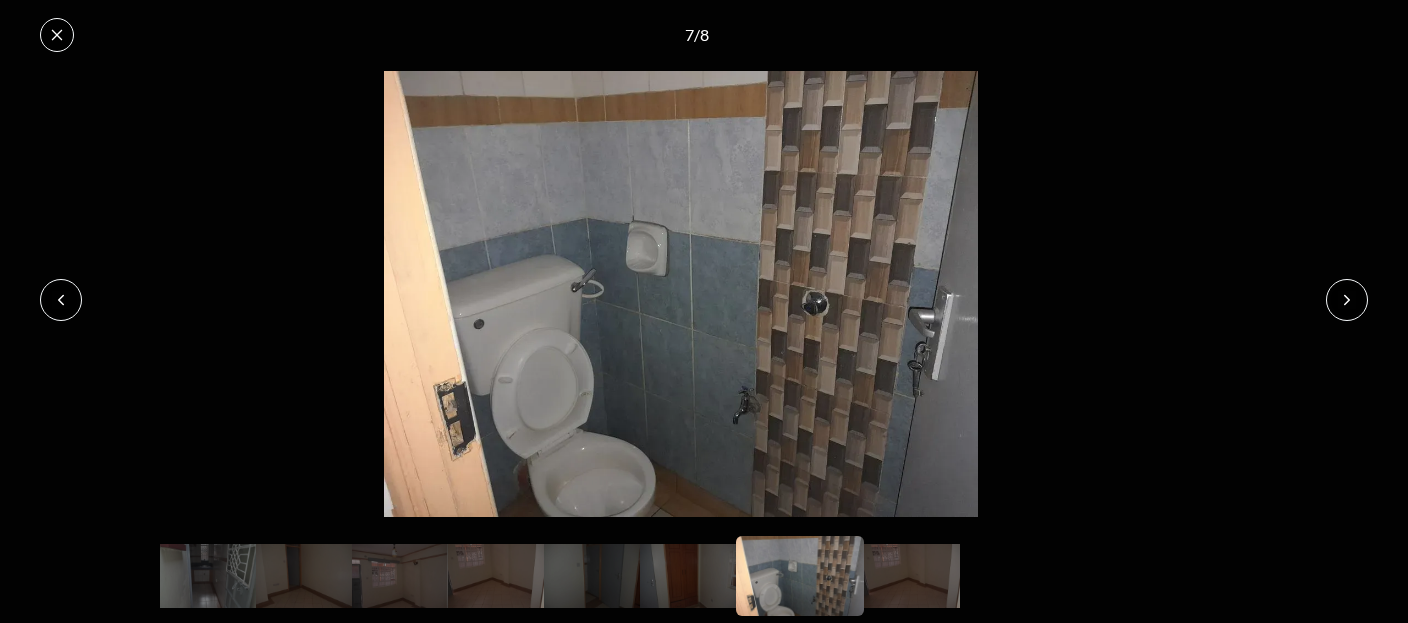 click 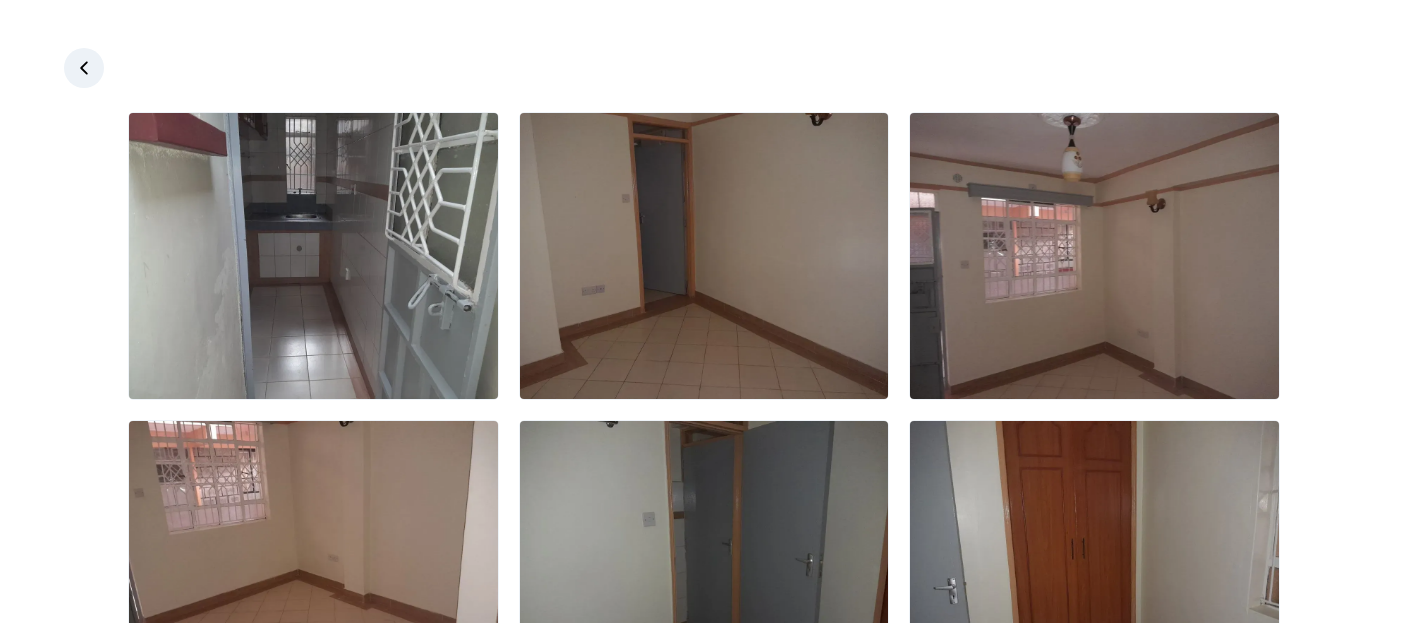 click 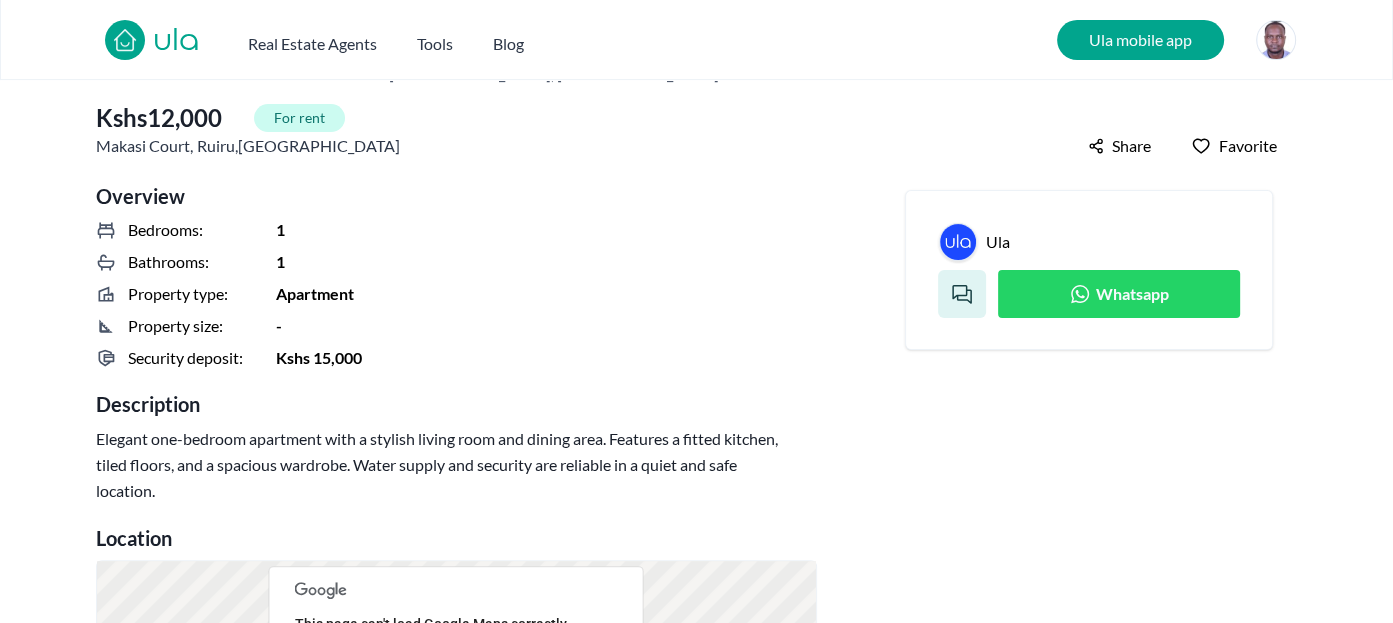 scroll, scrollTop: 466, scrollLeft: 0, axis: vertical 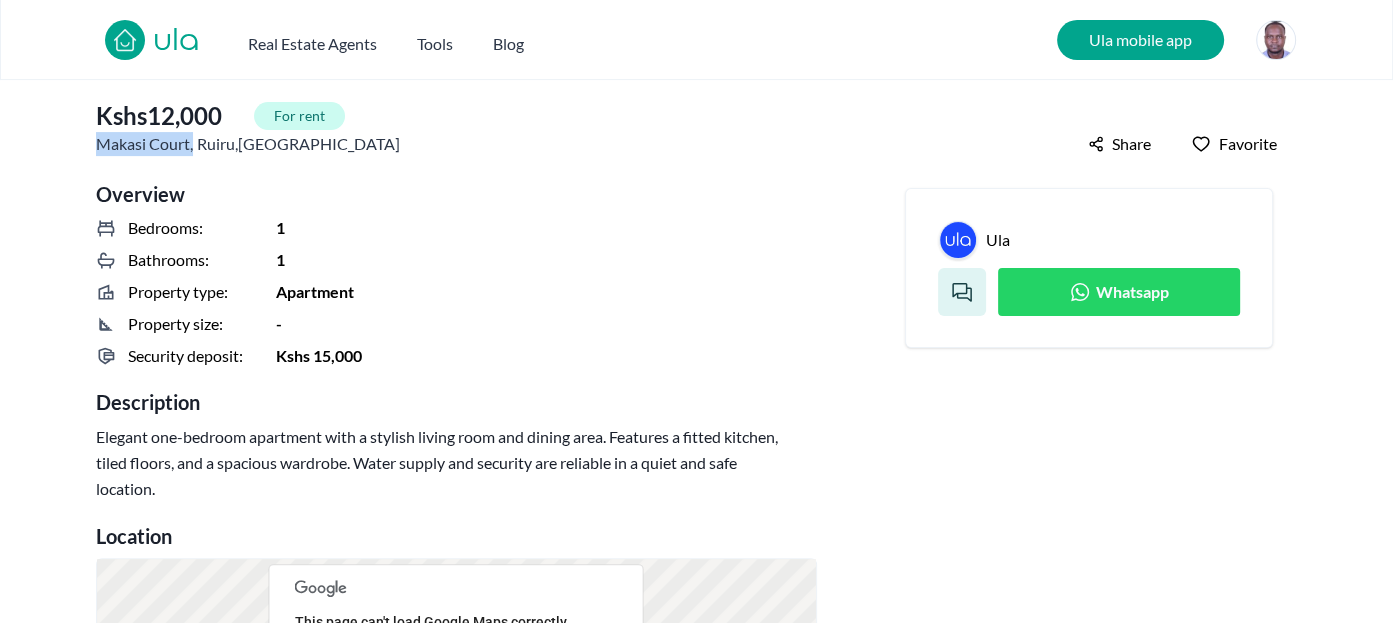 drag, startPoint x: 86, startPoint y: 148, endPoint x: 194, endPoint y: 155, distance: 108.226616 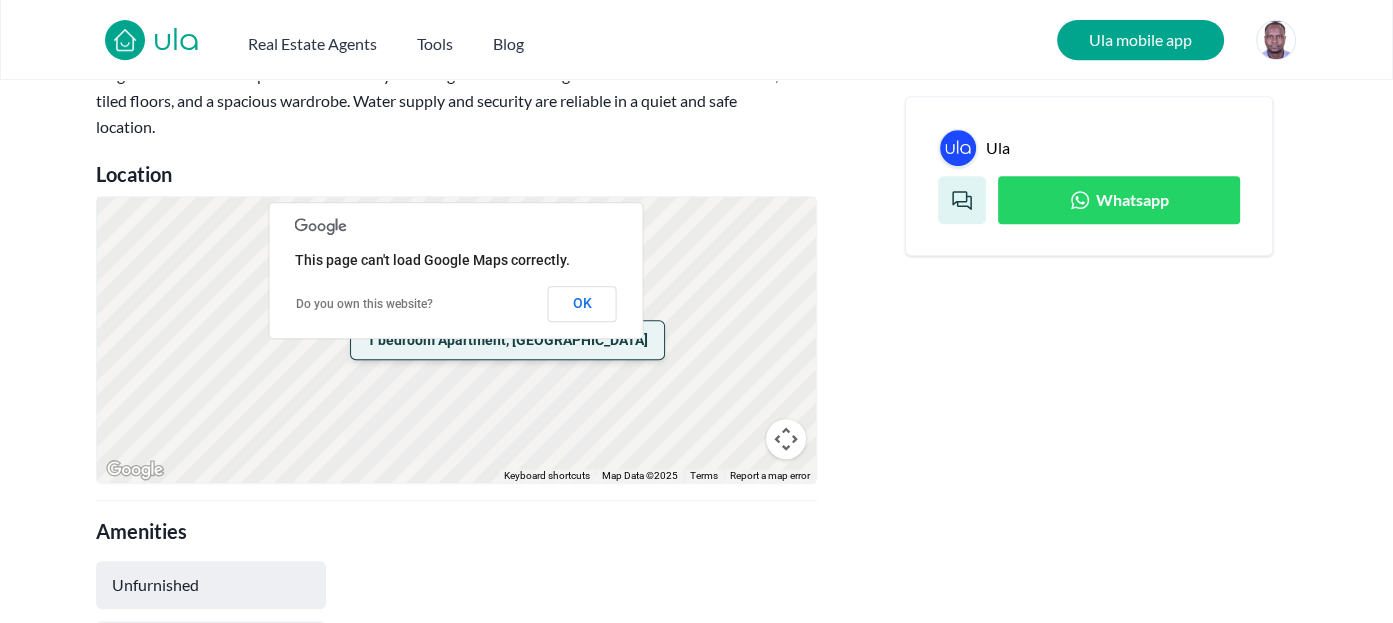 scroll, scrollTop: 830, scrollLeft: 0, axis: vertical 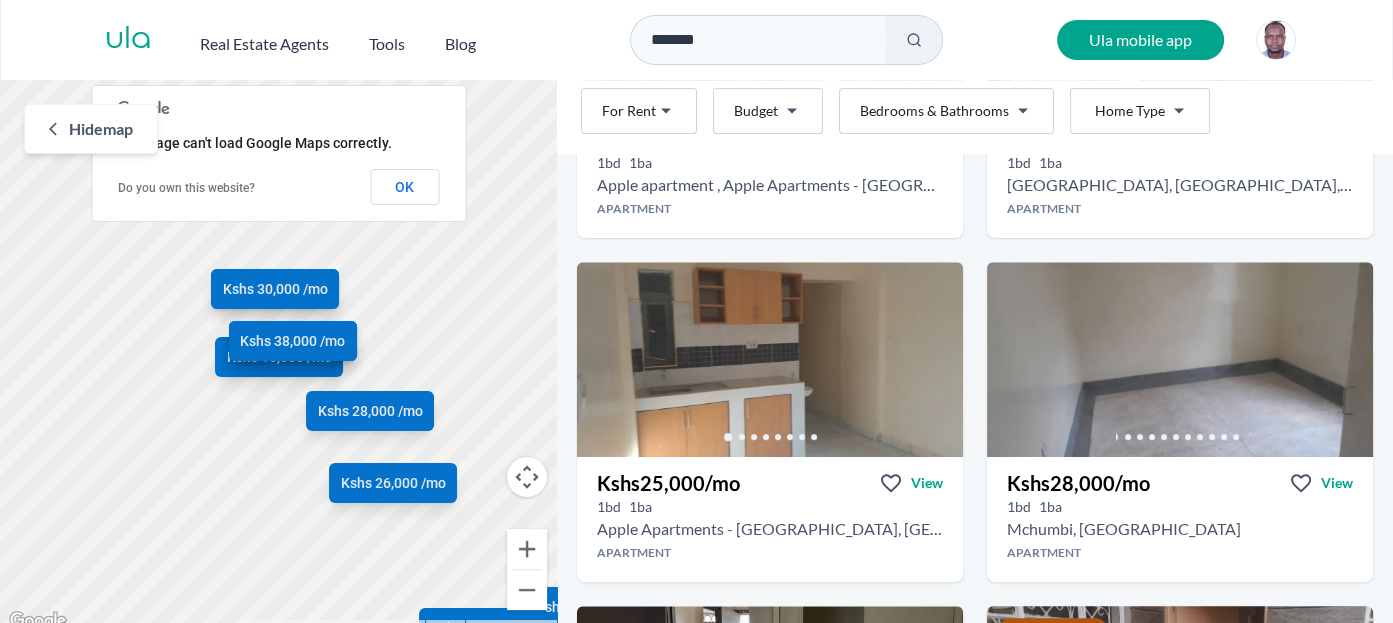 click on "ula" at bounding box center (128, 40) 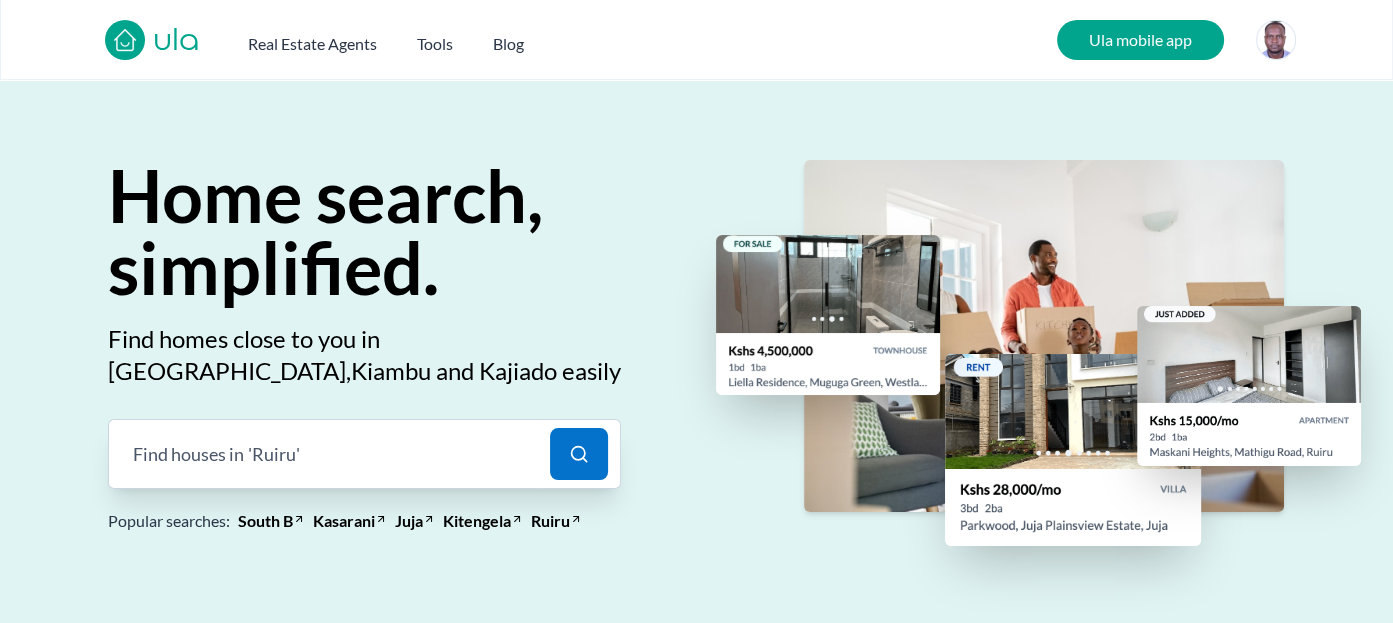 click on "Find houses in 'Ruiru' |" at bounding box center (323, 454) 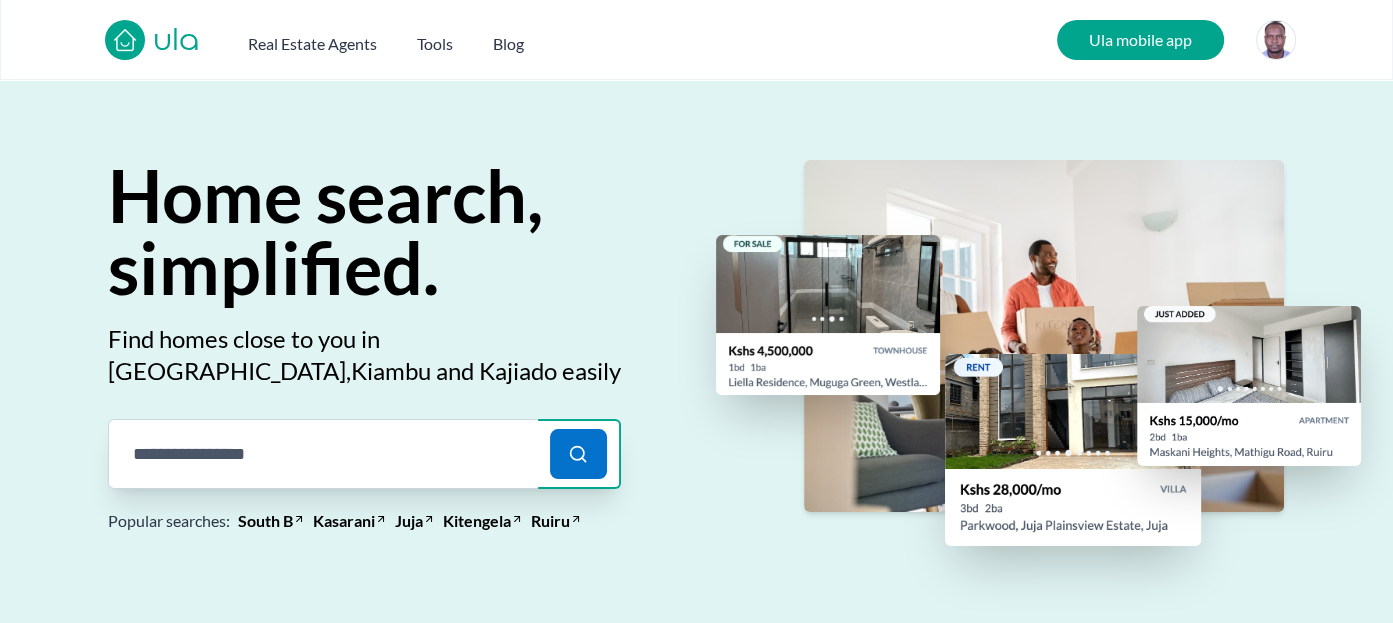 scroll, scrollTop: 159, scrollLeft: 0, axis: vertical 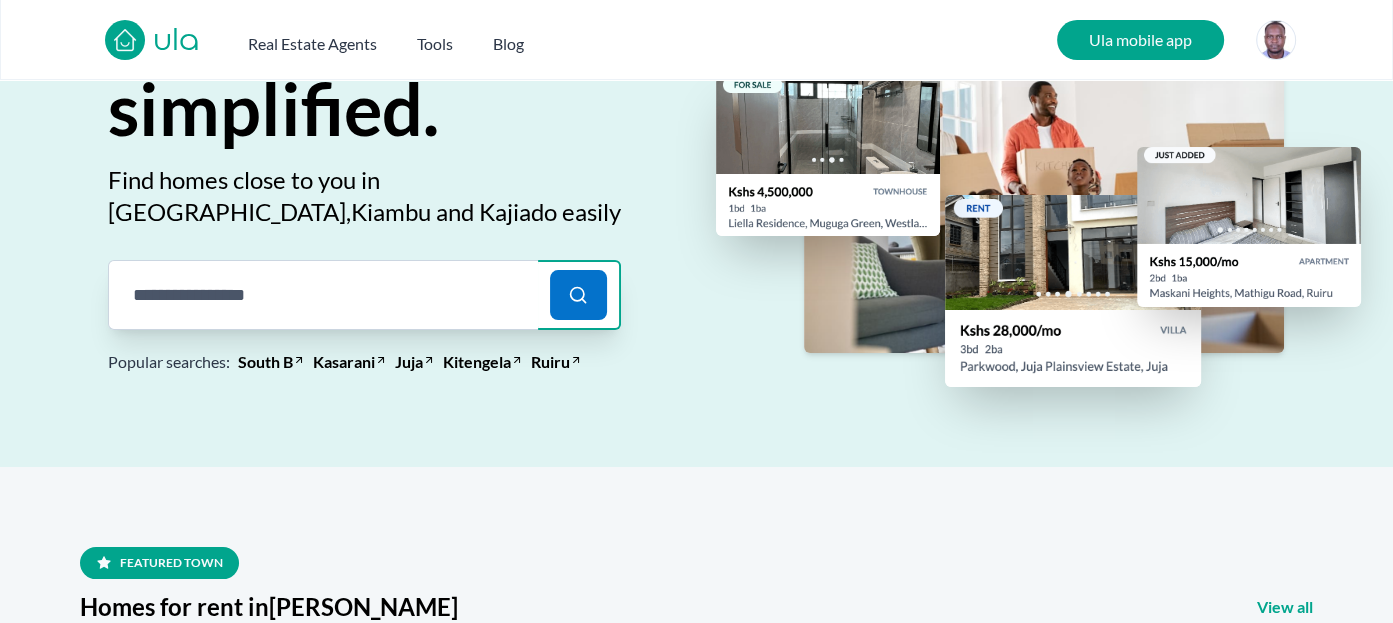 click at bounding box center (323, 295) 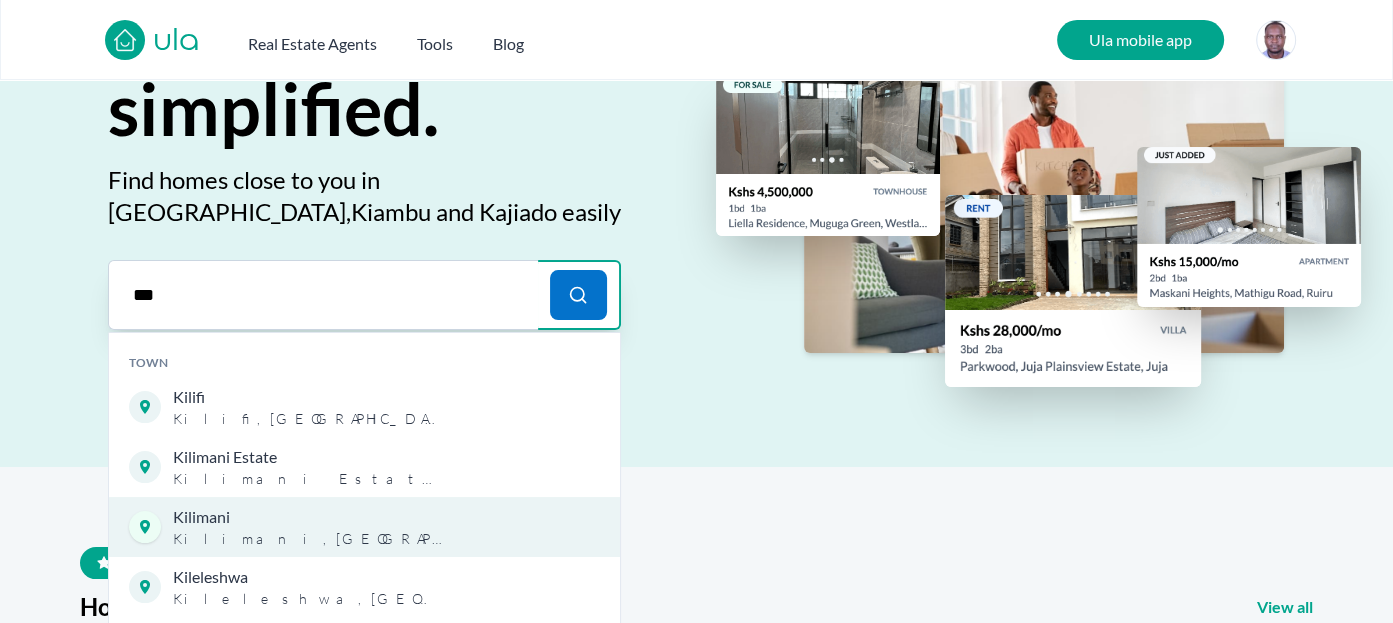 type on "***" 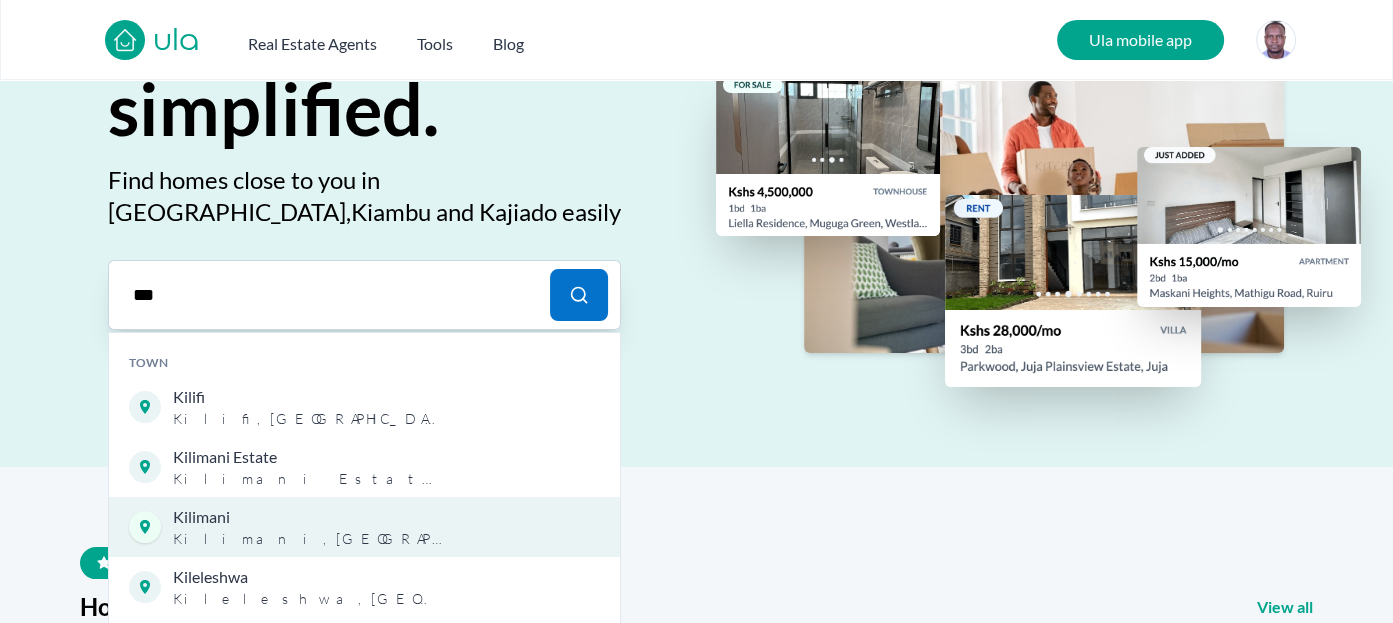 click on "Kilimani" at bounding box center [310, 517] 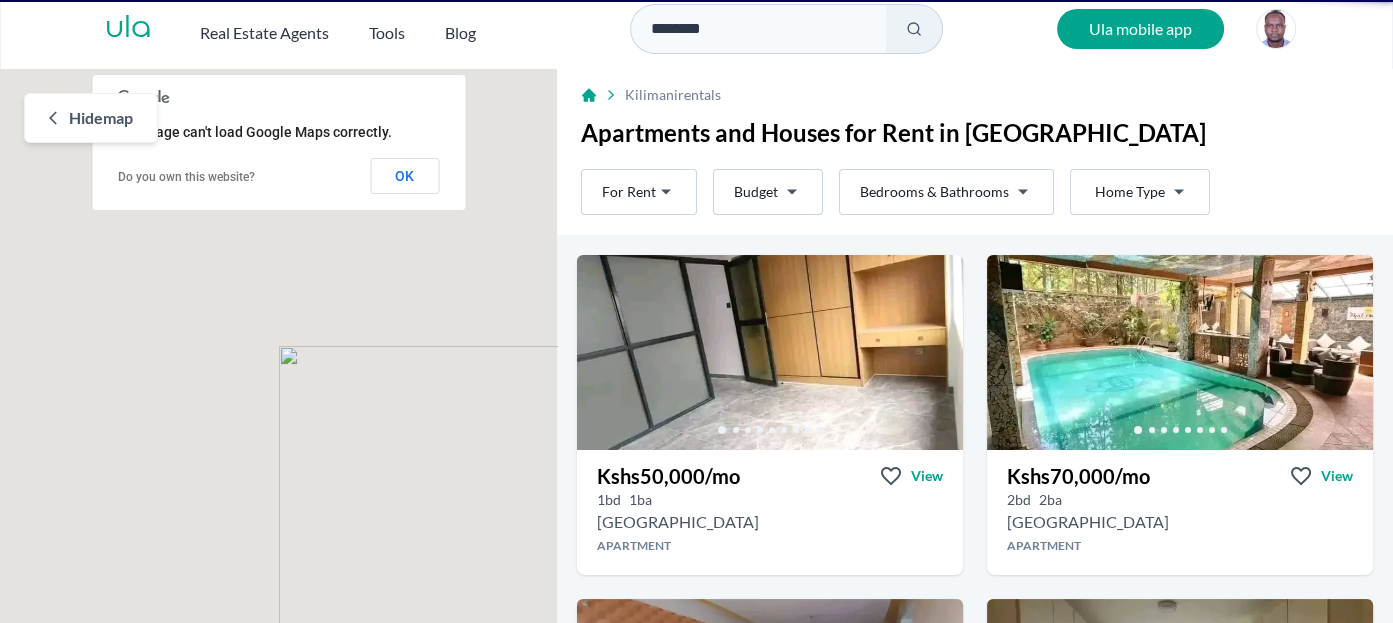 scroll, scrollTop: 0, scrollLeft: 0, axis: both 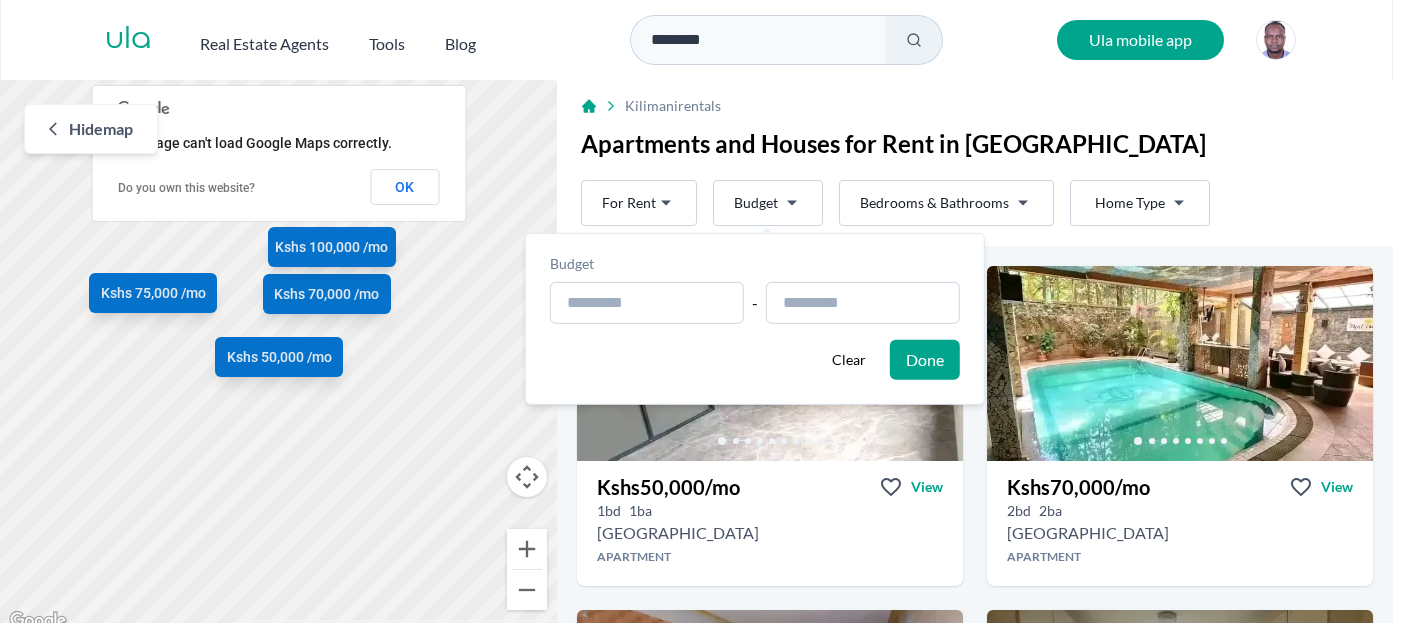 click on "Are you a real estate agent?   Reach more buyers and renters. Sign up Ula Homes App: Easy home search Explore more homes in the app Install ula Real Estate Agents Tools Blog ******** Ula mobile app Map Rent For Rent Budget Bedrooms & Bathrooms   Type   Home Type Rent For Rent Budget   Type   Home Type Filter Hide  map   ← Move left → Move right ↑ Move up ↓ Move down + Zoom in - Zoom out Home Jump left by 75% End Jump right by 75% Page Up Jump up by 75% Page Down Jump down by 75% Kshs   50,000 /mo Kshs   70,000 /mo Kshs   75,000 /mo Kshs   100,000 /mo Keyboard shortcuts Map Data Map Data ©2025 Map data ©2025 100 m  Click to toggle between metric and imperial units Terms Report a map error This page can't load Google Maps correctly. Do you own this website? OK Kilimani  rentals Apartments and Houses for Rent in Kilimani Rent For Rent Budget Bedrooms & Bathrooms   Type   Home Type Rent For Rent Budget   Type   Home Type Filter Like what you see? Places go fast.  Contact today!   Whatsapp Kshs  50,000" at bounding box center [704, 317] 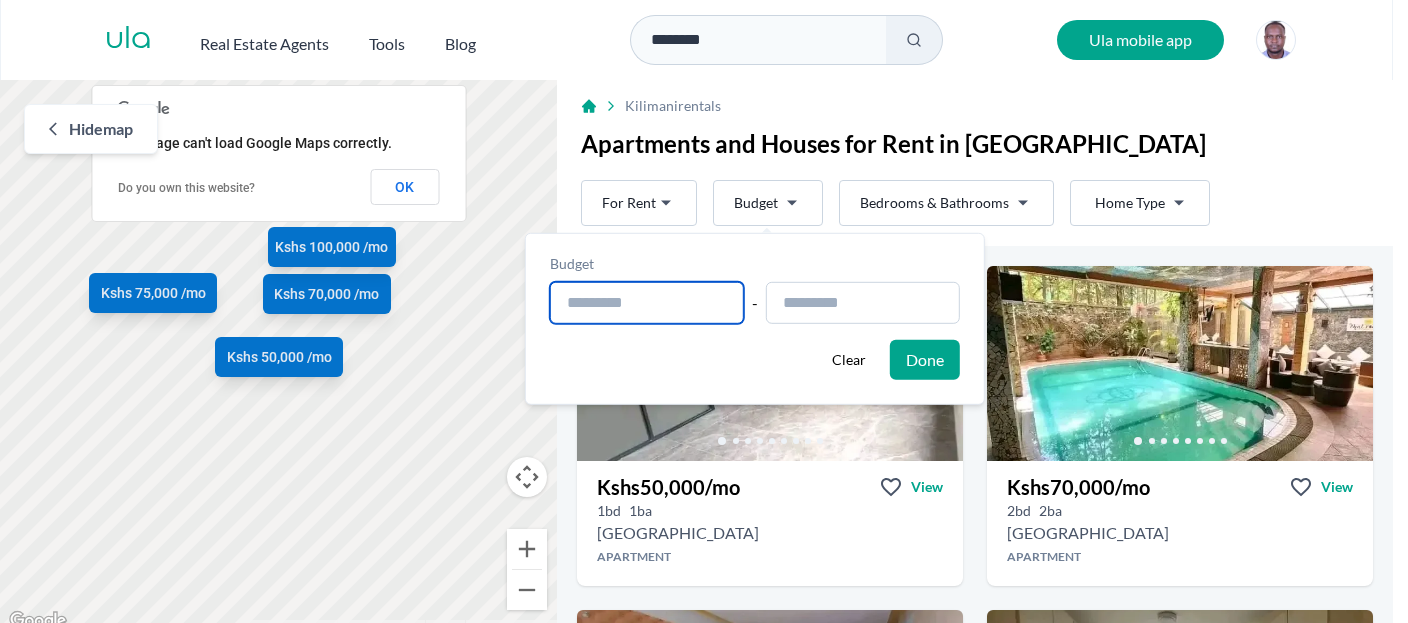 click at bounding box center (647, 303) 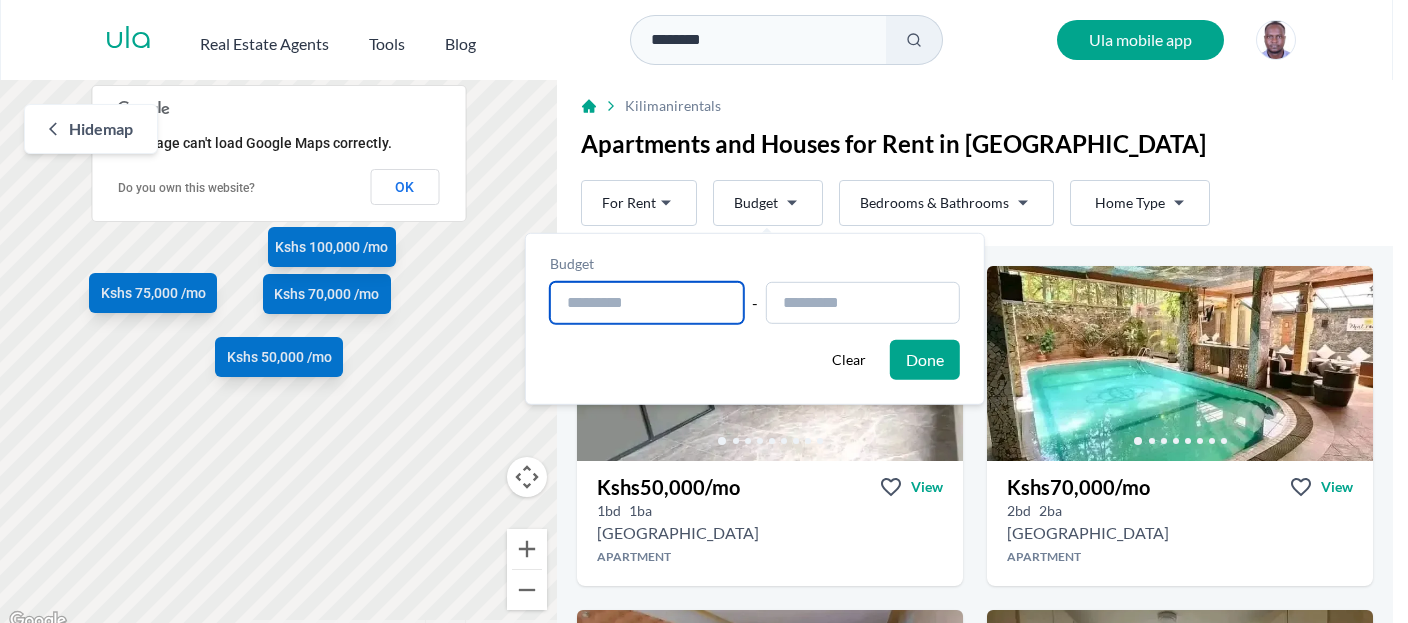 type on "**********" 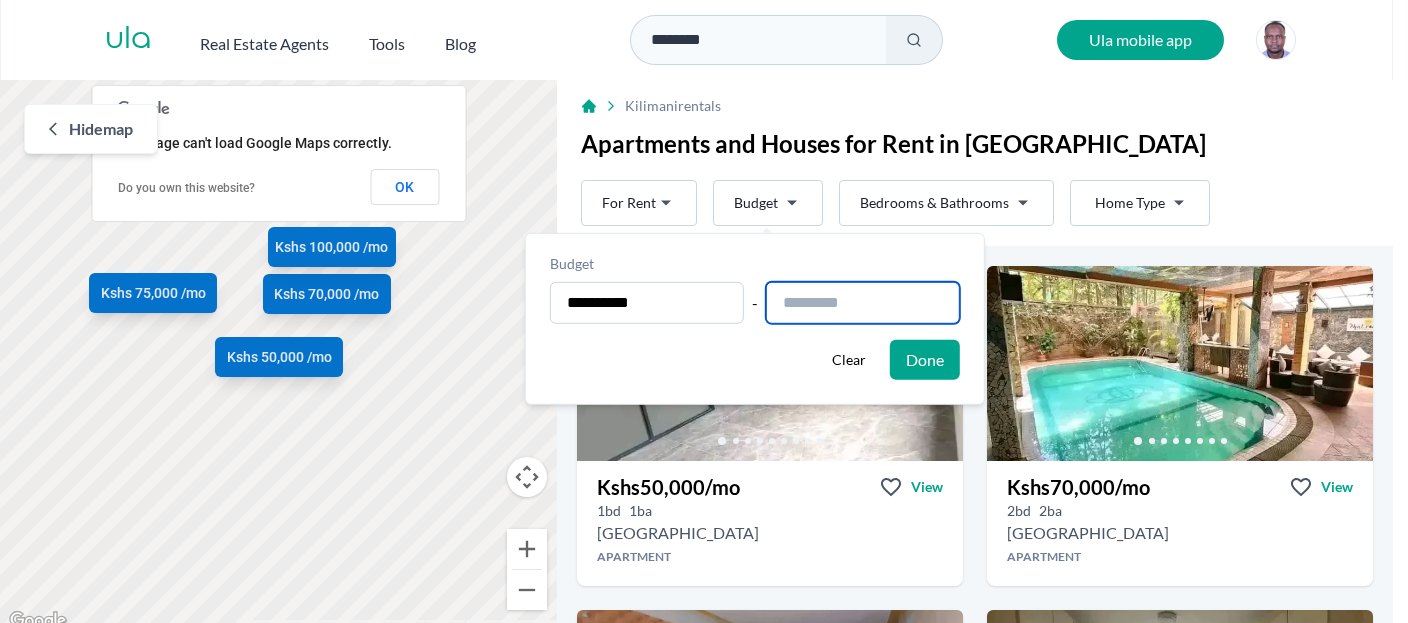 click at bounding box center [863, 303] 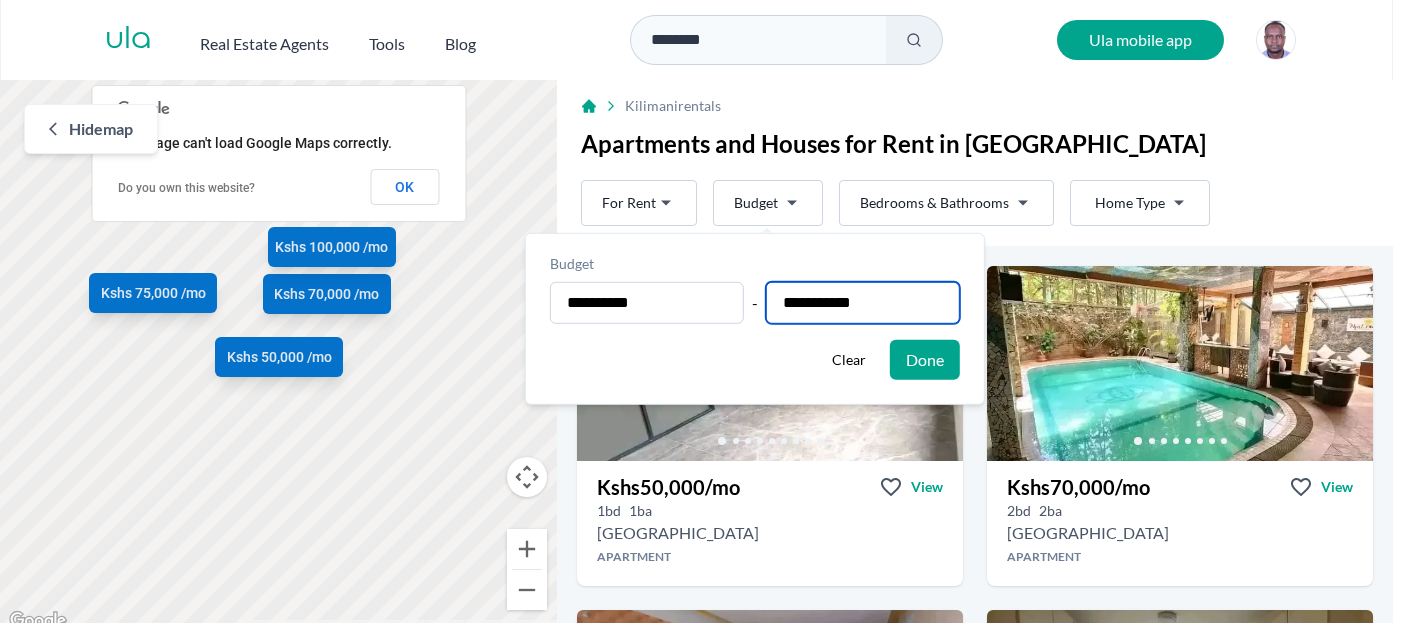 type on "**********" 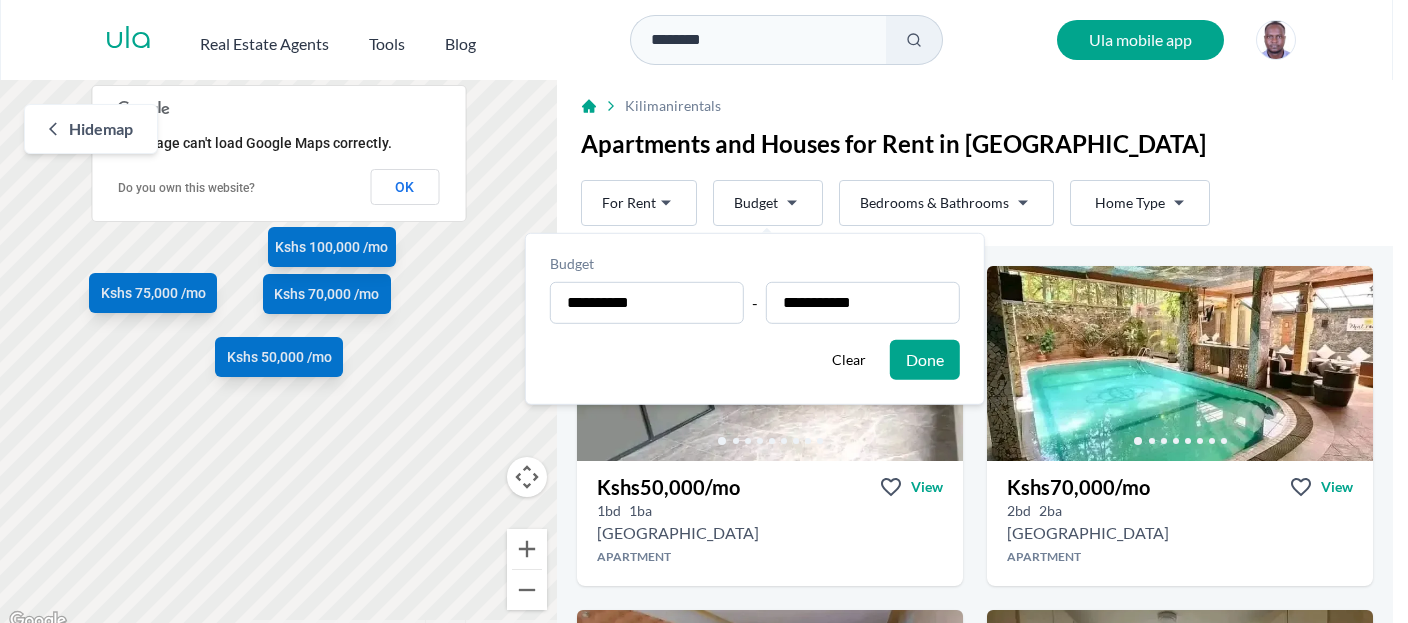 click on "Done" at bounding box center (925, 360) 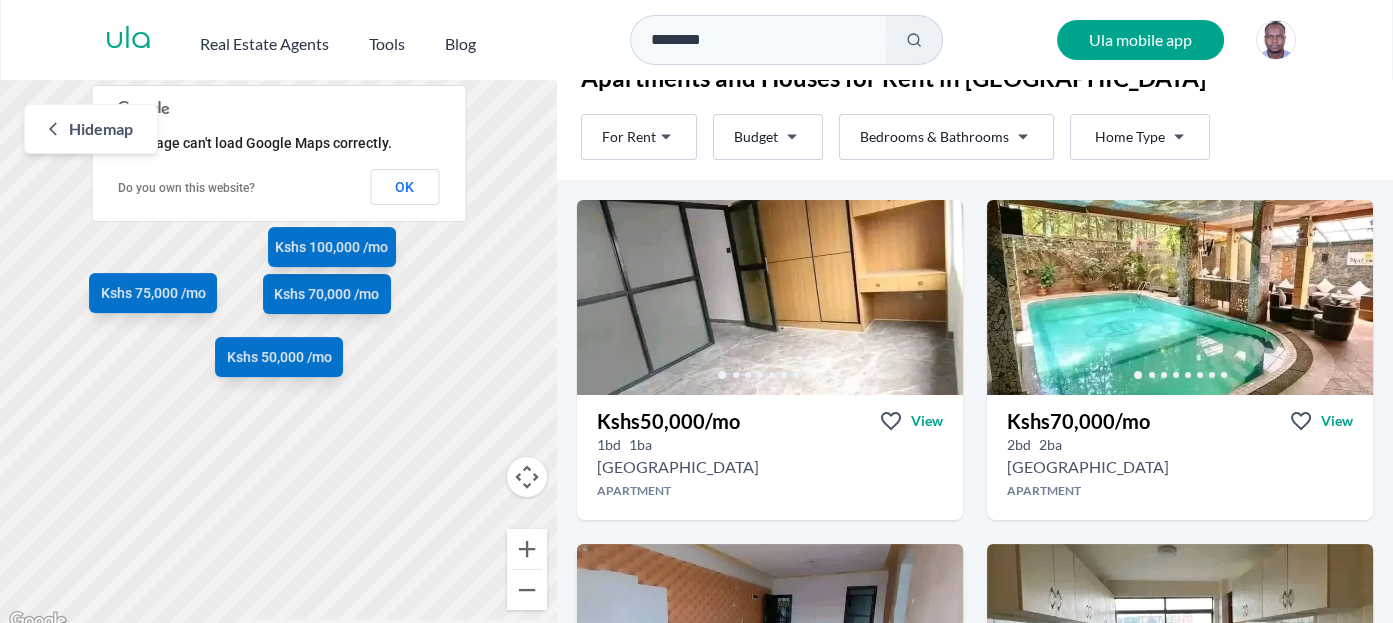 scroll, scrollTop: 0, scrollLeft: 0, axis: both 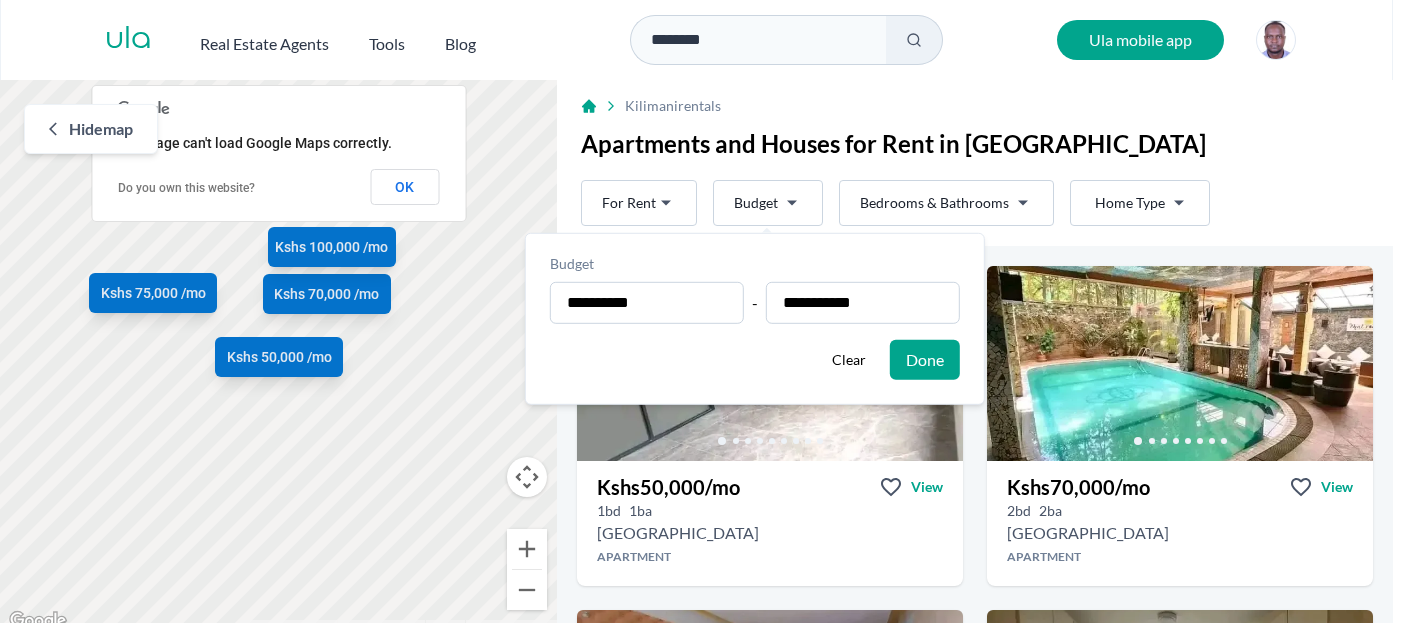 click on "Are you a real estate agent?   Reach more buyers and renters. Sign up Ula Homes App: Easy home search Explore more homes in the app Install ula Real Estate Agents Tools Blog ******** Ula mobile app Map Rent For Rent Budget Bedrooms & Bathrooms   Type   Home Type Rent For Rent Budget   Type   Home Type Filter Hide  map   ← Move left → Move right ↑ Move up ↓ Move down + Zoom in - Zoom out Home Jump left by 75% End Jump right by 75% Page Up Jump up by 75% Page Down Jump down by 75% Kshs   50,000 /mo Kshs   70,000 /mo Kshs   75,000 /mo Kshs   100,000 /mo Keyboard shortcuts Map Data Map Data ©2025 Map data ©2025 100 m  Click to toggle between metric and imperial units Terms Report a map error This page can't load Google Maps correctly. Do you own this website? OK Kilimani  rentals Apartments and Houses for Rent in Kilimani Rent For Rent Budget Bedrooms & Bathrooms   Type   Home Type Rent For Rent Budget   Type   Home Type Filter Like what you see? Places go fast.  Contact today!   Whatsapp Kshs  50,000" at bounding box center [704, 317] 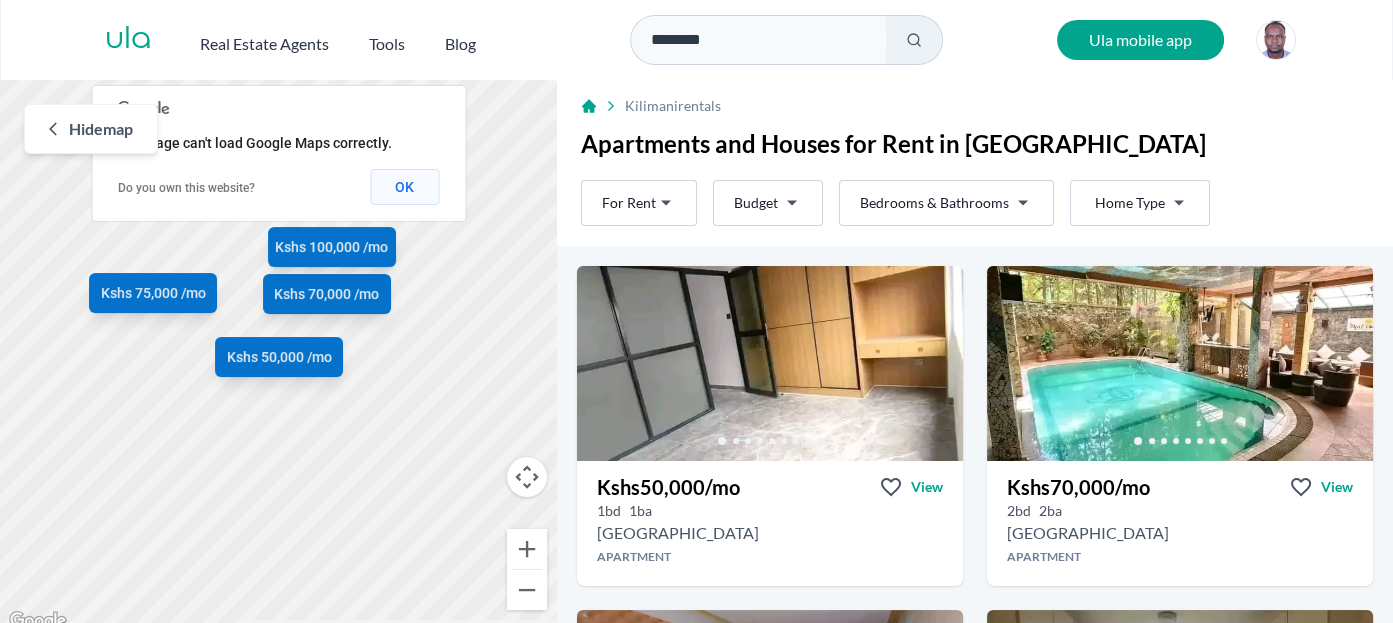 click on "OK" at bounding box center (404, 187) 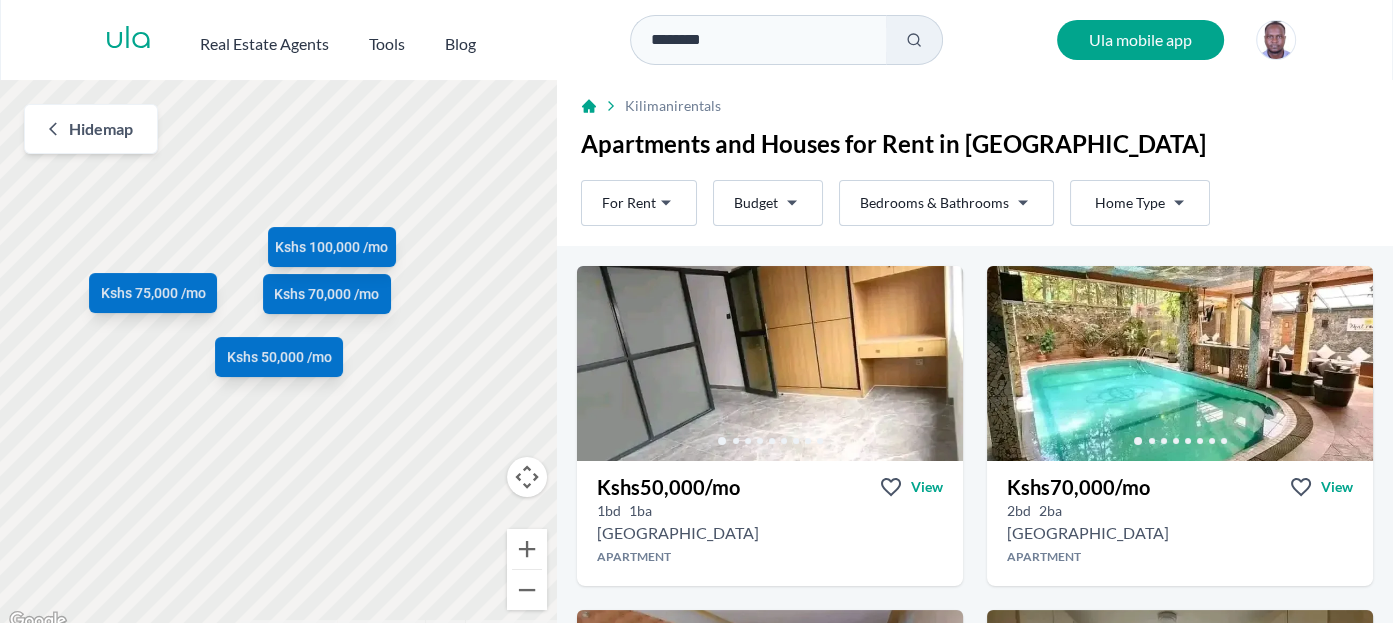click on "ula" at bounding box center (128, 40) 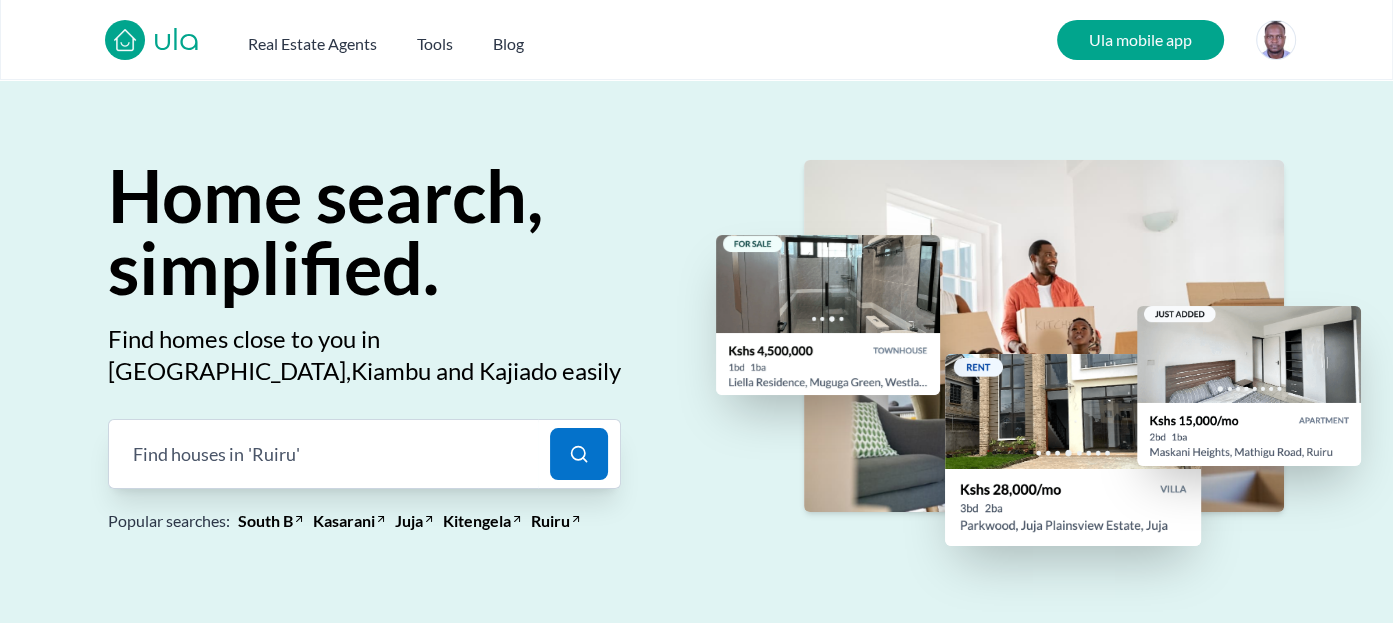 click on "Find houses in 'Ruiru' |" at bounding box center (323, 454) 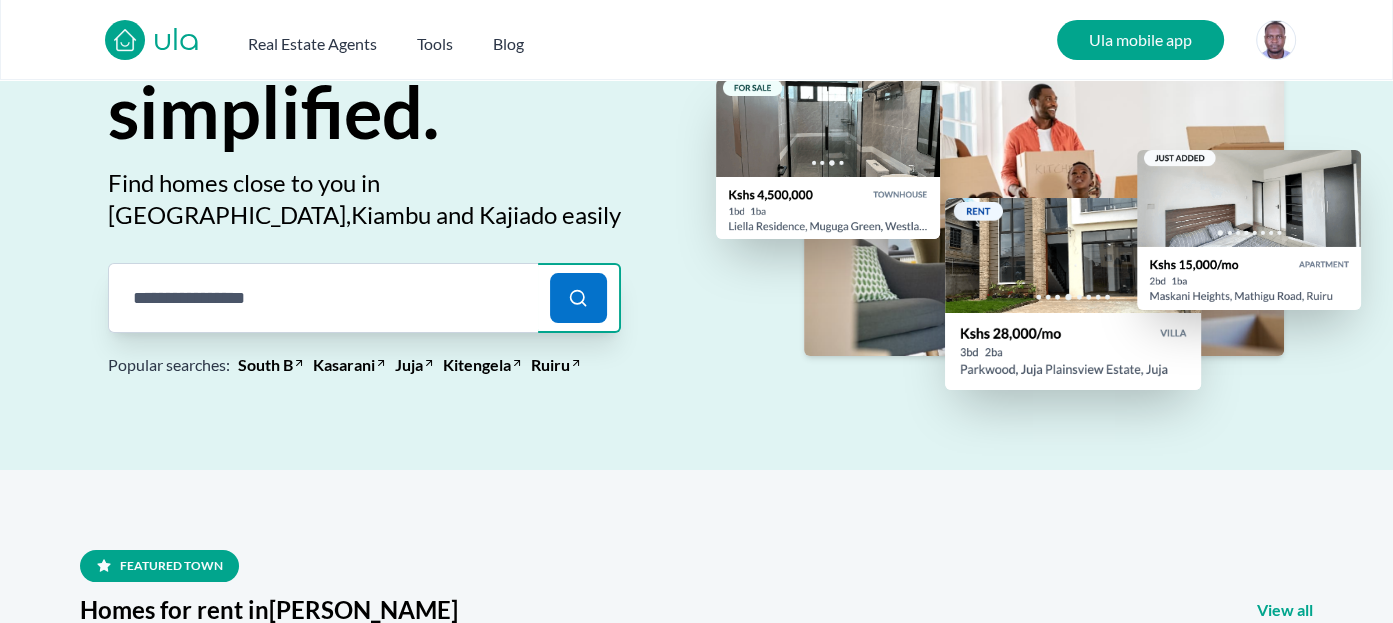 scroll, scrollTop: 159, scrollLeft: 0, axis: vertical 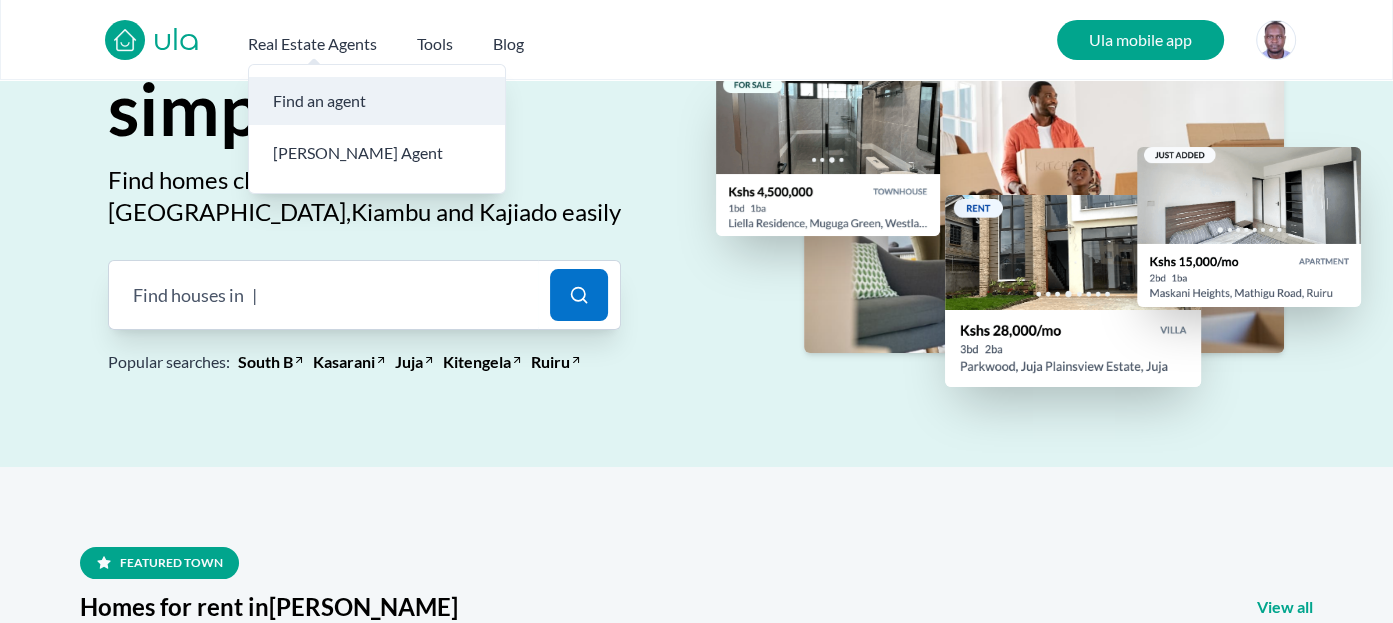 click on "Find an agent" at bounding box center (377, 101) 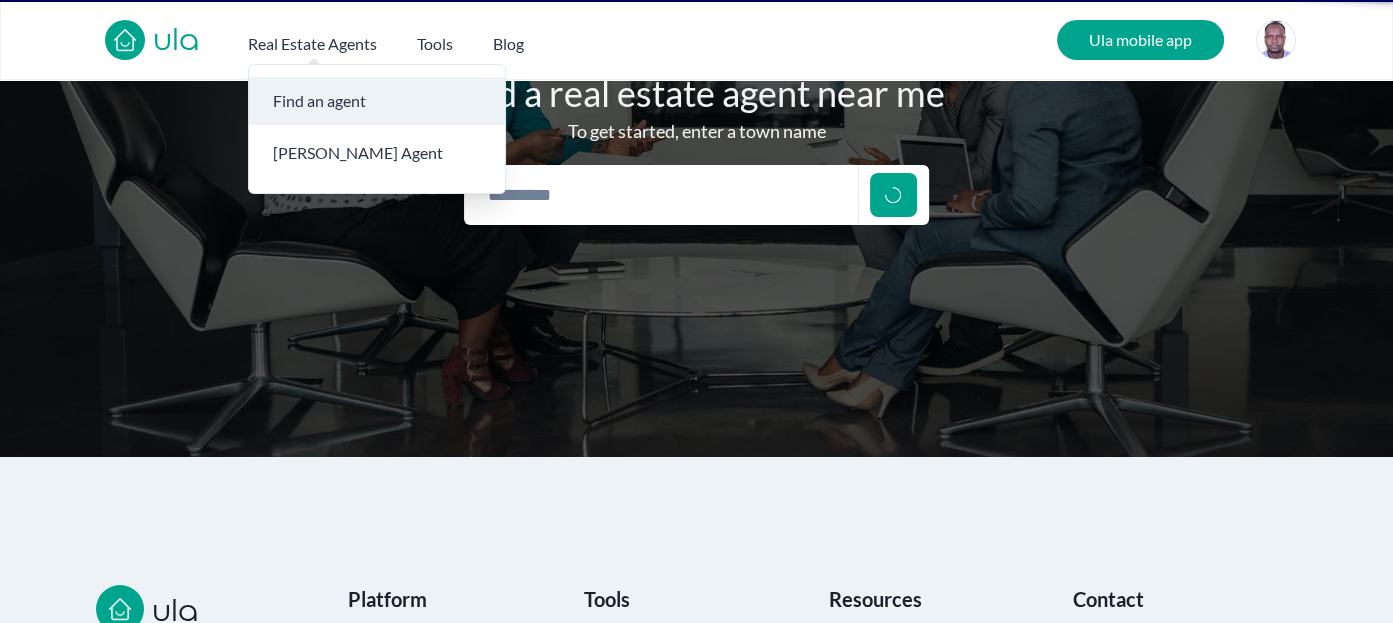 scroll, scrollTop: 0, scrollLeft: 0, axis: both 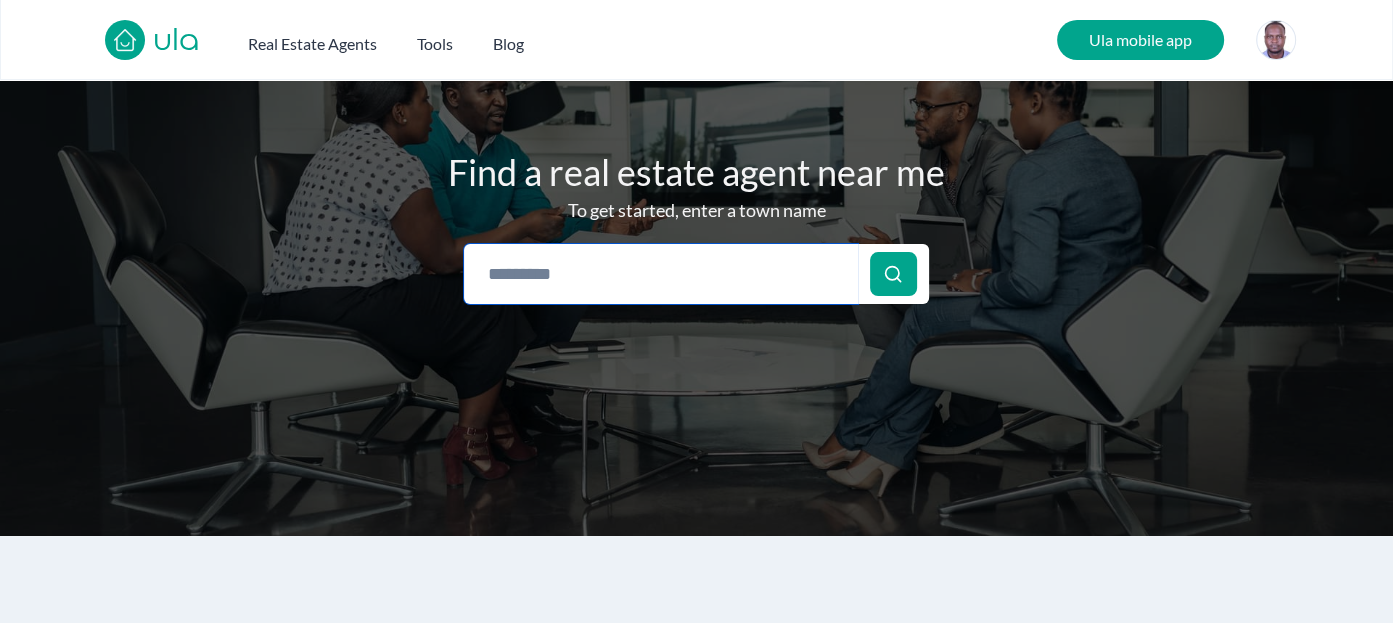 click on "Find a Real Estate Company or Agent in Your Town in Kenya Find a real estate agent near me To get started, enter a town name" at bounding box center [696, 268] 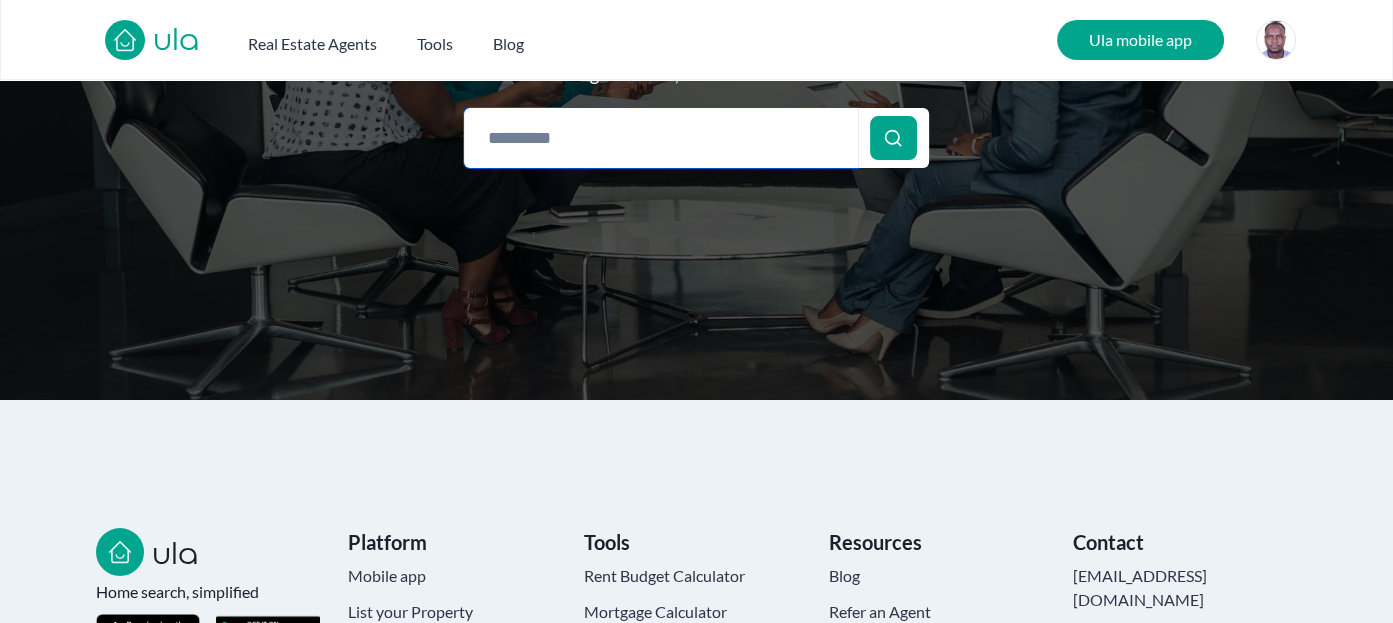 scroll, scrollTop: 232, scrollLeft: 0, axis: vertical 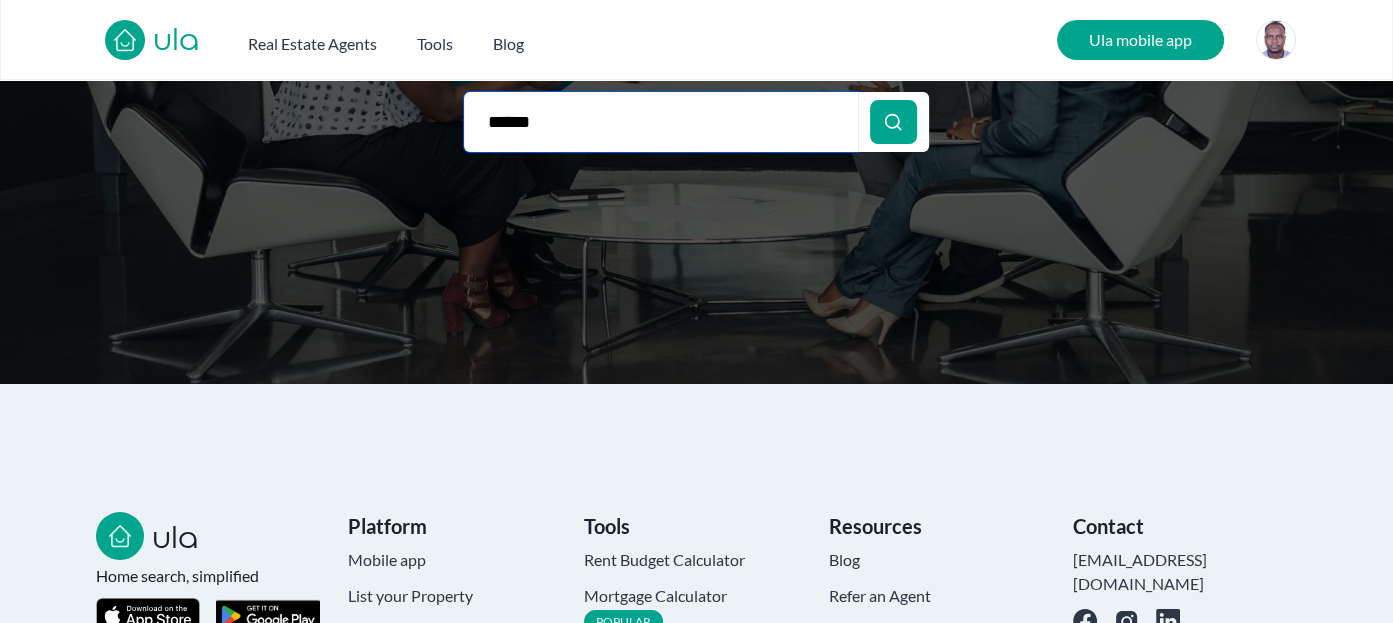 type on "******" 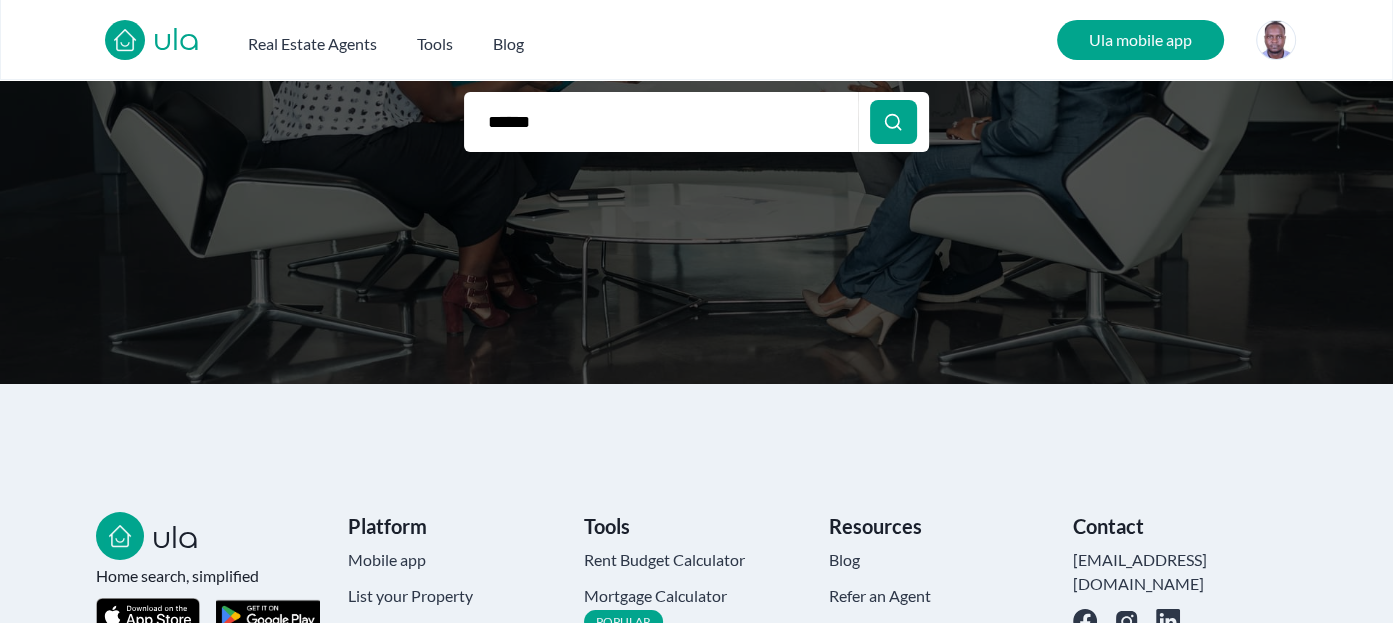 click at bounding box center (893, 122) 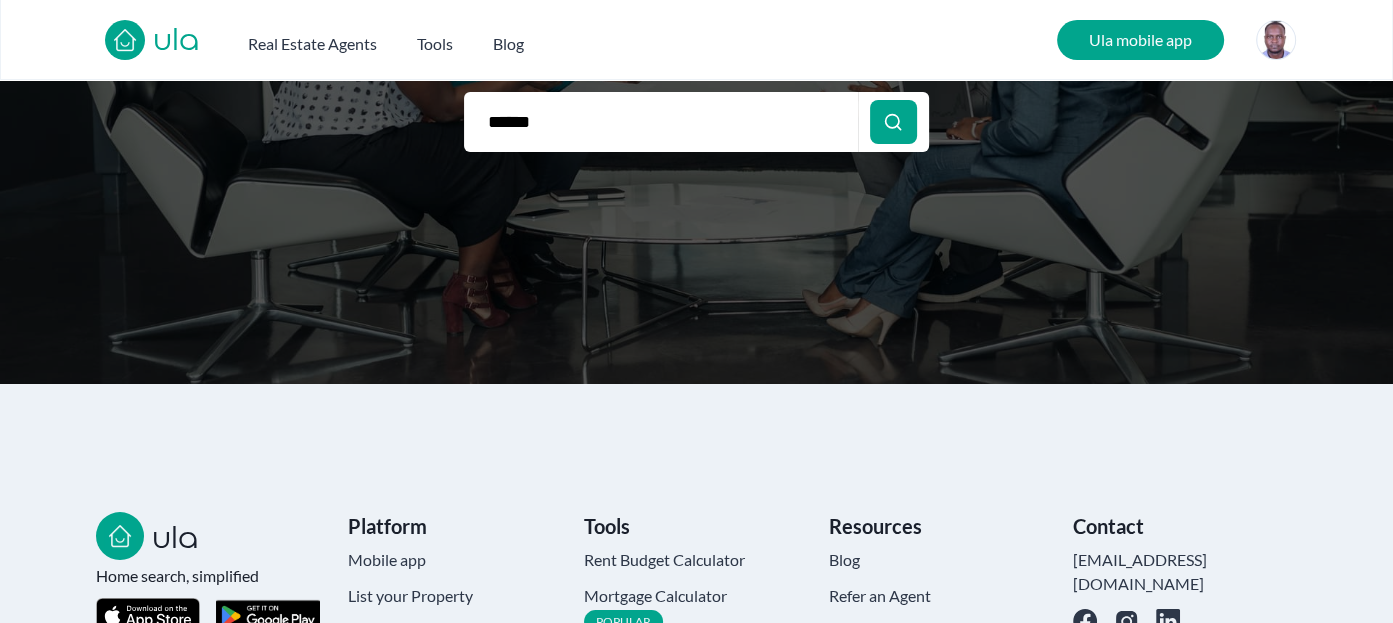 click 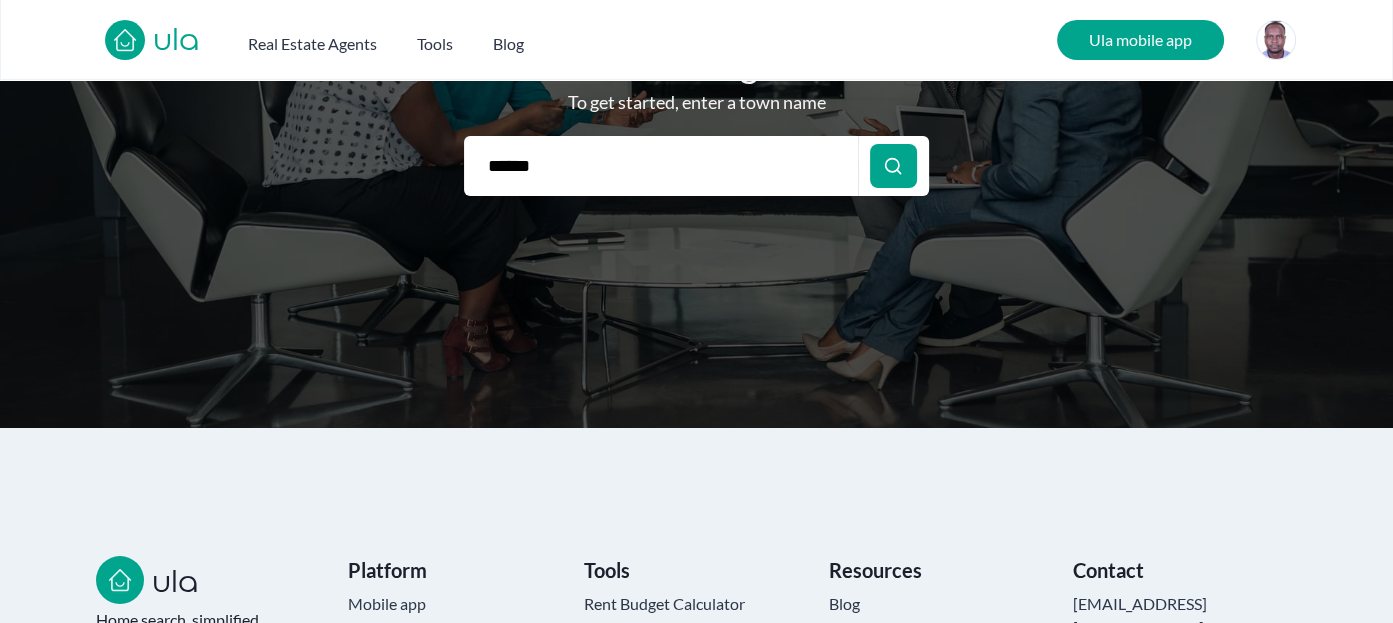 scroll, scrollTop: 0, scrollLeft: 0, axis: both 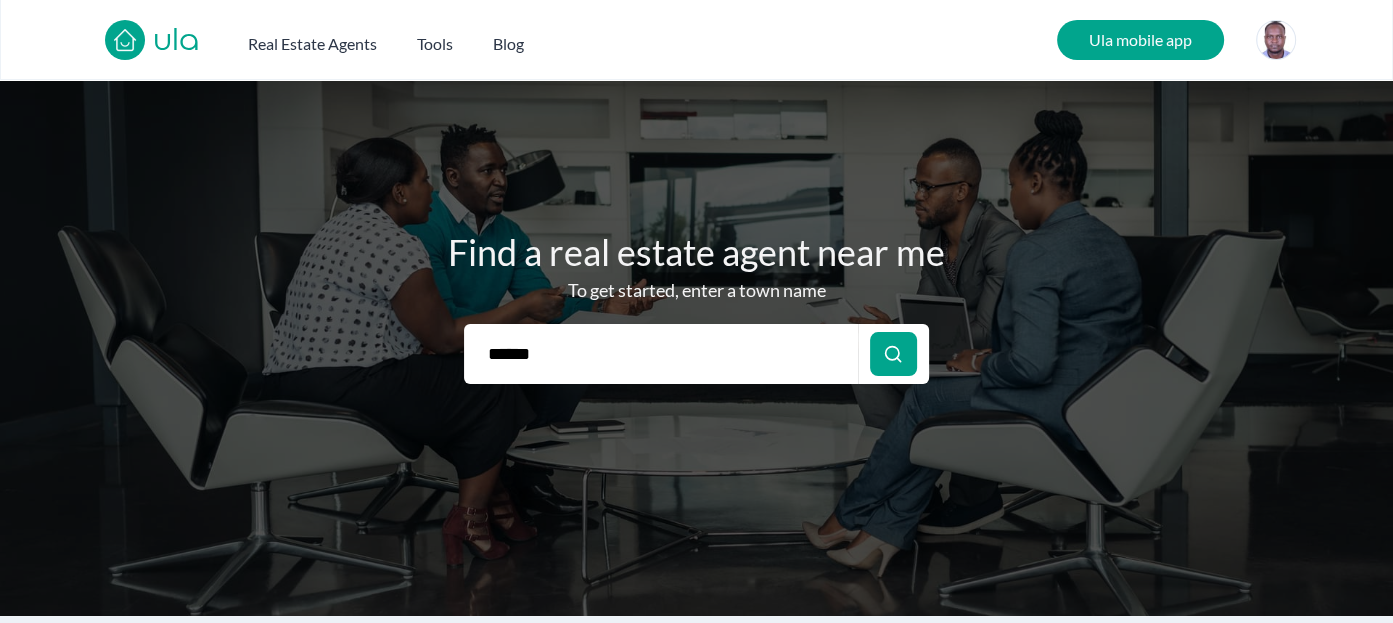 click 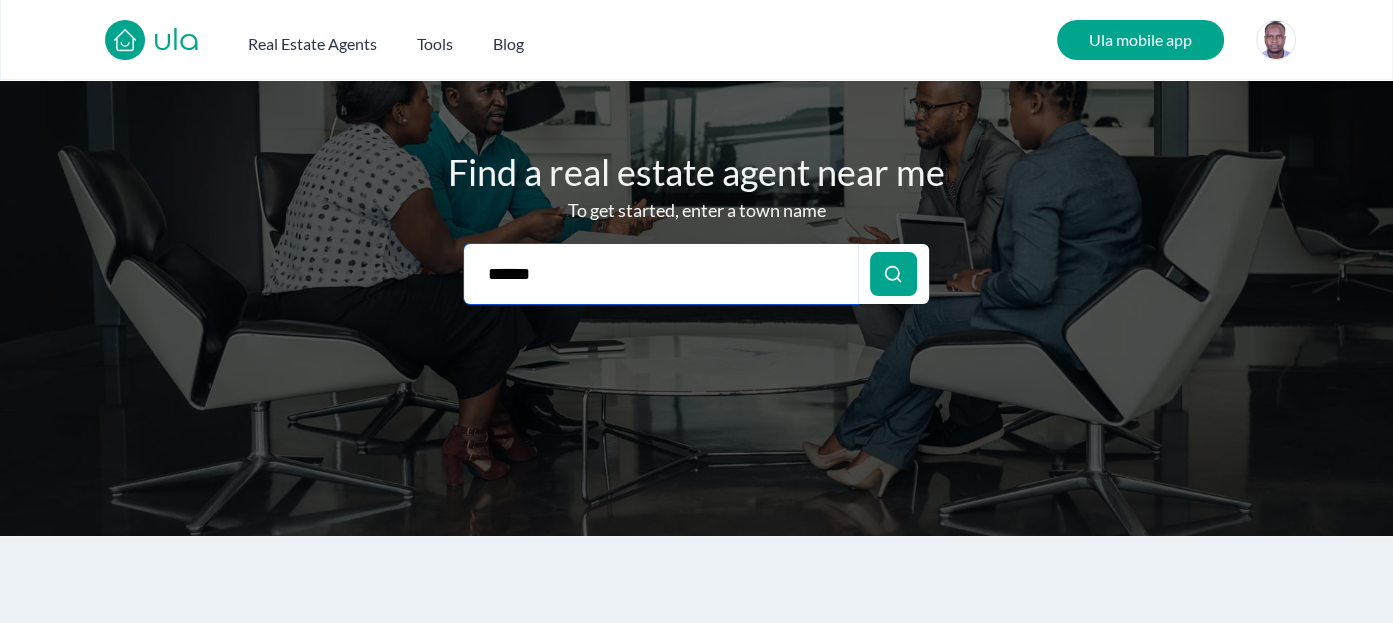 click on "Find a Real Estate Company or Agent in Your Town in Kenya Find a real estate agent near me To get started, enter a town name ******" at bounding box center [696, 268] 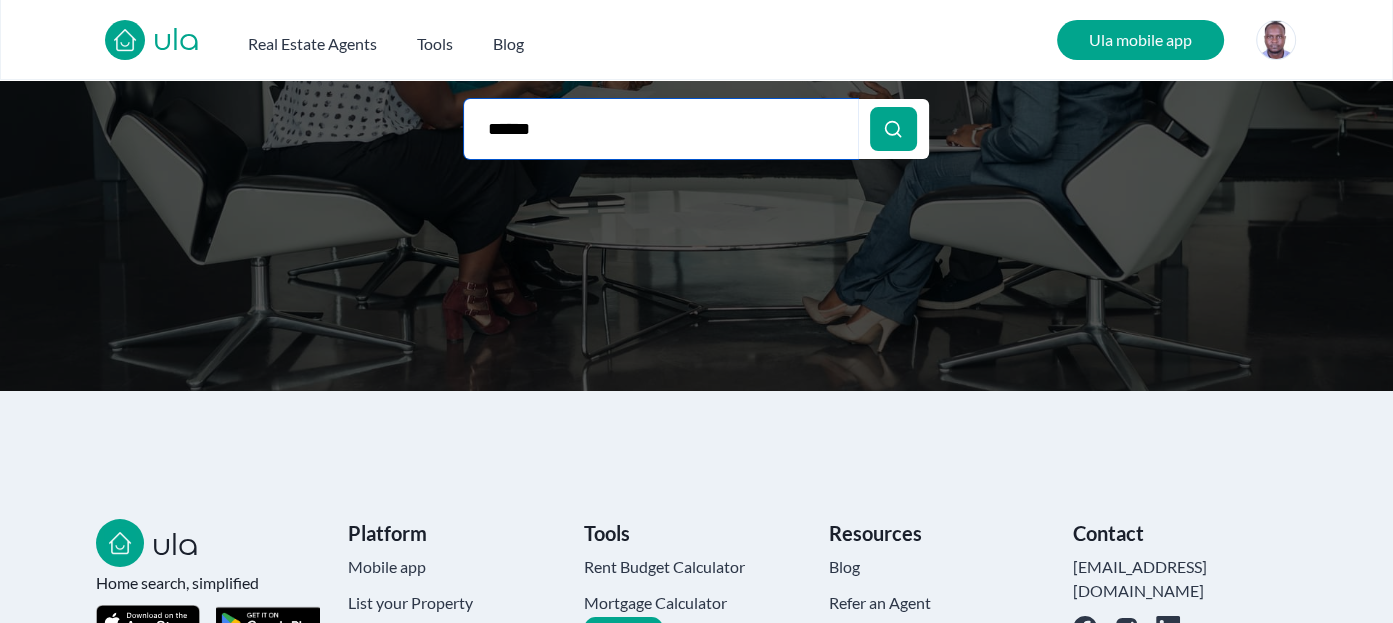 scroll, scrollTop: 232, scrollLeft: 0, axis: vertical 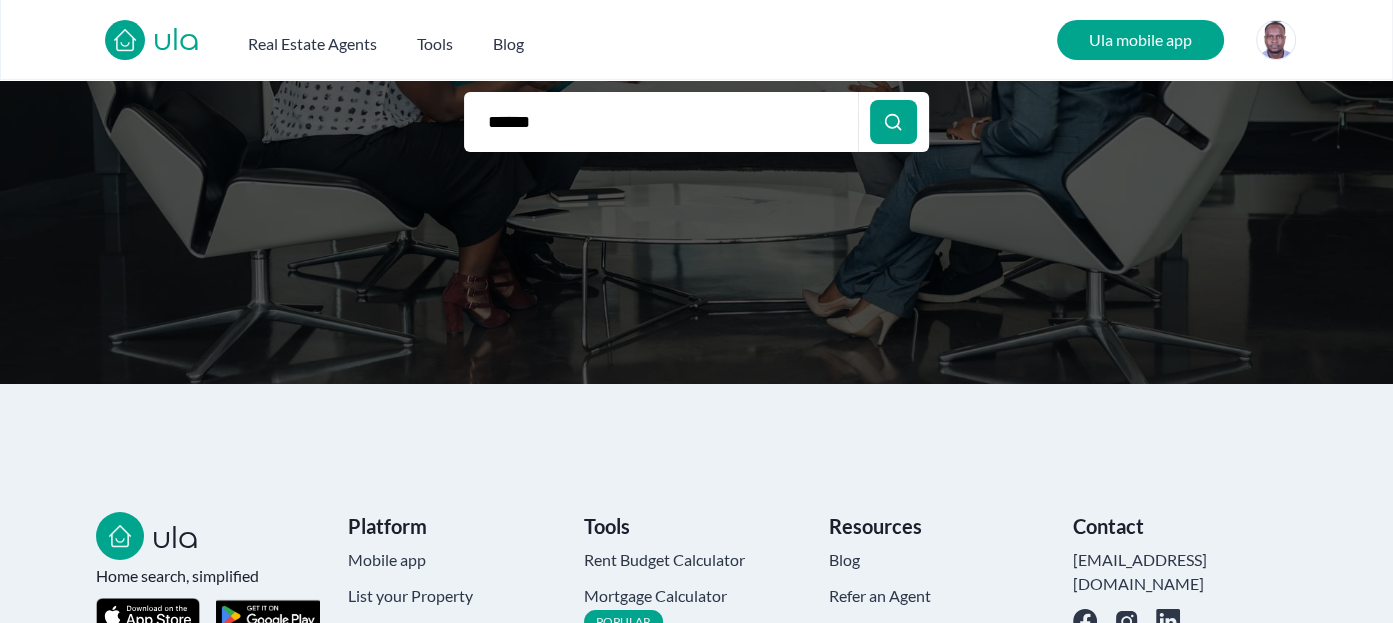 click at bounding box center (125, 40) 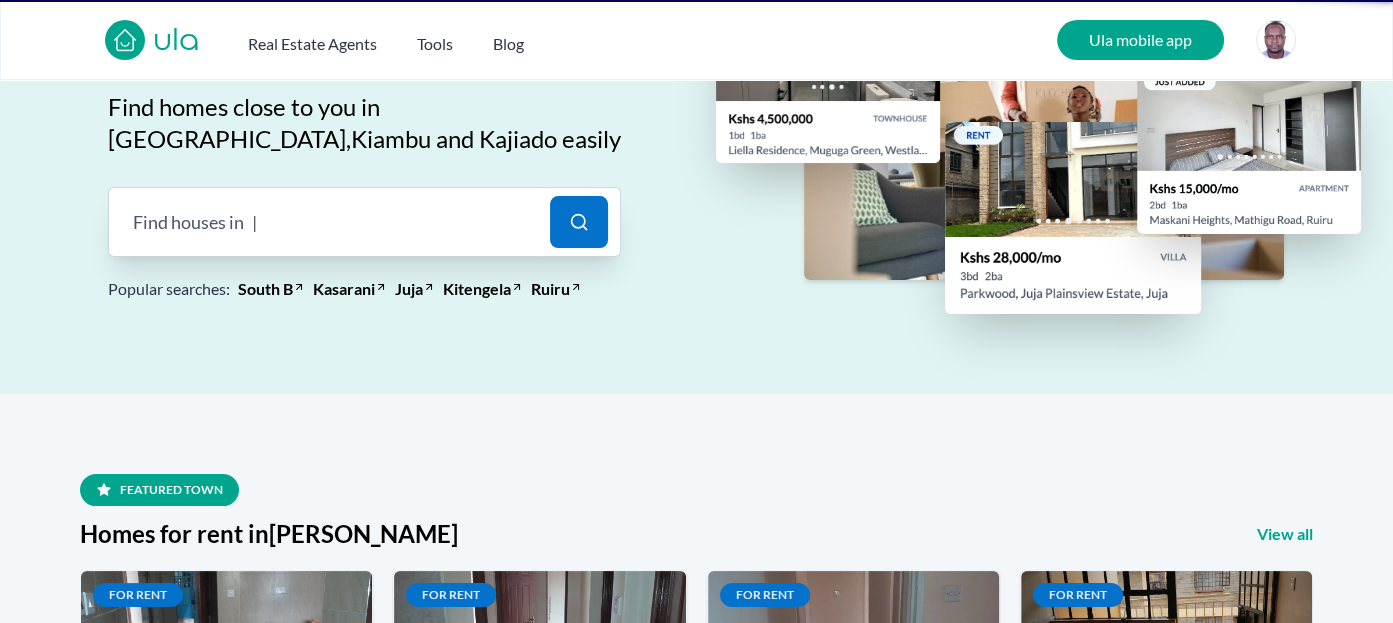 scroll, scrollTop: 0, scrollLeft: 0, axis: both 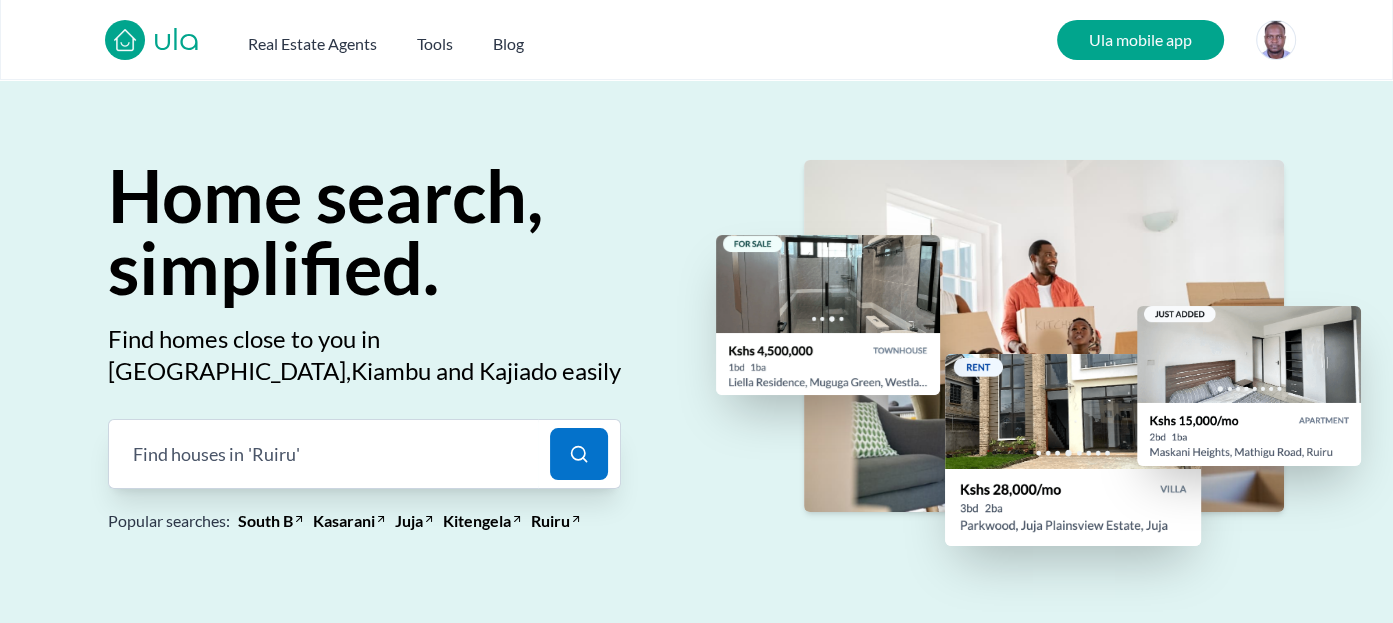 click on "Find houses in 'Ruiru' |" at bounding box center [323, 454] 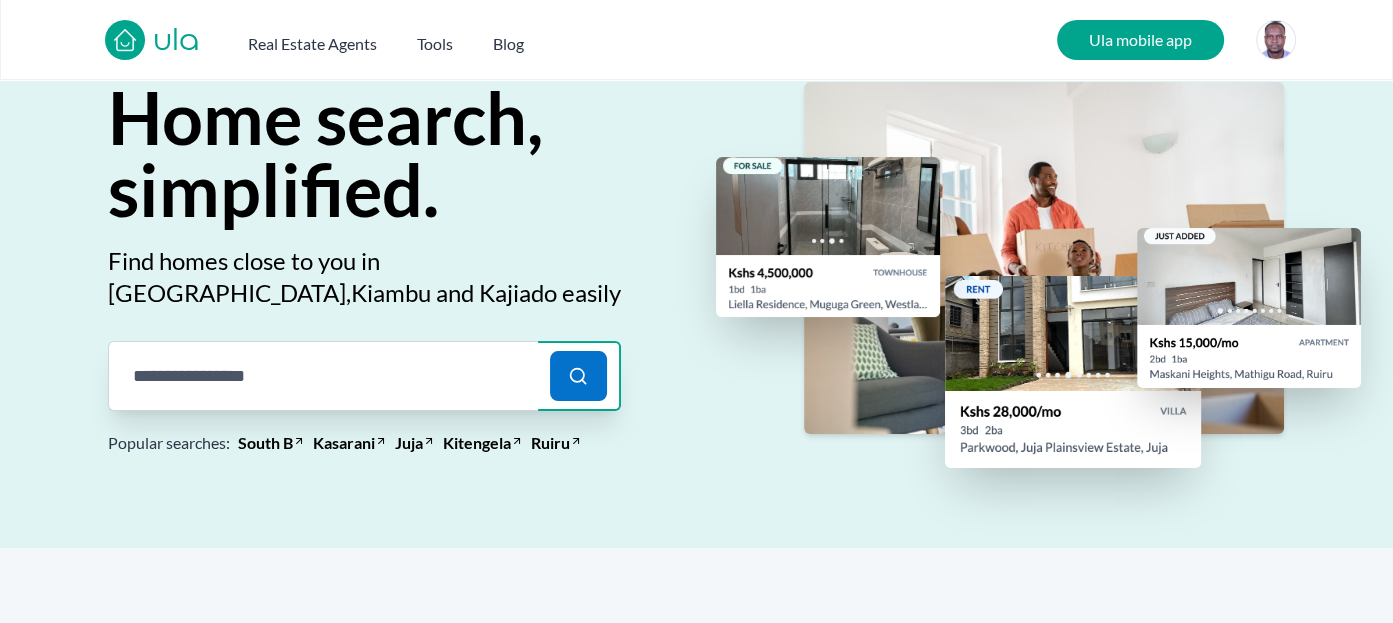 scroll, scrollTop: 159, scrollLeft: 0, axis: vertical 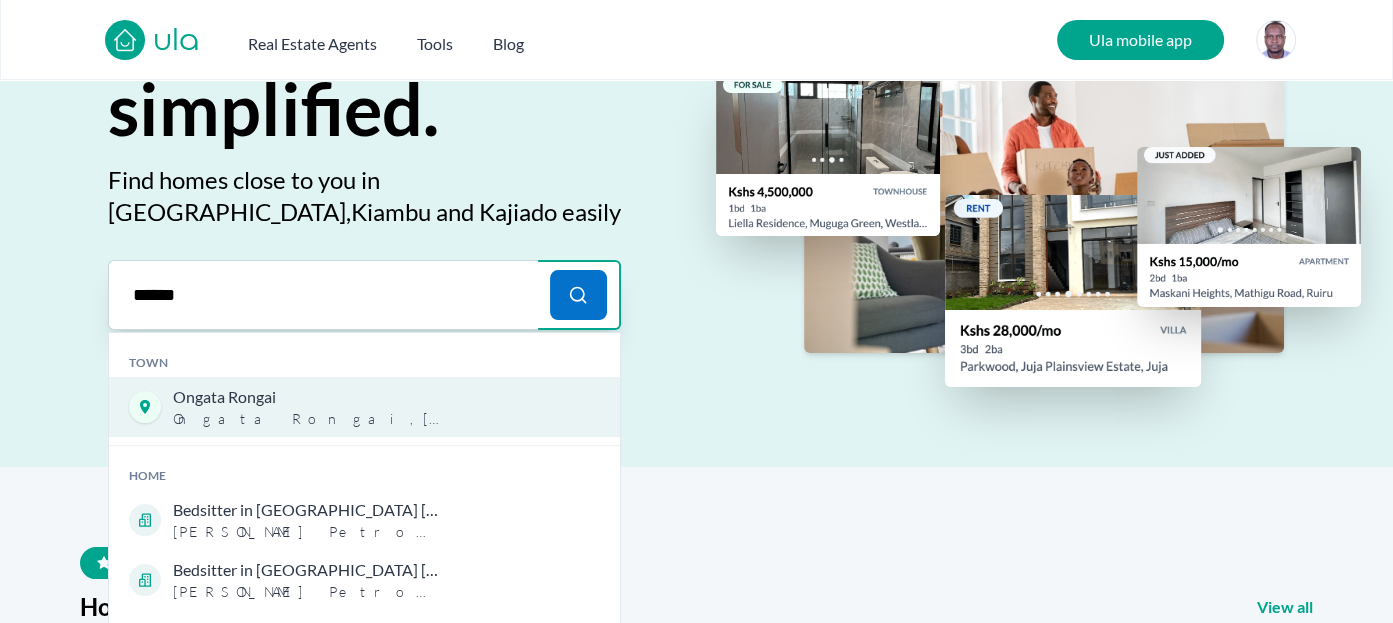 type on "******" 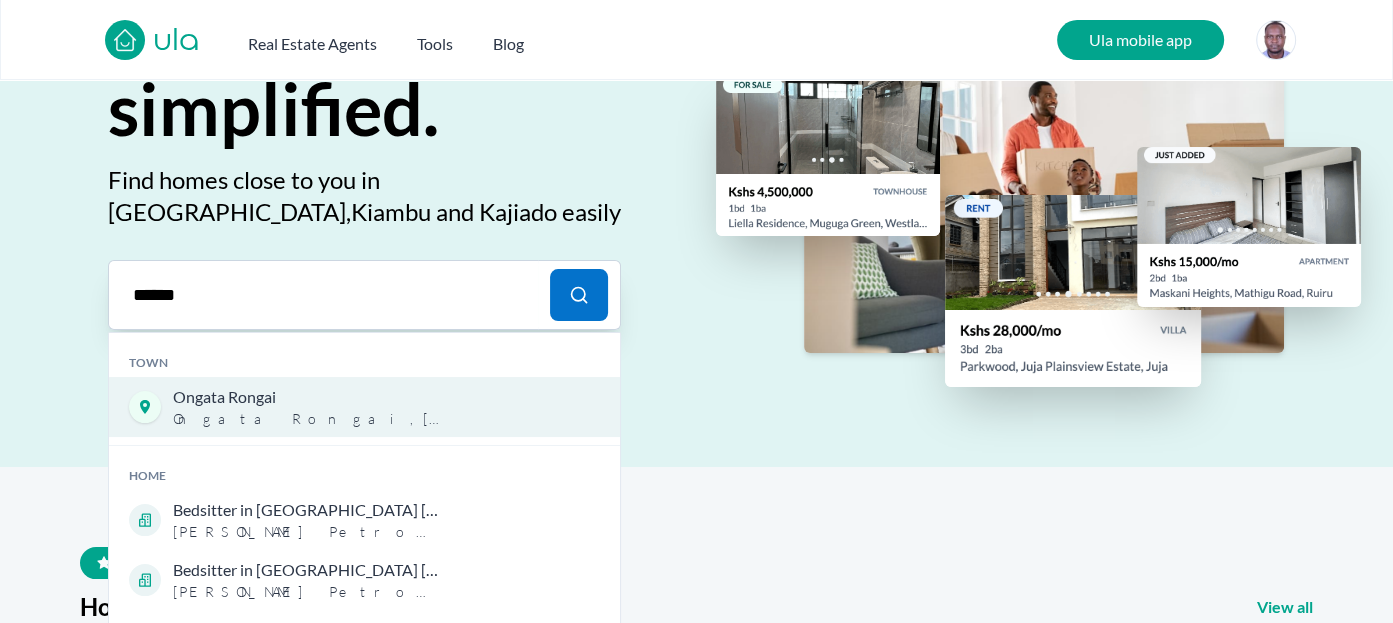 click on "Ongata Rongai" at bounding box center (310, 397) 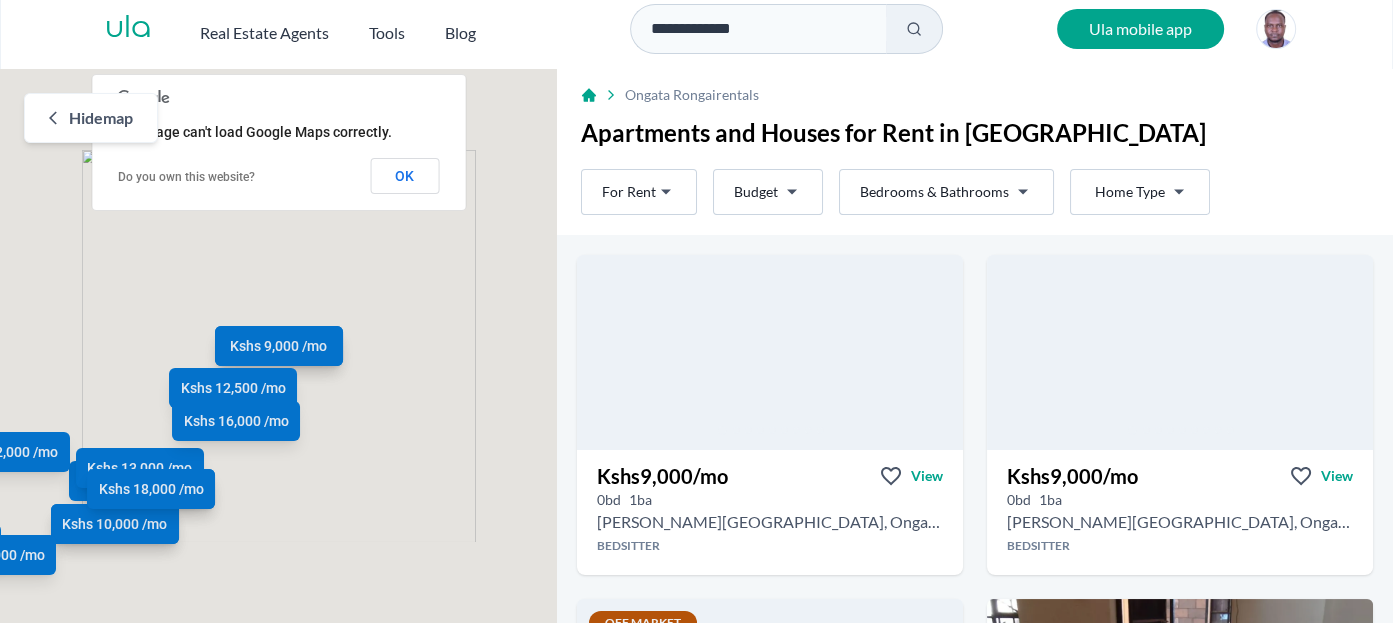 scroll, scrollTop: 0, scrollLeft: 0, axis: both 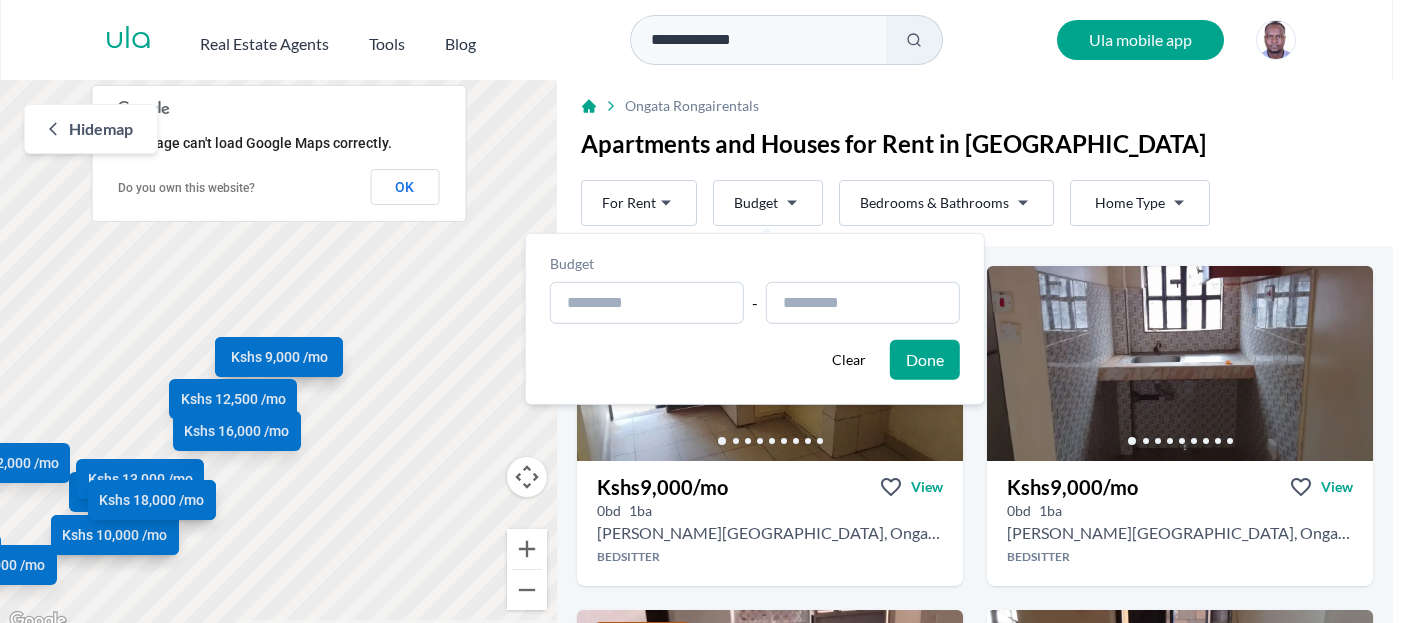 click on "**********" at bounding box center (704, 317) 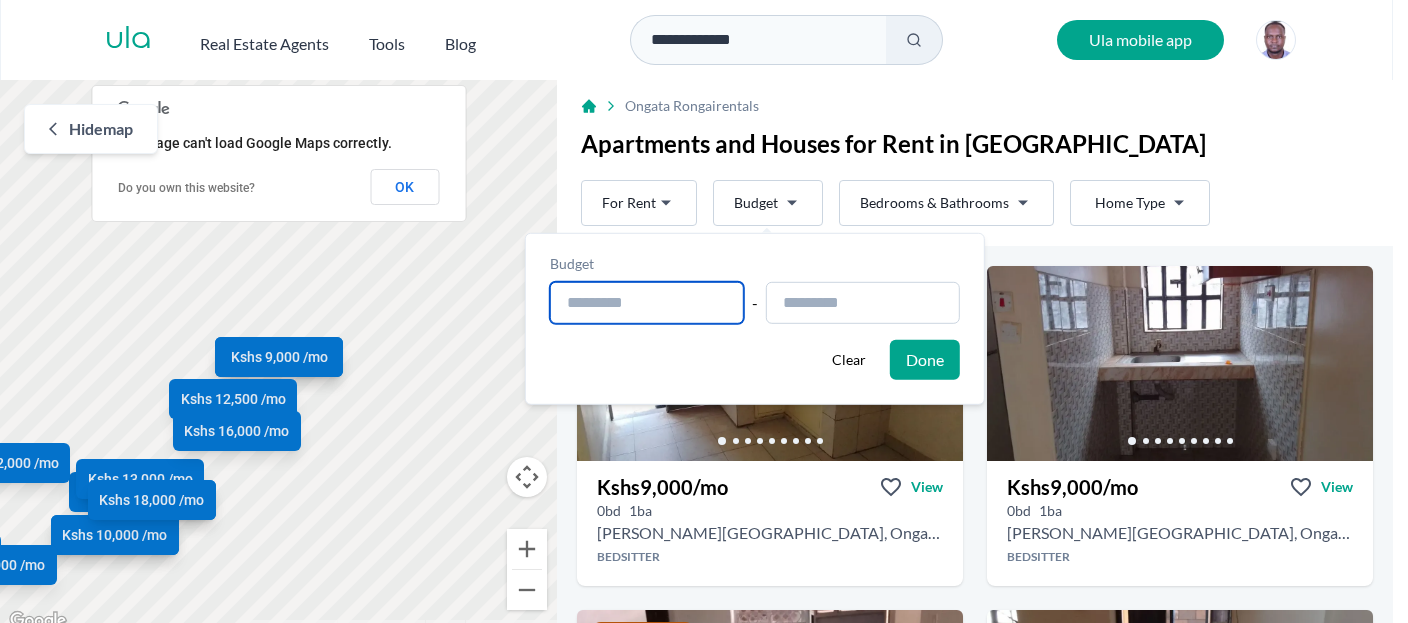 click at bounding box center (647, 303) 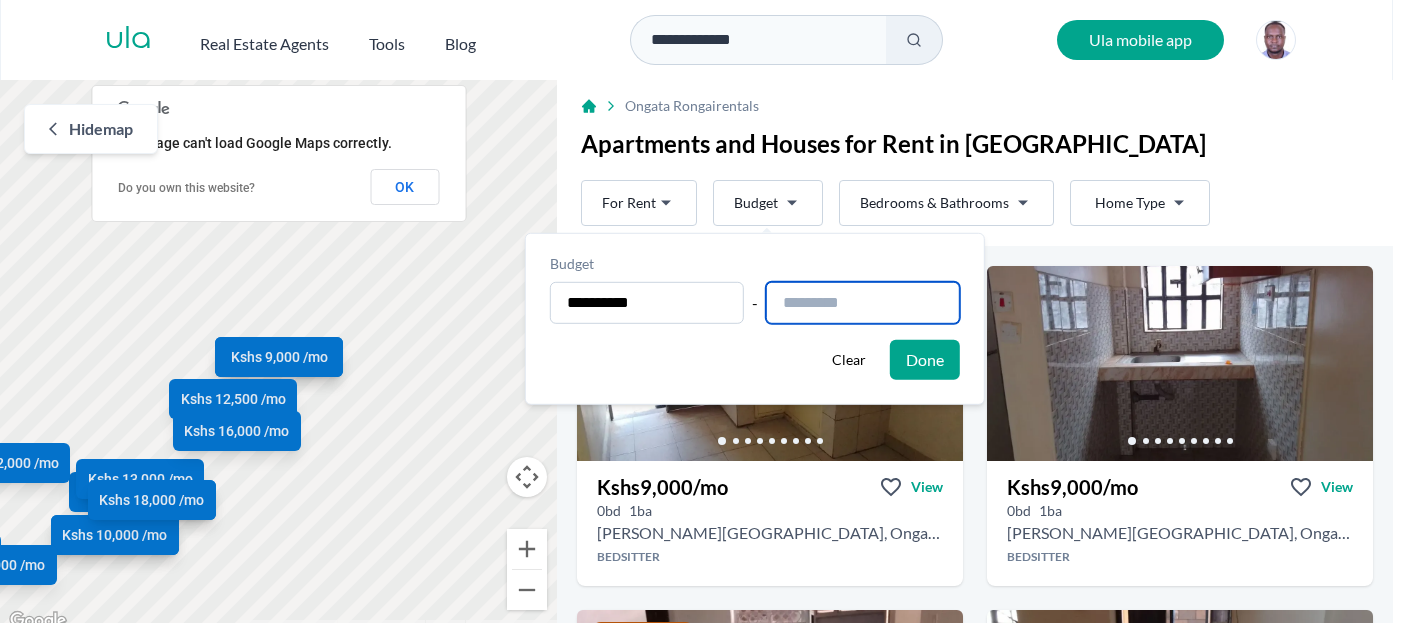 click at bounding box center (863, 303) 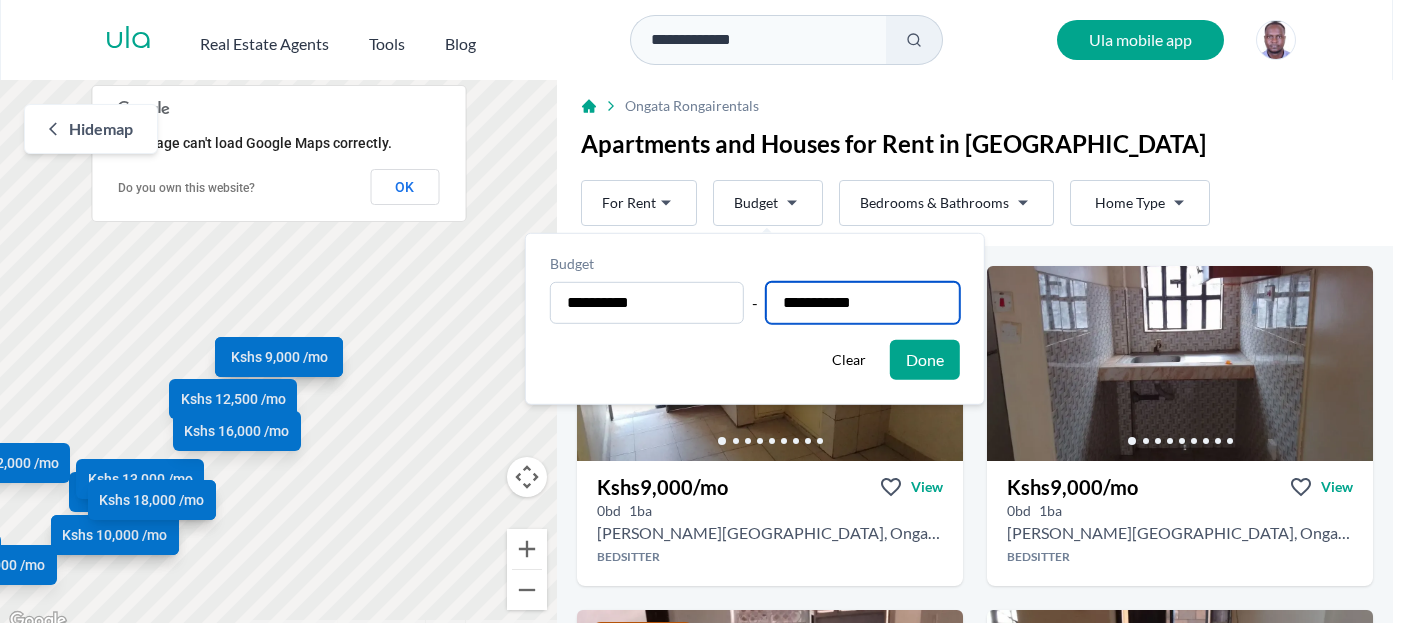 type on "**********" 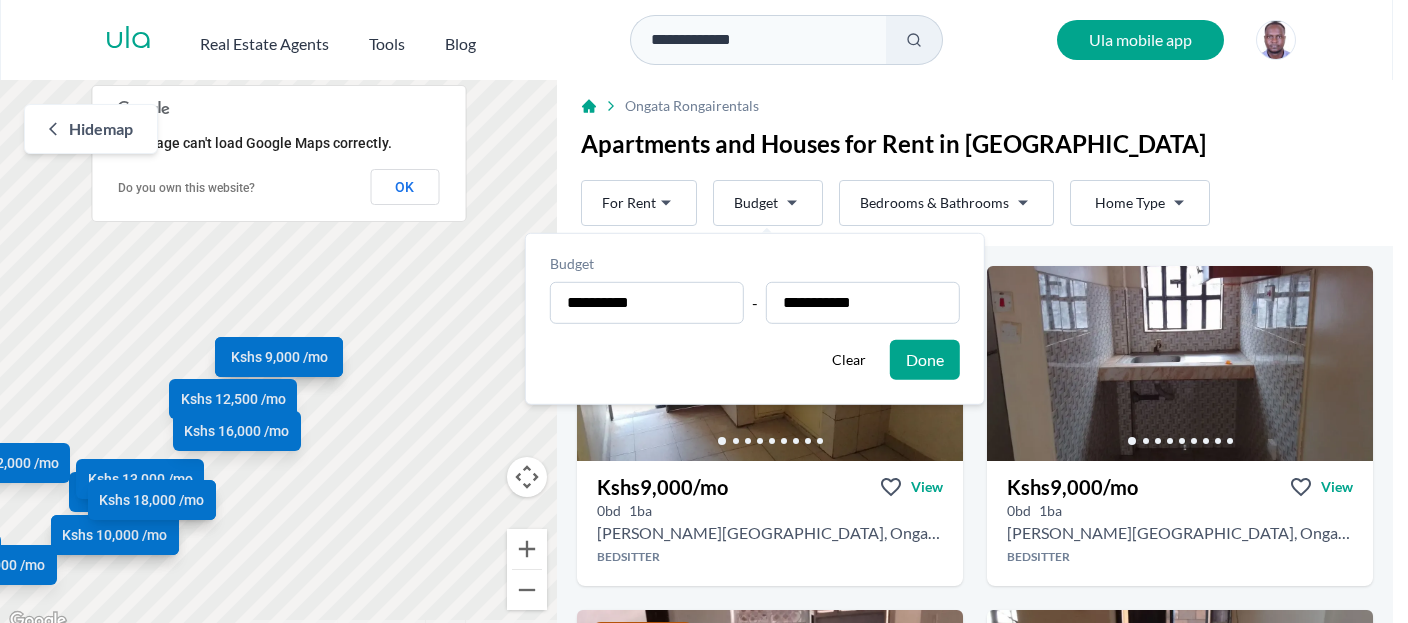 click on "Done" at bounding box center (925, 360) 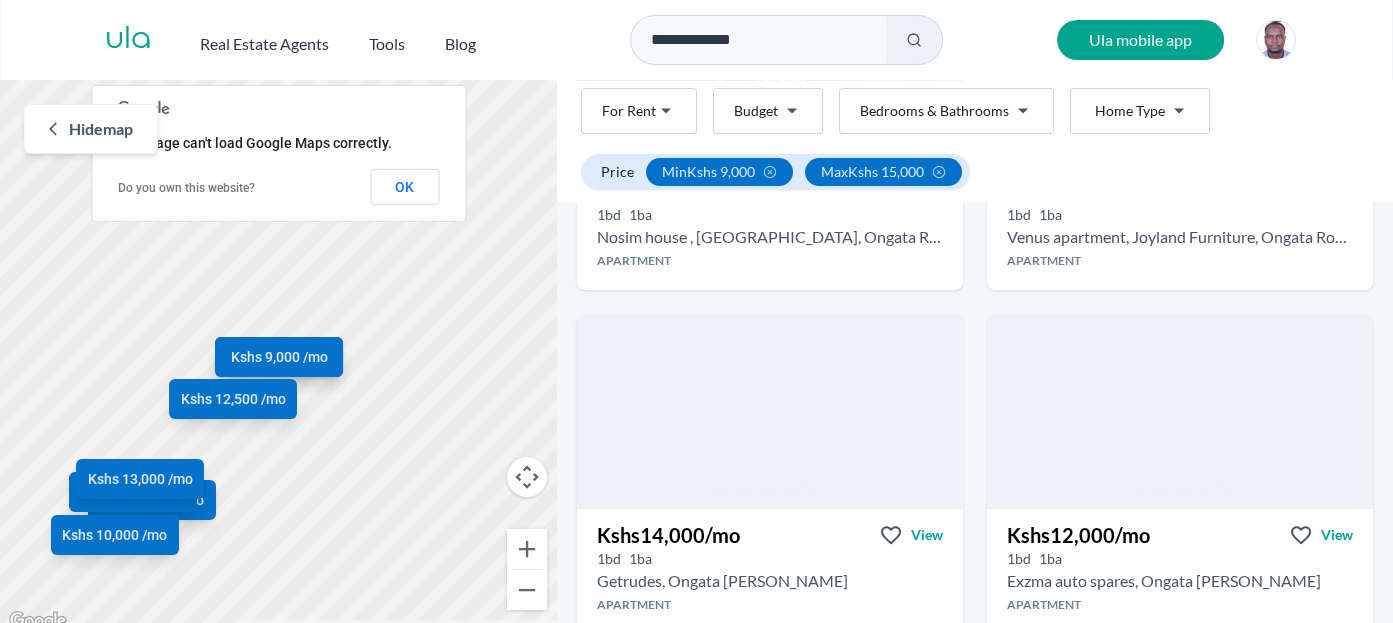 scroll, scrollTop: 686, scrollLeft: 0, axis: vertical 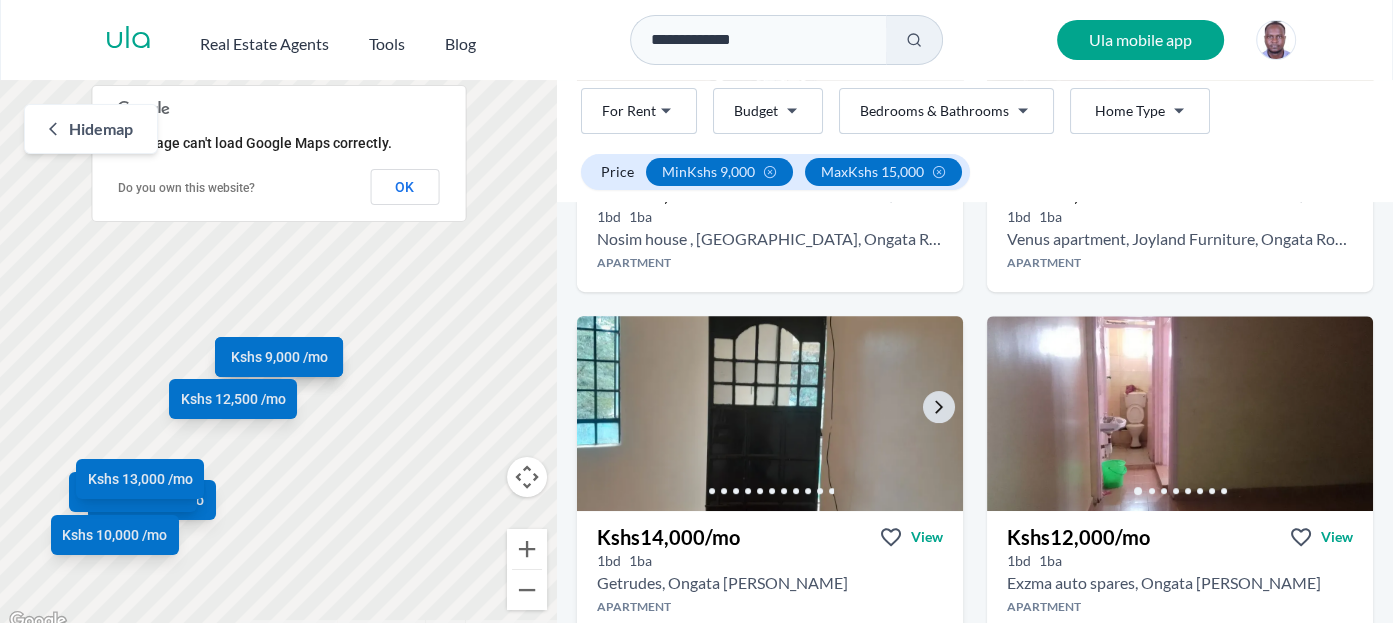 click at bounding box center [770, 413] 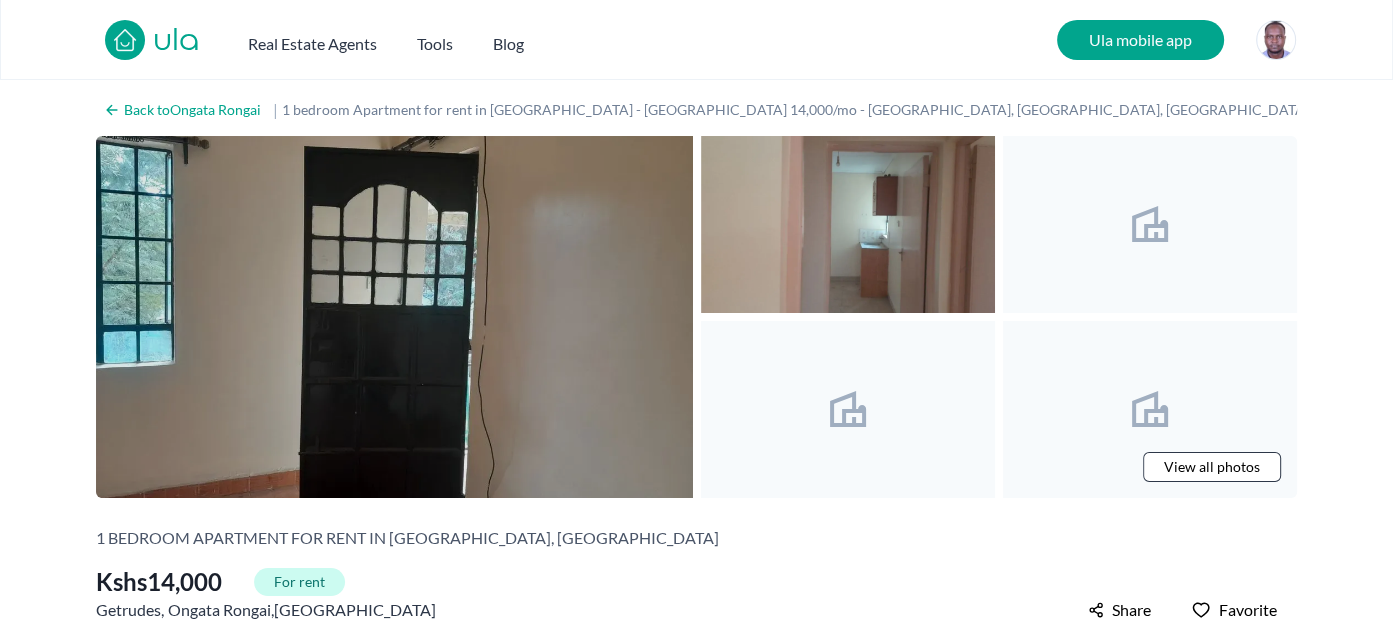 click at bounding box center (394, 317) 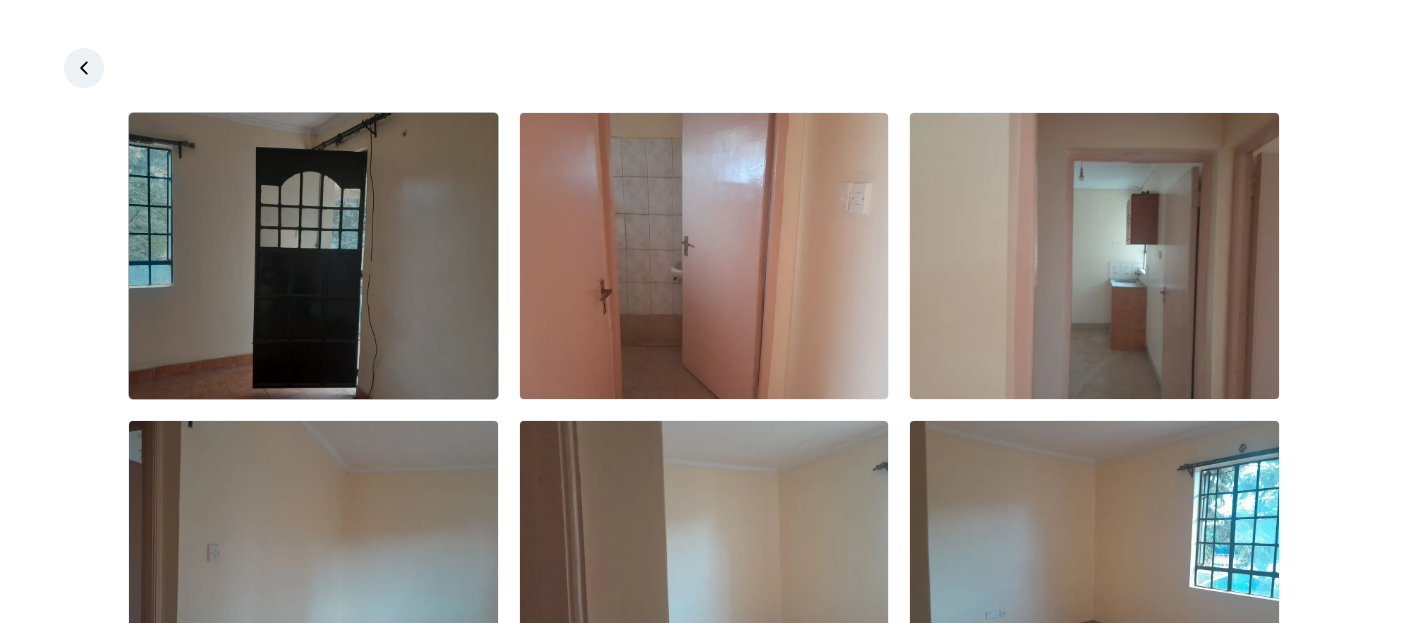 click at bounding box center (313, 256) 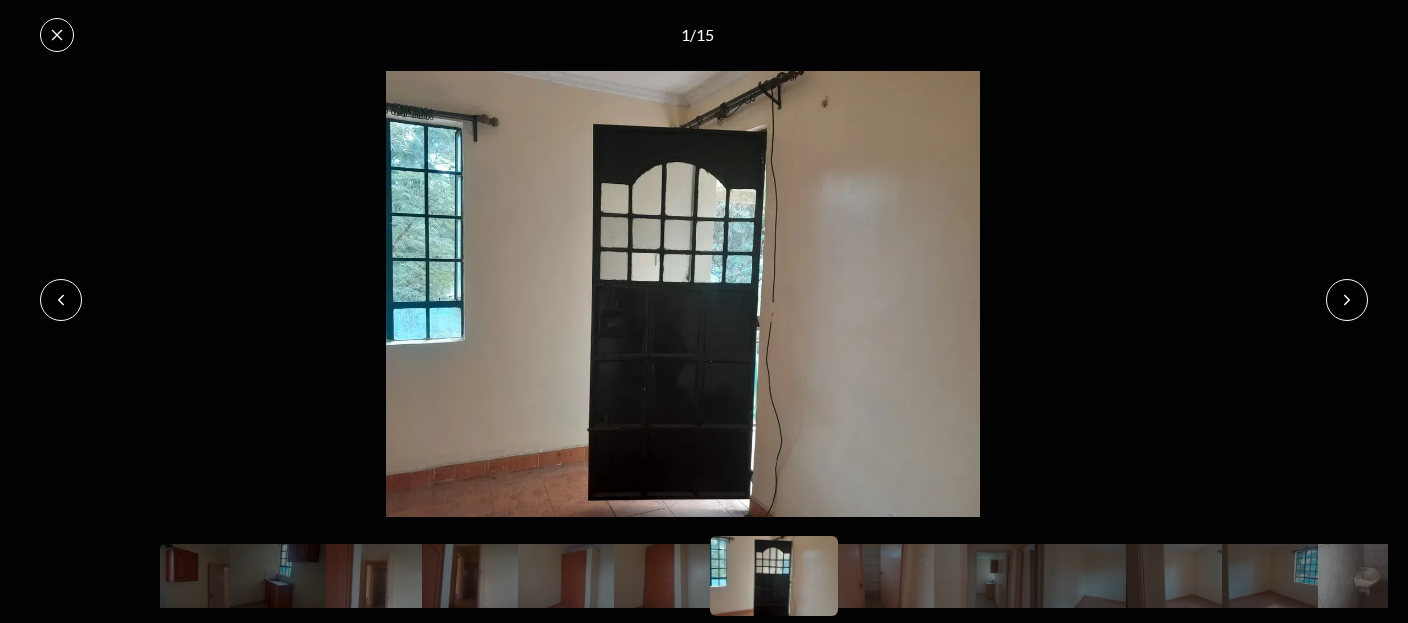 click 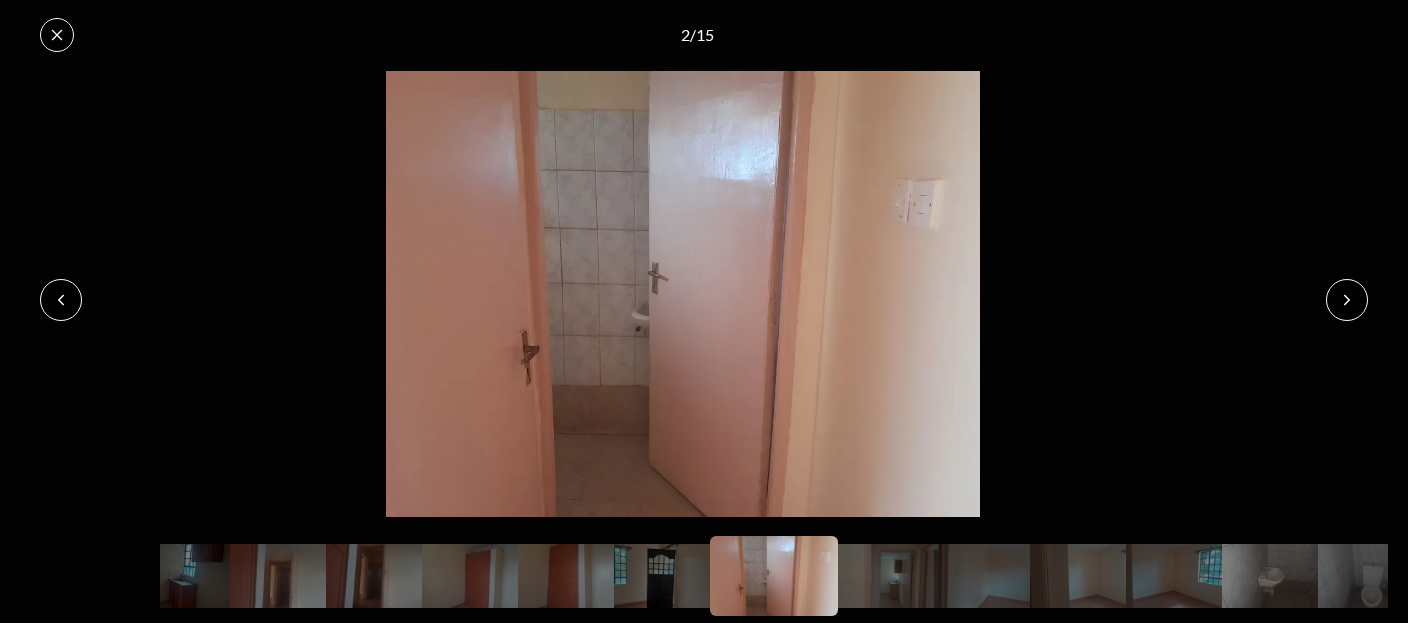click 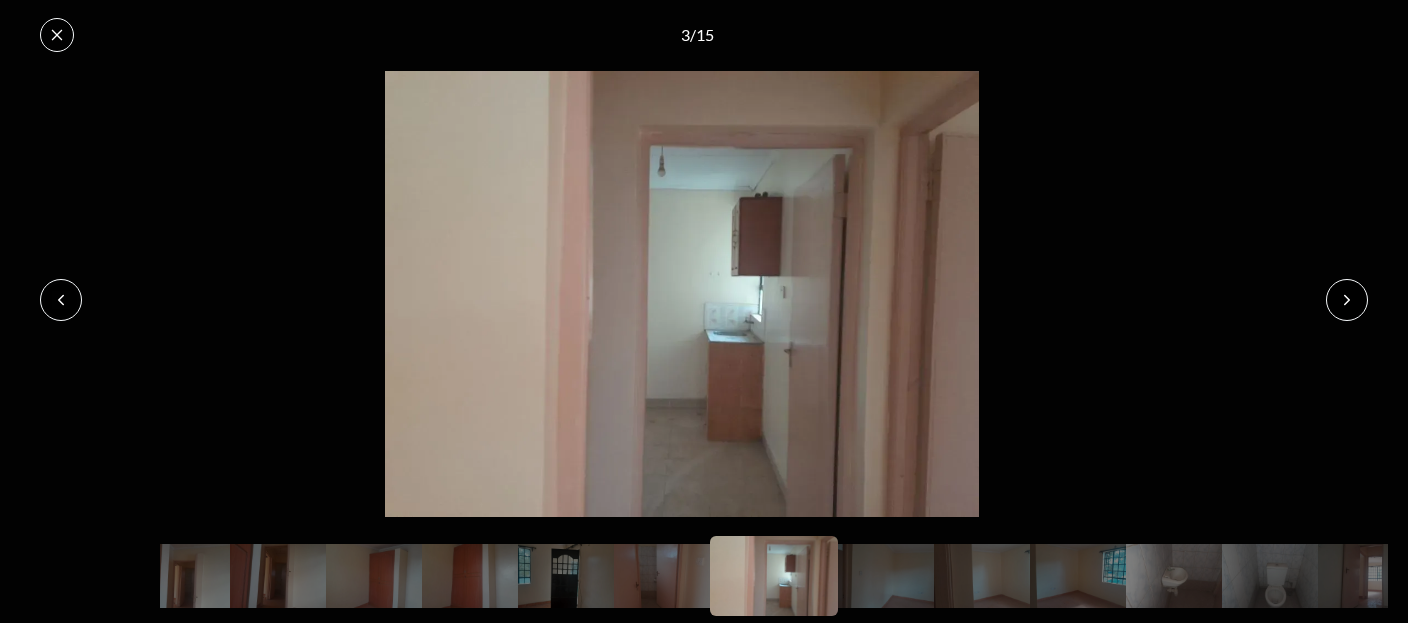 click 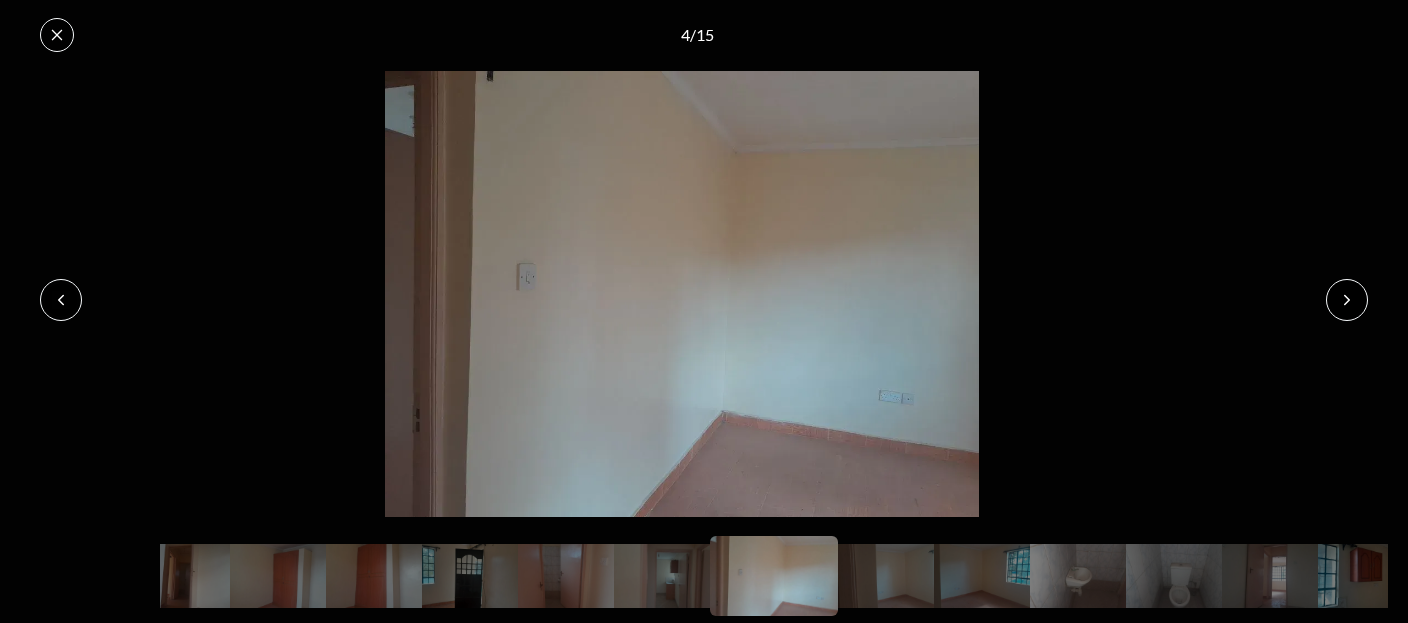 click 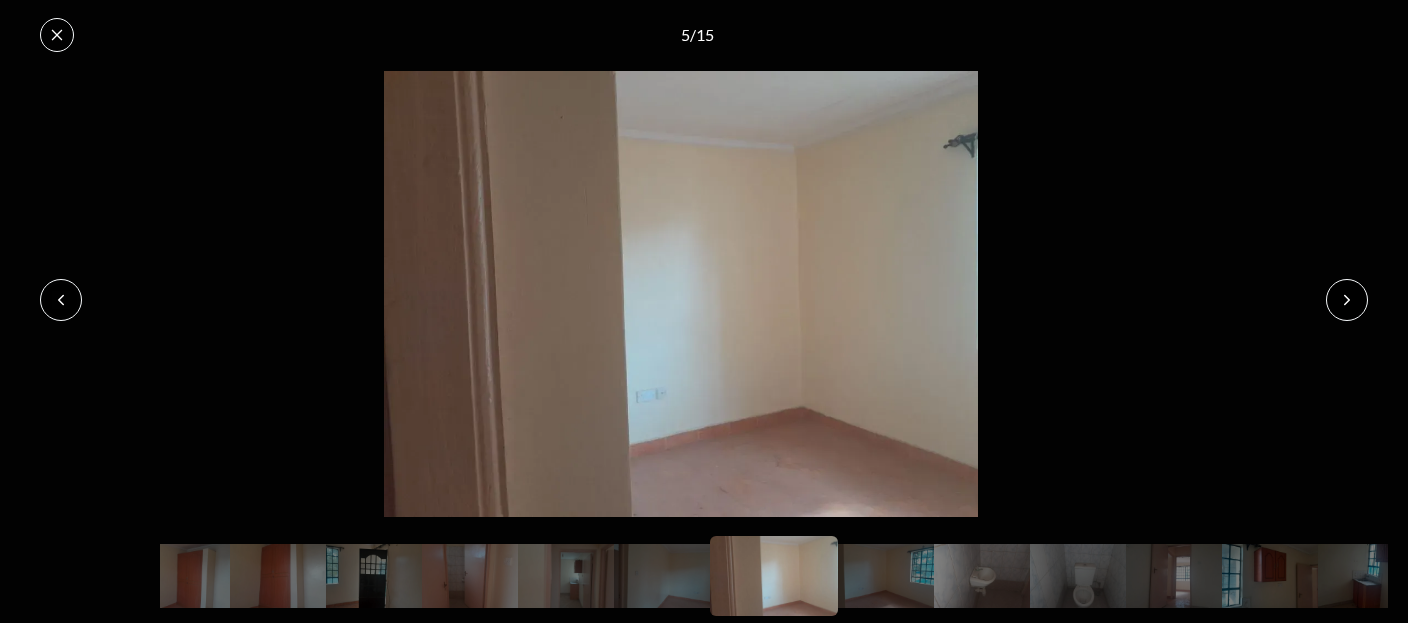 click 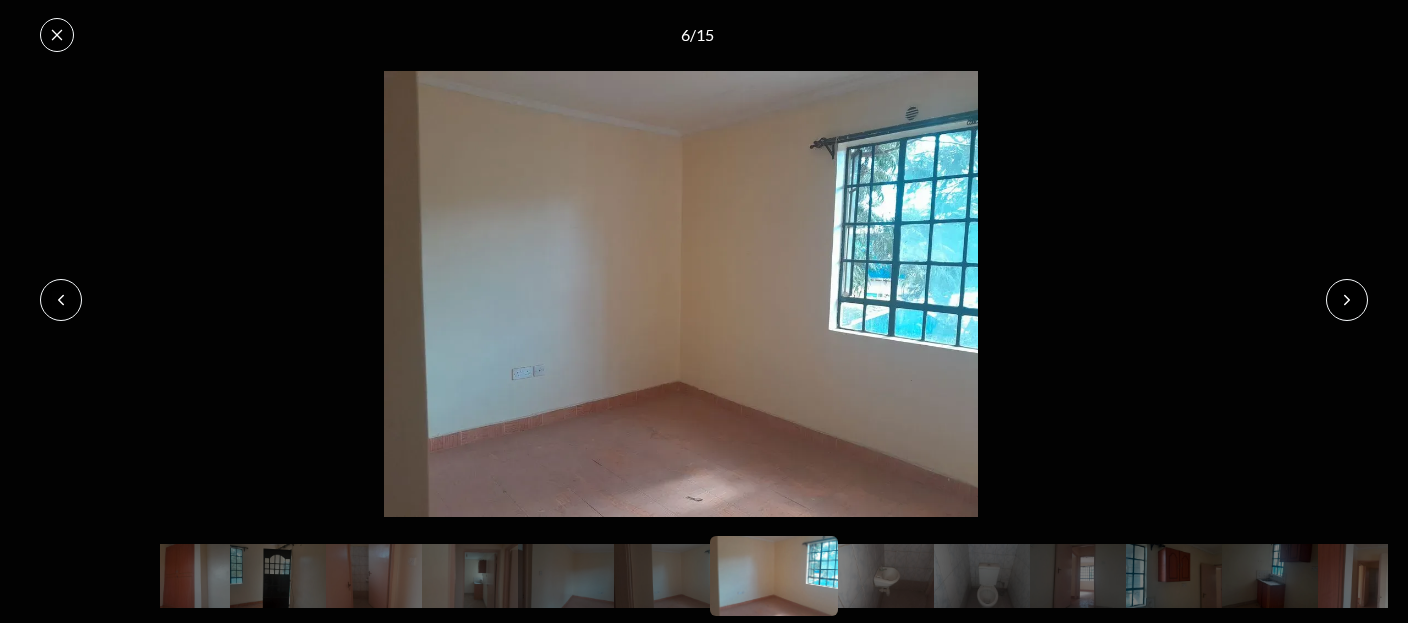 click 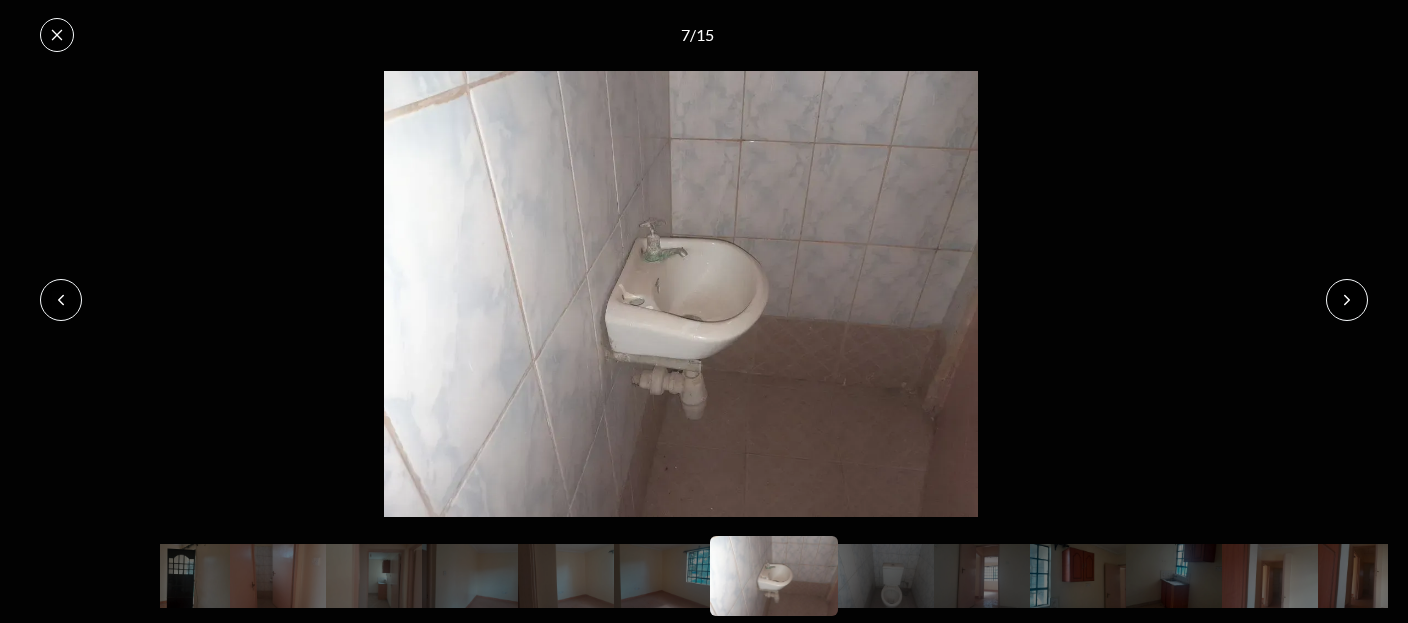 click 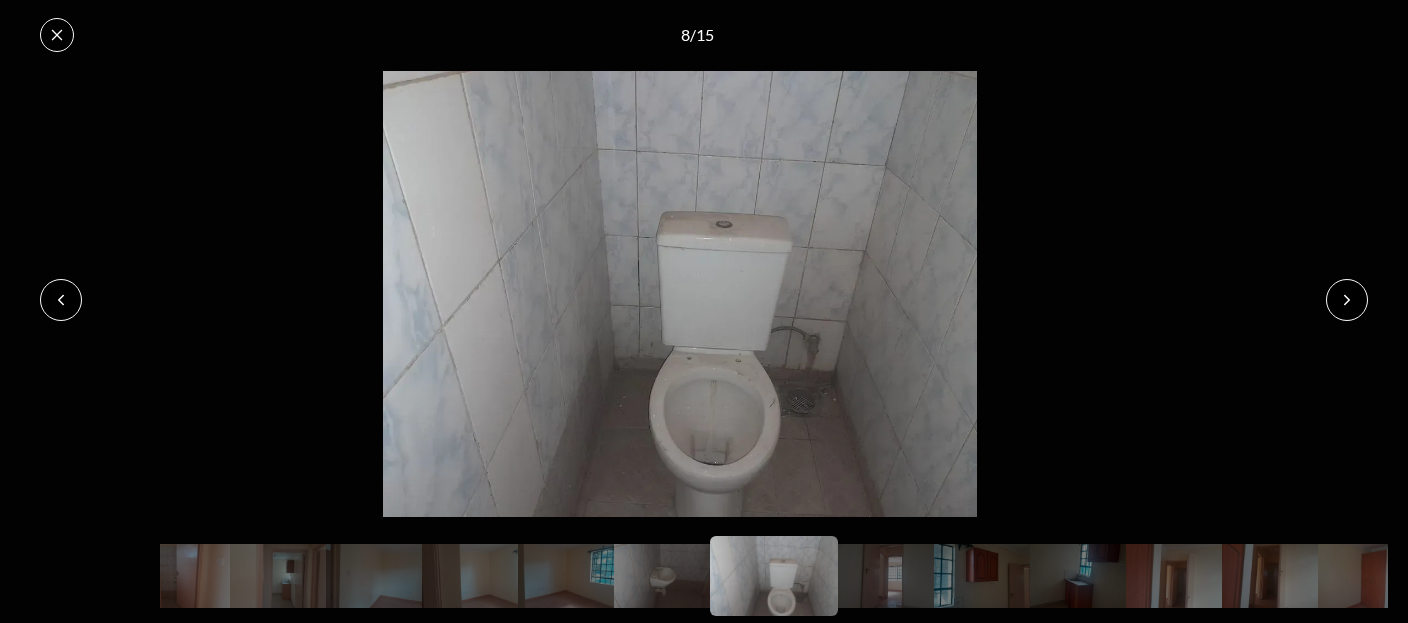 click 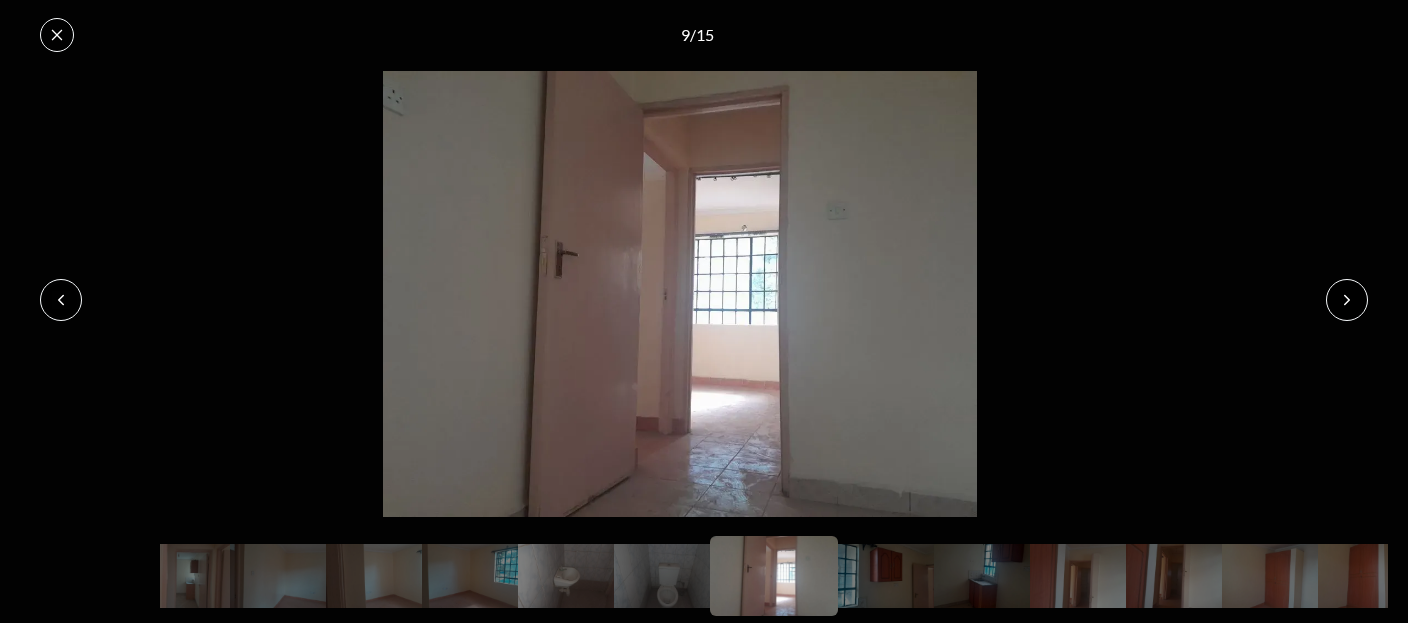 click 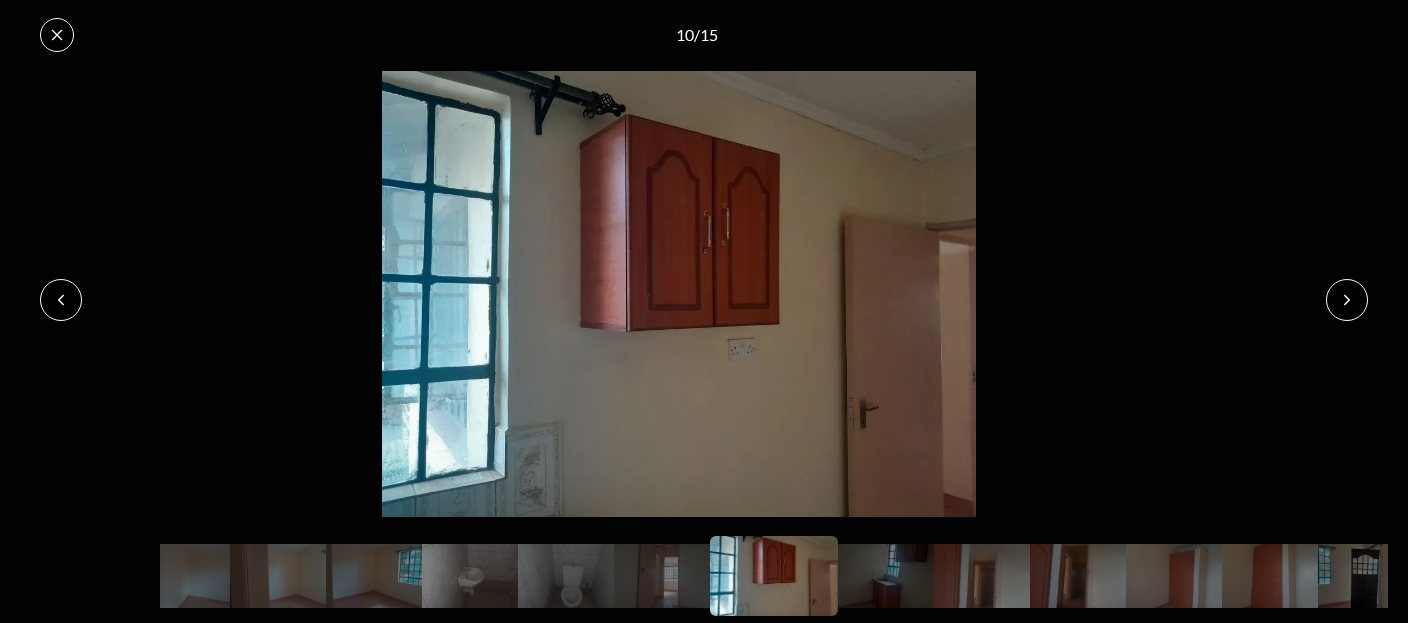 click 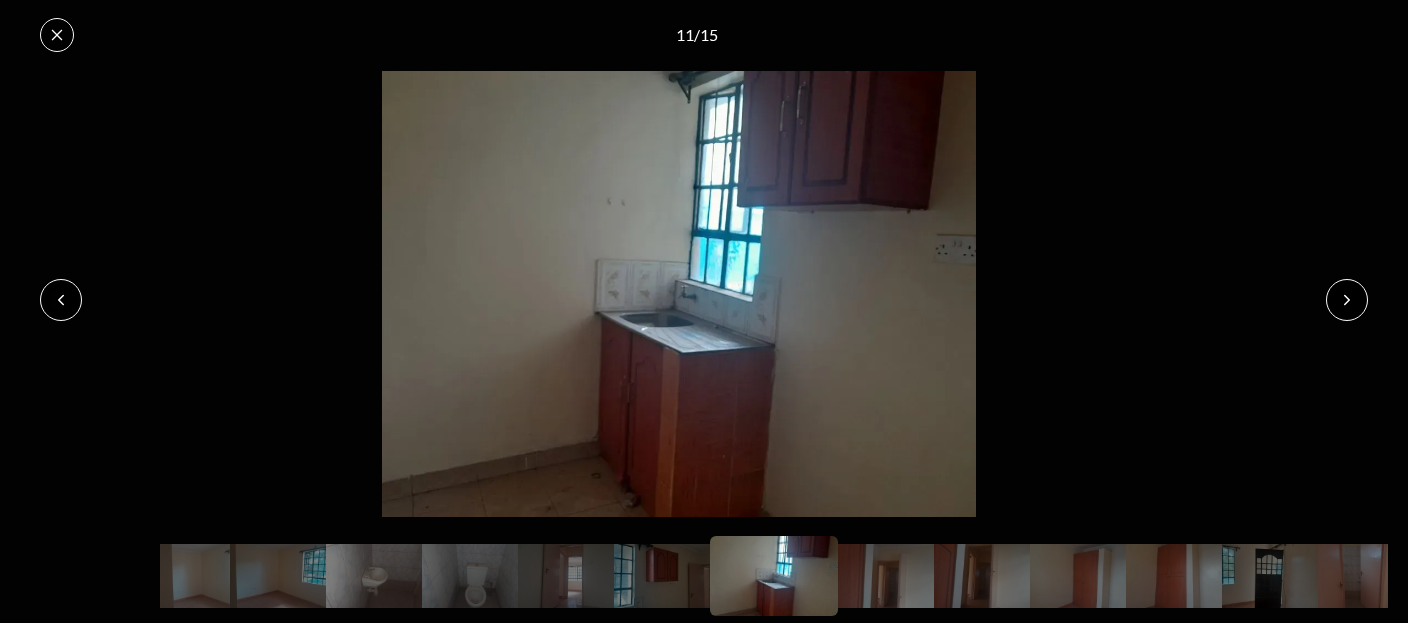 click 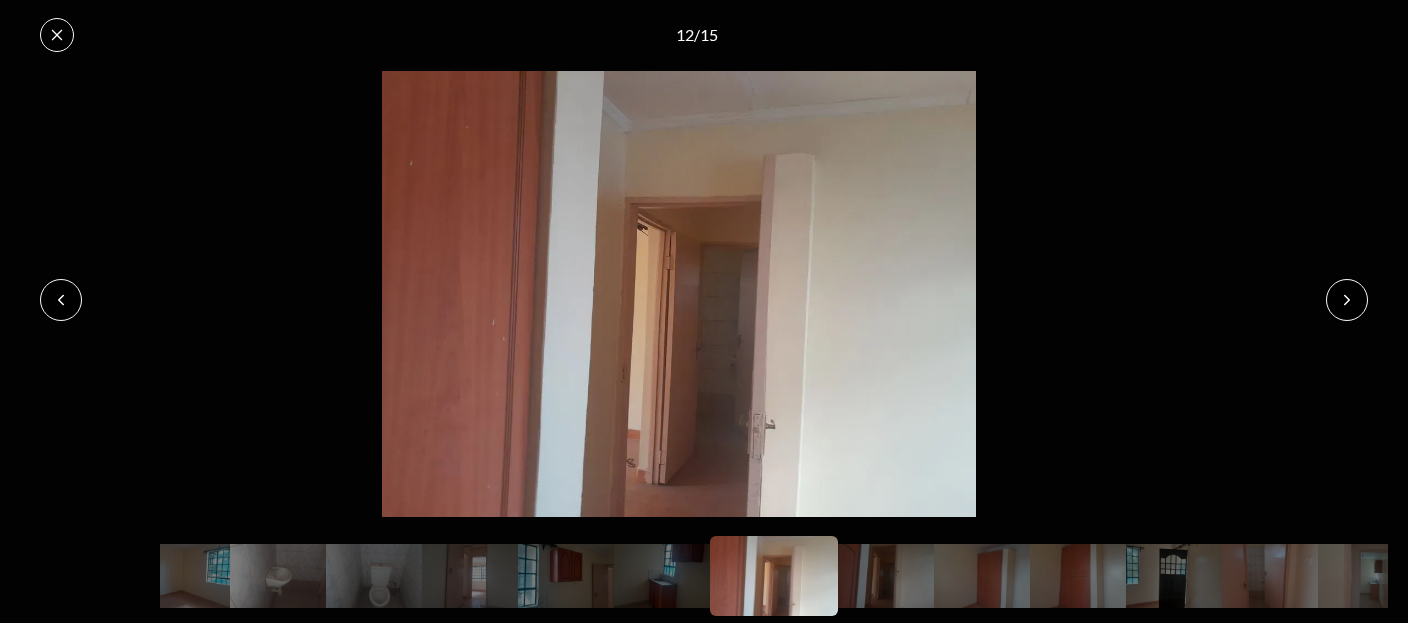 click 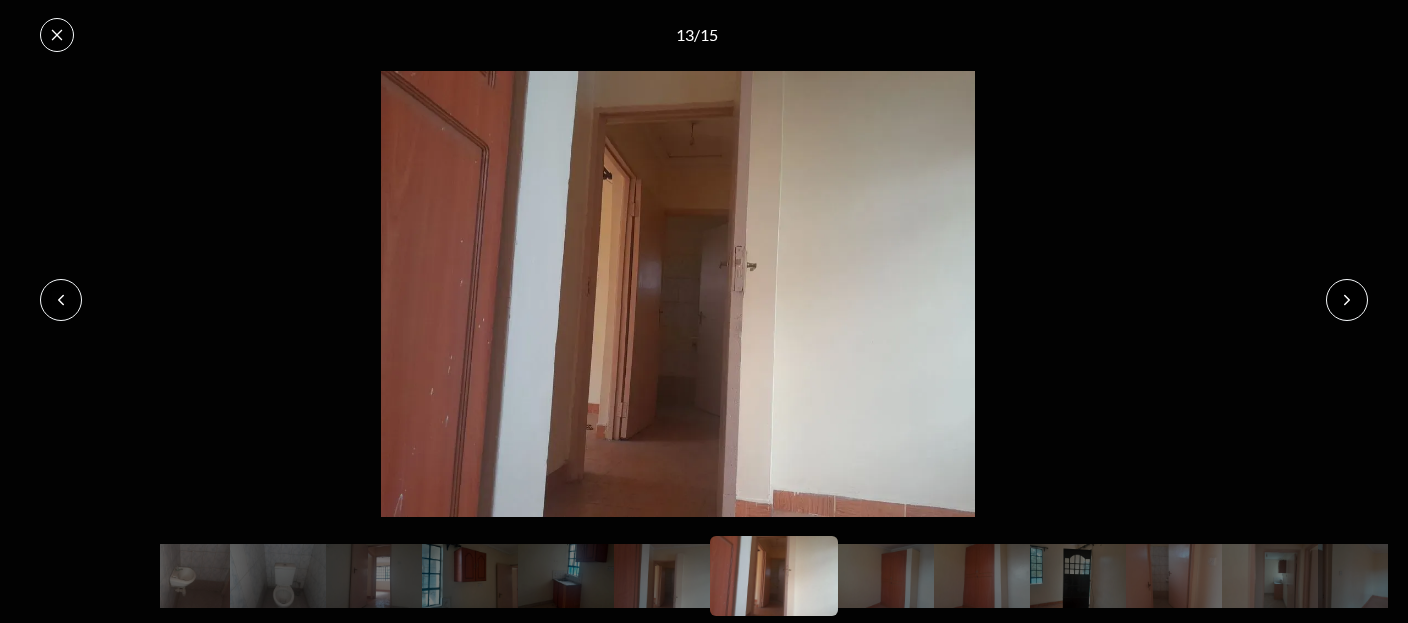 click 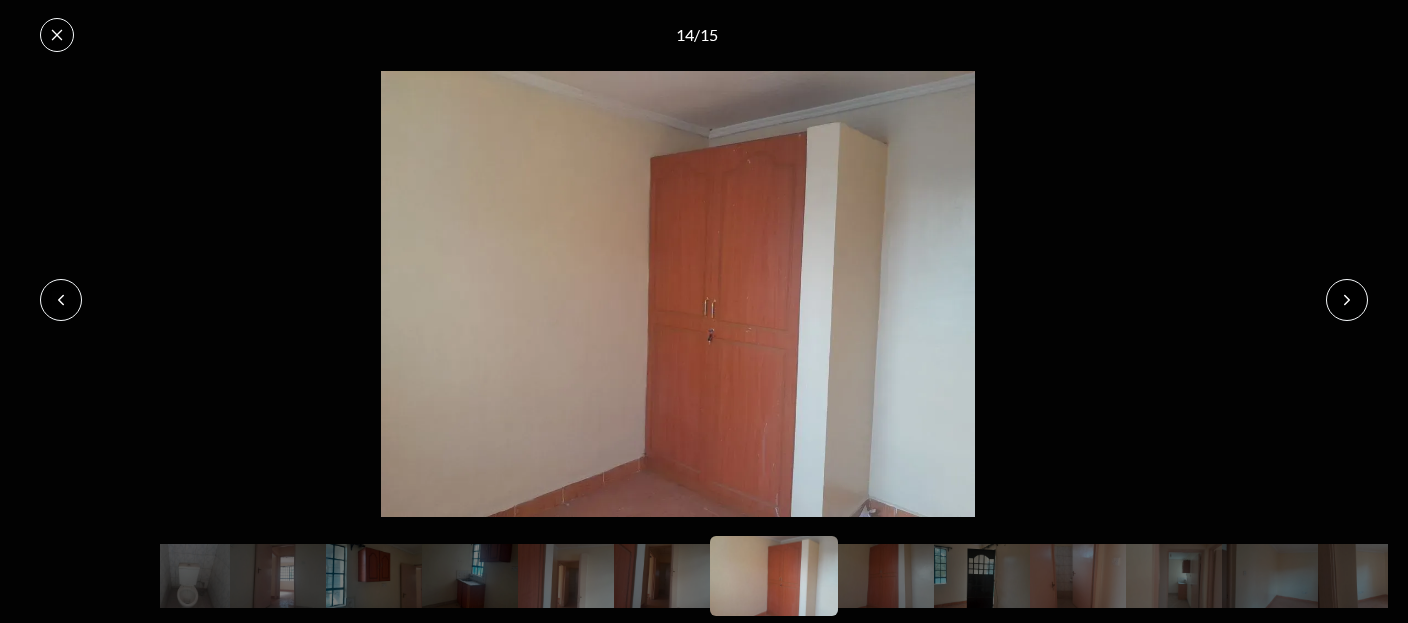 click 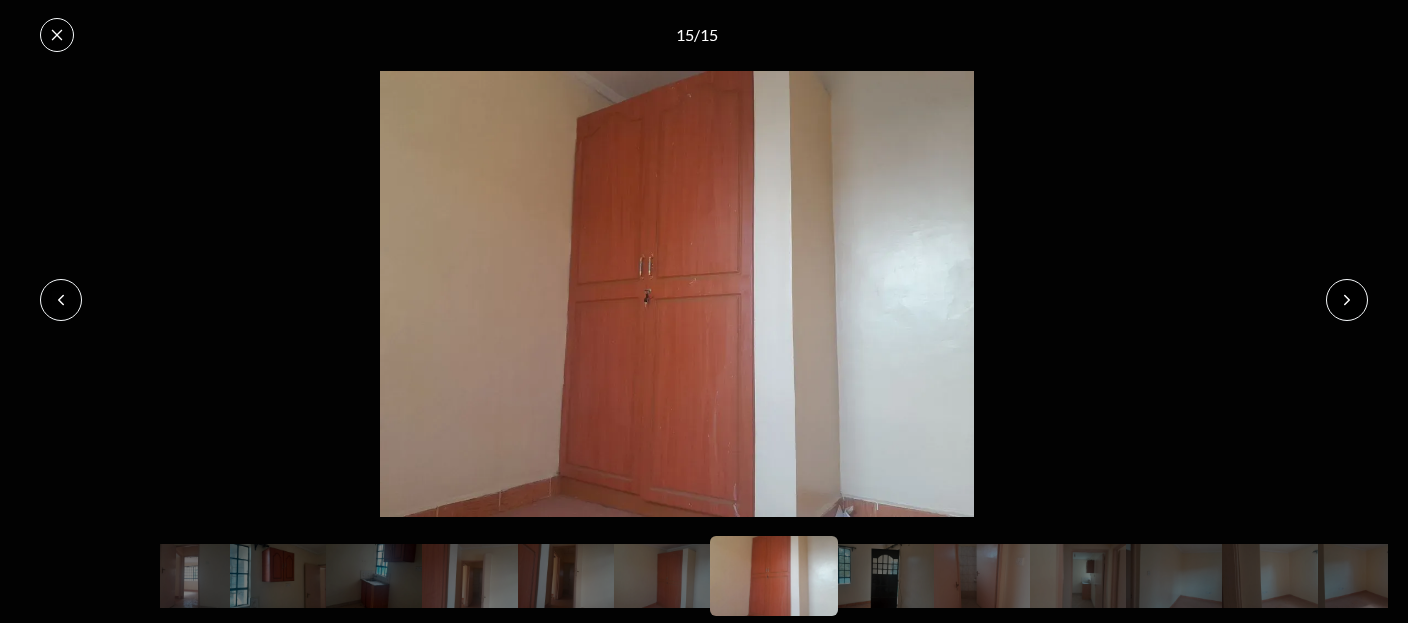 click 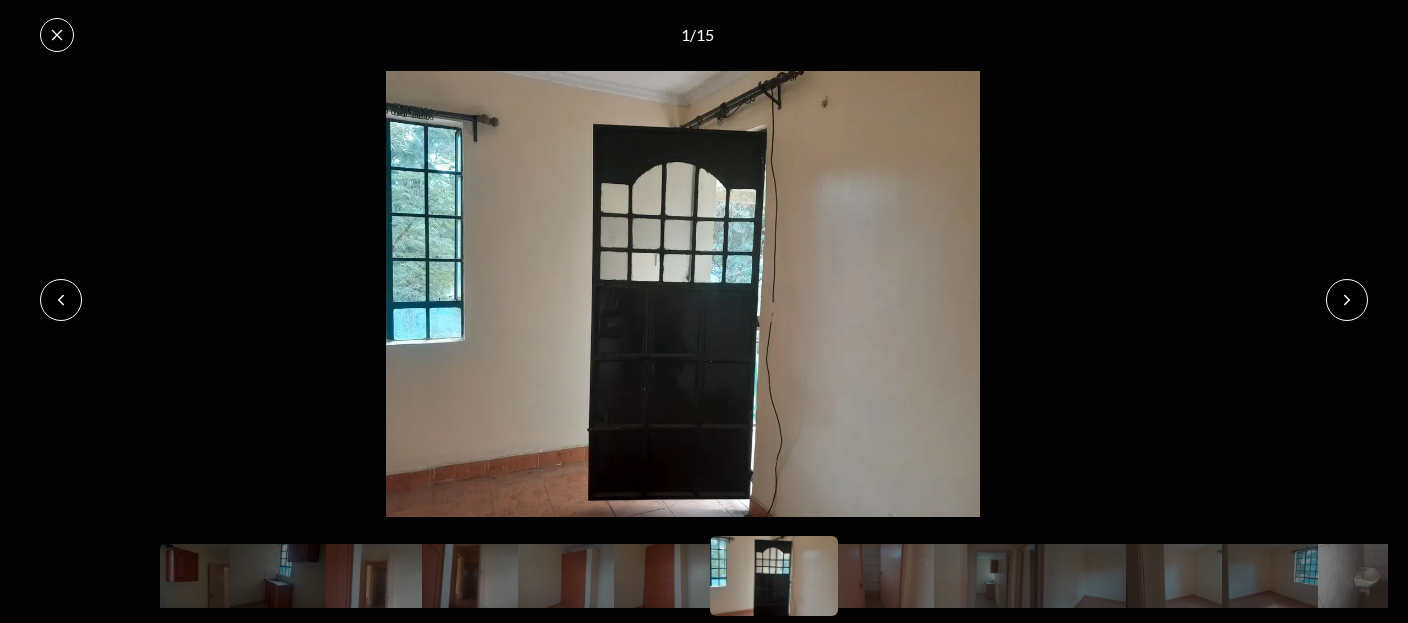 click 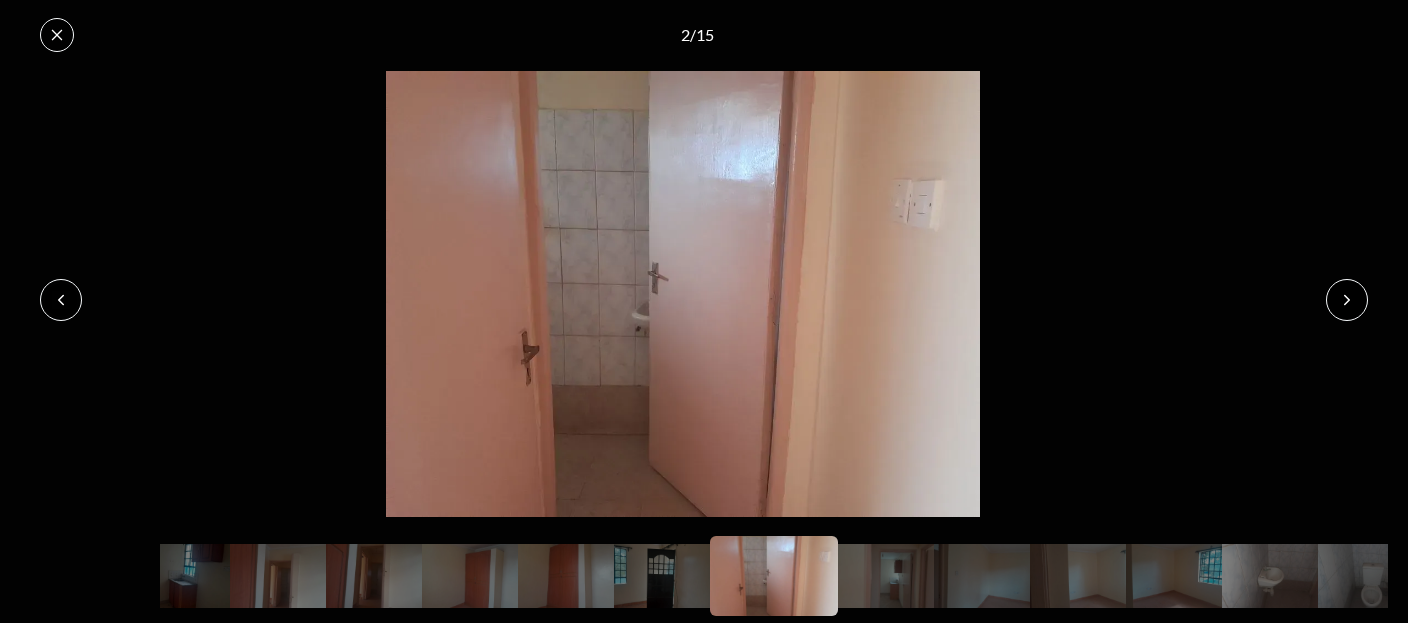 click 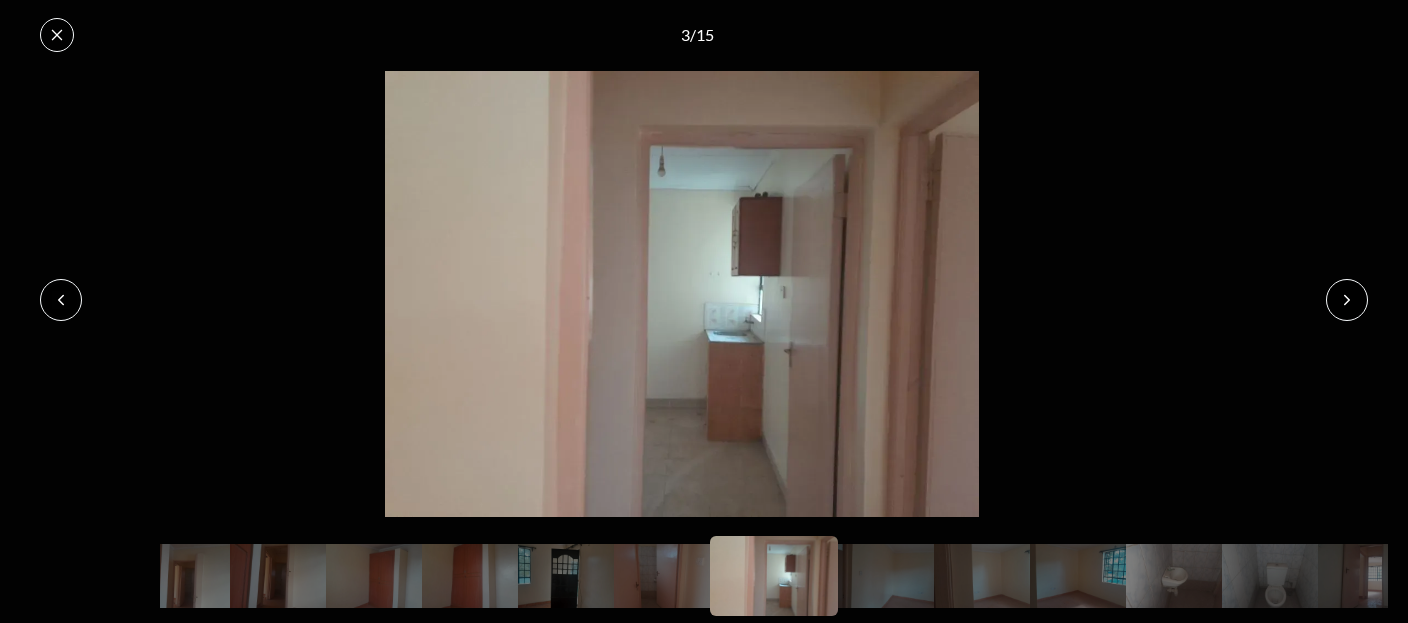 click 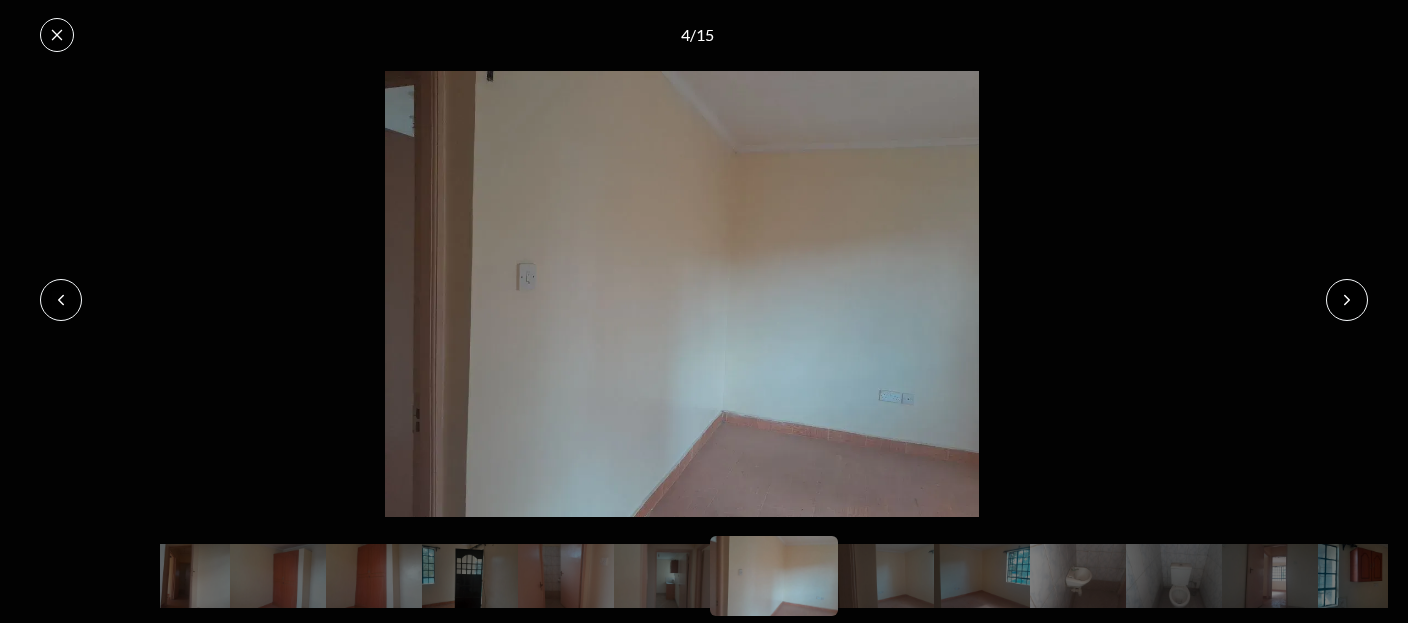 click 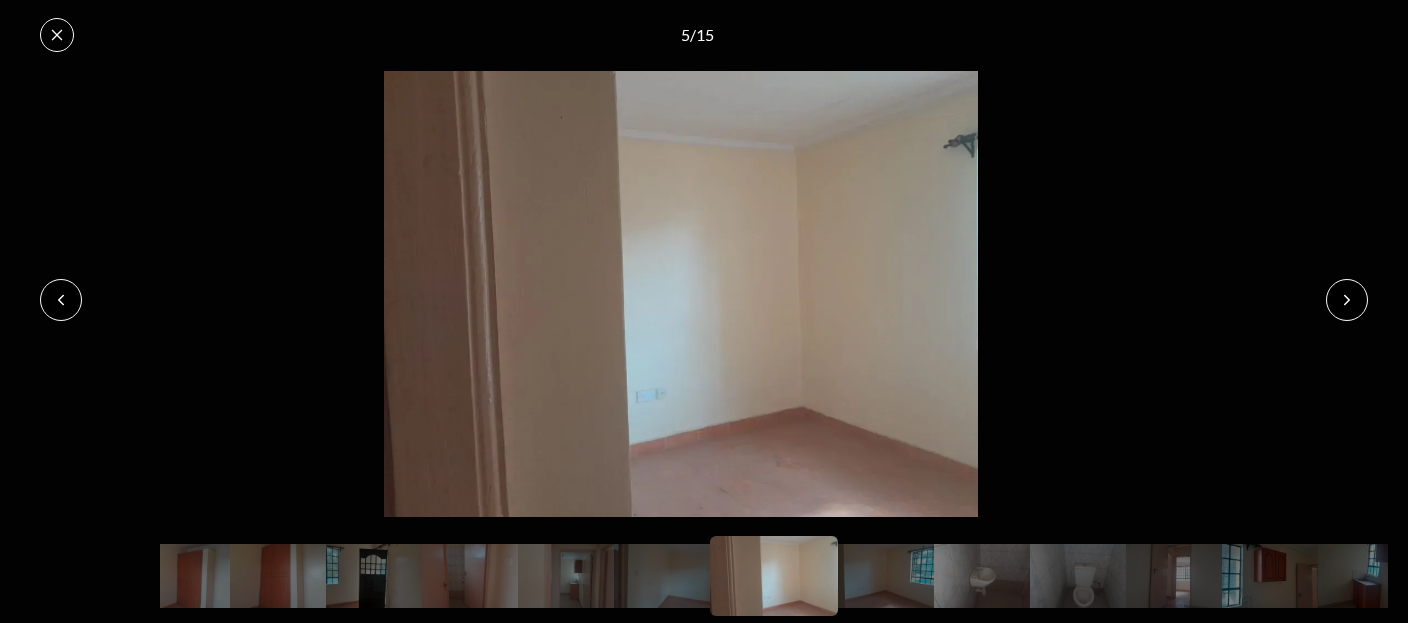 click 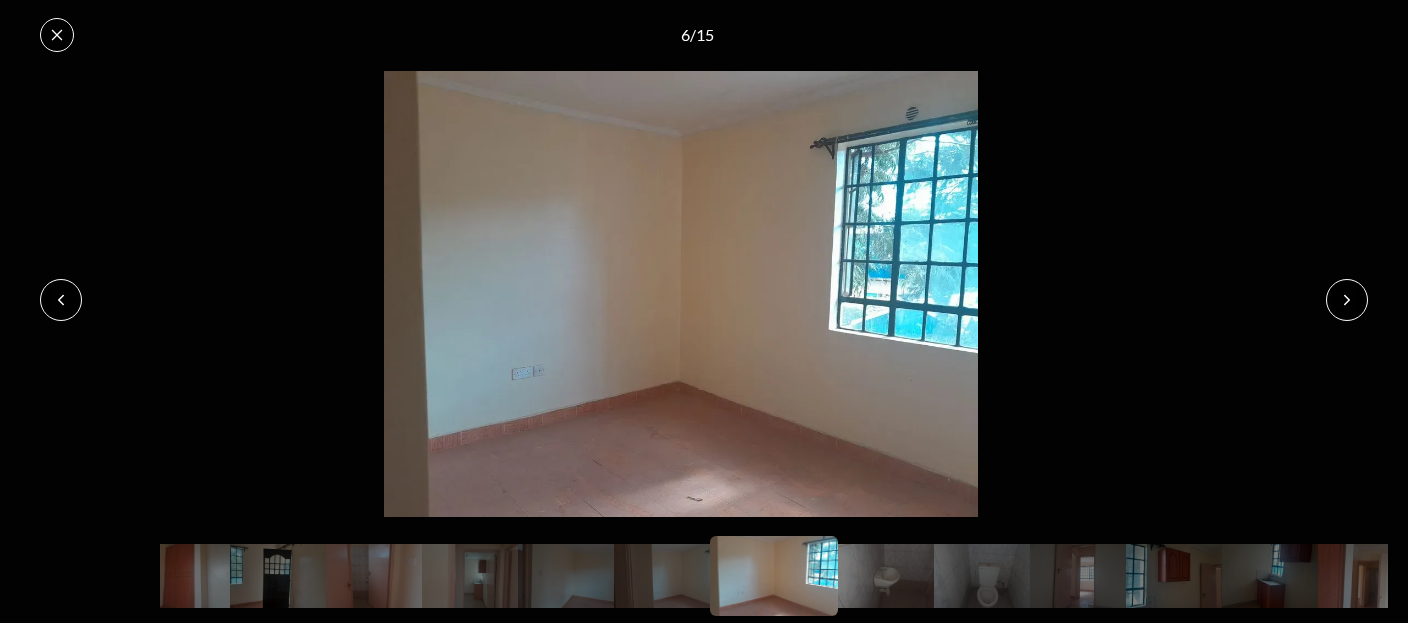 click at bounding box center (57, 35) 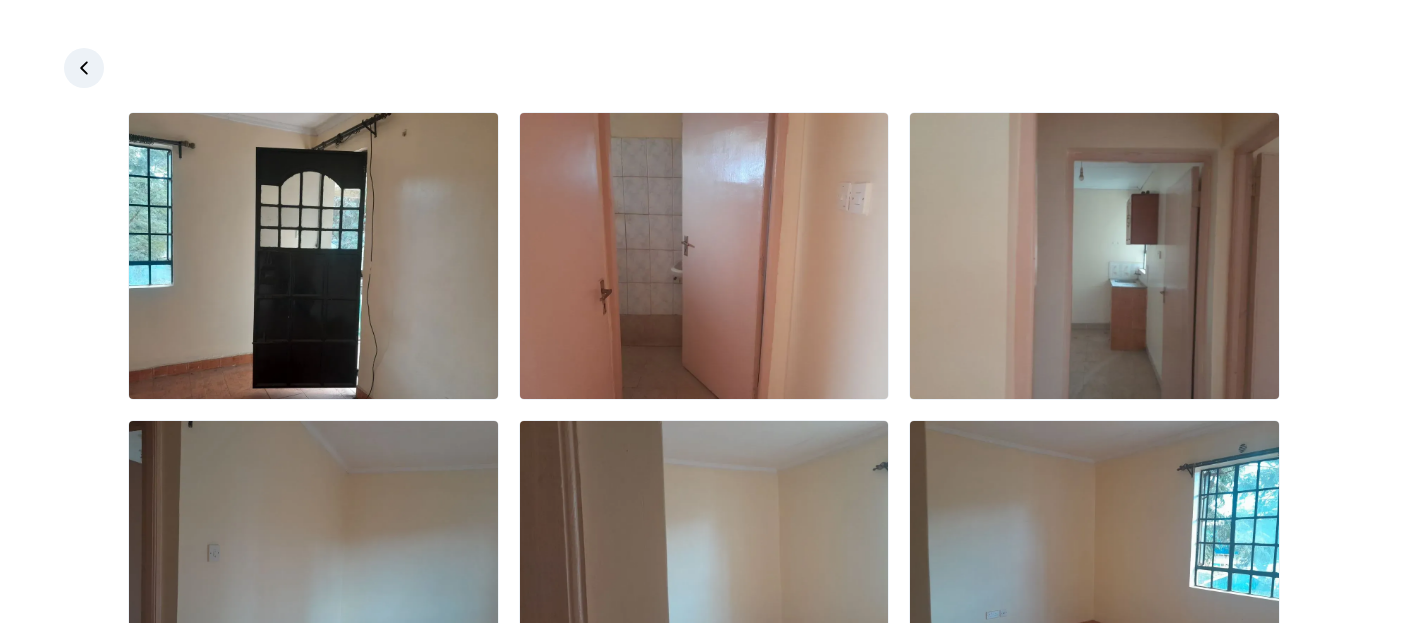 click 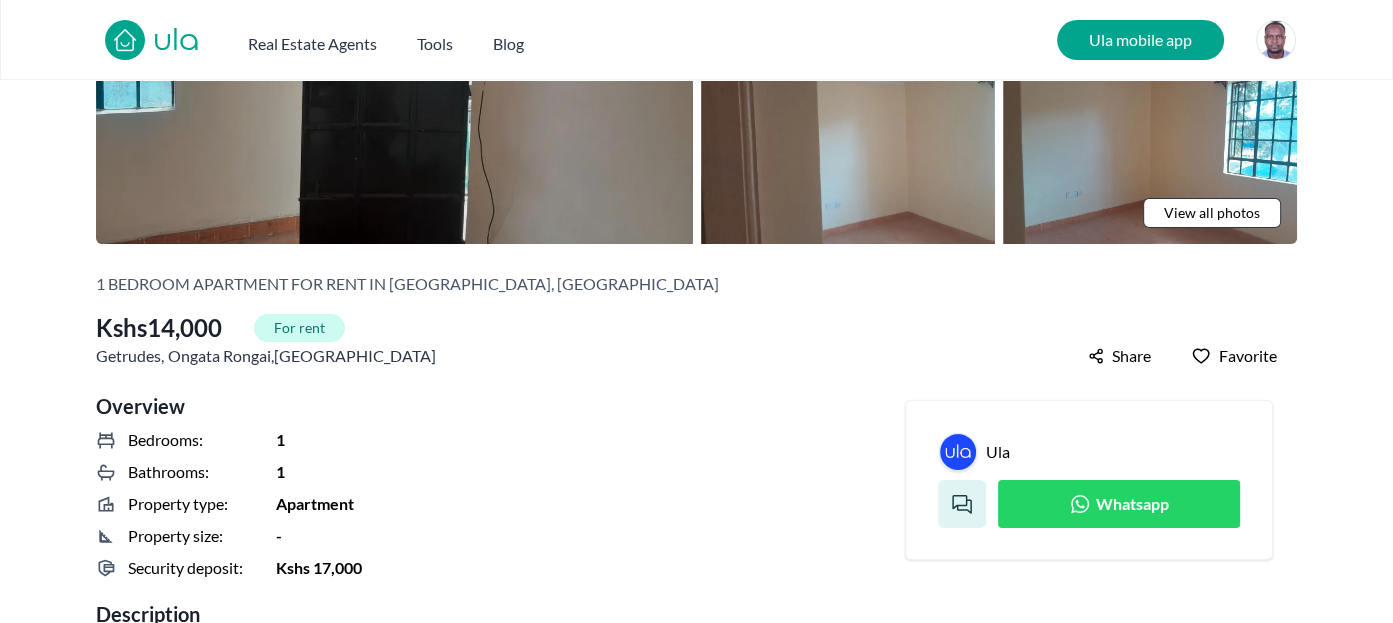 scroll, scrollTop: 255, scrollLeft: 0, axis: vertical 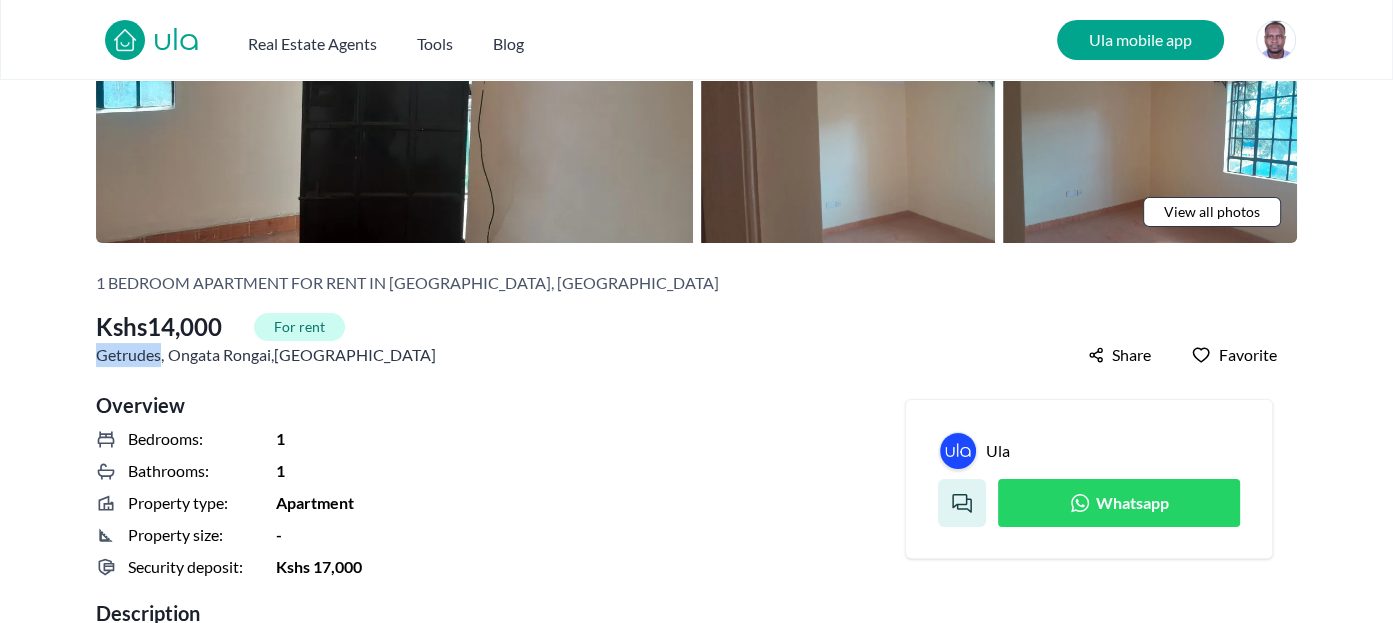drag, startPoint x: 100, startPoint y: 354, endPoint x: 163, endPoint y: 352, distance: 63.03174 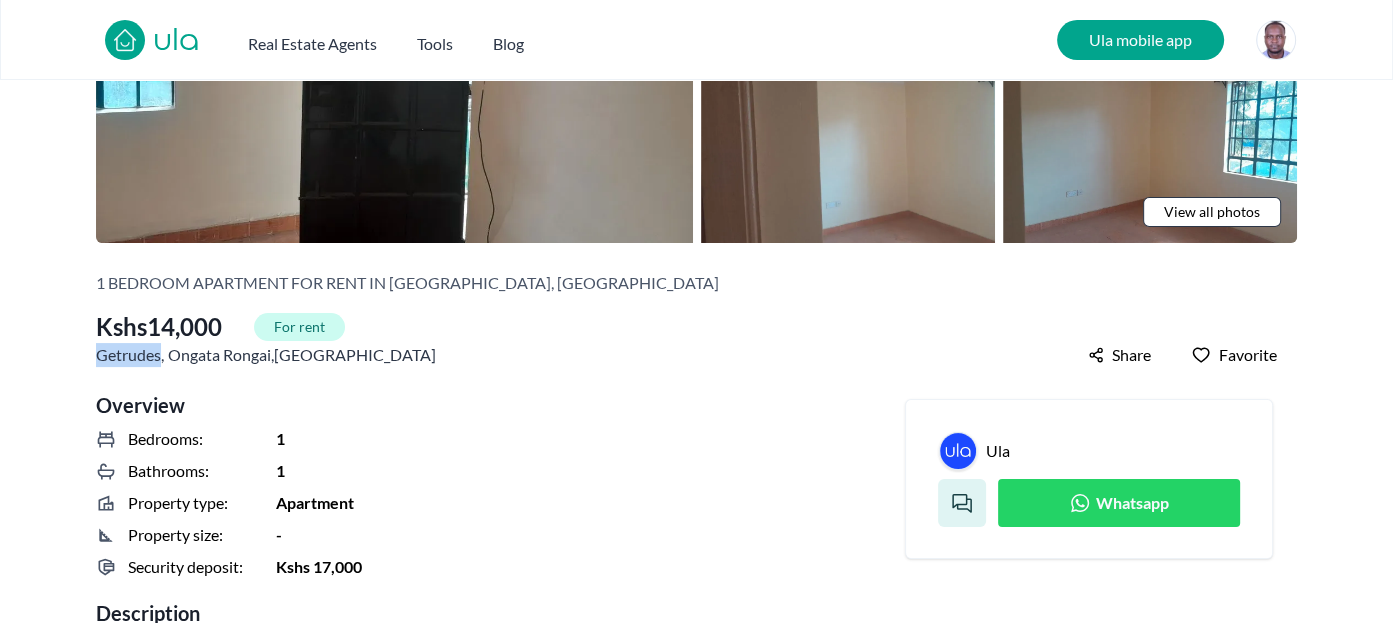 click on "Getrudes ,     Ongata Rongai ,  Kajiado County" at bounding box center (266, 355) 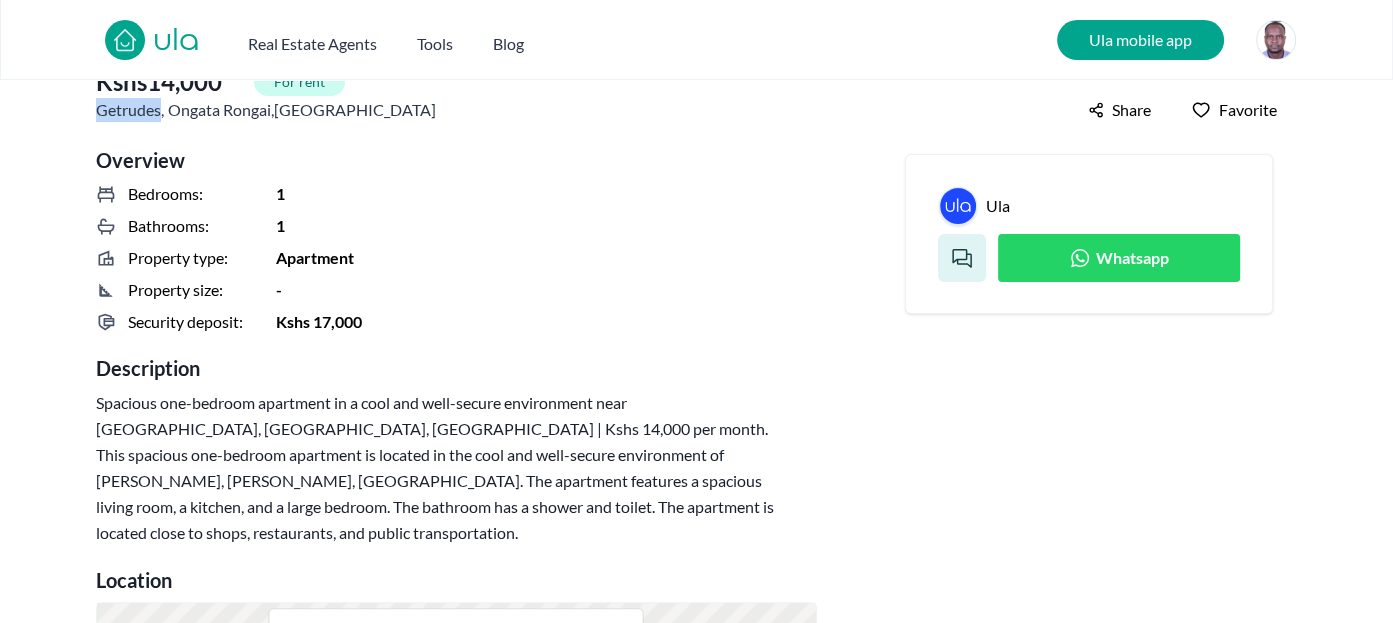 scroll, scrollTop: 491, scrollLeft: 0, axis: vertical 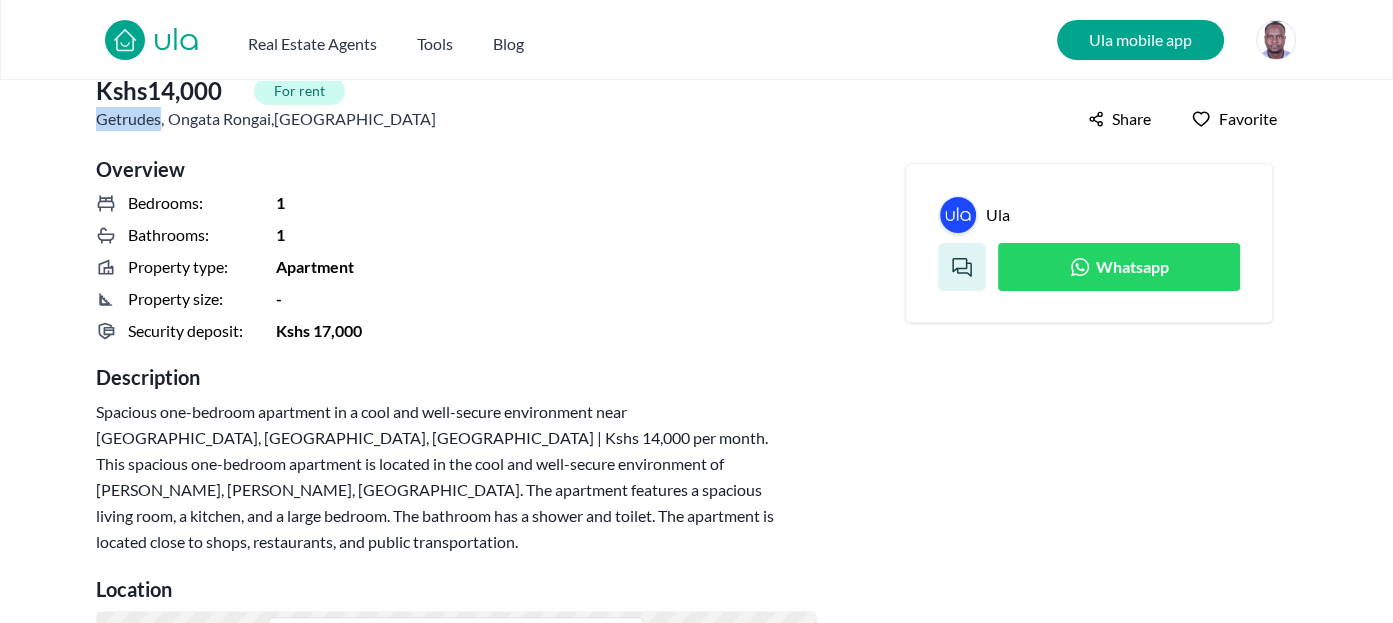 click 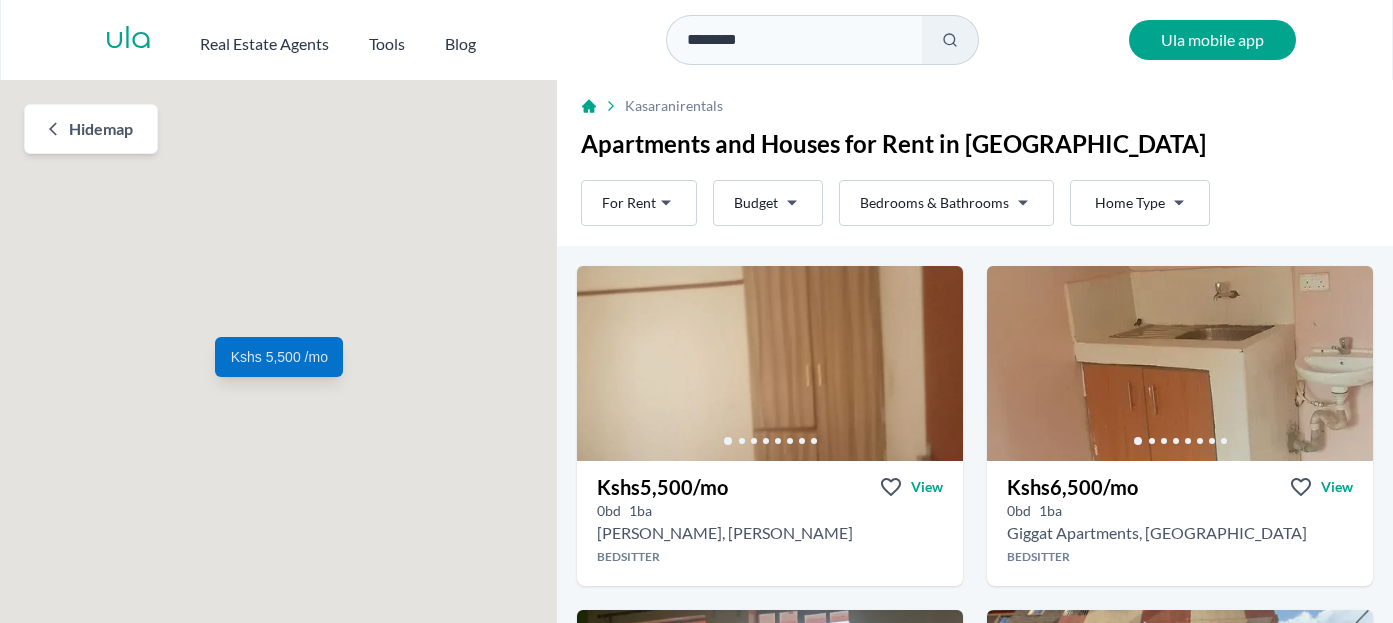 scroll, scrollTop: 0, scrollLeft: 0, axis: both 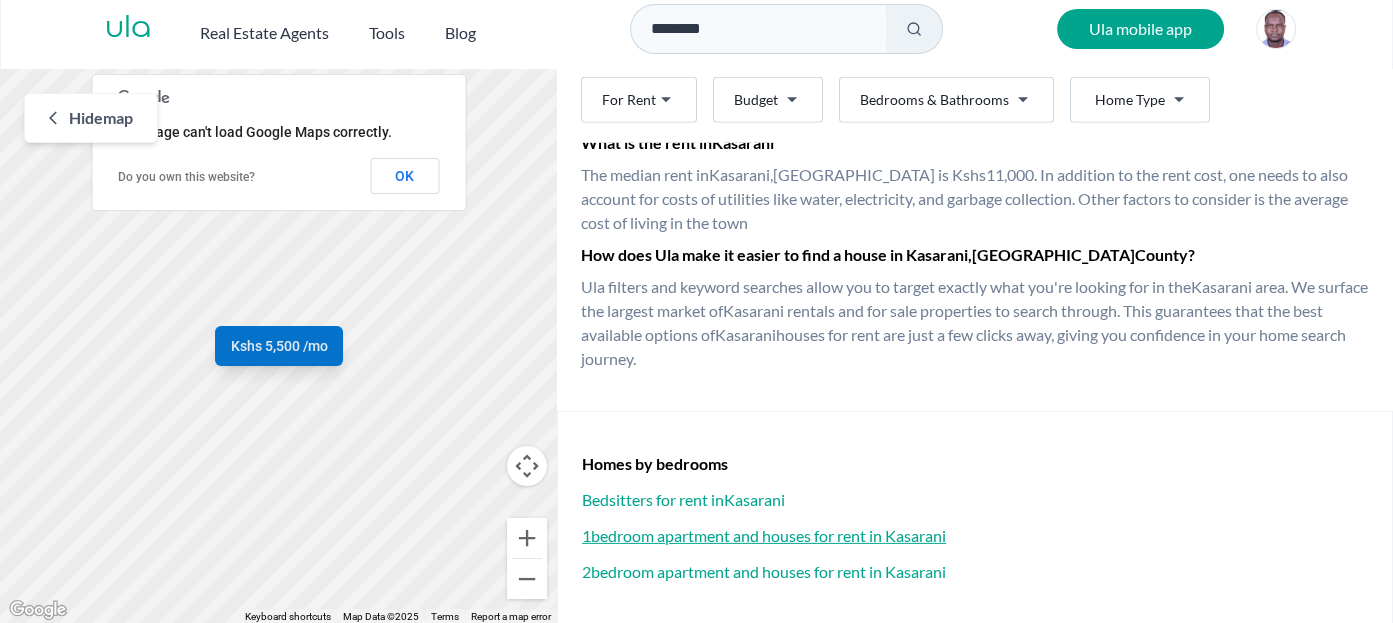 click on "1  bedroom apartment and houses for rent in   [GEOGRAPHIC_DATA]" at bounding box center (975, 536) 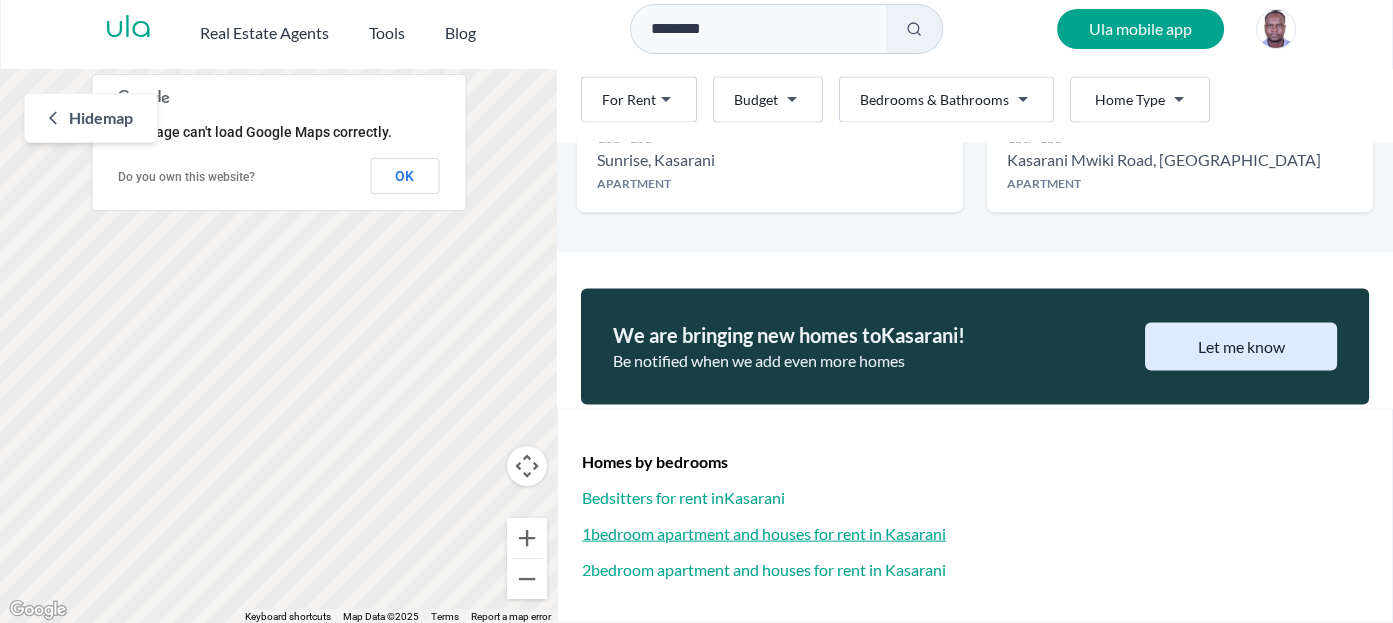 scroll, scrollTop: 0, scrollLeft: 0, axis: both 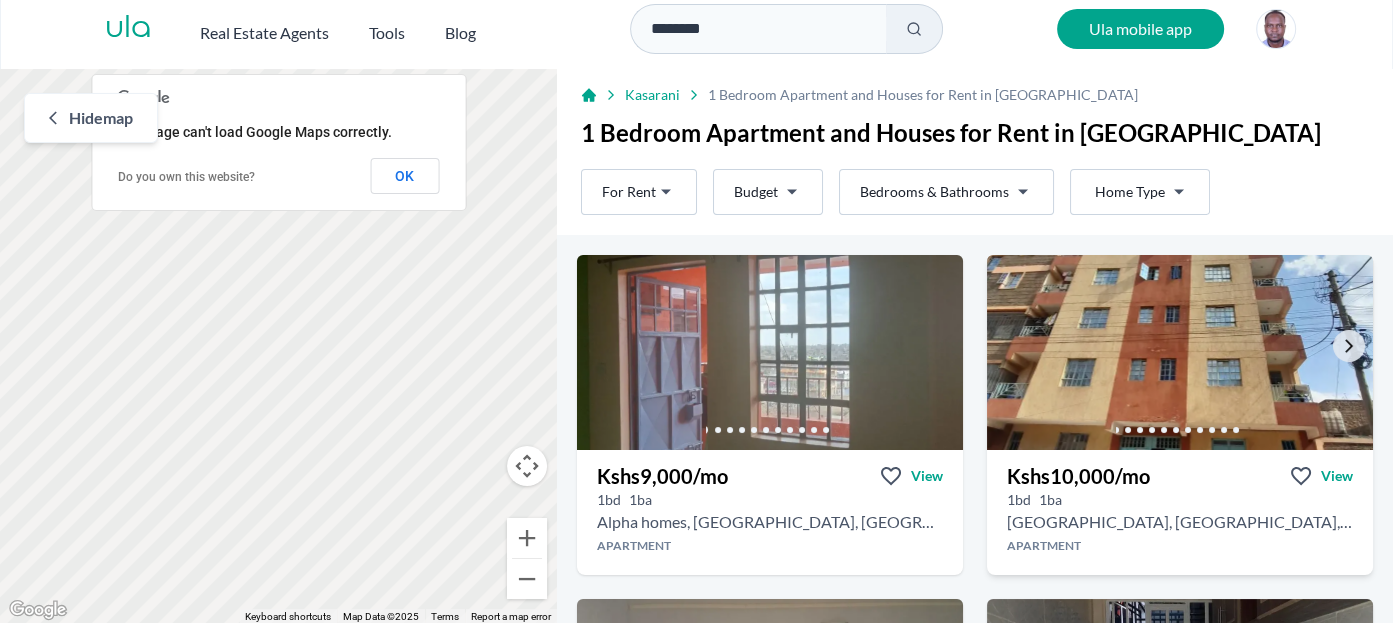 click at bounding box center [1179, 352] 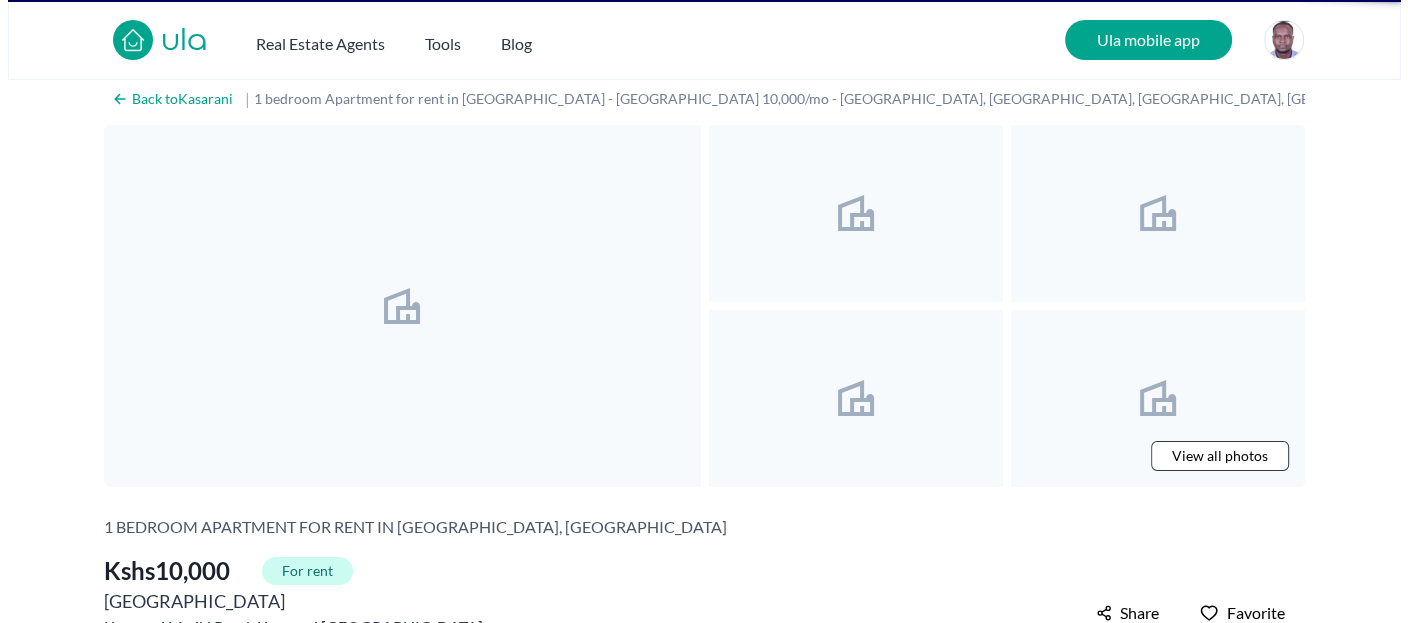 scroll, scrollTop: 0, scrollLeft: 0, axis: both 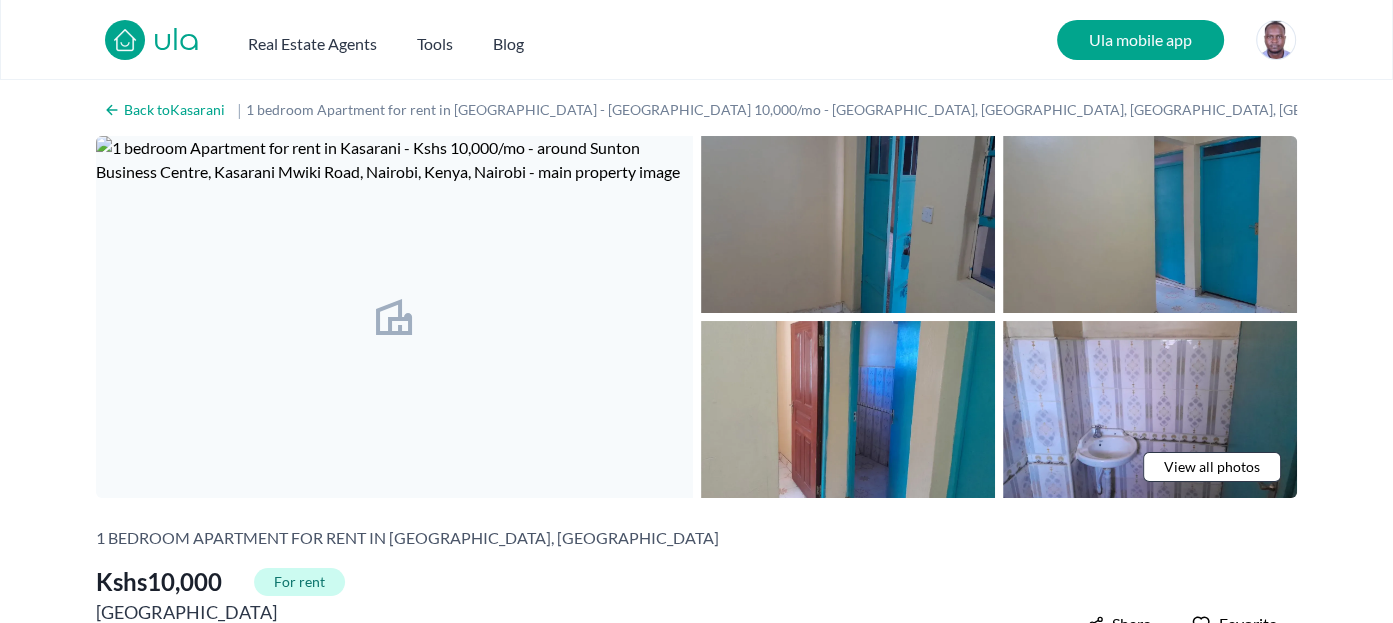 click at bounding box center [848, 224] 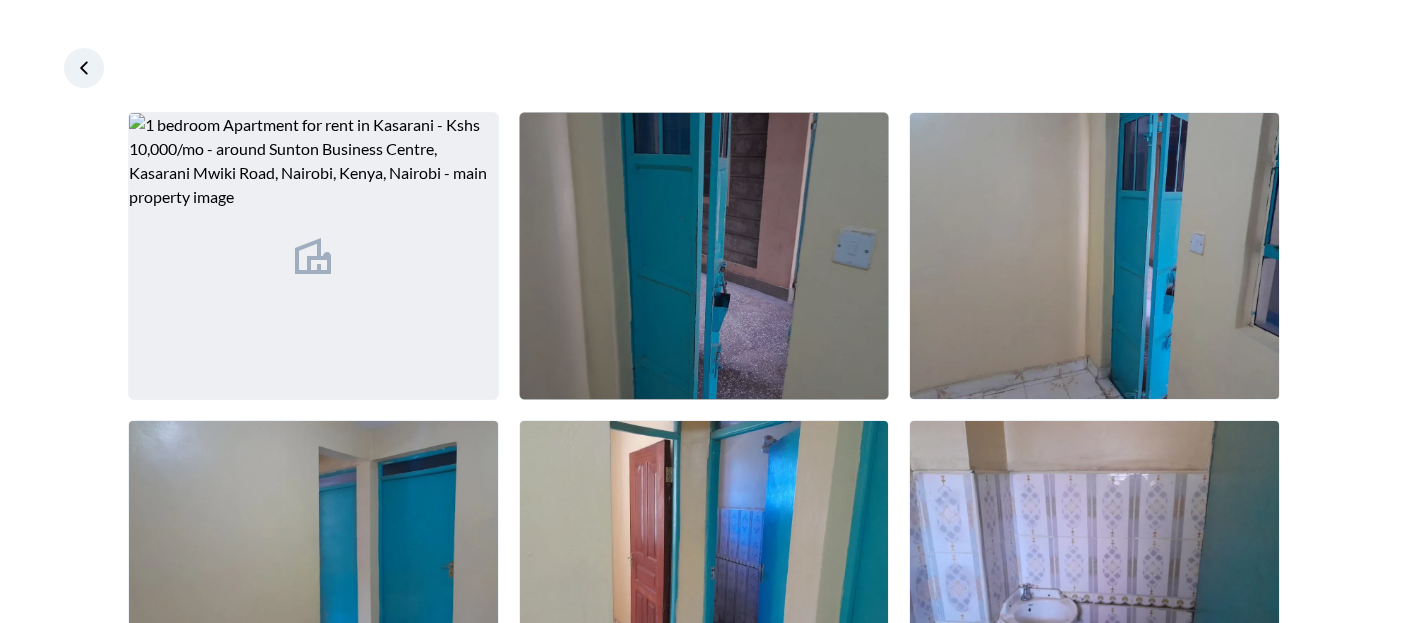 click at bounding box center (704, 256) 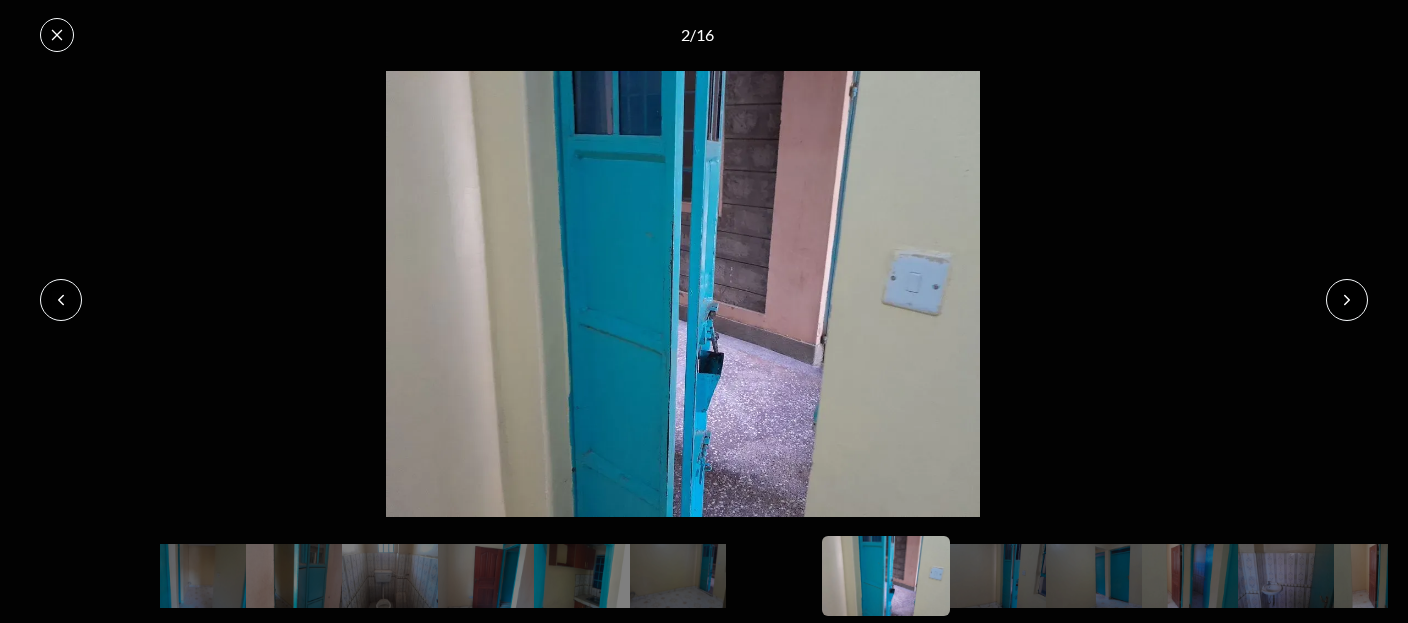 click 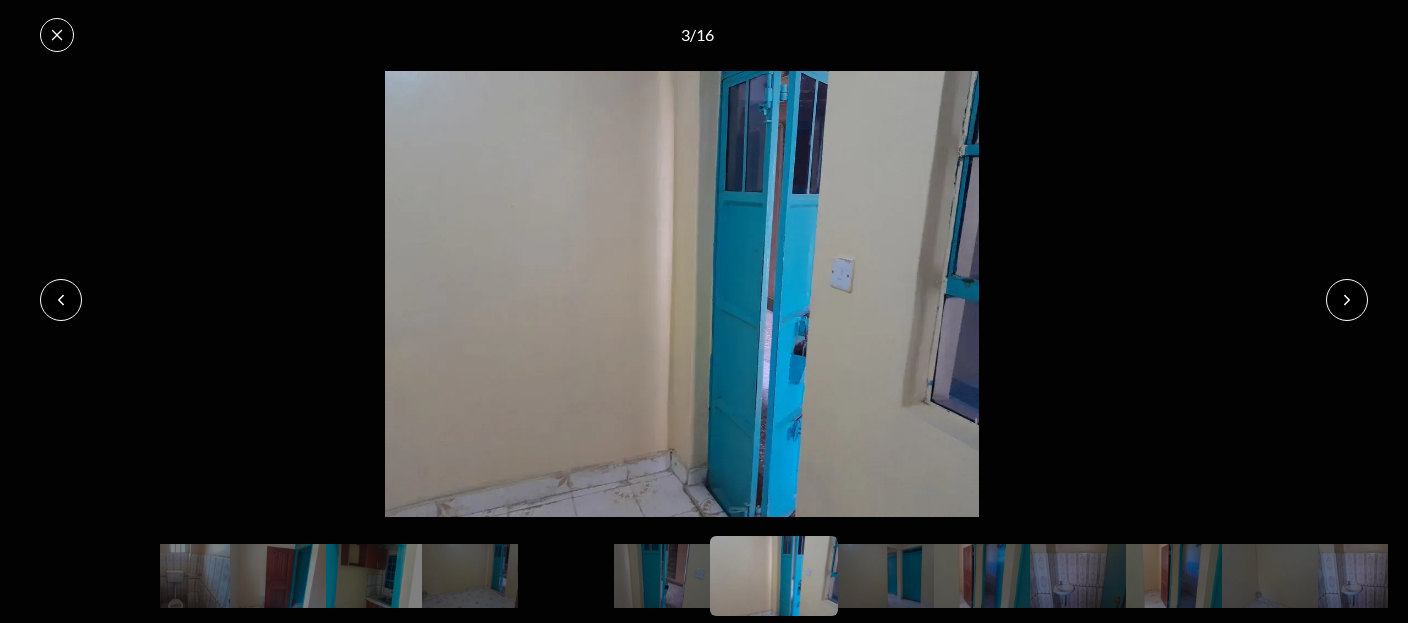 click 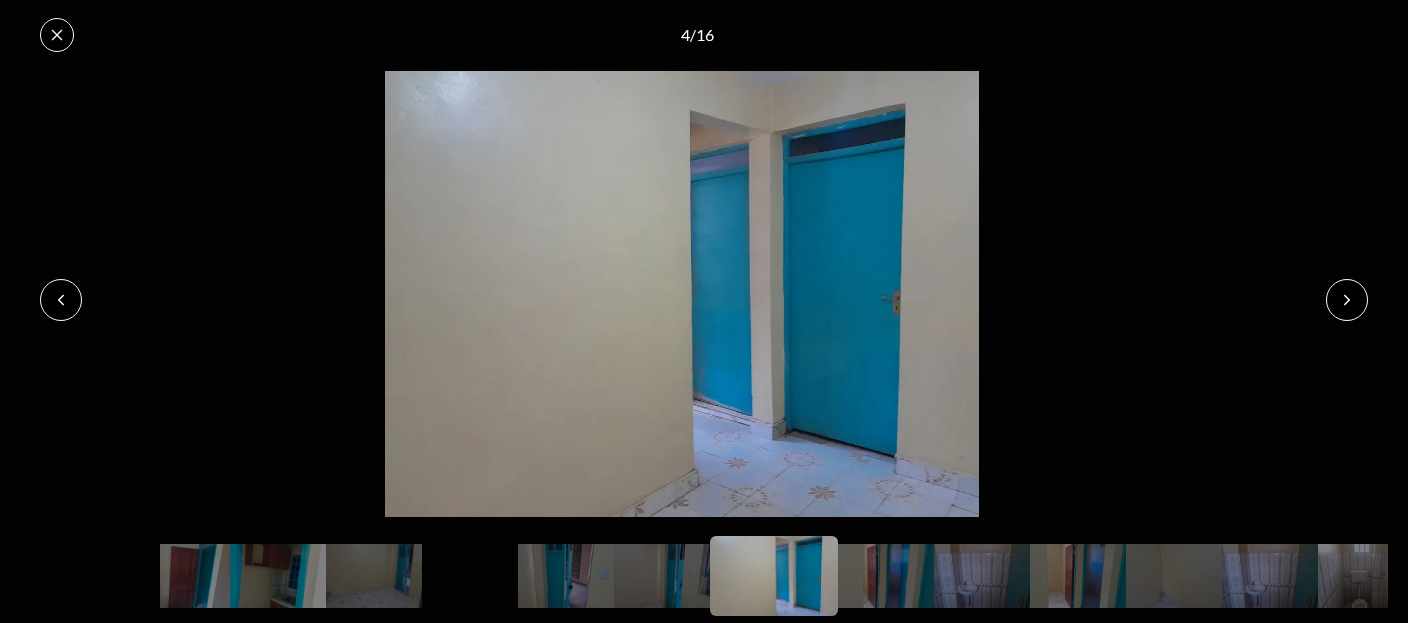 click 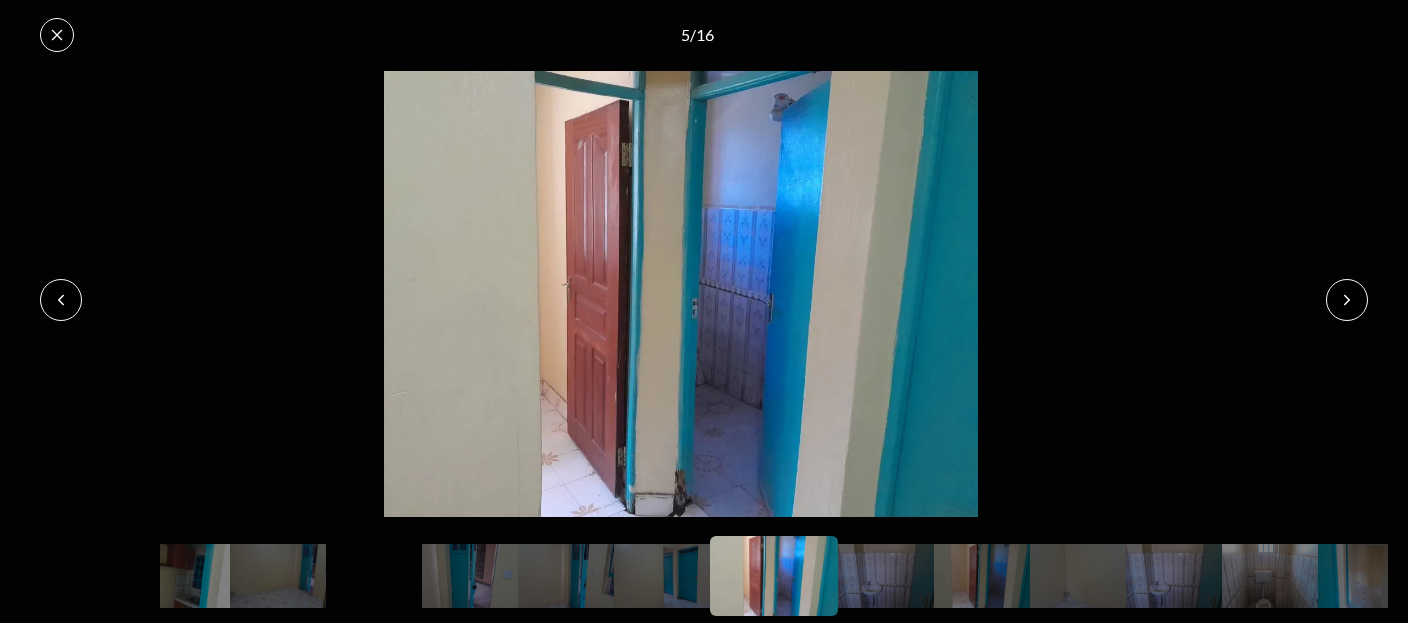 click 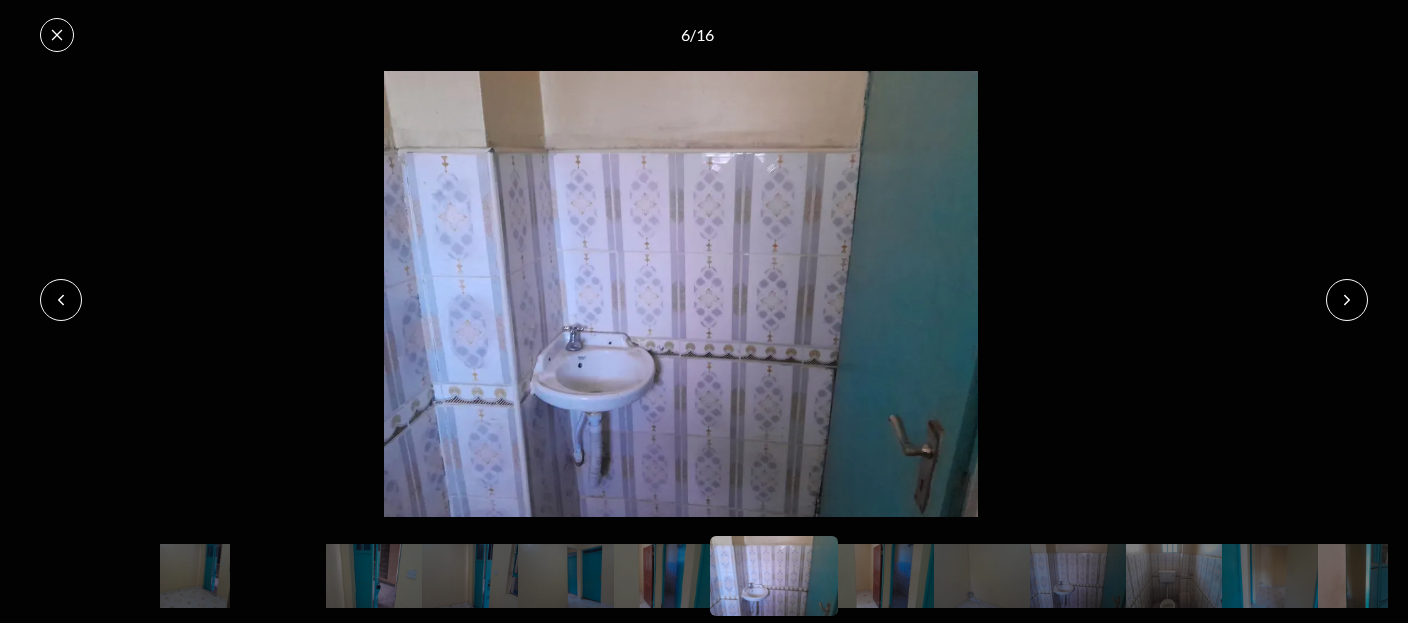click 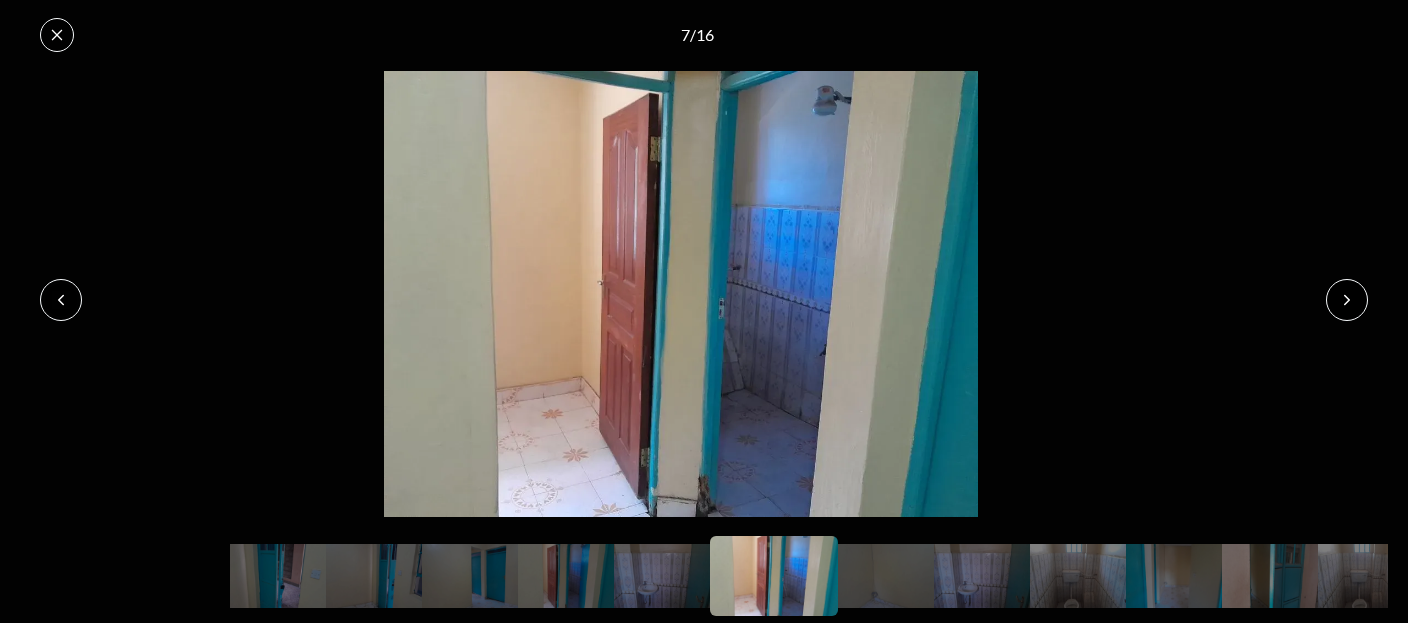 click 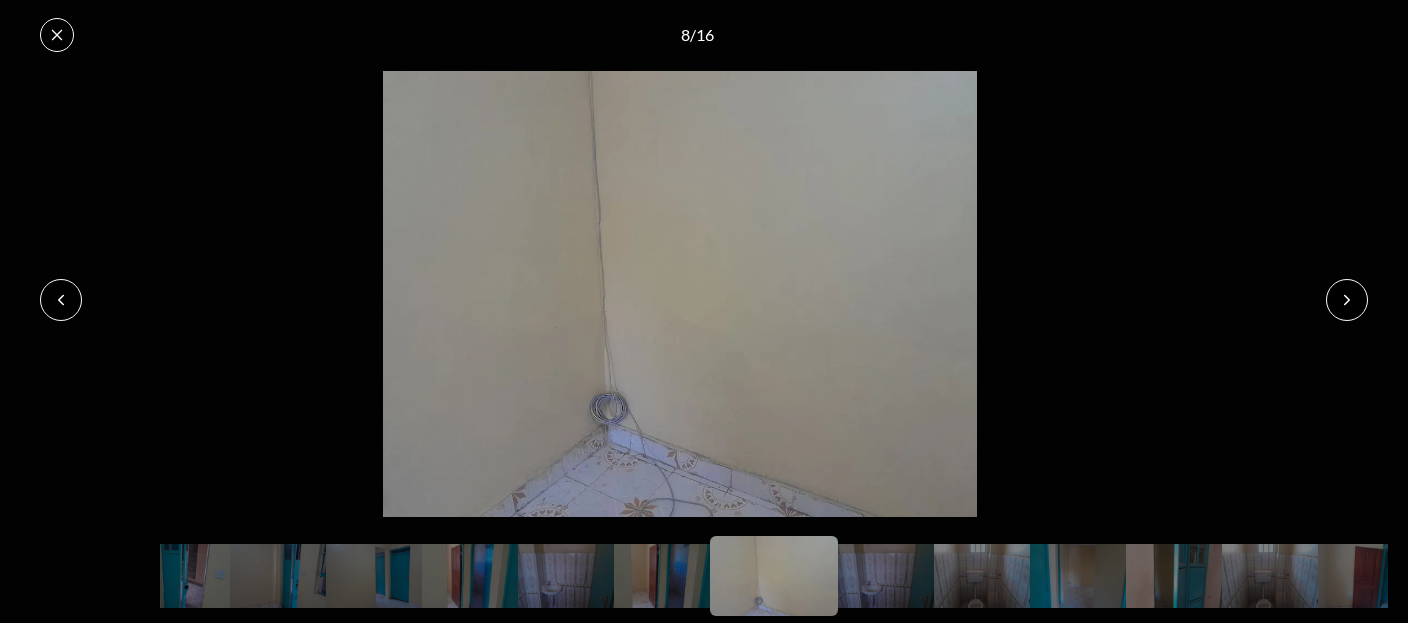 click 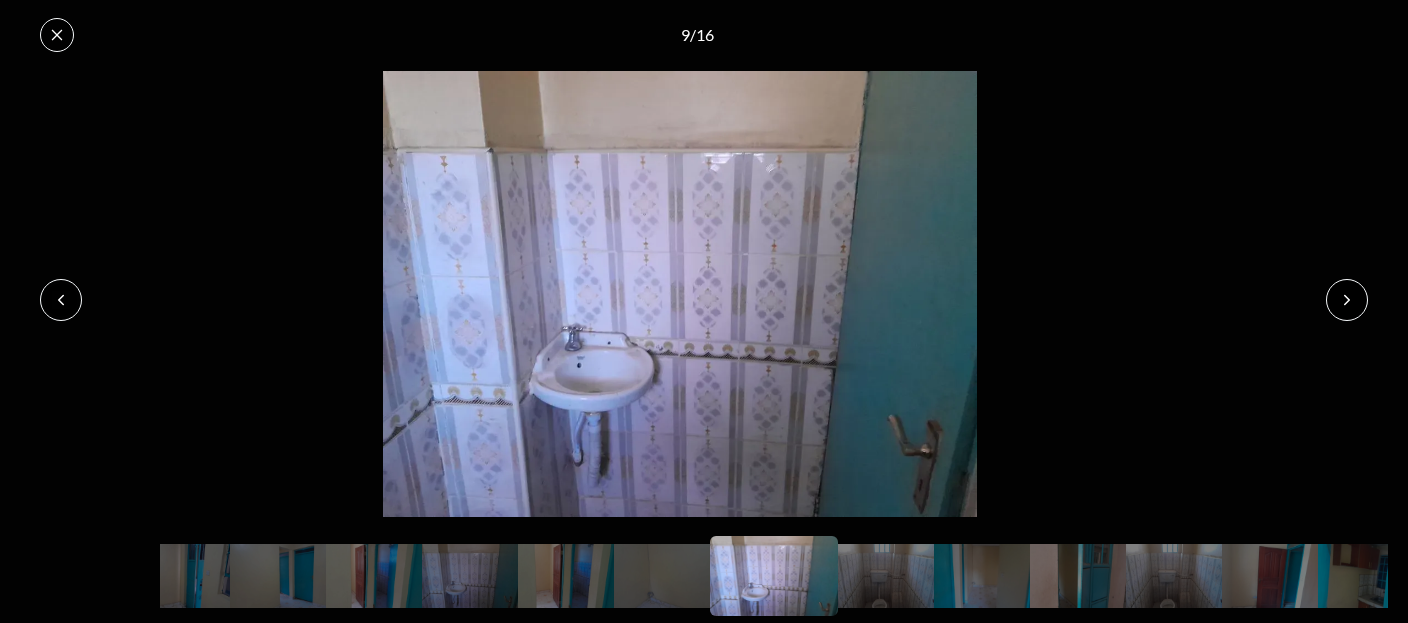 click 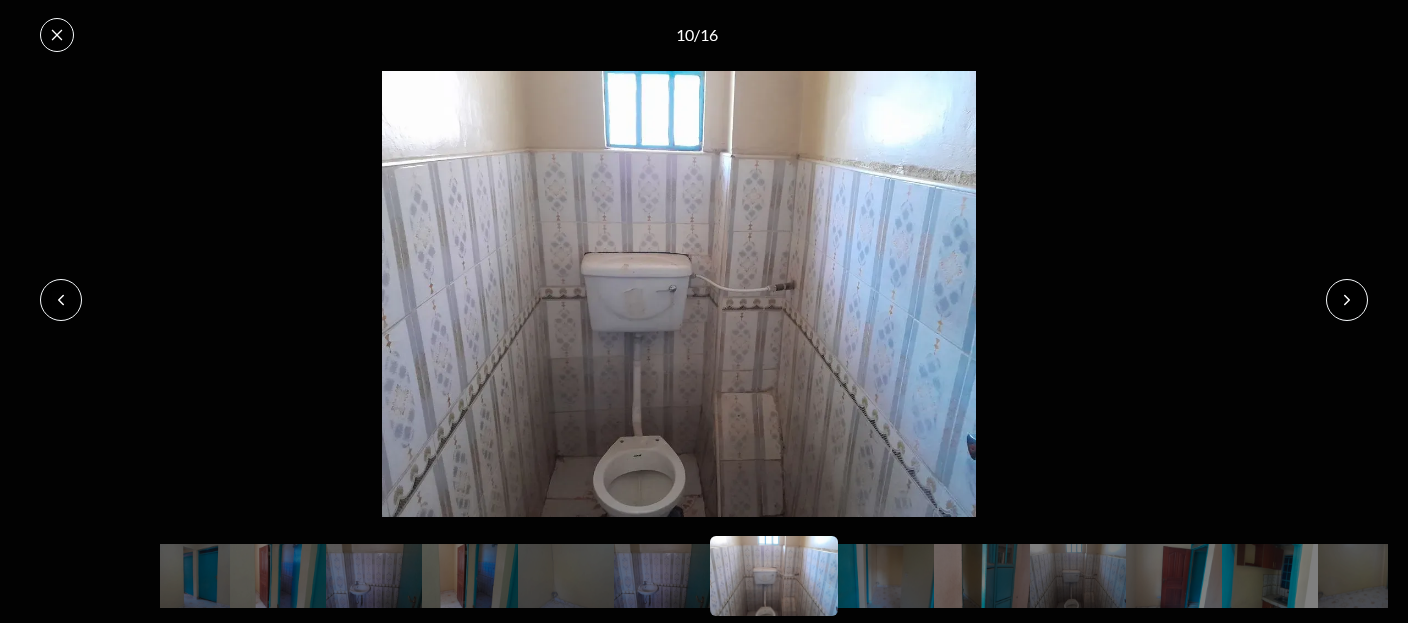 click 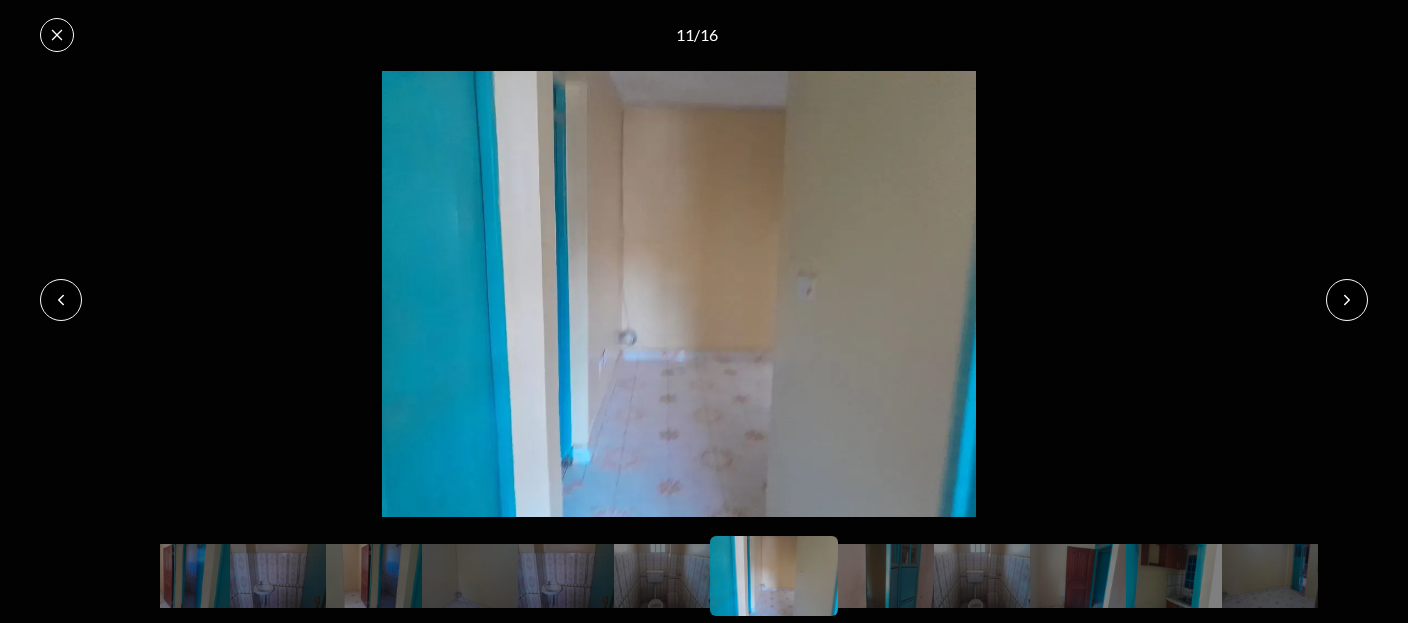 click 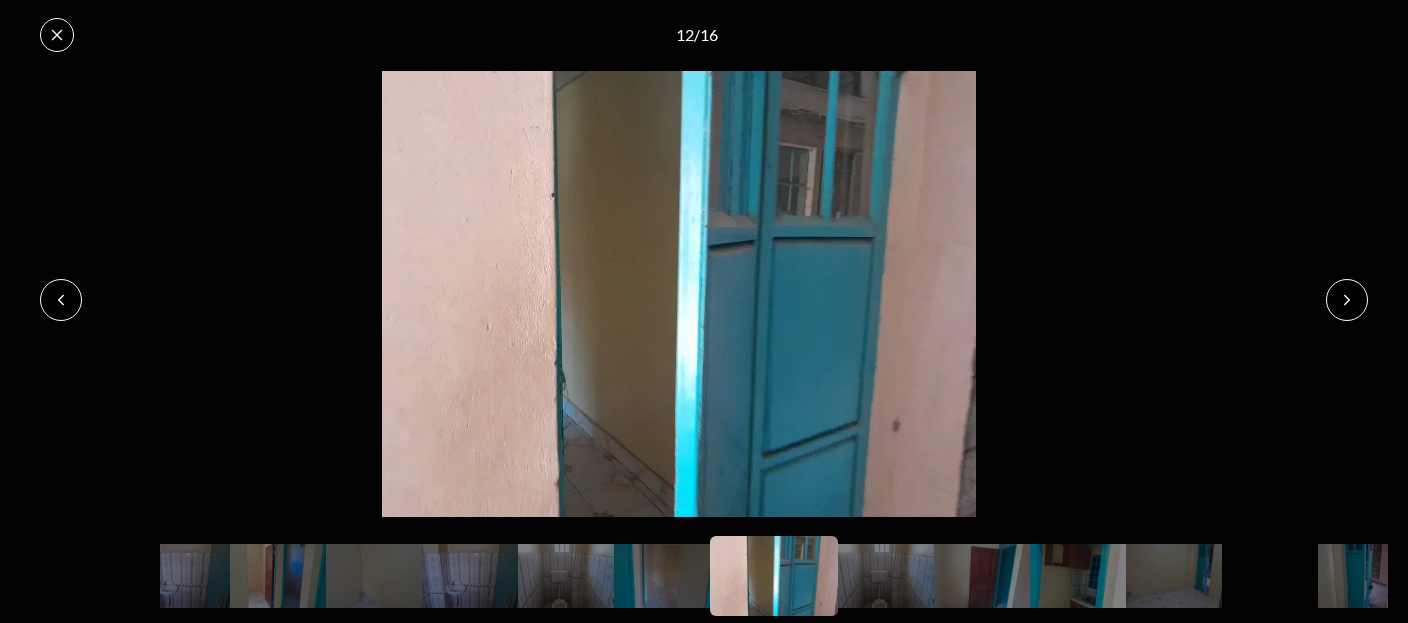 click 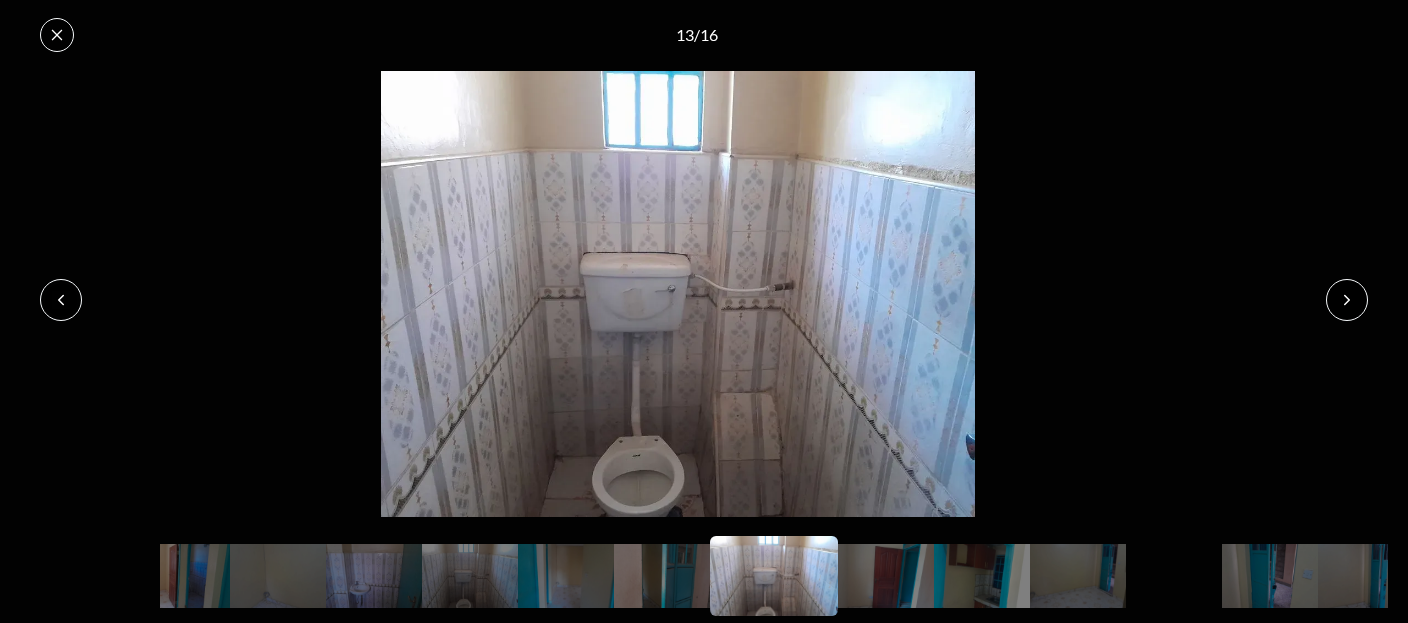 click 